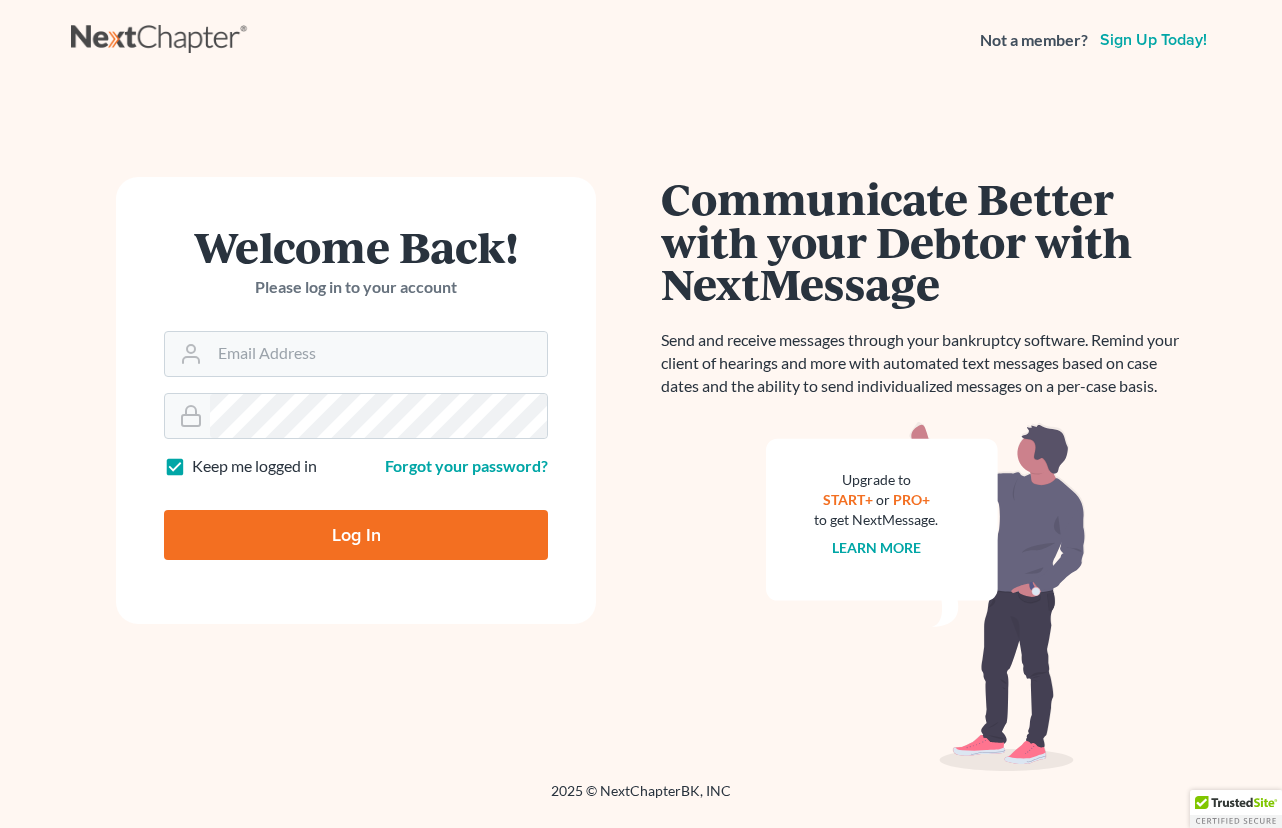 scroll, scrollTop: 0, scrollLeft: 0, axis: both 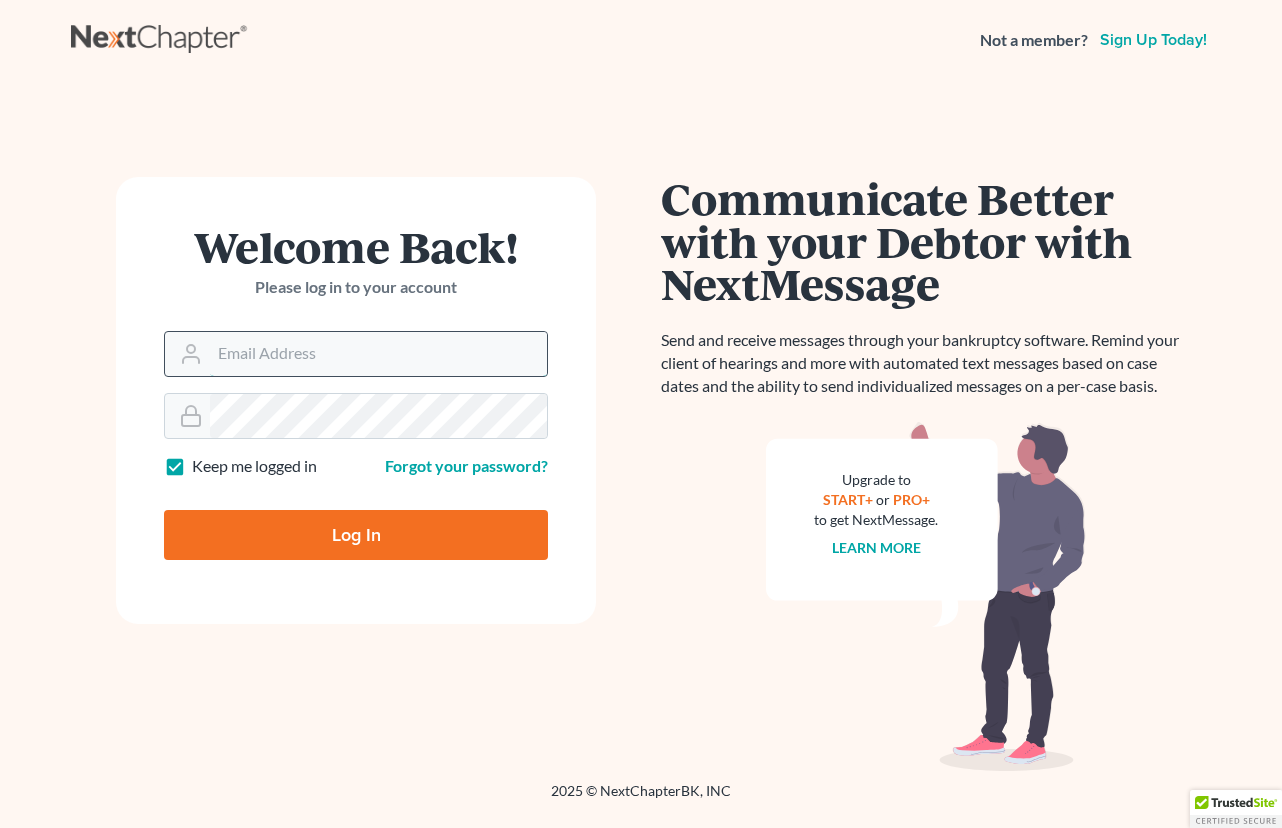 click on "Email Address" at bounding box center (378, 354) 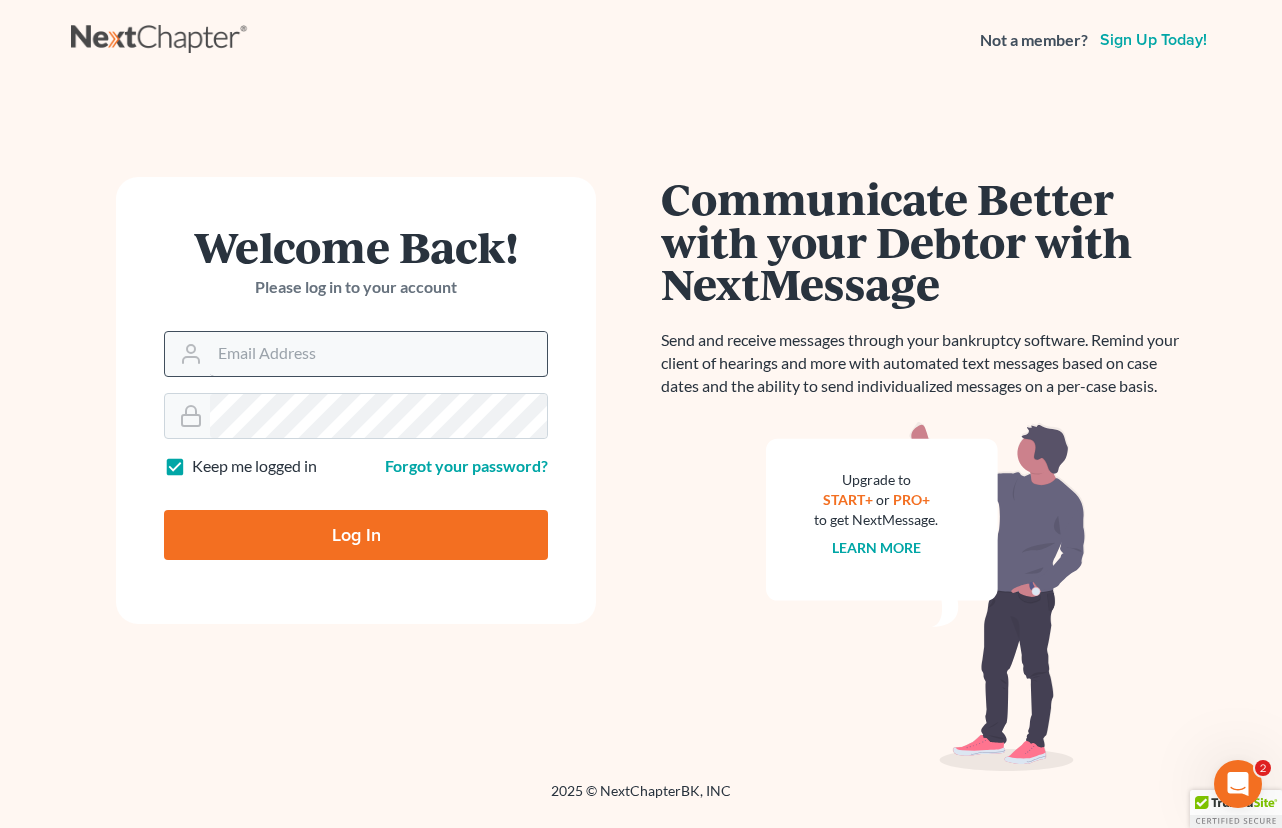 scroll, scrollTop: 0, scrollLeft: 0, axis: both 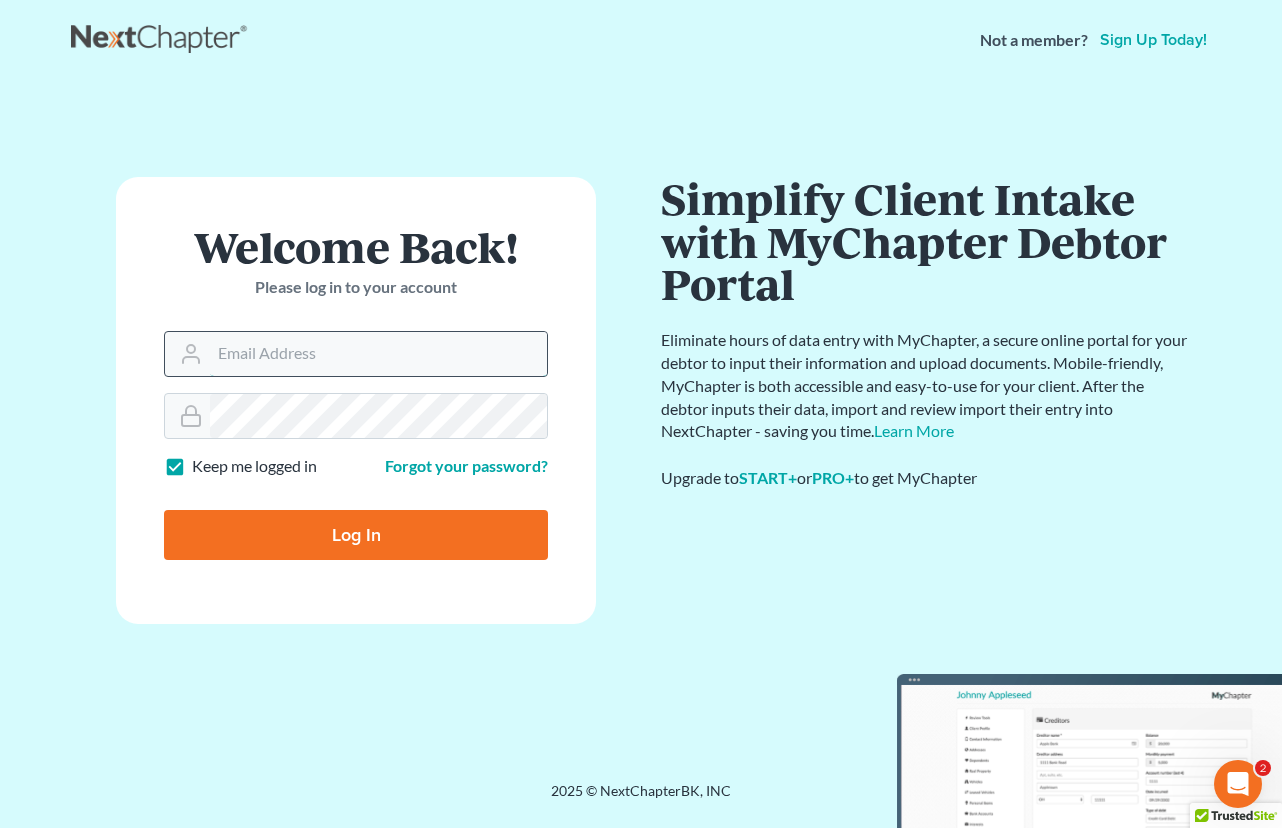 type on "[USERNAME]@example.com" 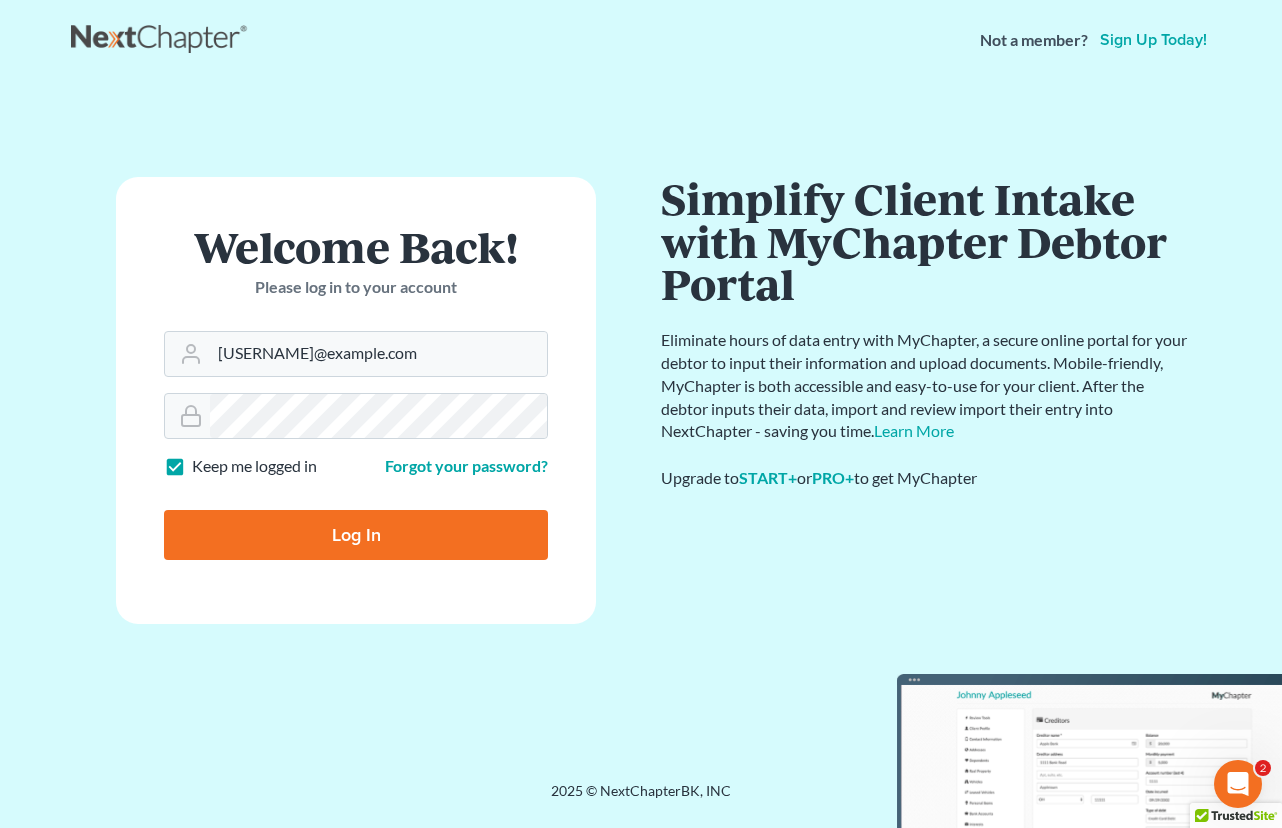 click on "Log In" at bounding box center (356, 535) 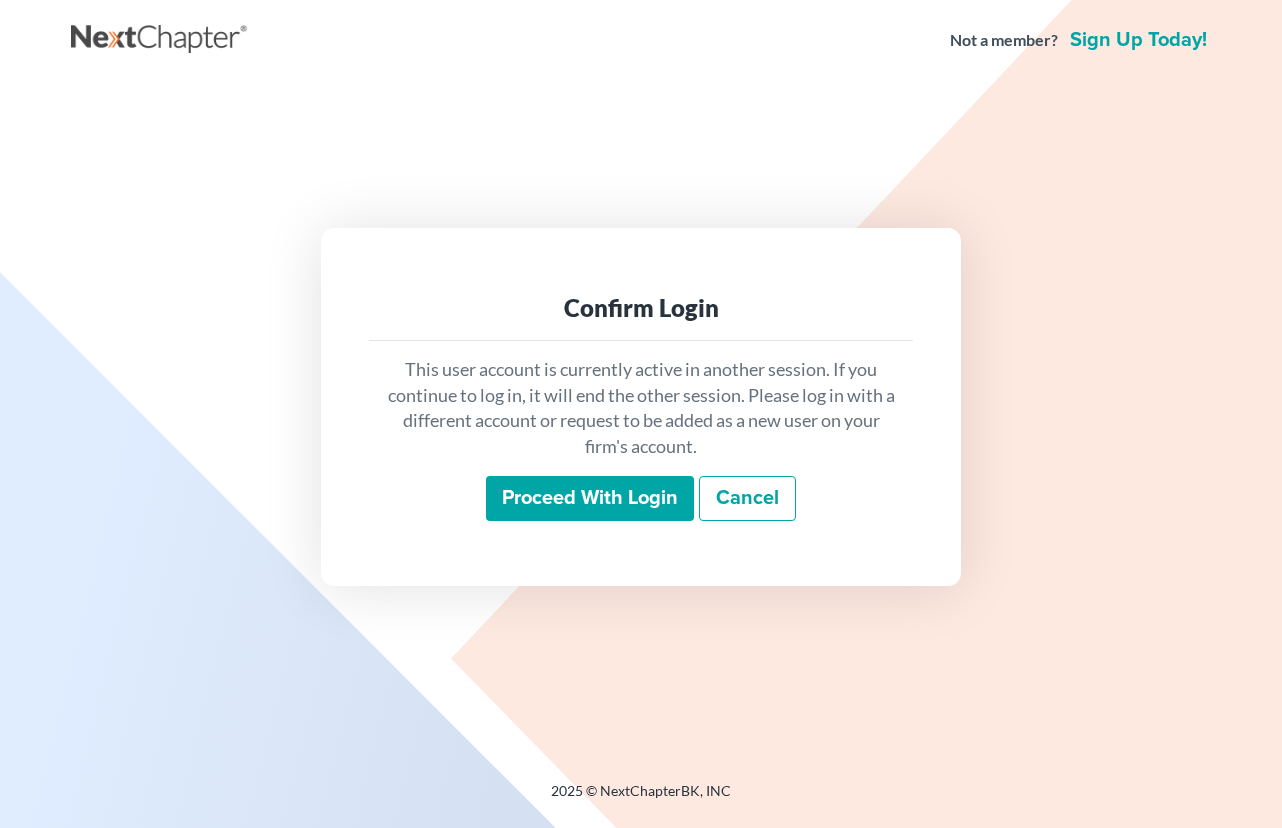 scroll, scrollTop: 0, scrollLeft: 0, axis: both 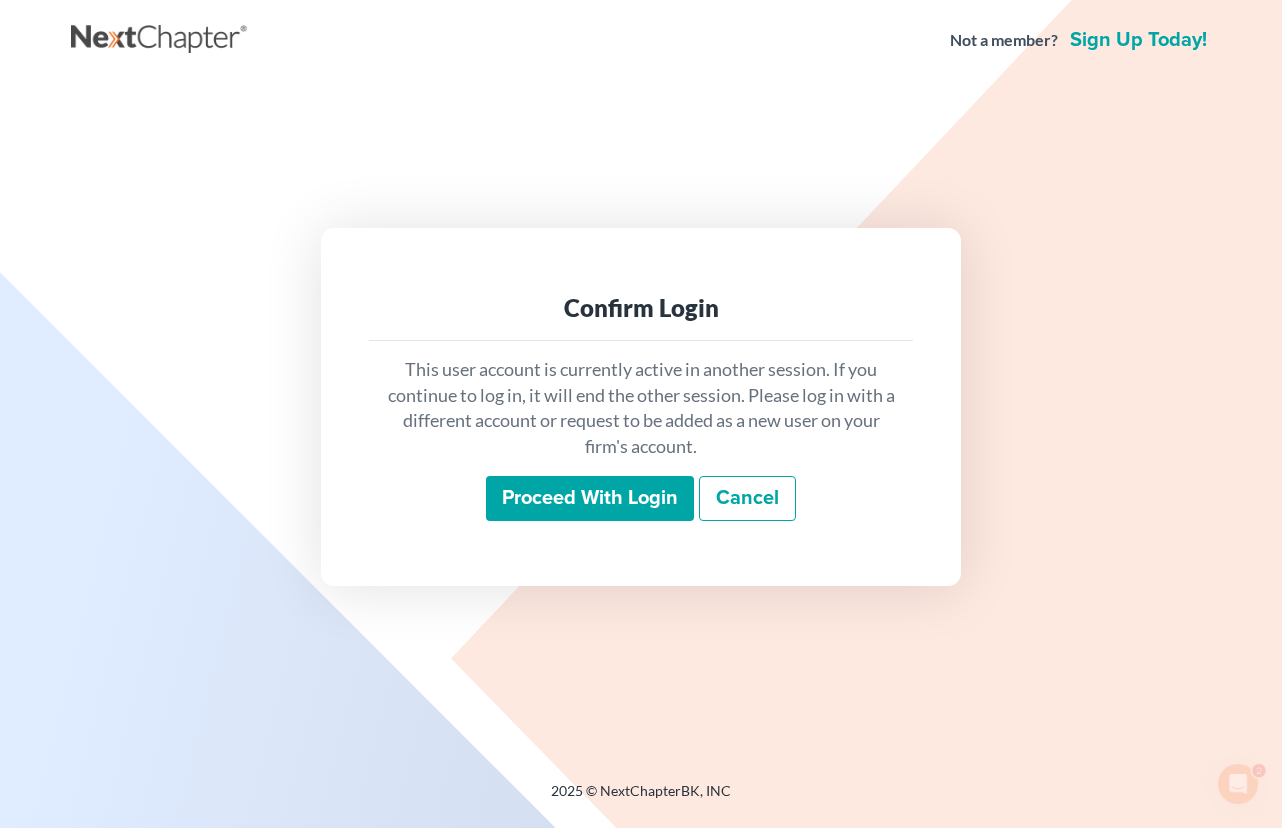 click on "Proceed with login" at bounding box center [590, 499] 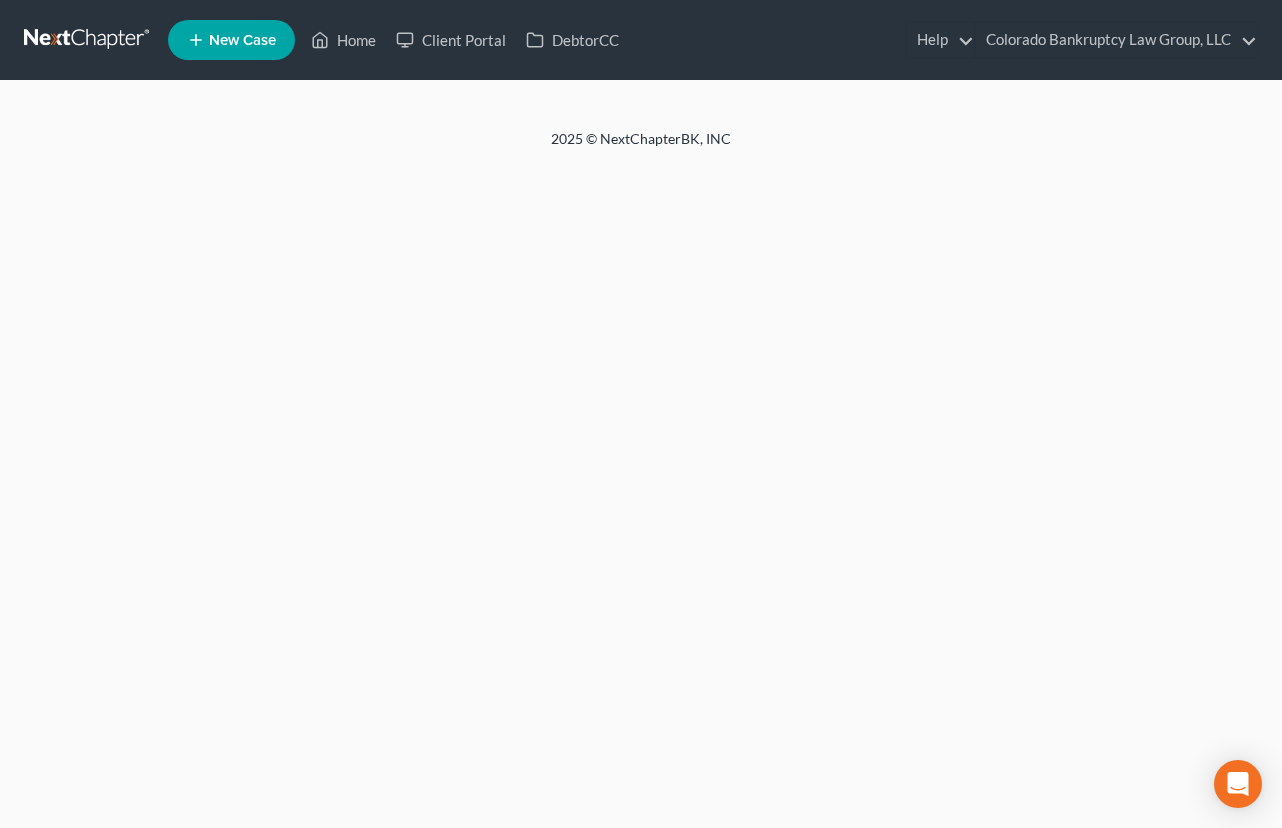 scroll, scrollTop: 0, scrollLeft: 0, axis: both 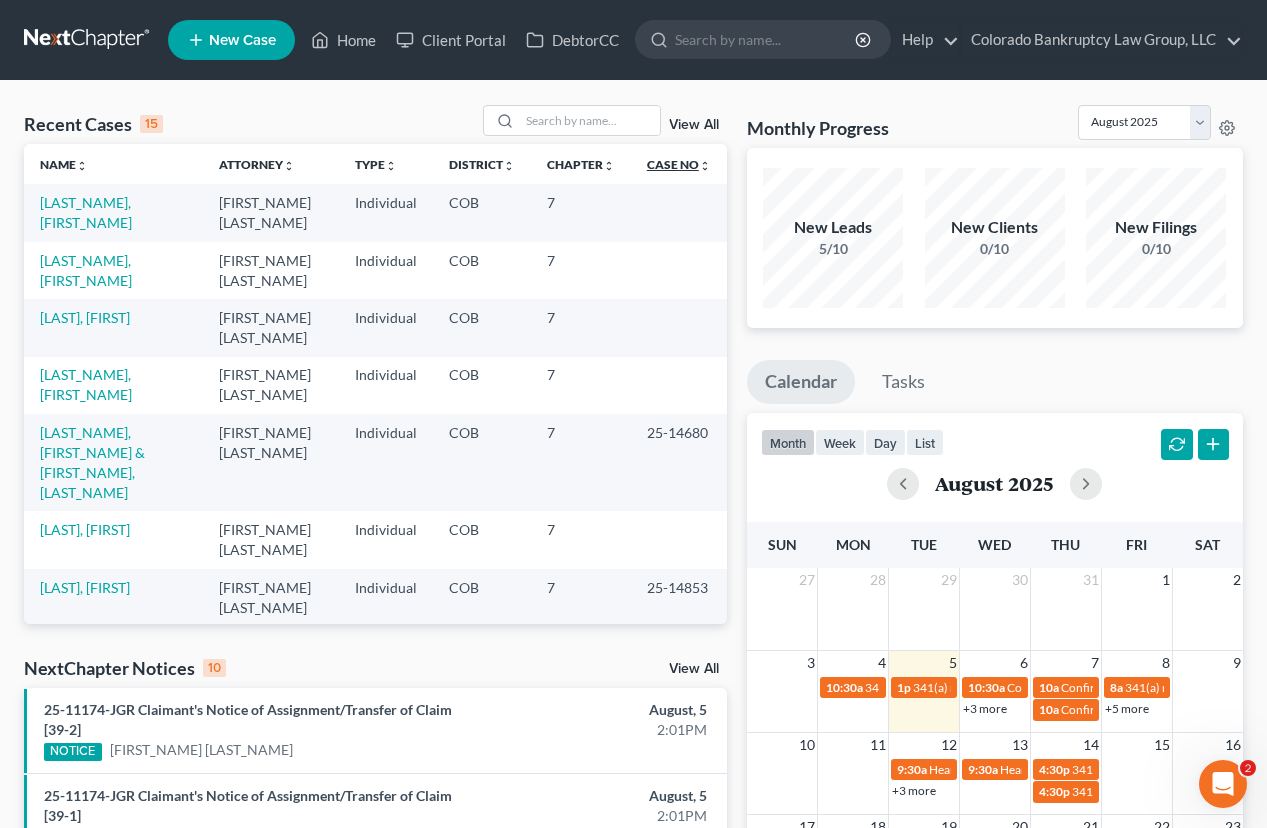 click on "Case No
unfold_more
expand_more
expand_less" at bounding box center [679, 164] 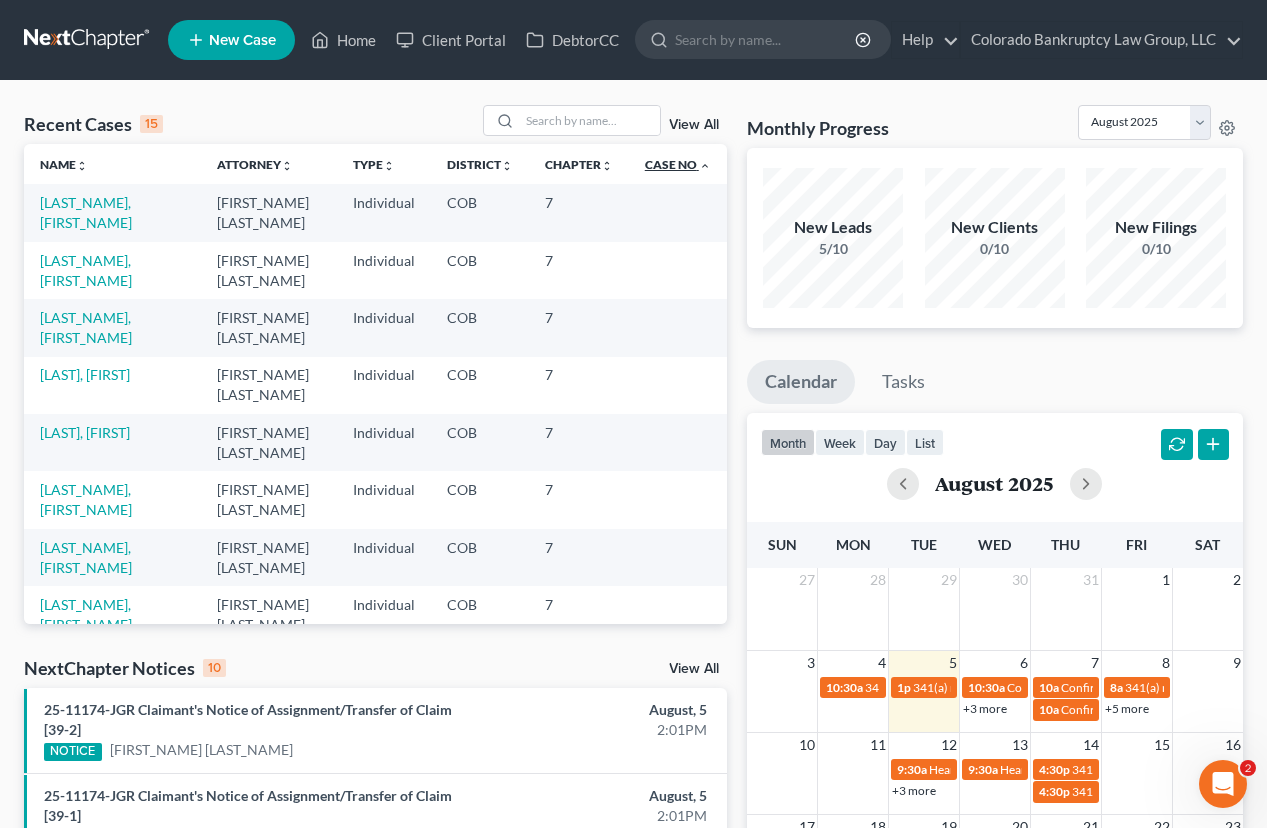 click on "Case No
unfold_more
expand_more
expand_less" at bounding box center (678, 164) 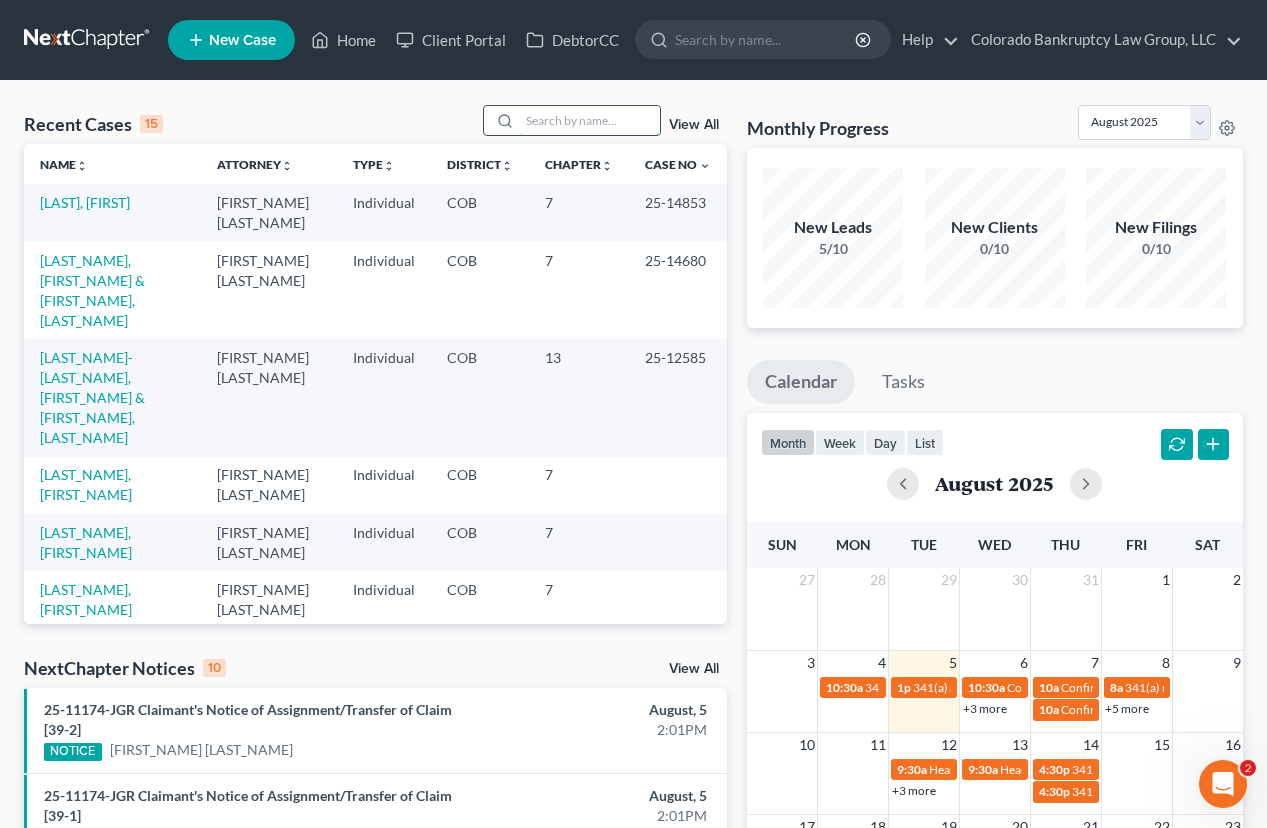click at bounding box center (590, 120) 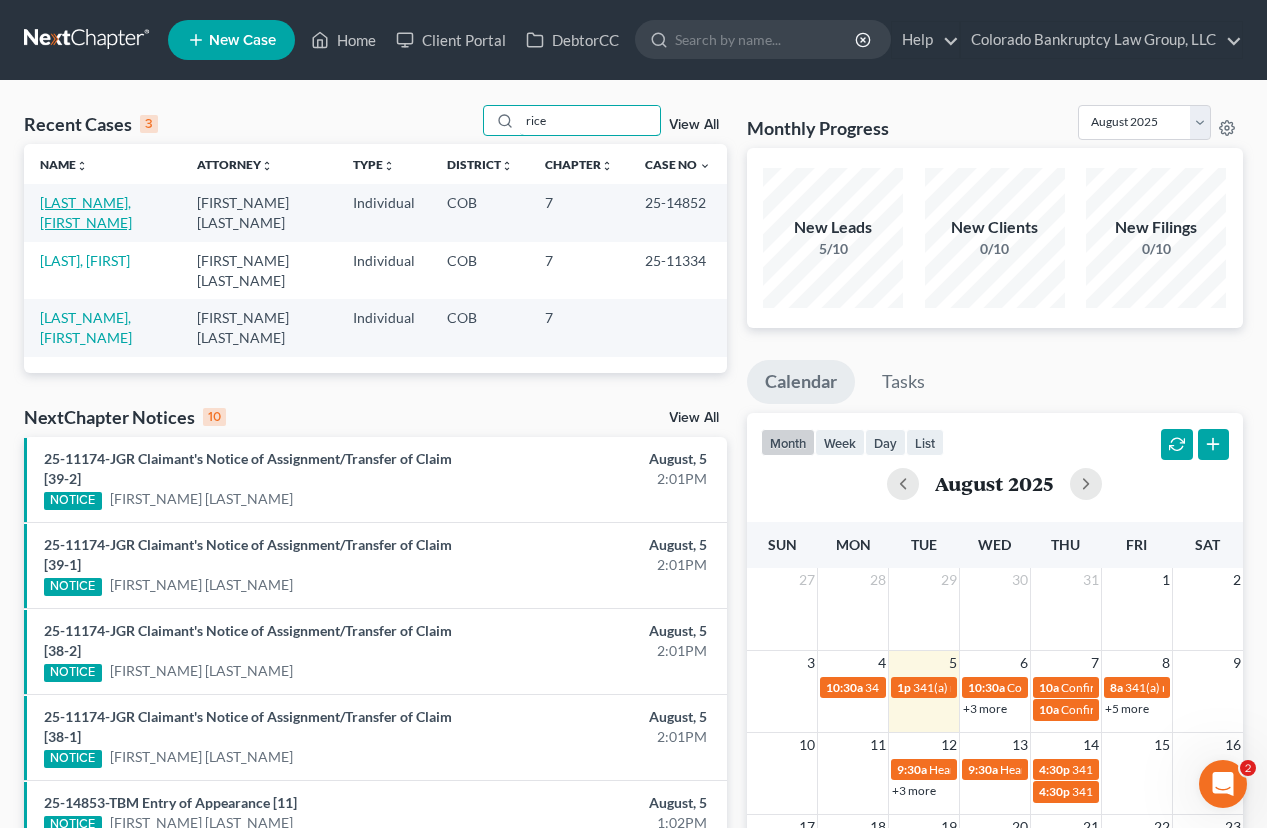type on "rice" 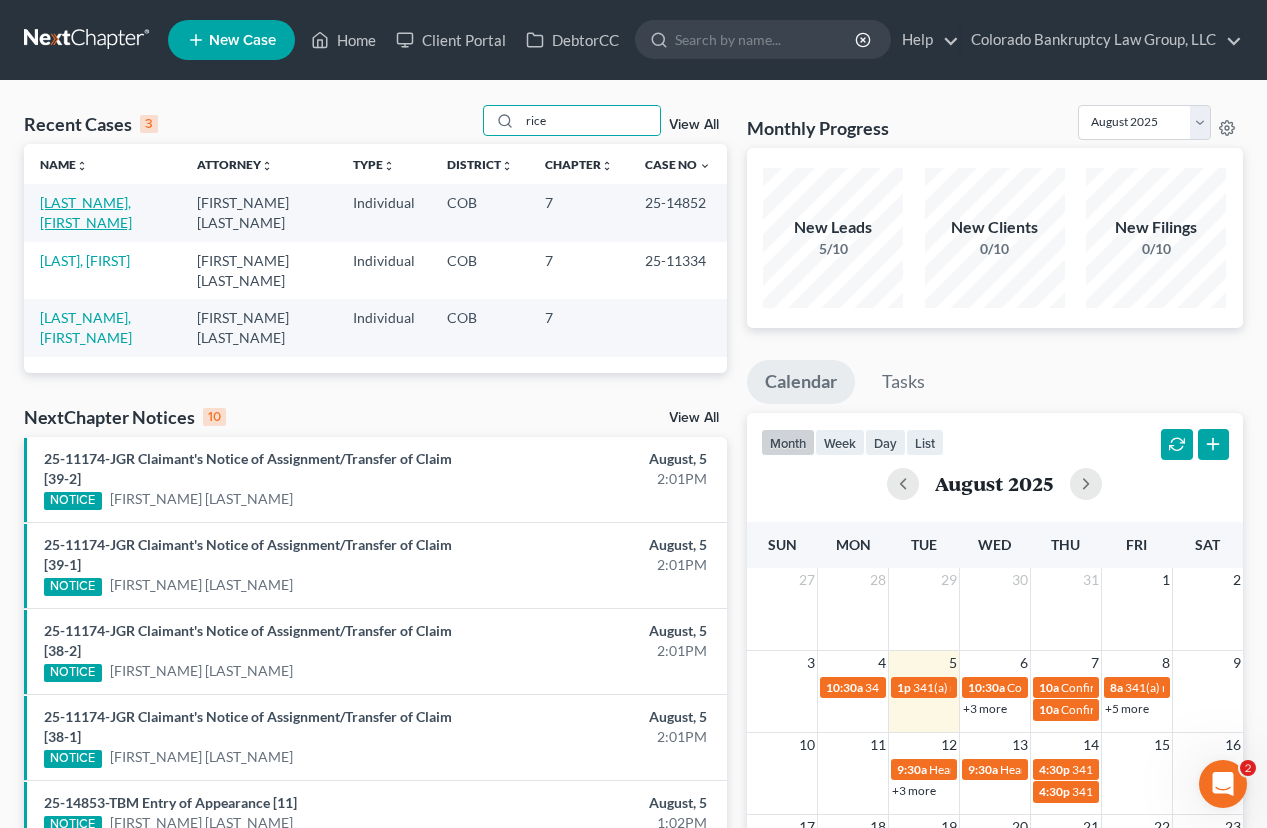 click on "Rice, Ryann" at bounding box center (86, 212) 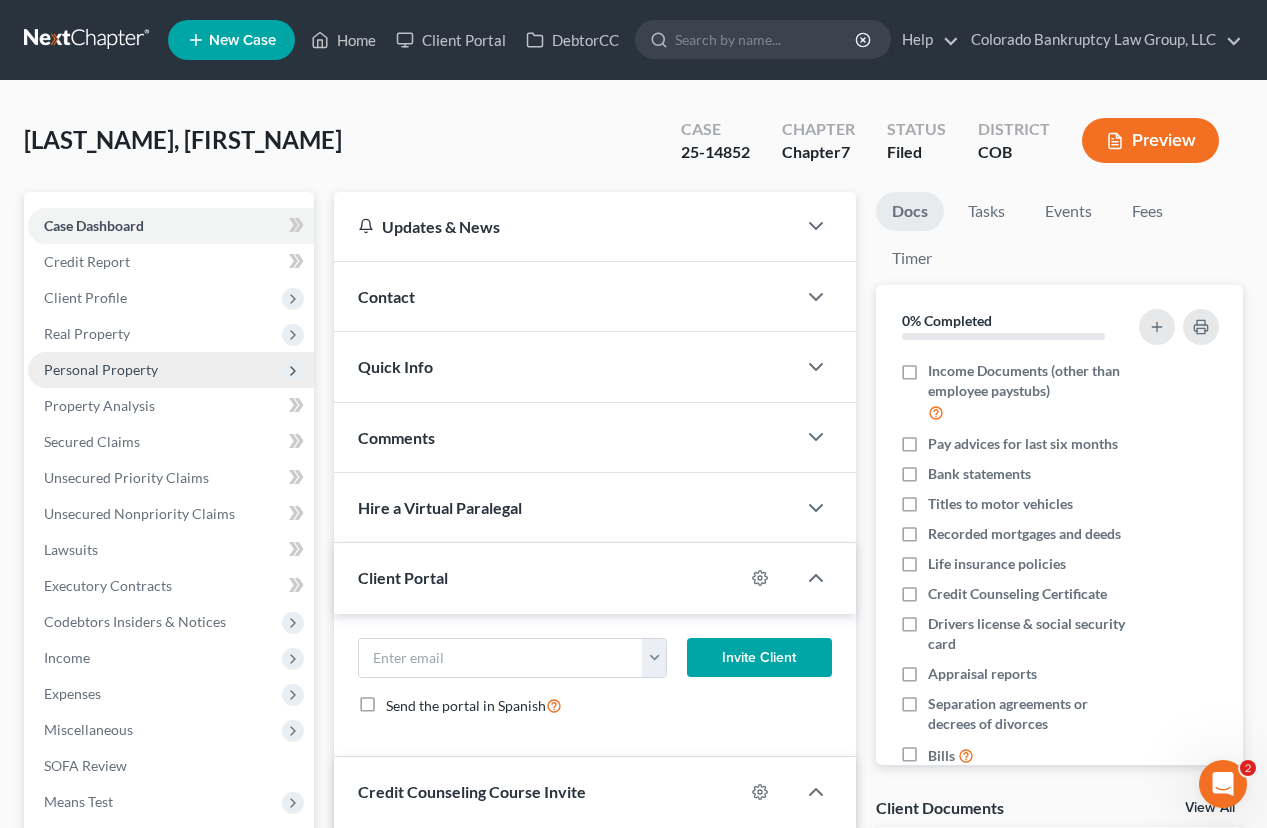 click on "Personal Property" at bounding box center [101, 369] 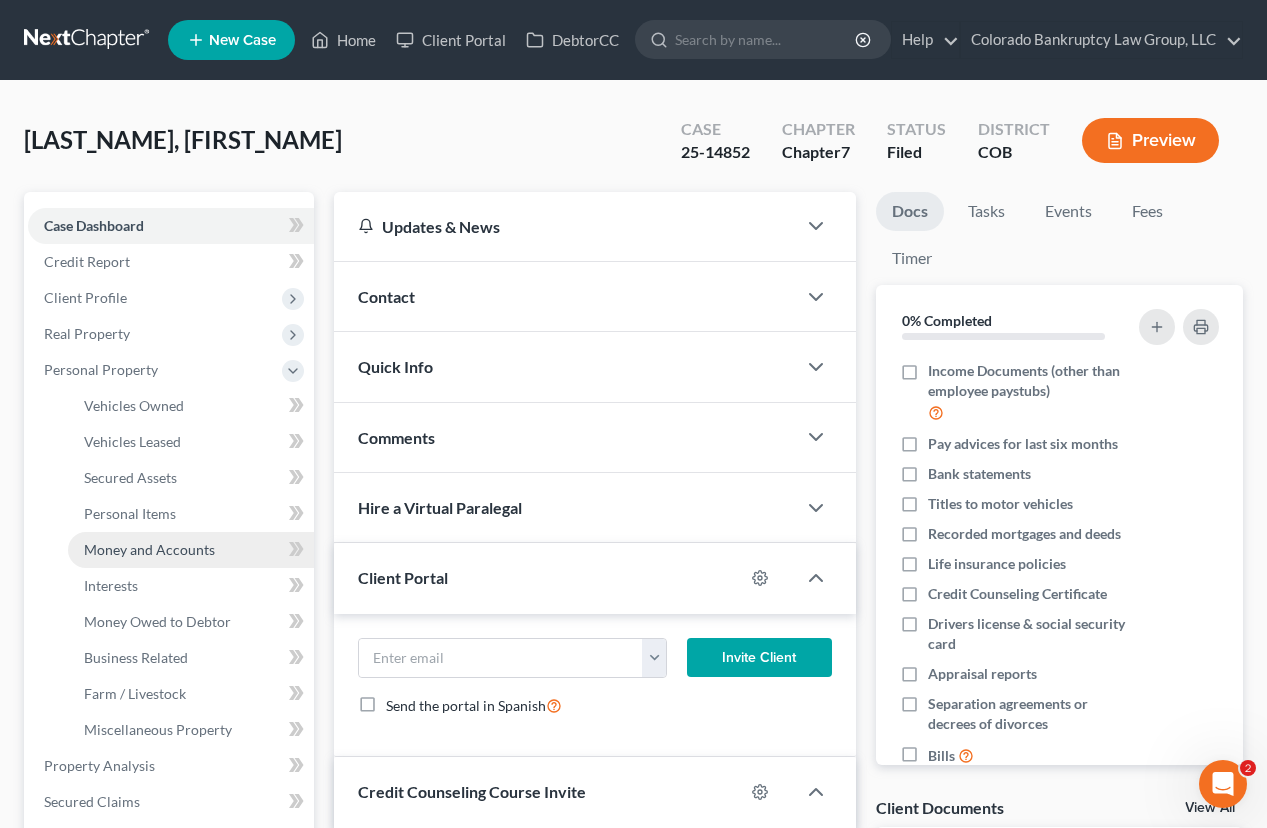 click on "Money and Accounts" at bounding box center [149, 549] 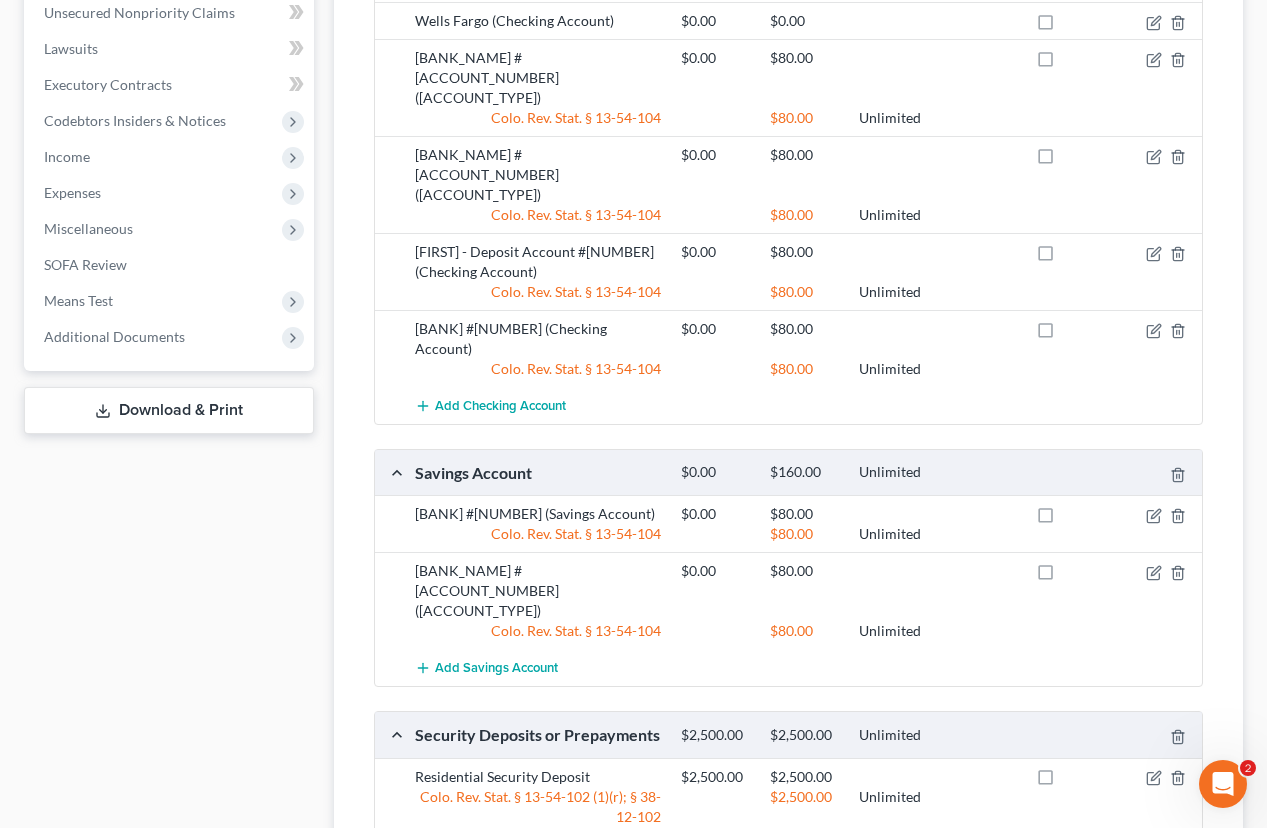 scroll, scrollTop: 771, scrollLeft: 0, axis: vertical 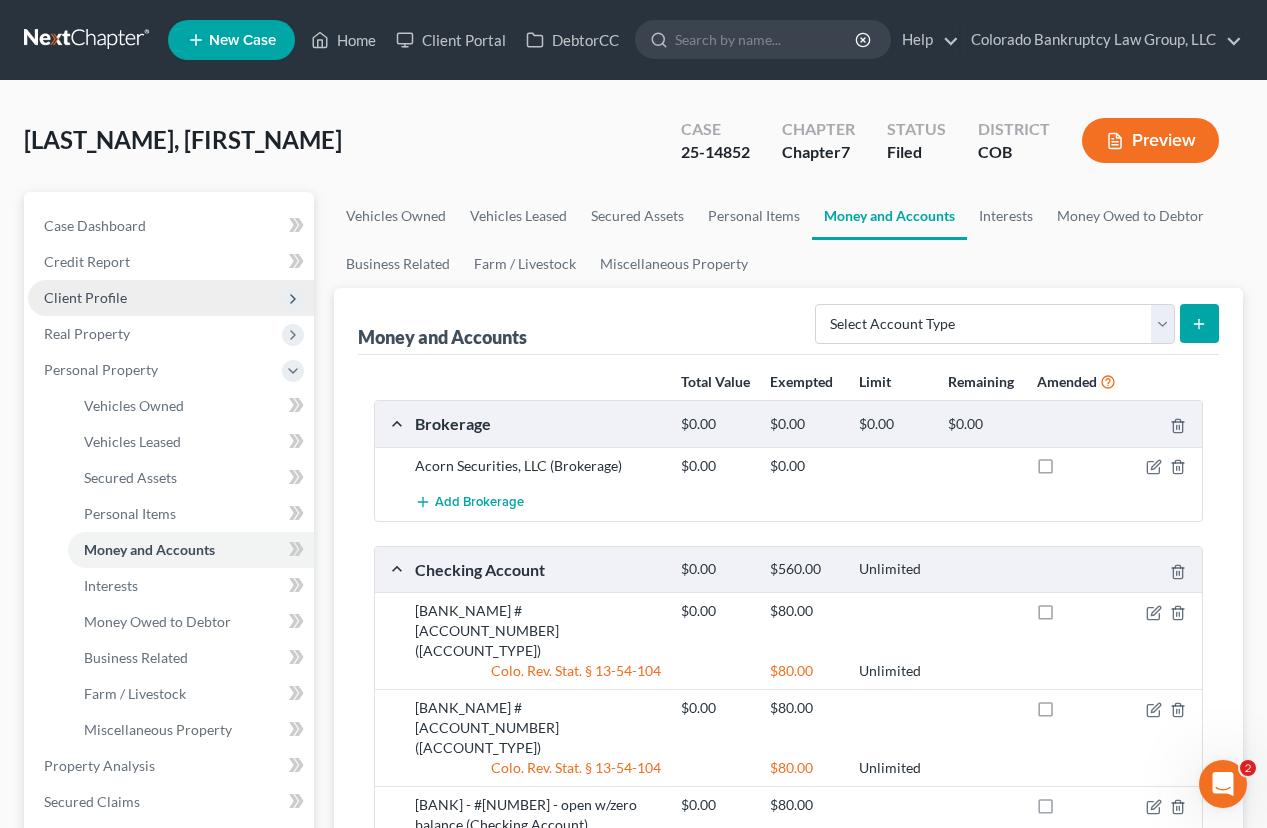 click on "Client Profile" at bounding box center (85, 297) 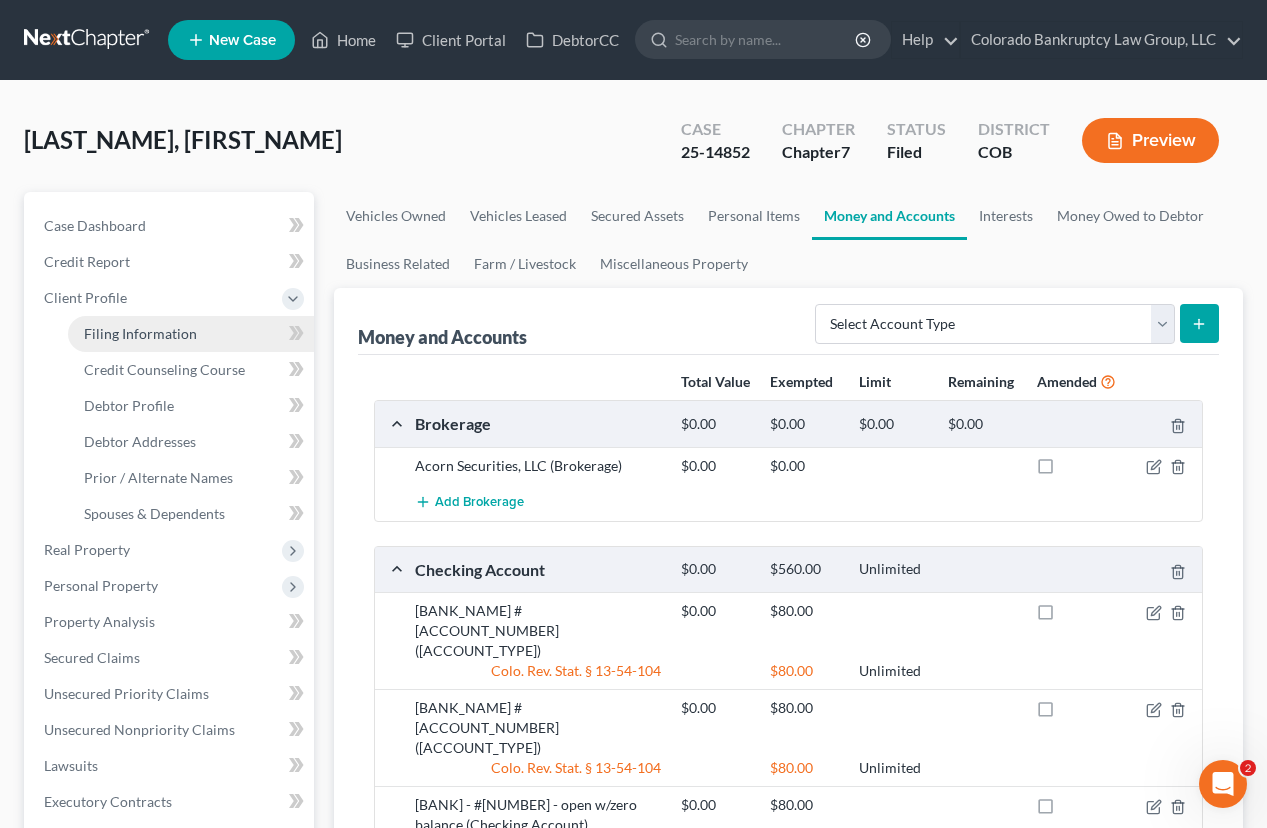 click on "Filing Information" at bounding box center (140, 333) 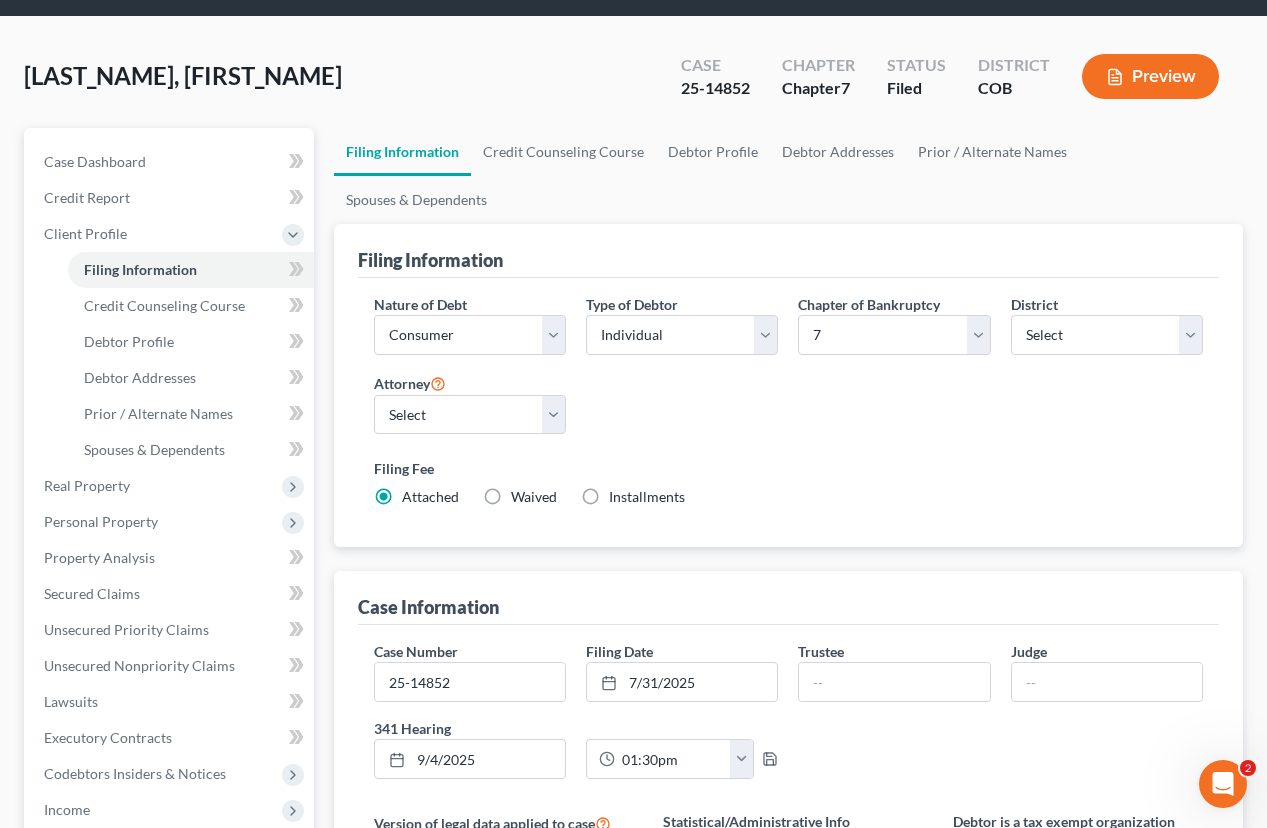 scroll, scrollTop: 100, scrollLeft: 0, axis: vertical 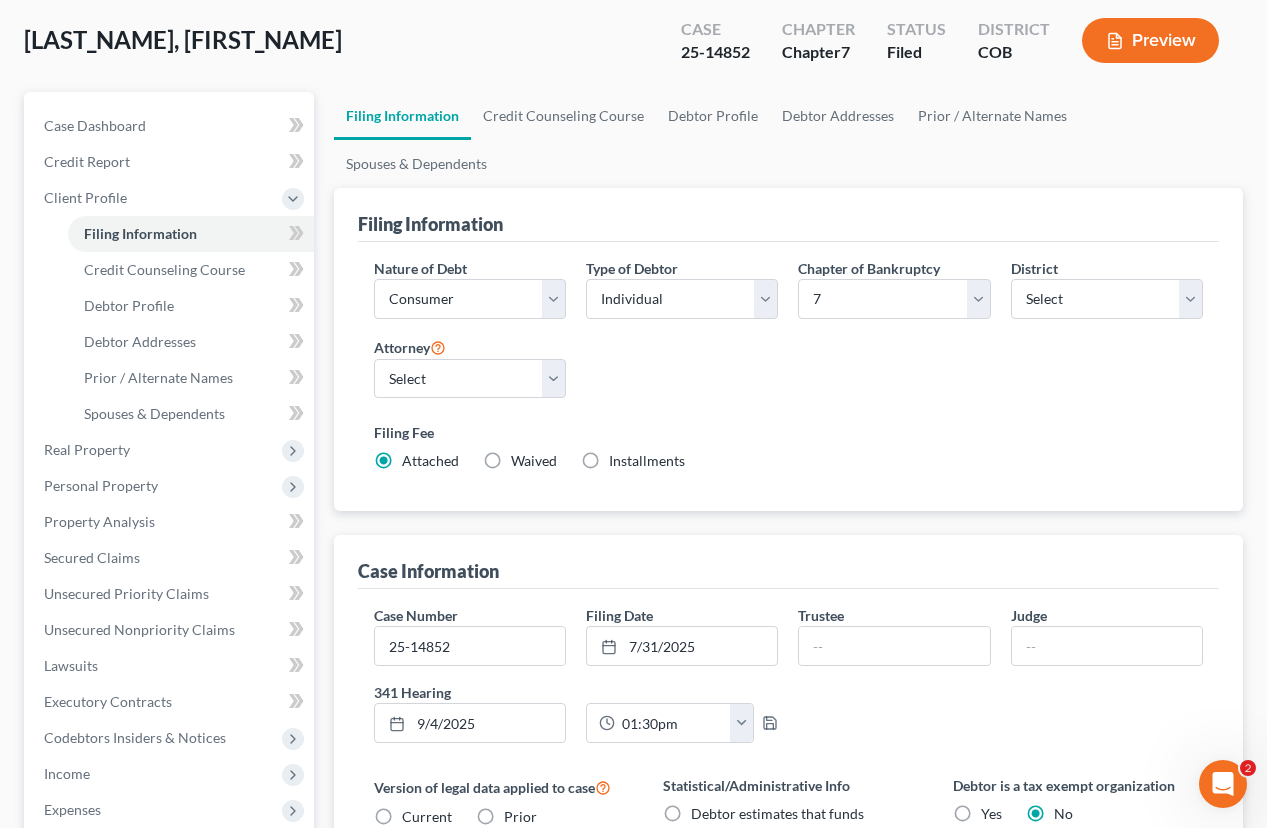 click on "Filing Fee  Attached Waived Waived Installments Installments" at bounding box center [788, 450] 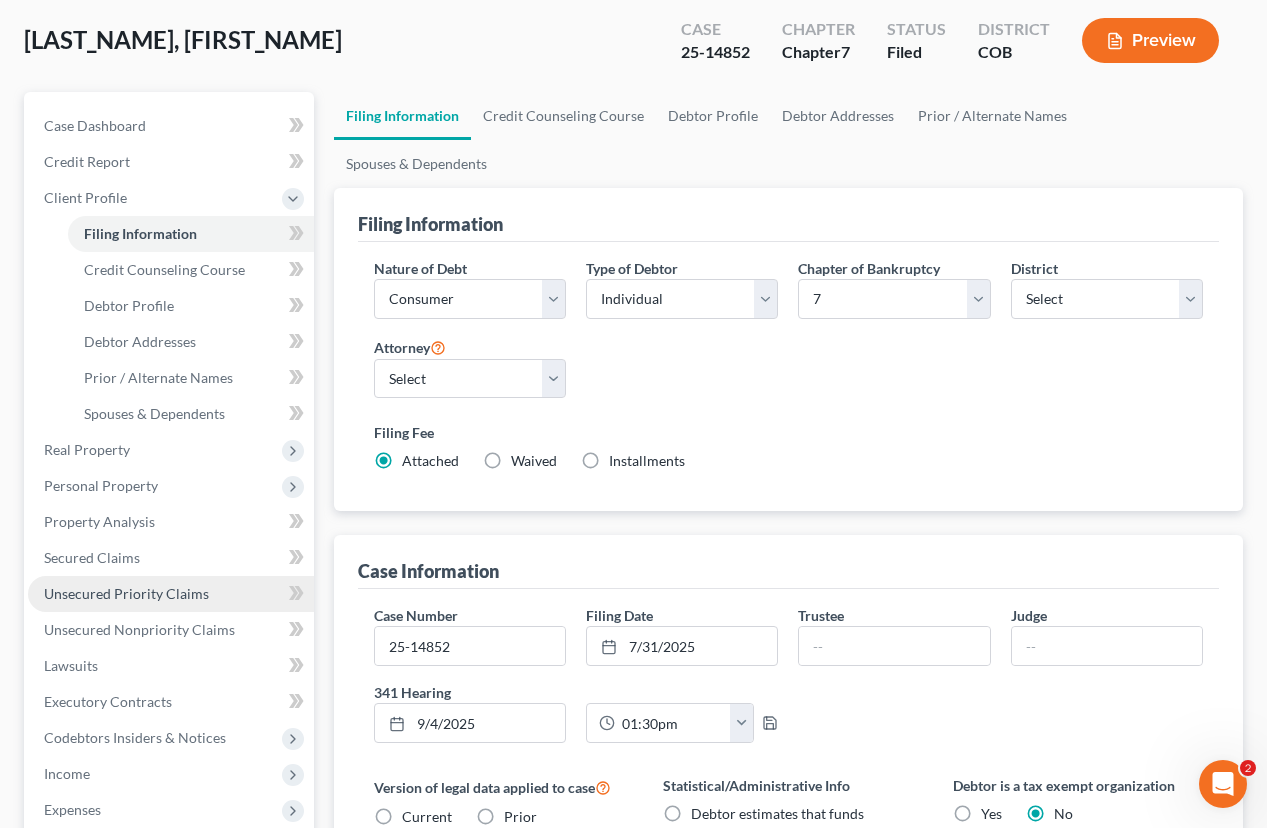 click on "Unsecured Priority Claims" at bounding box center [126, 593] 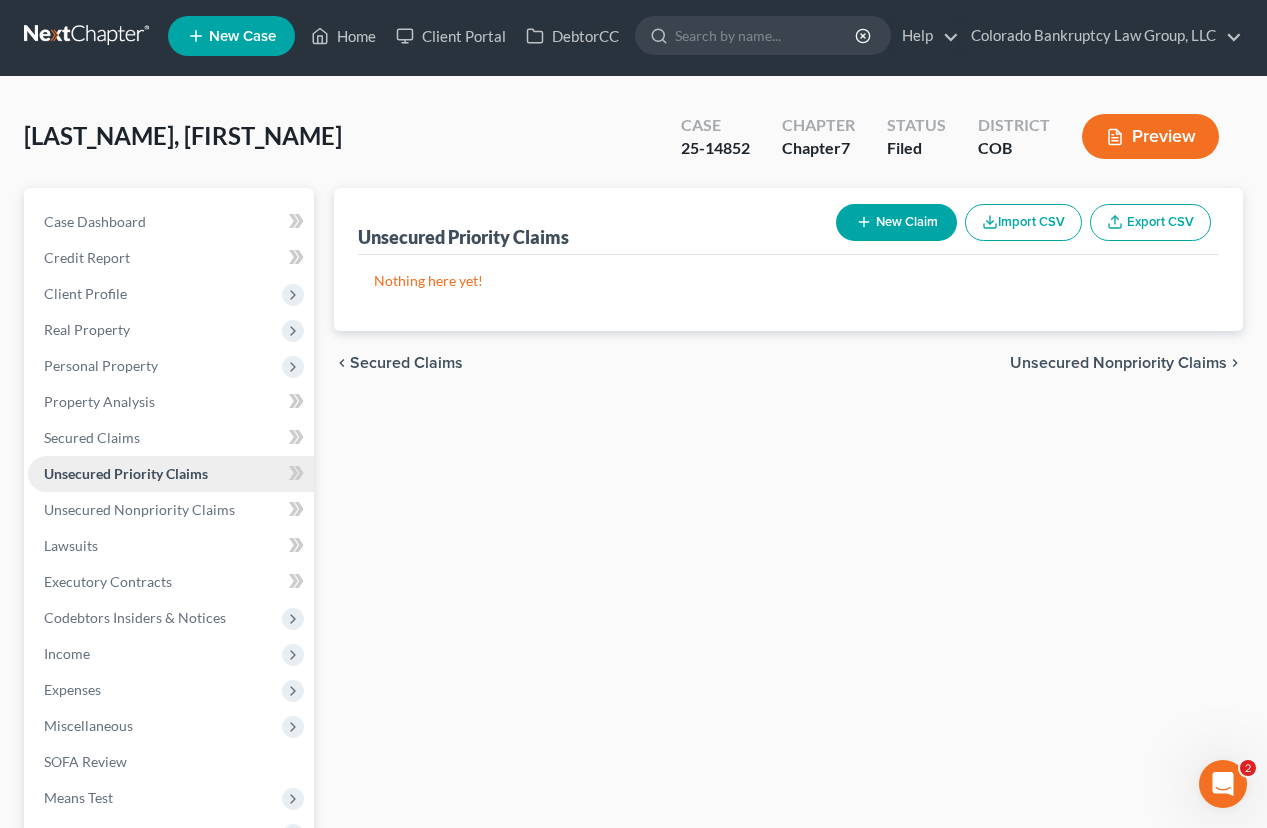 scroll, scrollTop: 0, scrollLeft: 0, axis: both 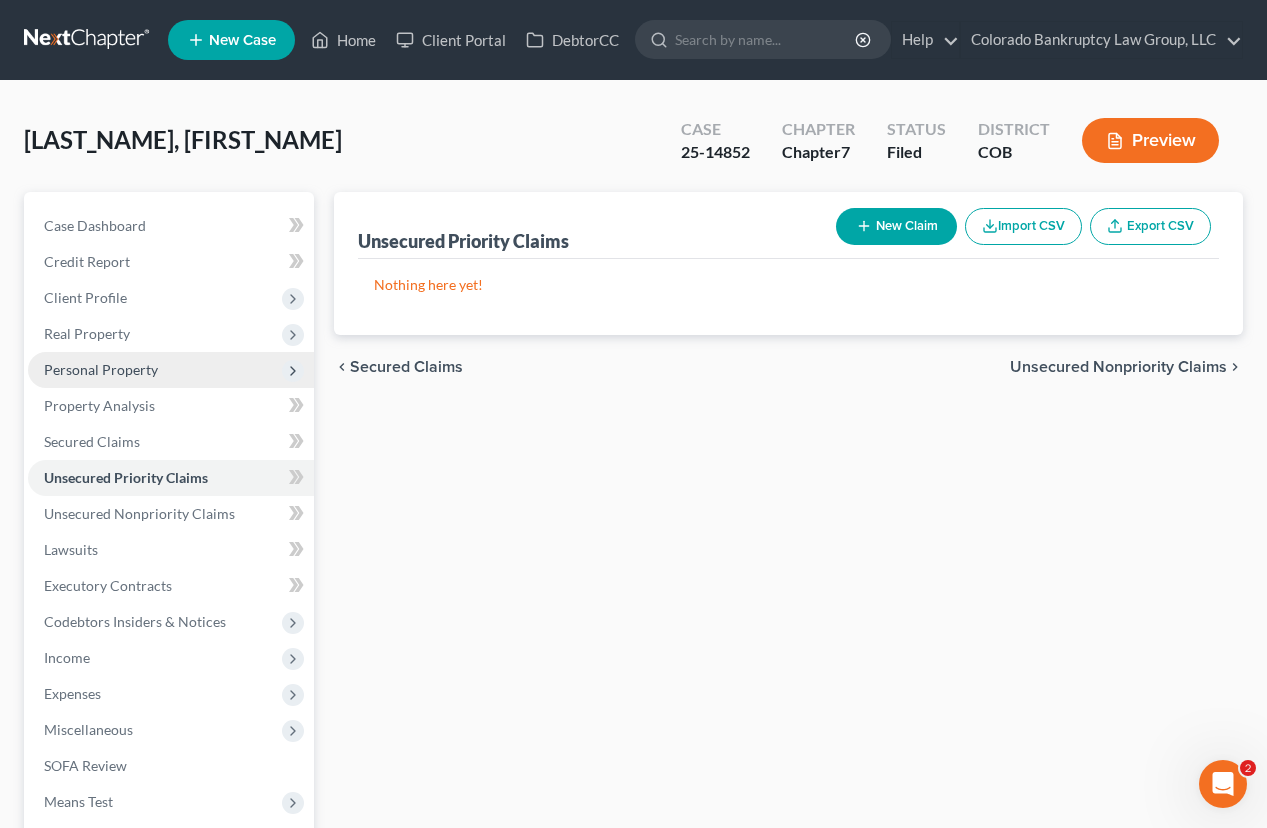 click on "Personal Property" at bounding box center (101, 369) 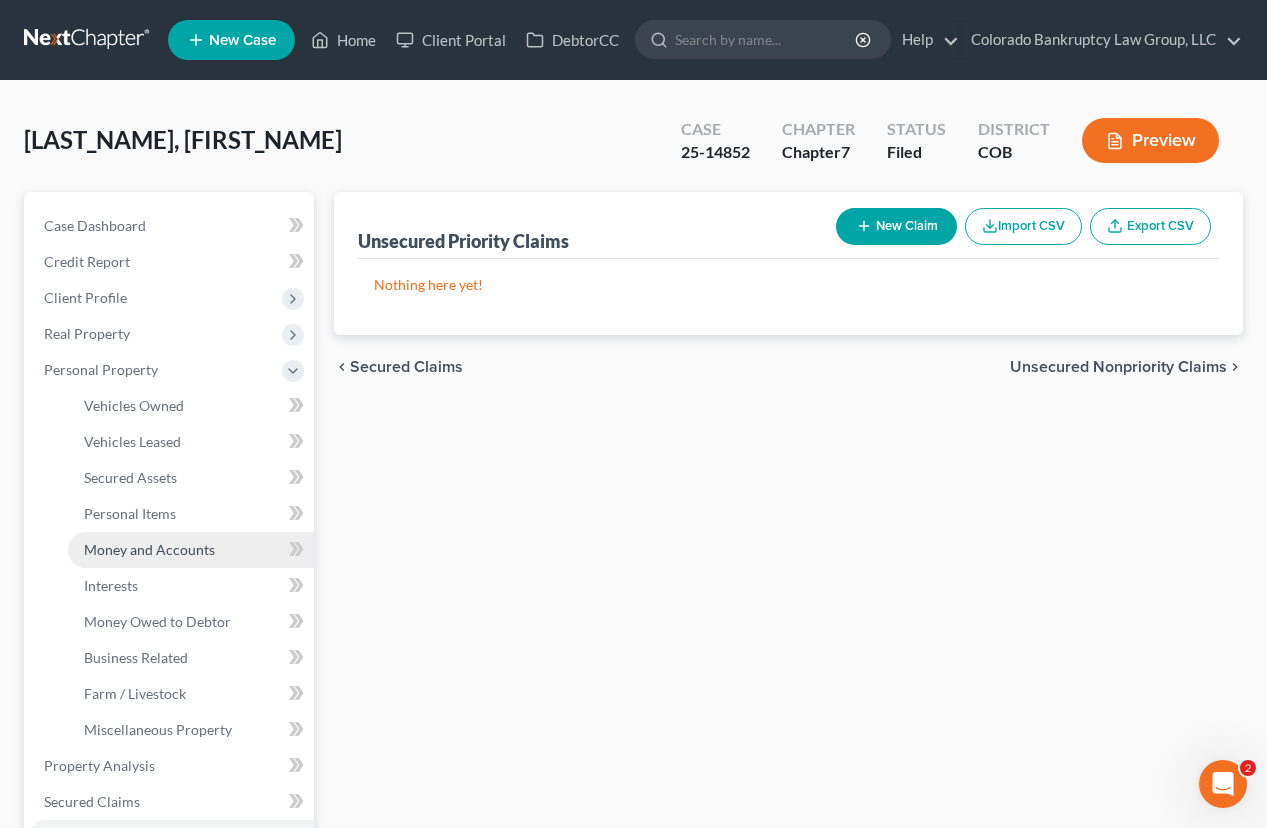 click on "Money and Accounts" at bounding box center (149, 549) 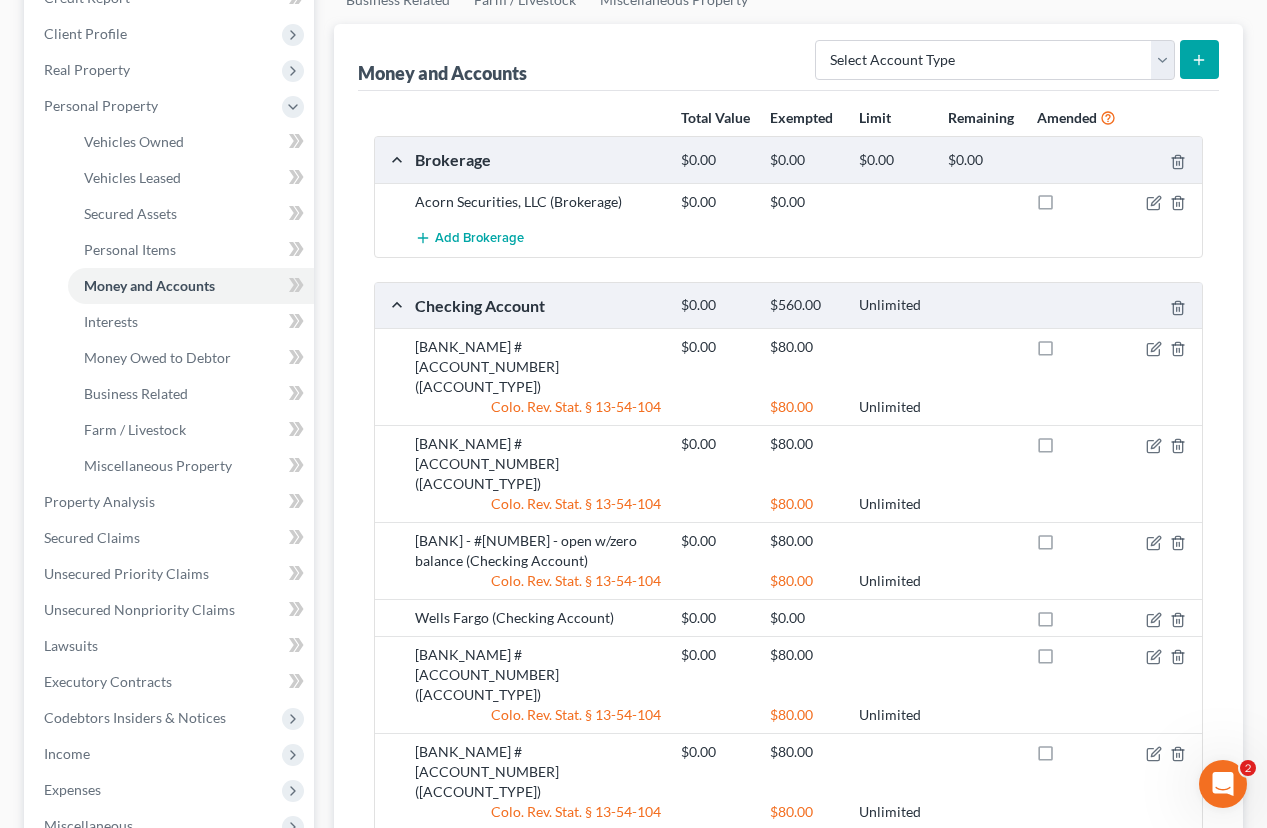 scroll, scrollTop: 300, scrollLeft: 0, axis: vertical 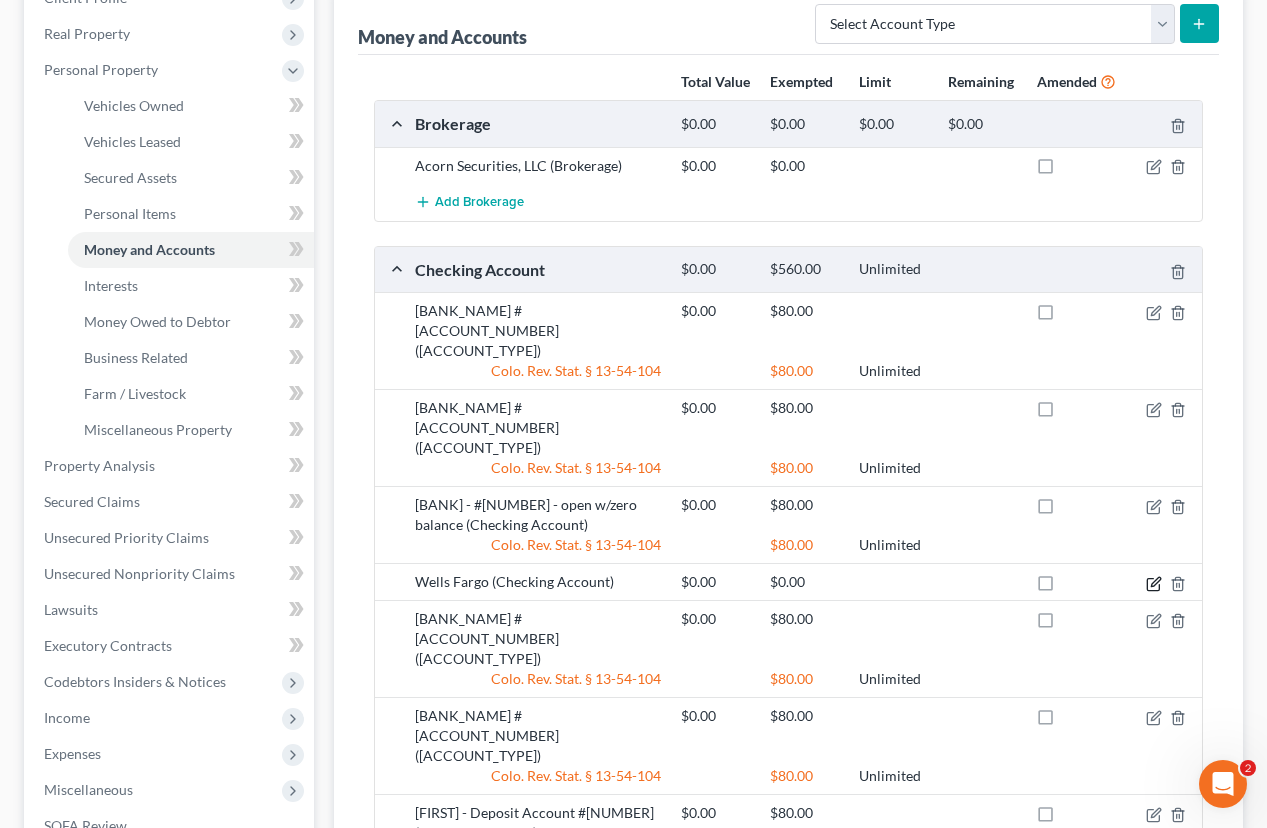 click 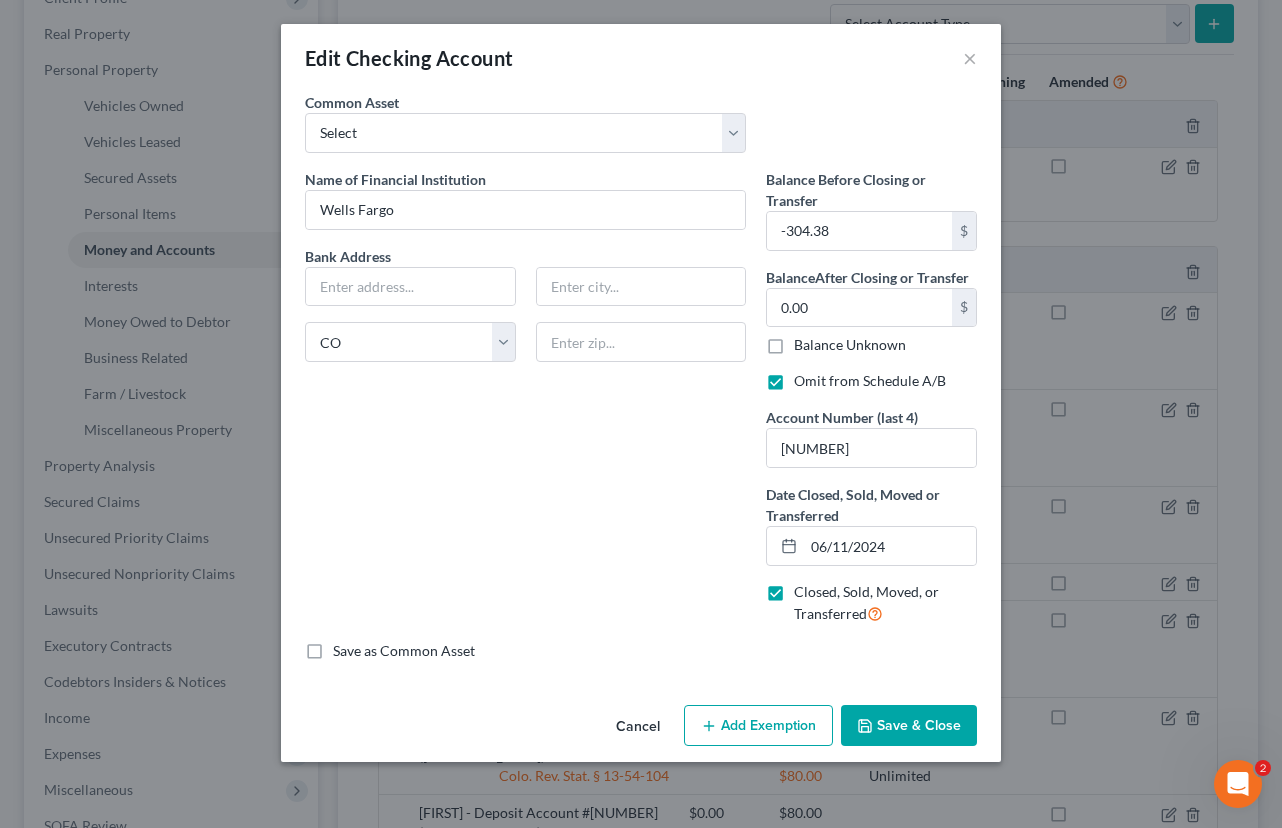 click on "Save & Close" at bounding box center [909, 726] 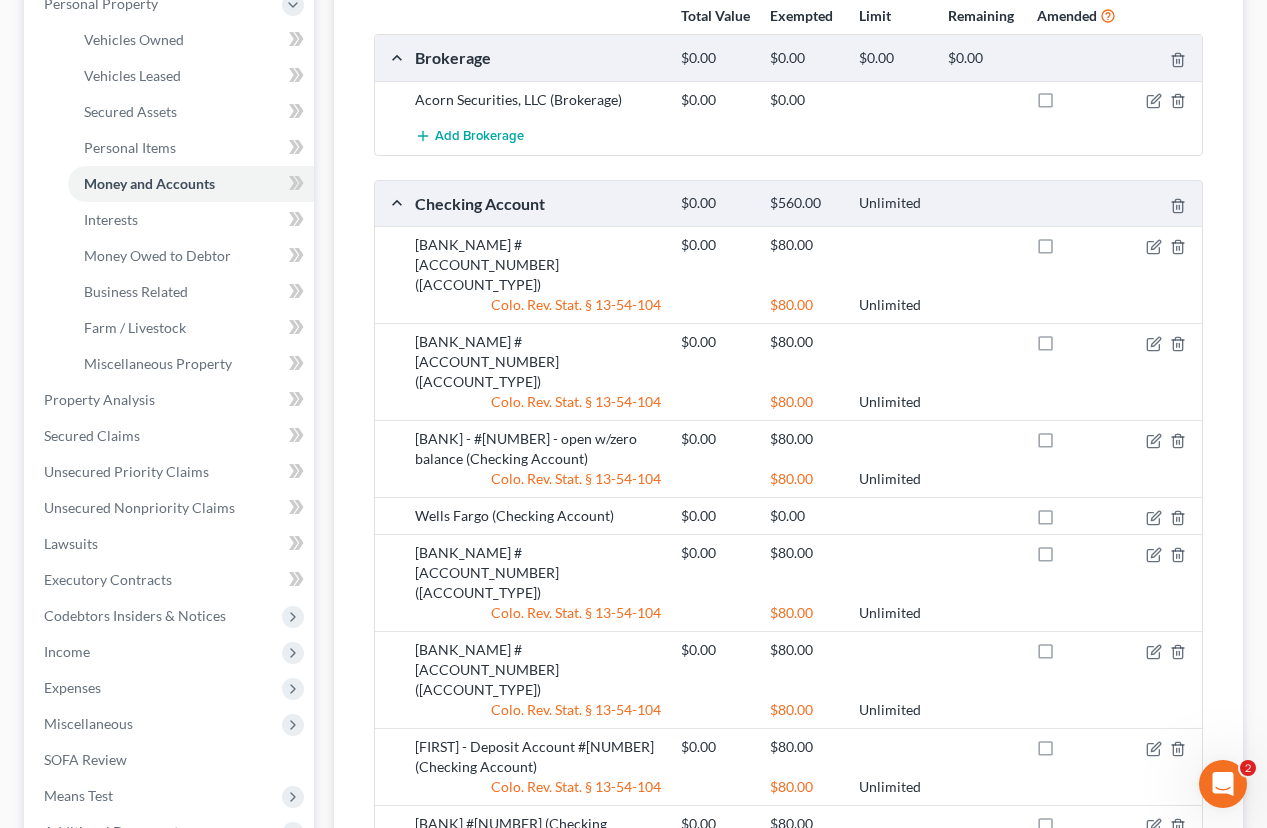scroll, scrollTop: 0, scrollLeft: 0, axis: both 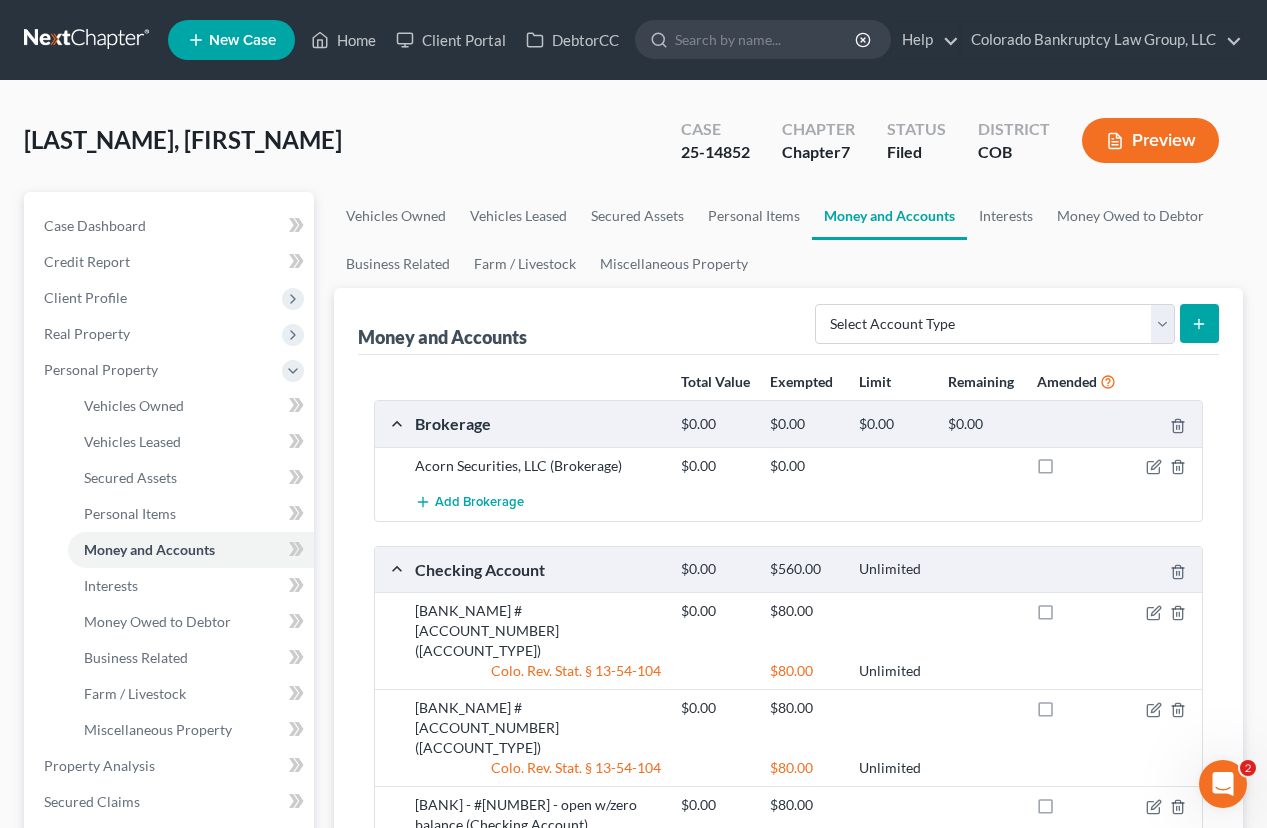 click on "Vehicles Owned
Vehicles Leased
Secured Assets
Personal Items
Money and Accounts
Interests
Money Owed to Debtor
Business Related
Farm / Livestock
Miscellaneous Property" at bounding box center [788, 240] 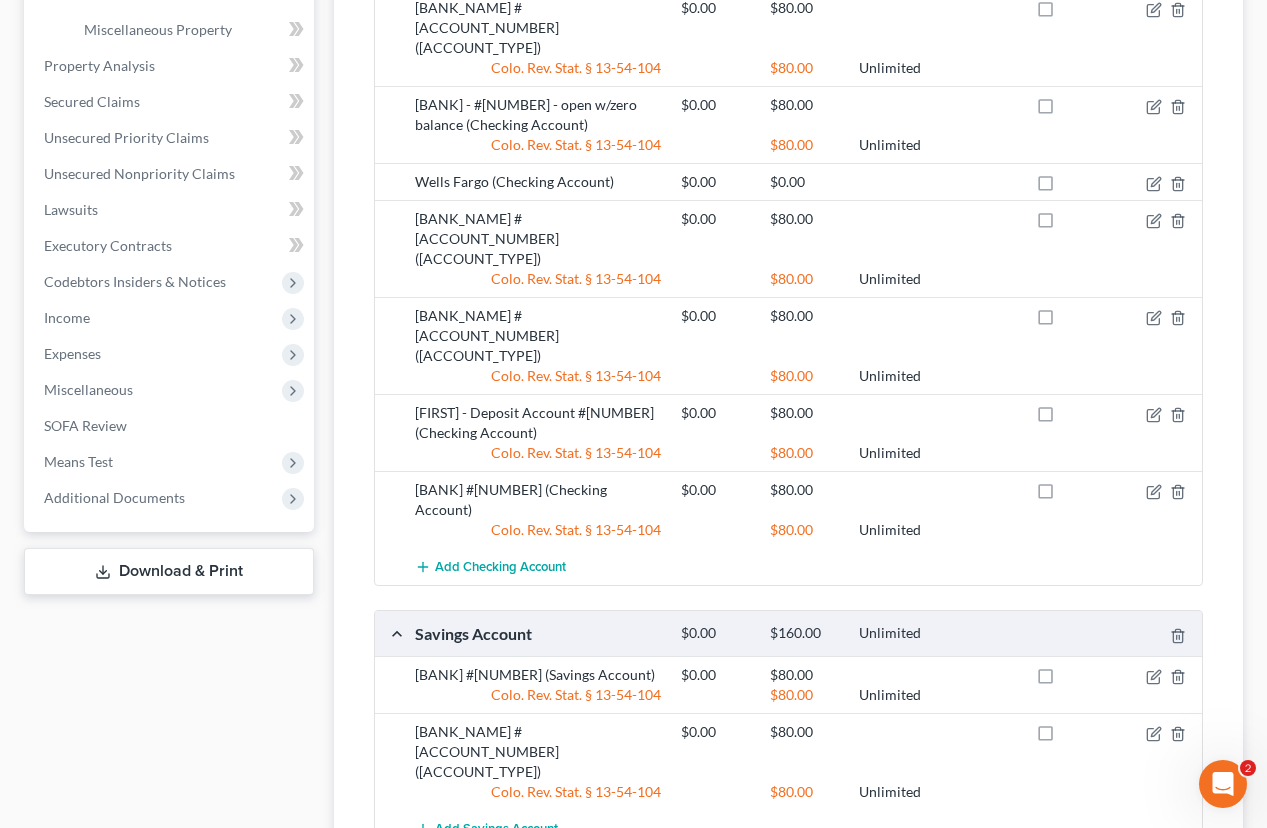scroll, scrollTop: 600, scrollLeft: 0, axis: vertical 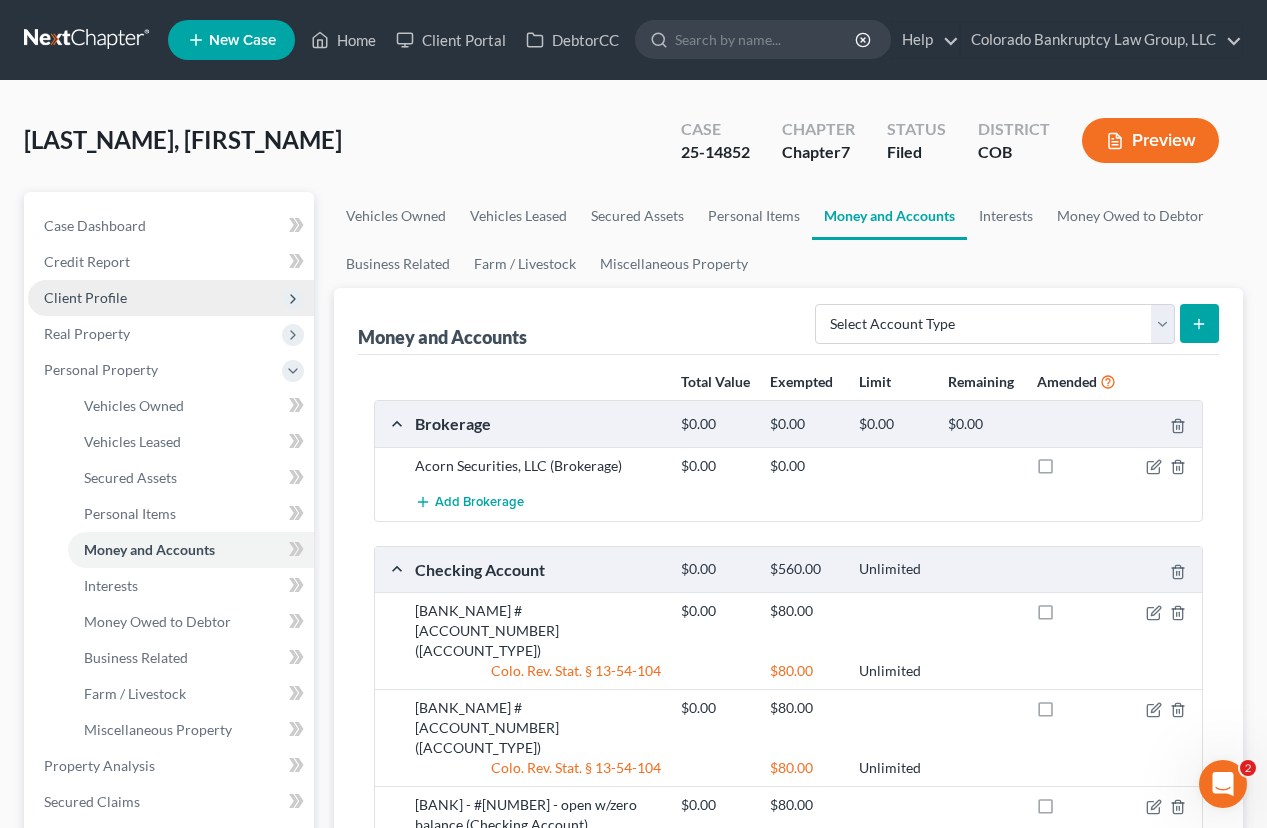 click on "Client Profile" at bounding box center (85, 297) 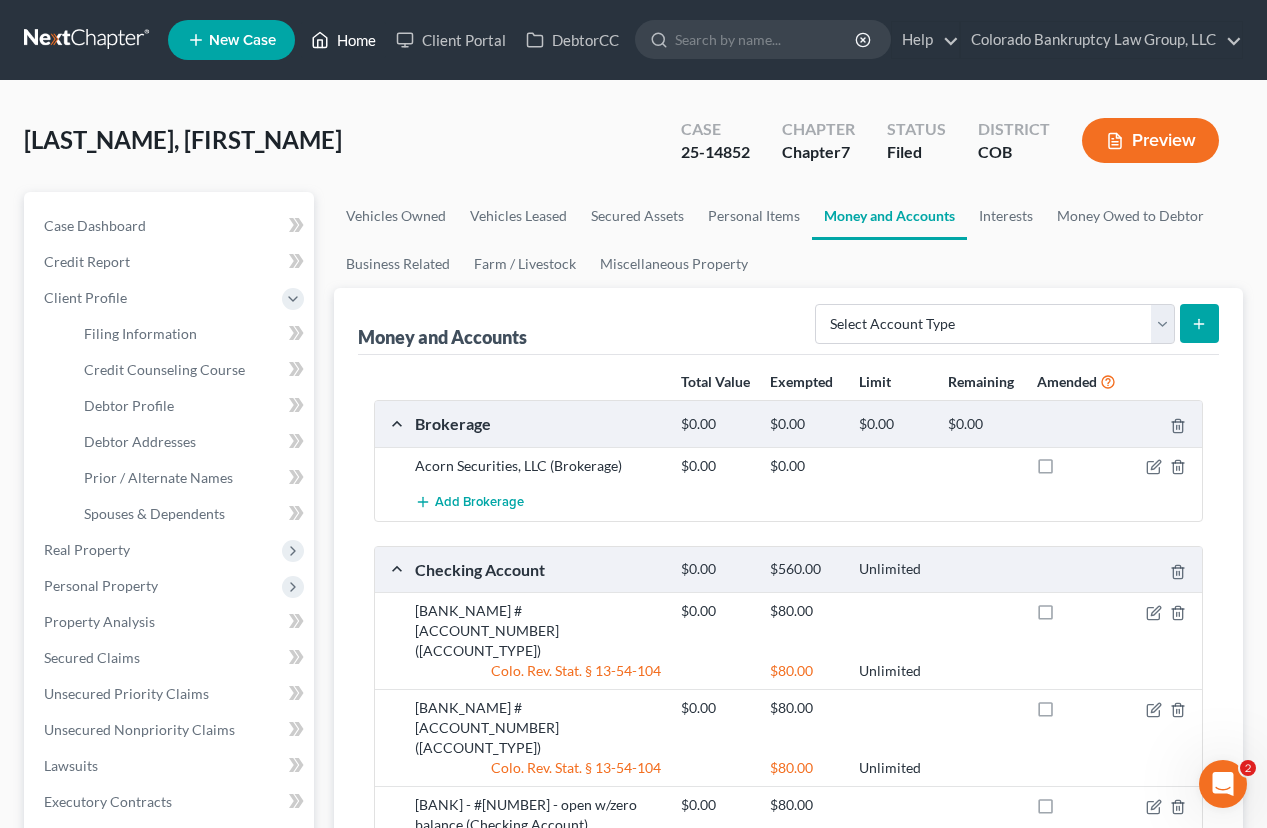 click on "Home" at bounding box center (343, 40) 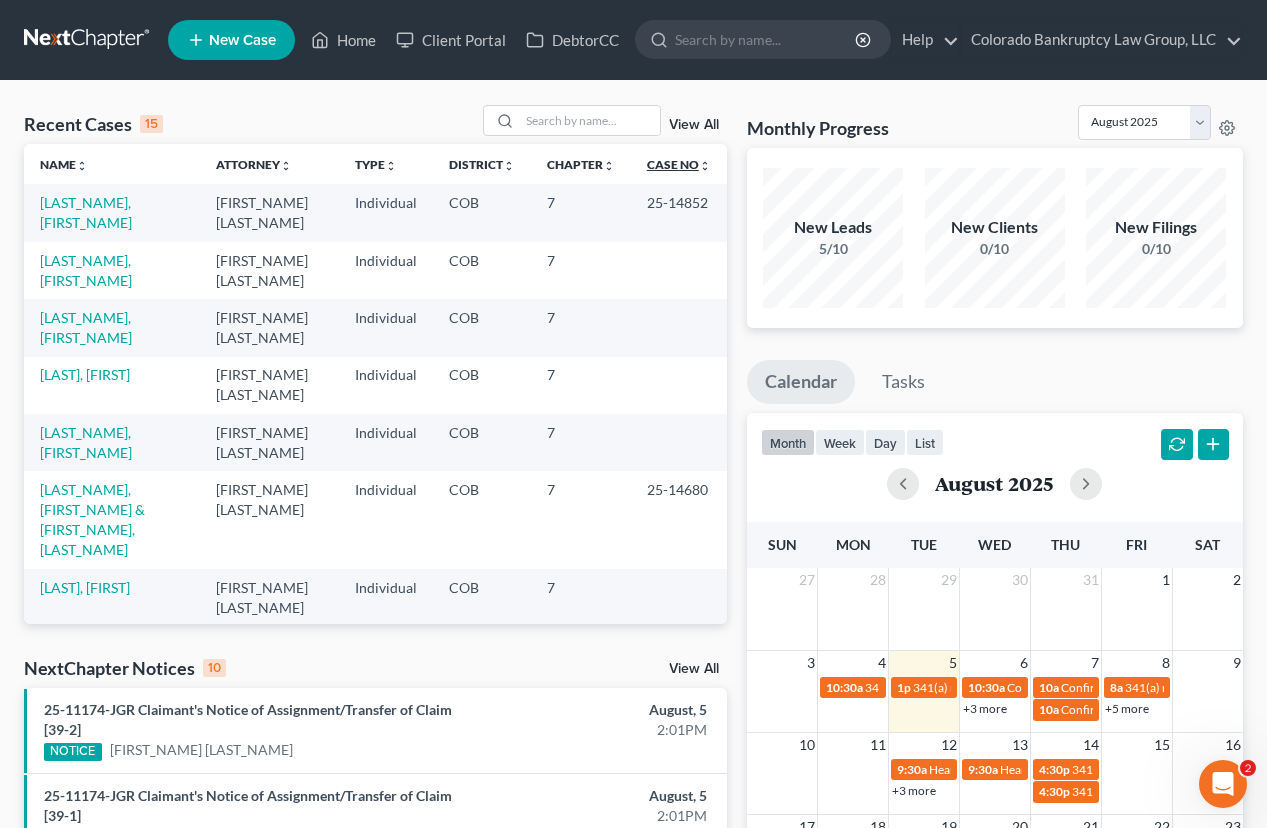 click on "Case No
unfold_more
expand_more
expand_less" at bounding box center [679, 164] 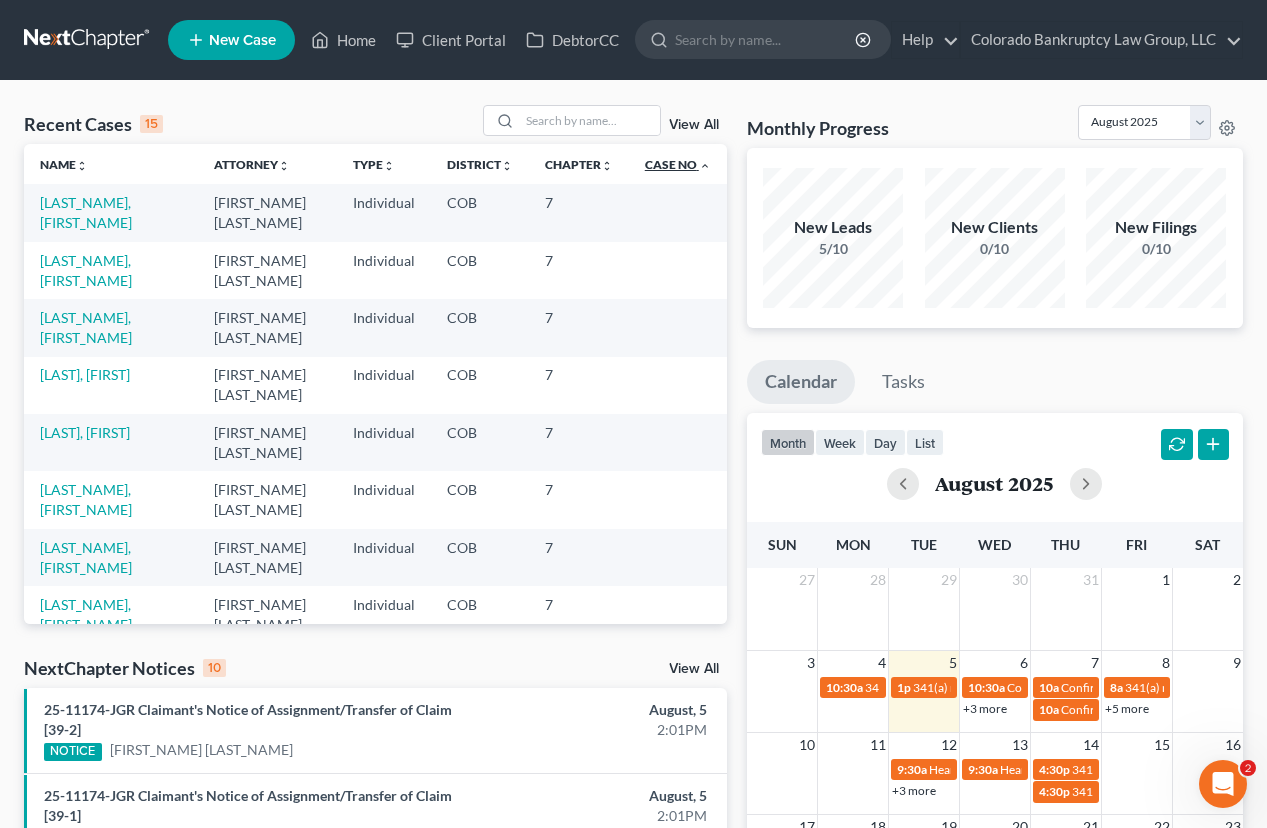 click on "Case No
unfold_more
expand_more
expand_less" at bounding box center [678, 164] 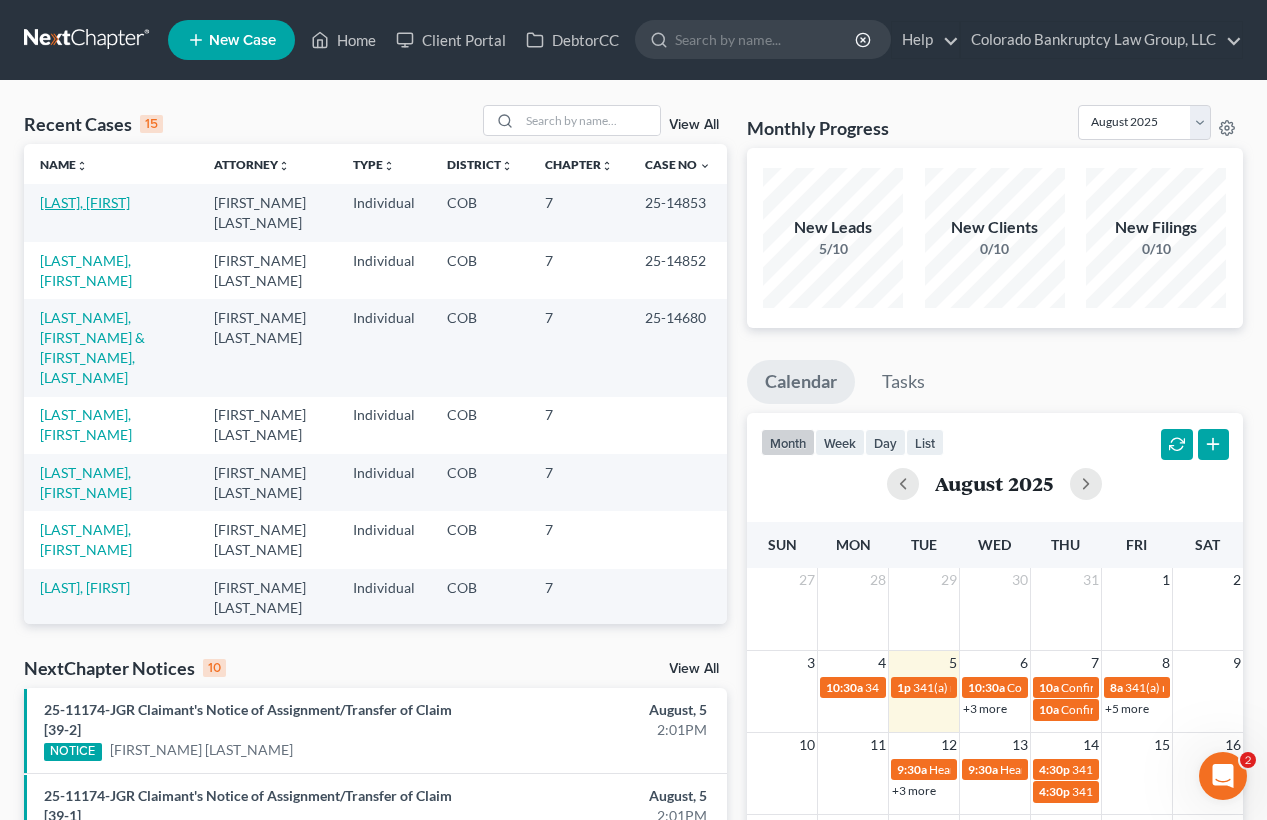 click on "Lee, Ronald" at bounding box center (85, 202) 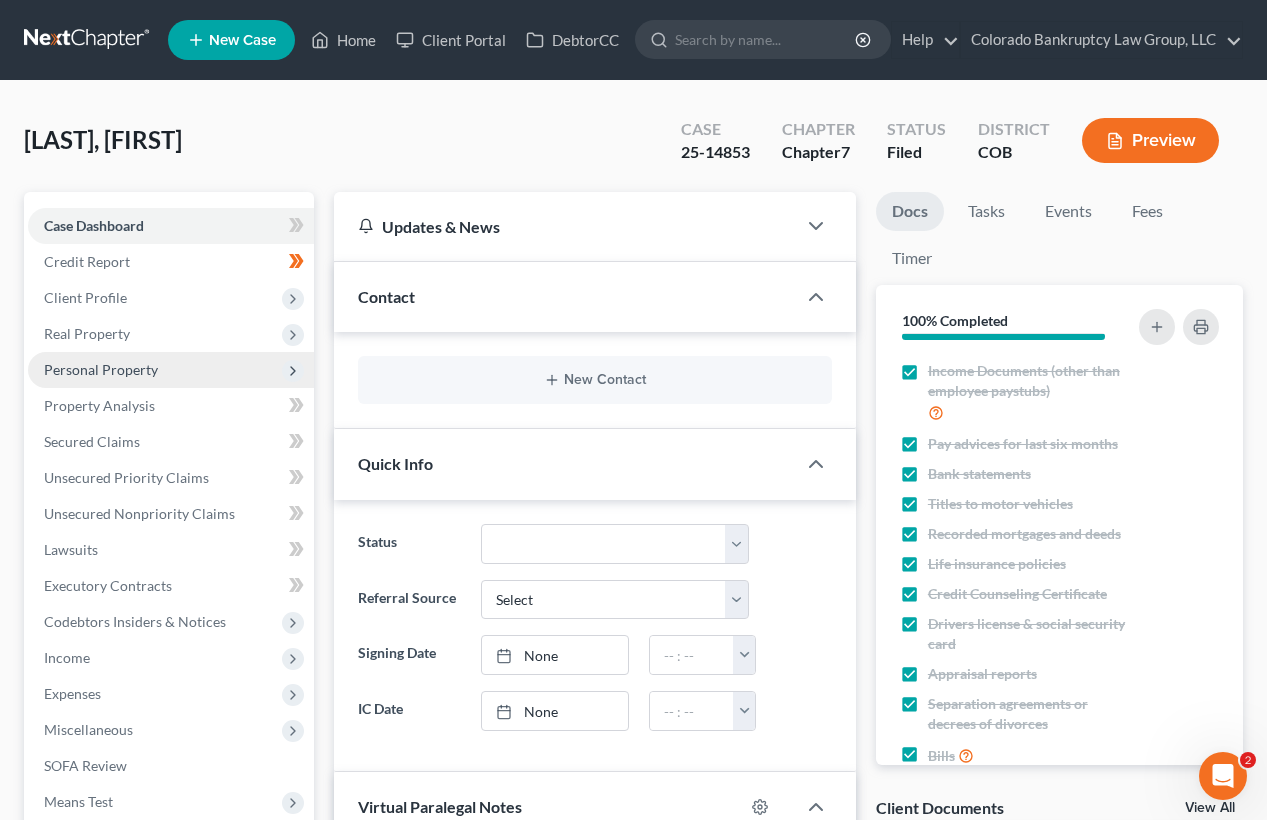 scroll, scrollTop: 238, scrollLeft: 0, axis: vertical 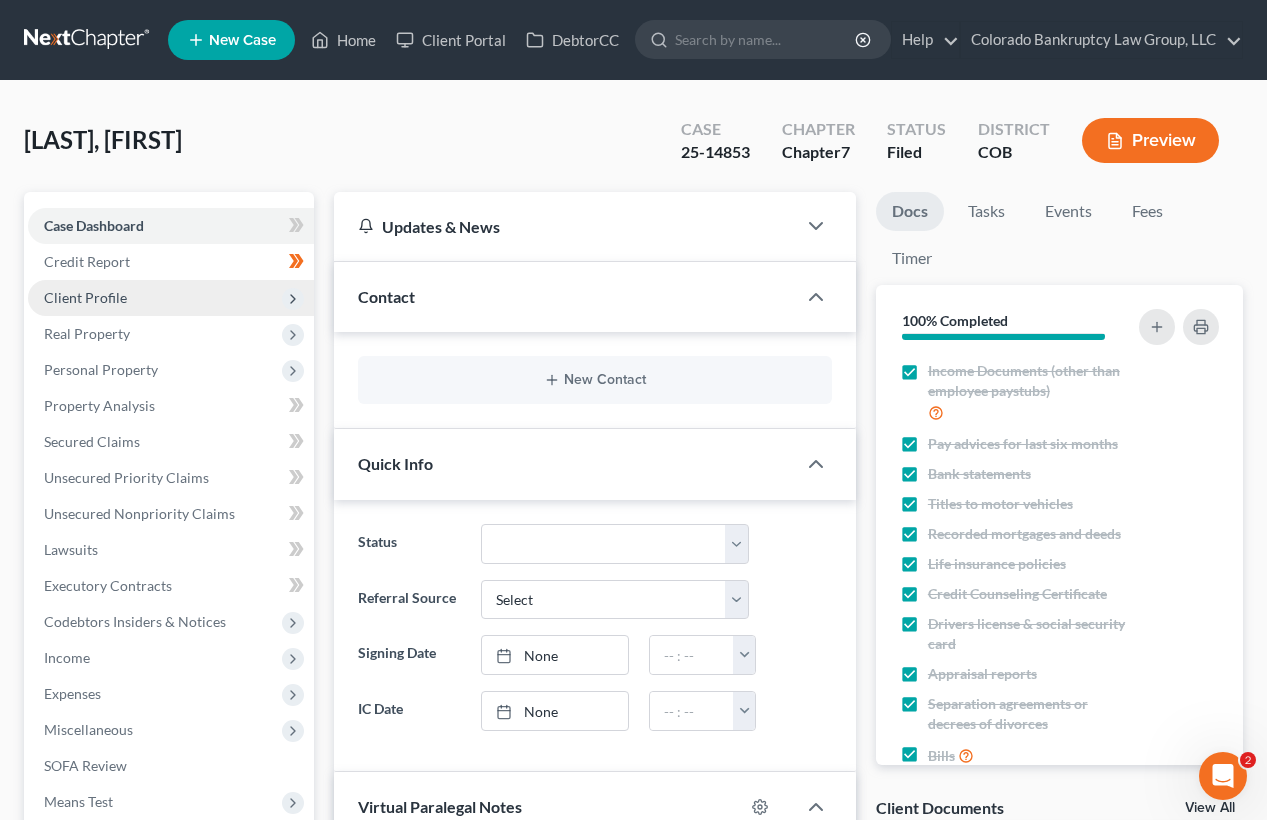 click on "Client Profile" at bounding box center (85, 297) 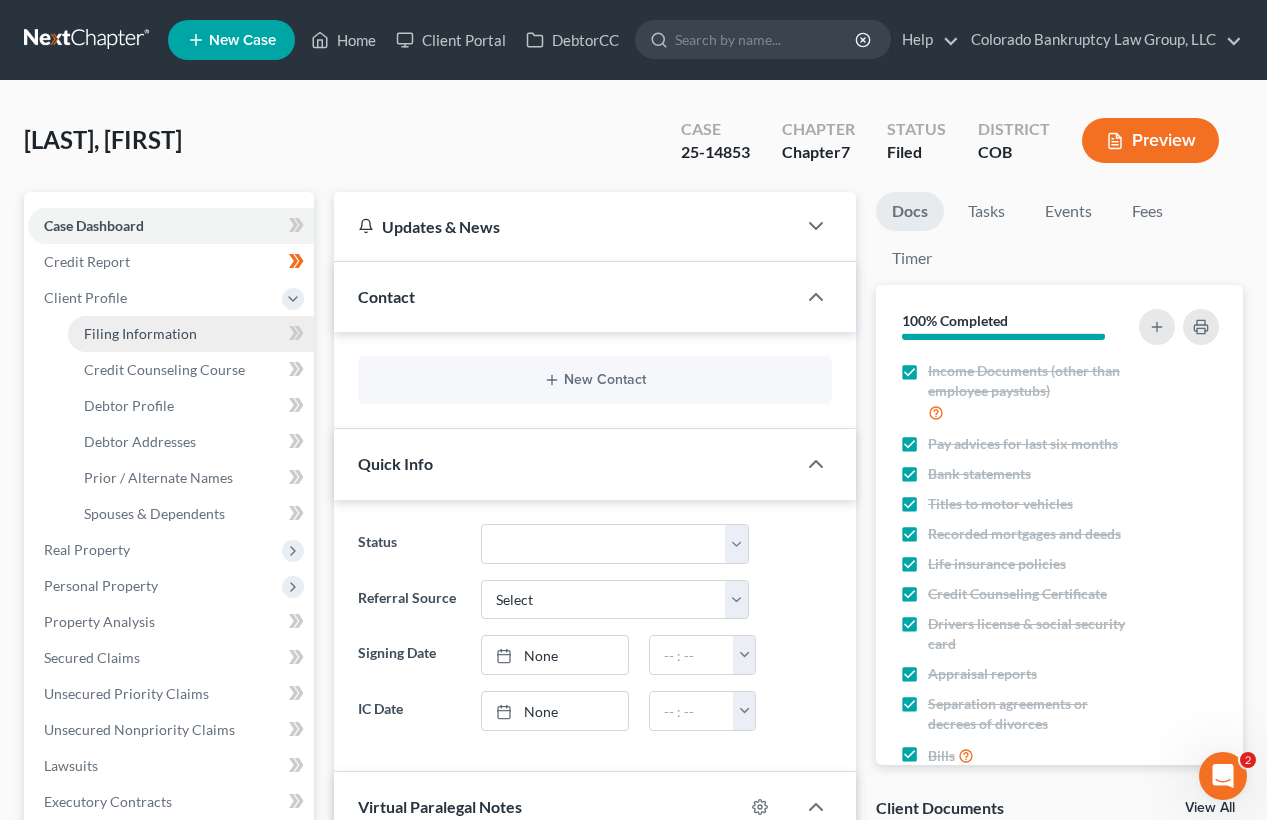 click on "Filing Information" at bounding box center (140, 333) 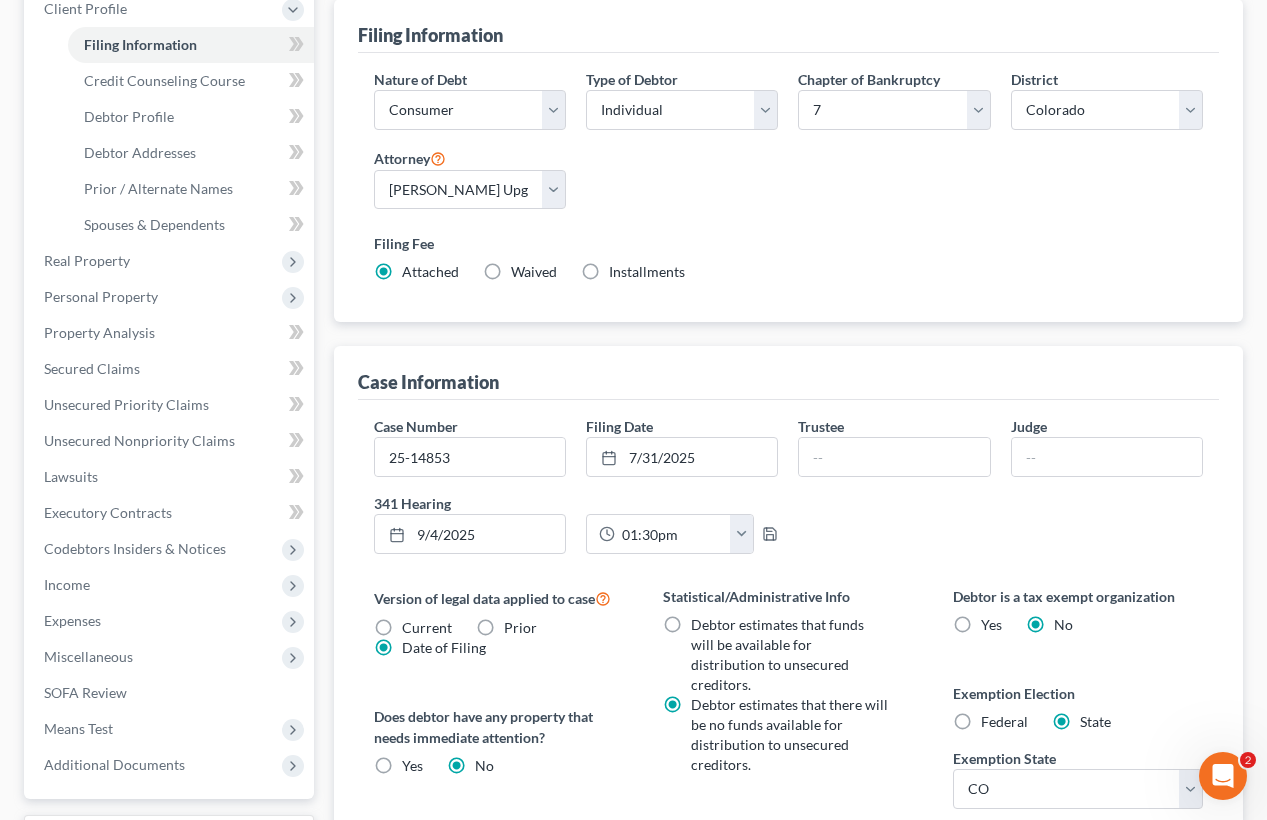 scroll, scrollTop: 300, scrollLeft: 0, axis: vertical 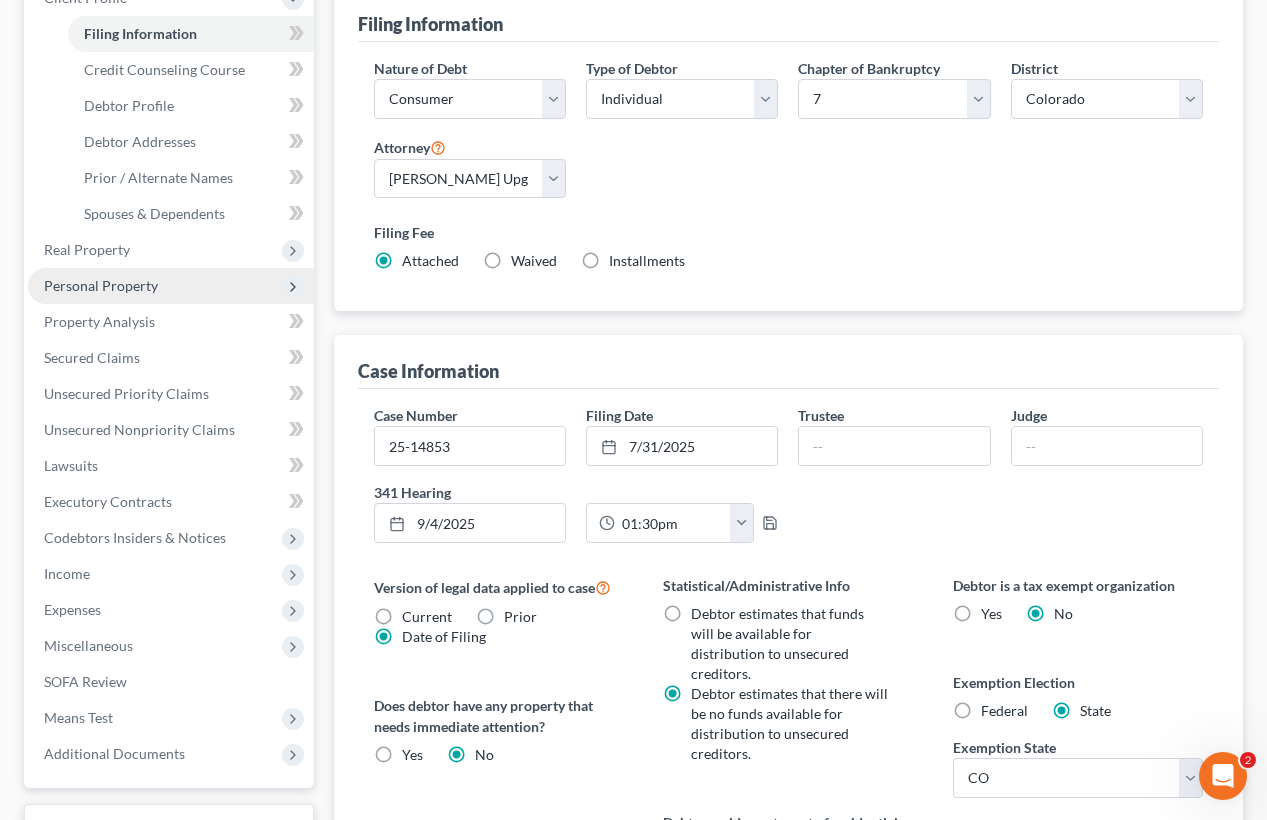 click on "Personal Property" at bounding box center (101, 285) 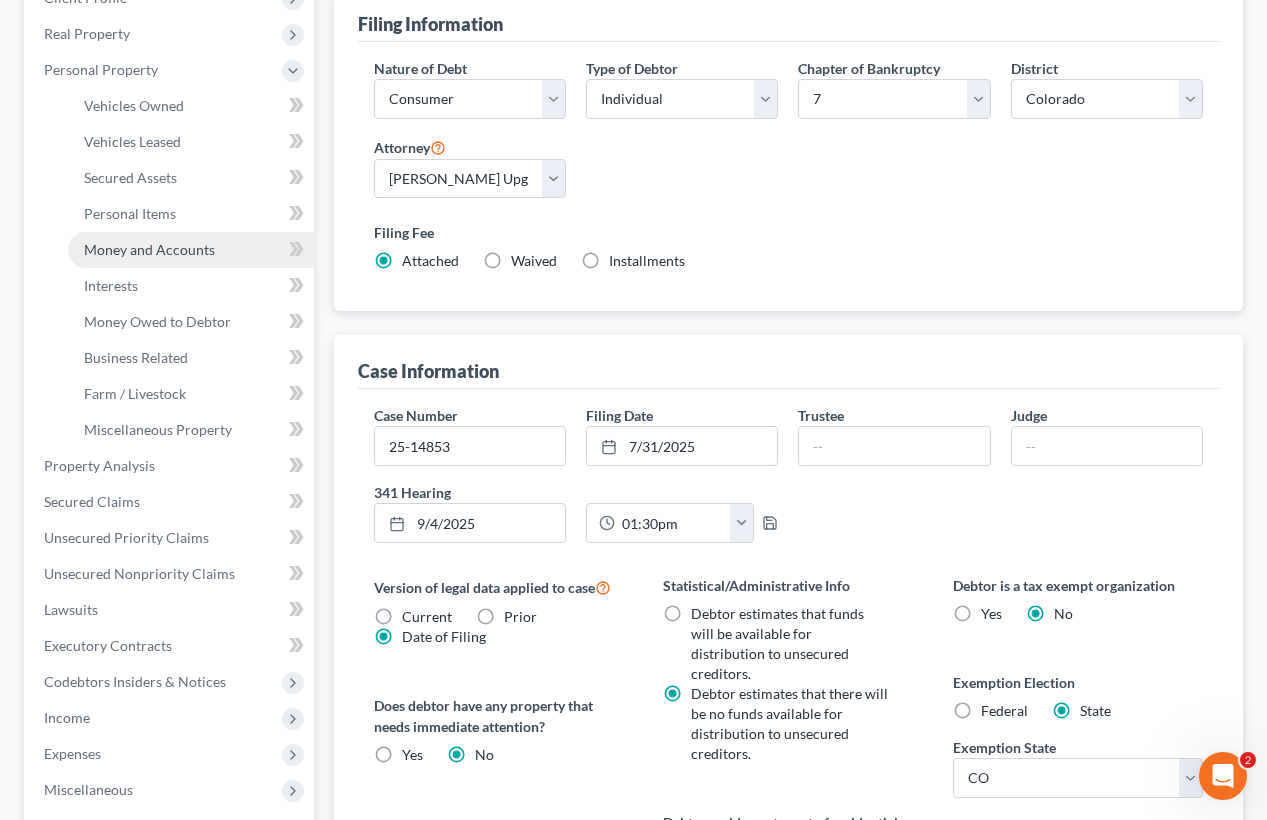click on "Money and Accounts" at bounding box center [149, 249] 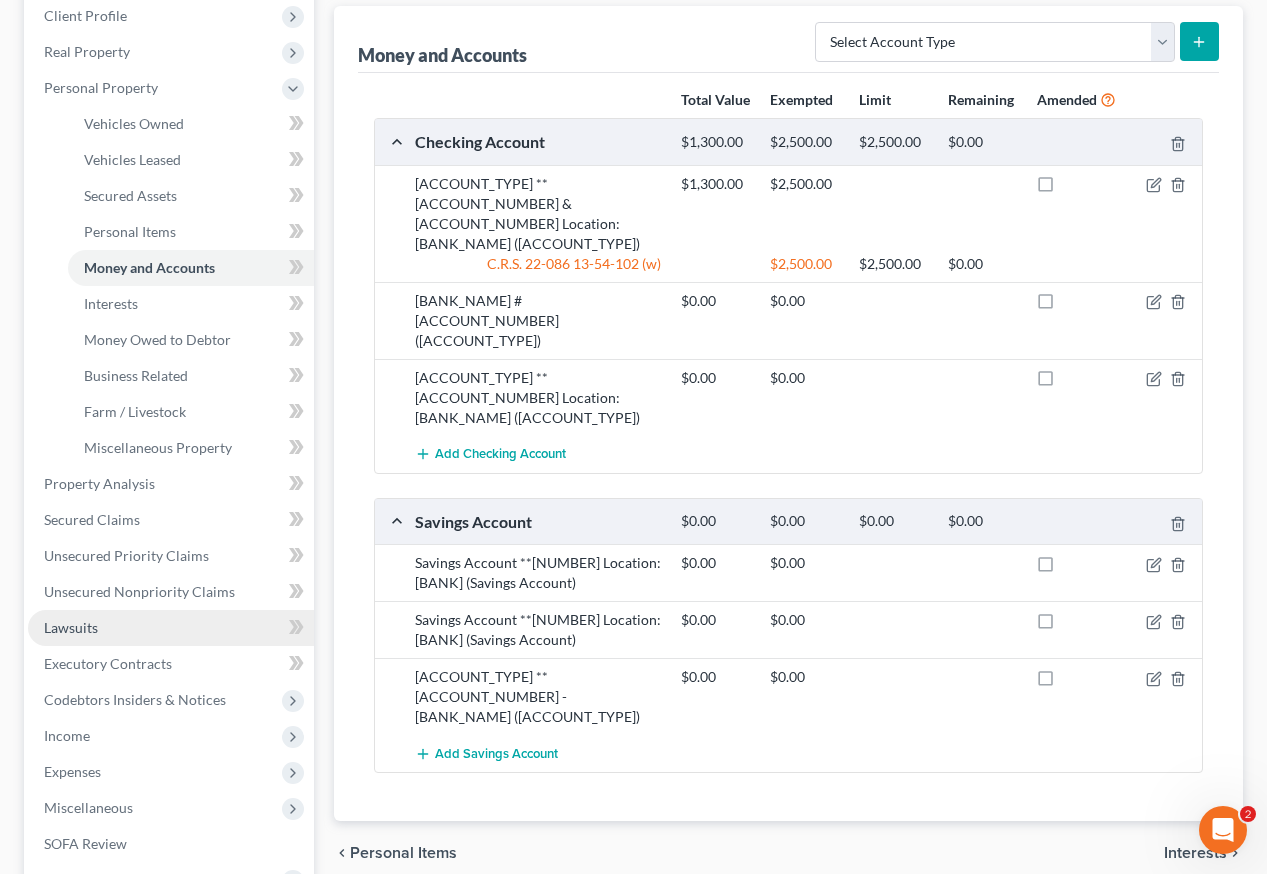 scroll, scrollTop: 497, scrollLeft: 0, axis: vertical 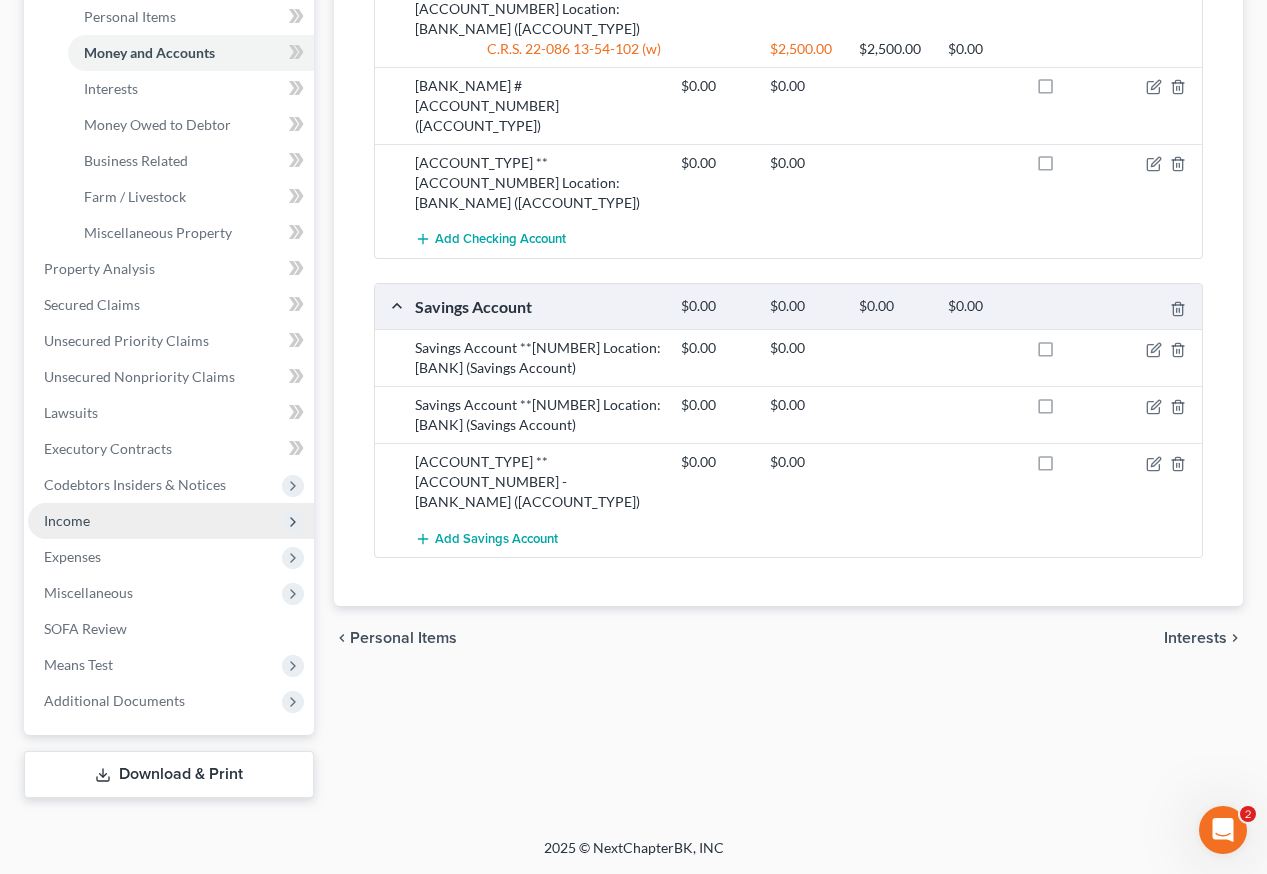 click on "Income" at bounding box center (67, 520) 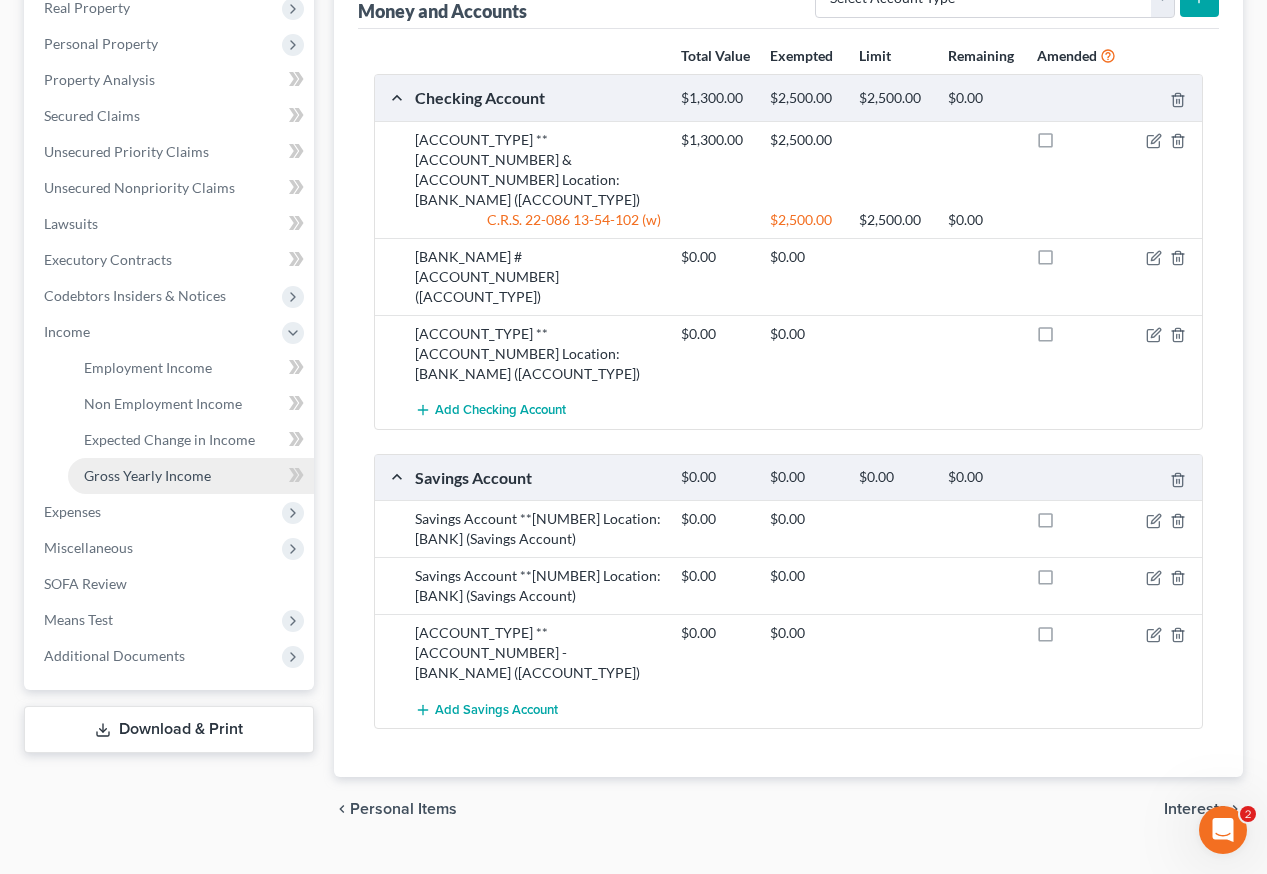 click on "Gross Yearly Income" at bounding box center (147, 475) 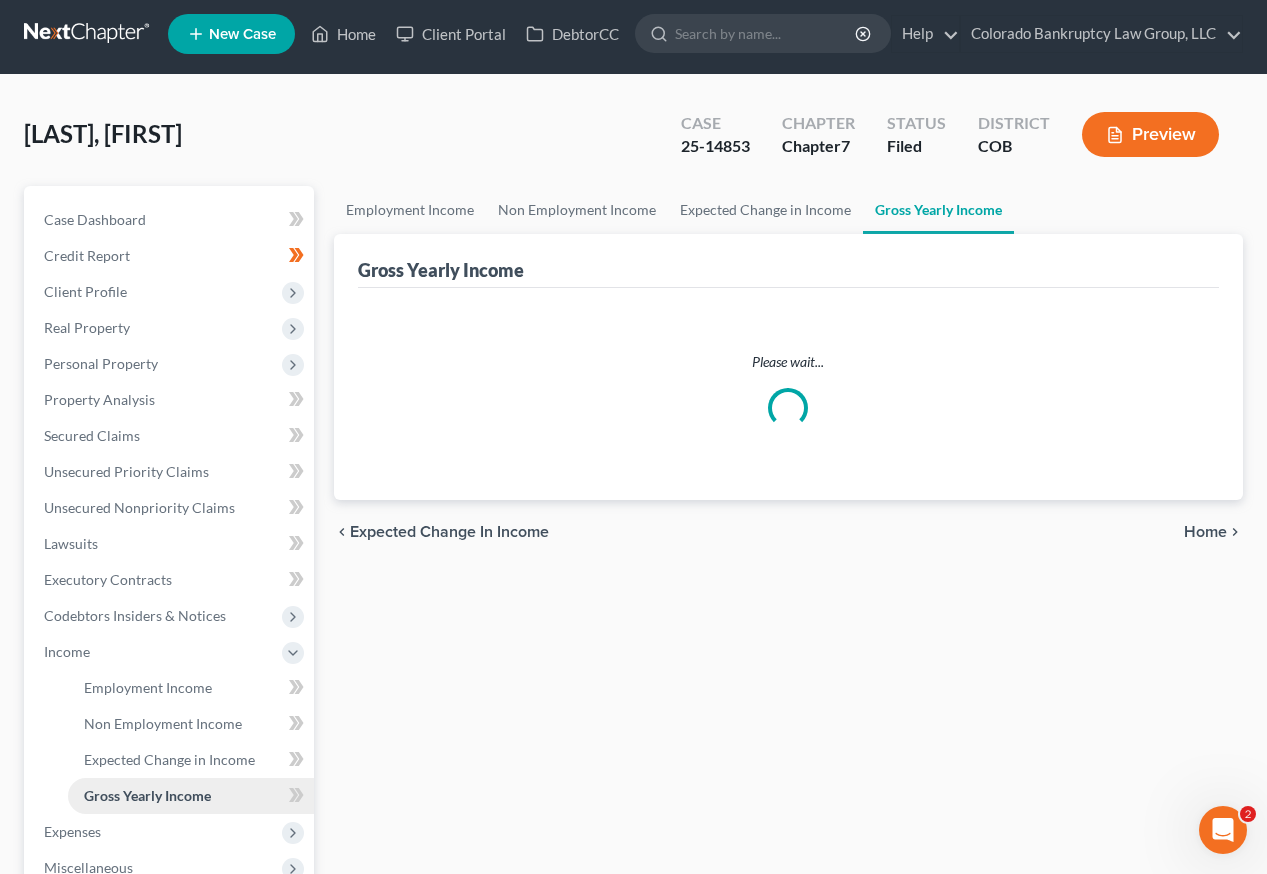 scroll, scrollTop: 0, scrollLeft: 0, axis: both 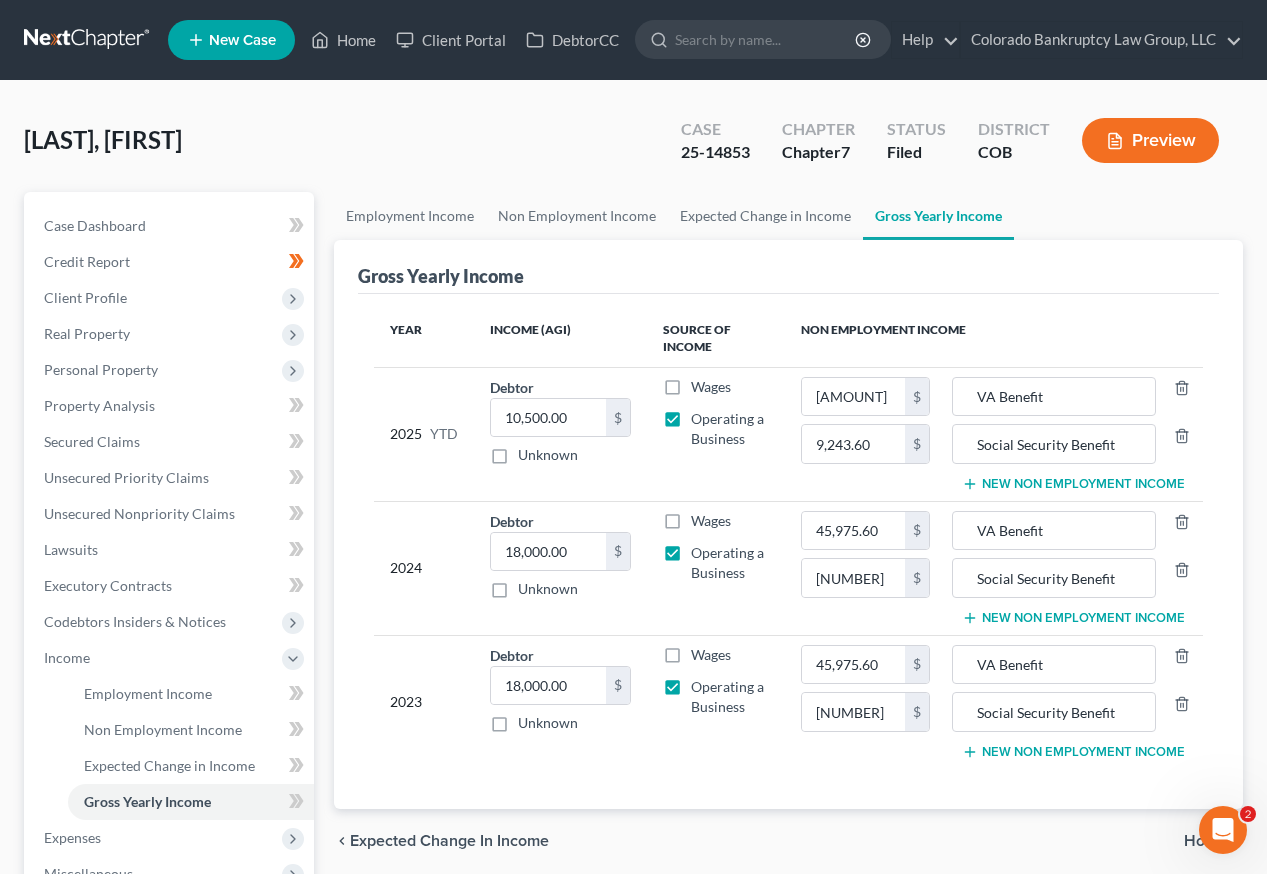 click on "Lee, Ronald Upgraded Case 25-14853 Chapter Chapter  7 Status Filed District COB Preview" at bounding box center (633, 148) 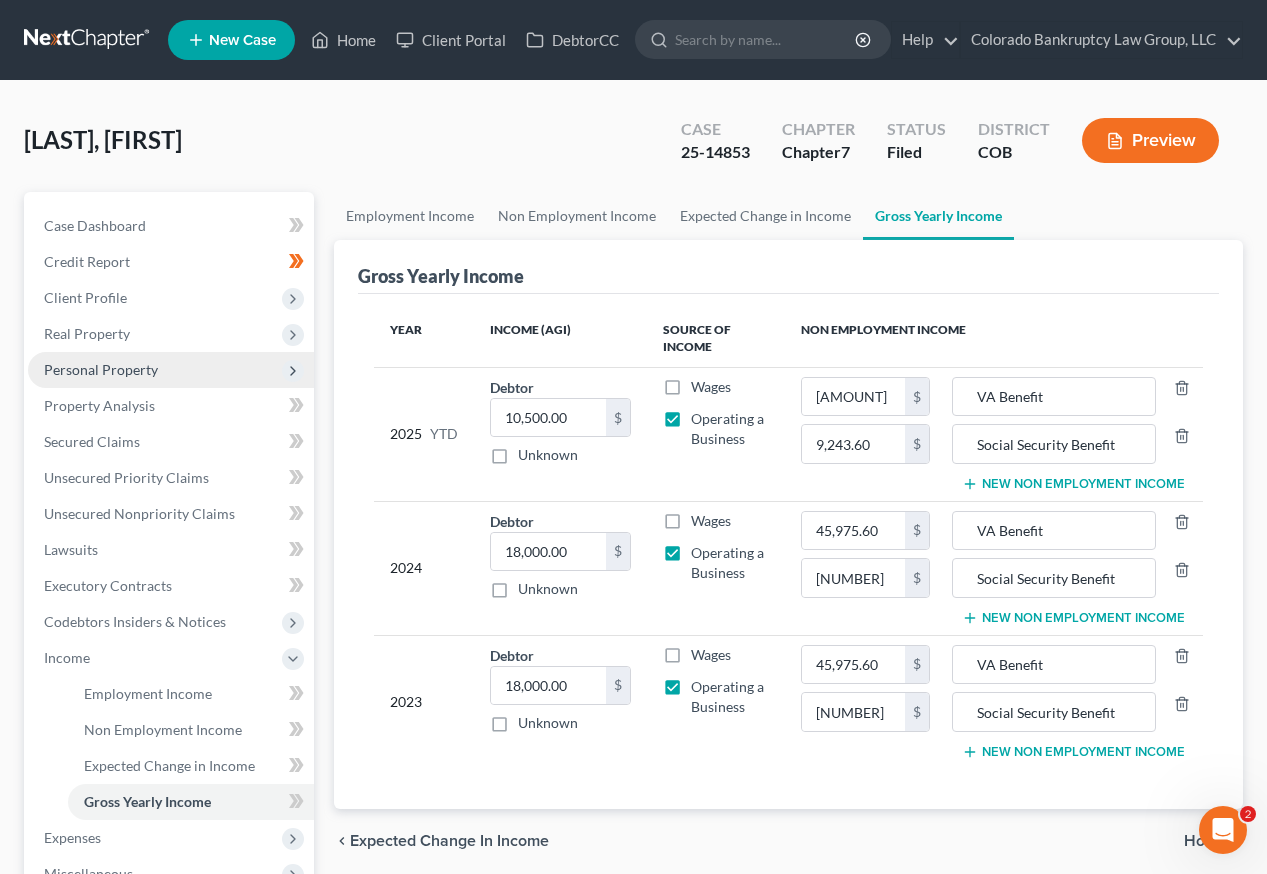 click on "Personal Property" at bounding box center (101, 369) 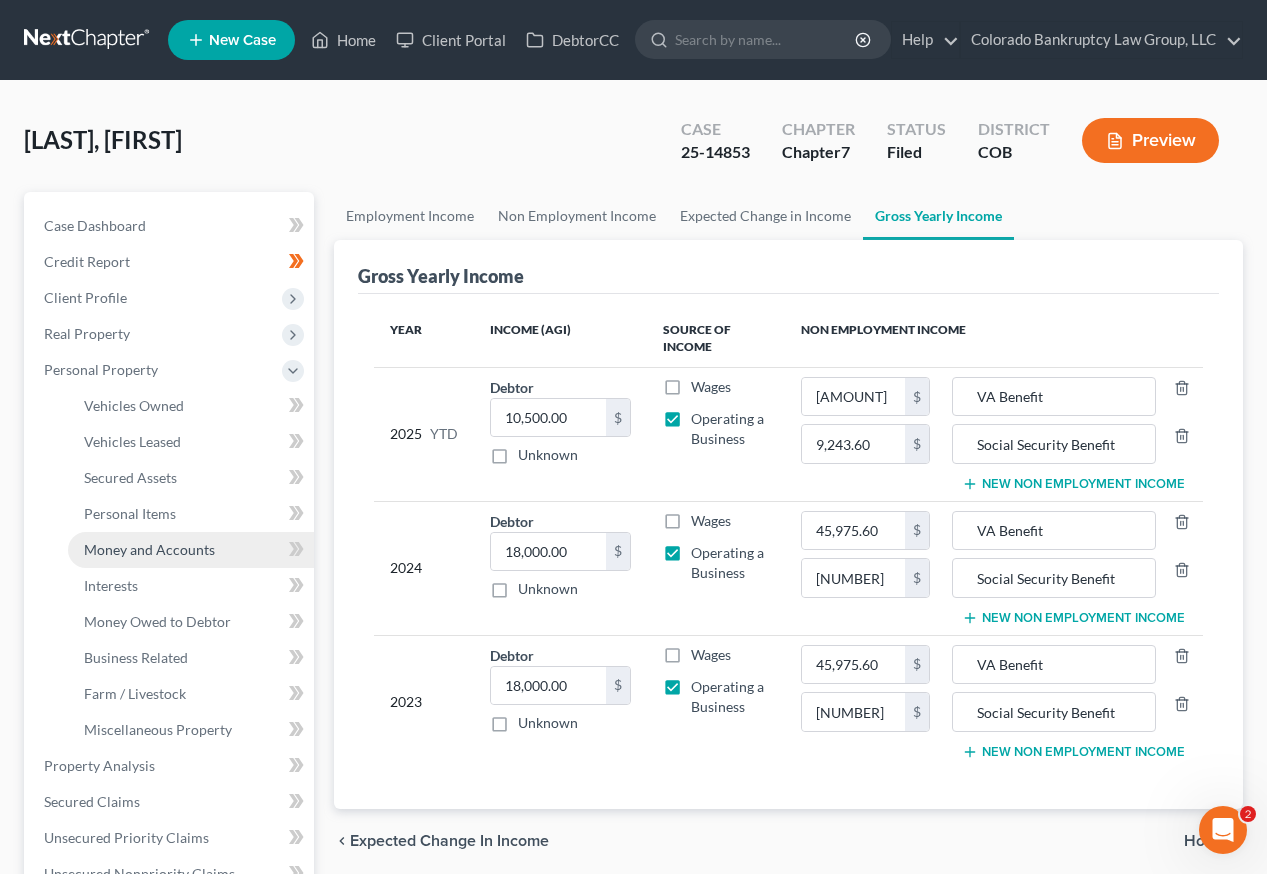 click on "Money and Accounts" at bounding box center [149, 549] 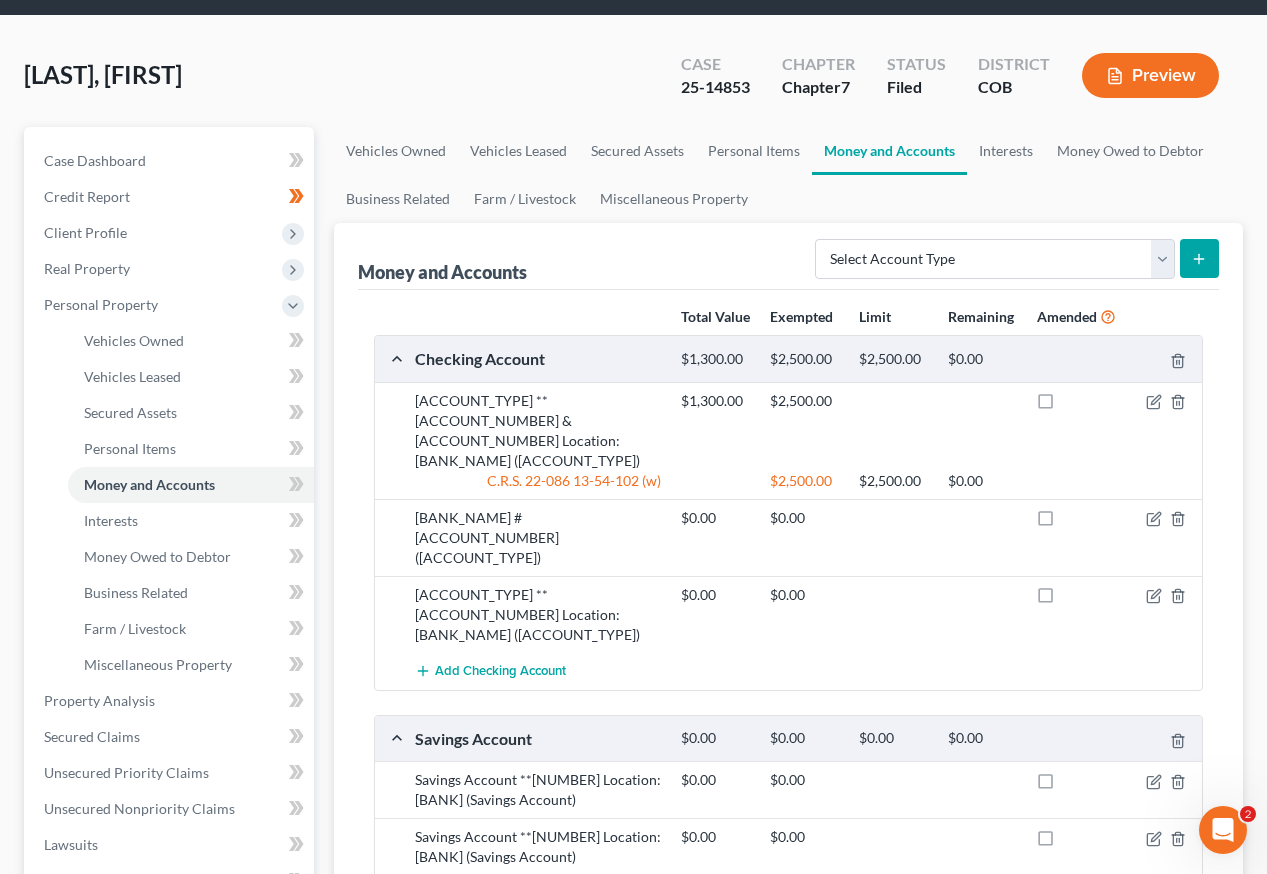 scroll, scrollTop: 100, scrollLeft: 0, axis: vertical 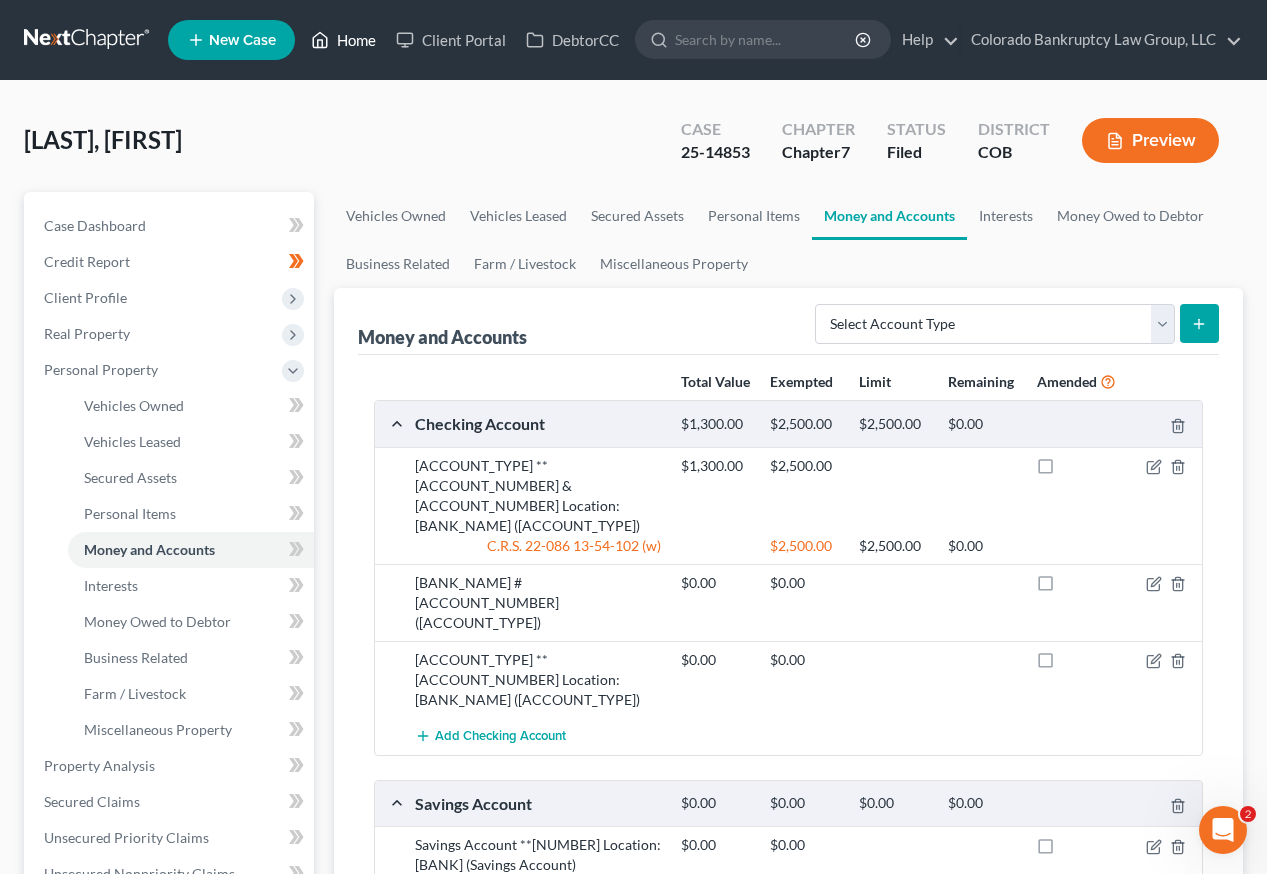 click on "Home" at bounding box center [343, 40] 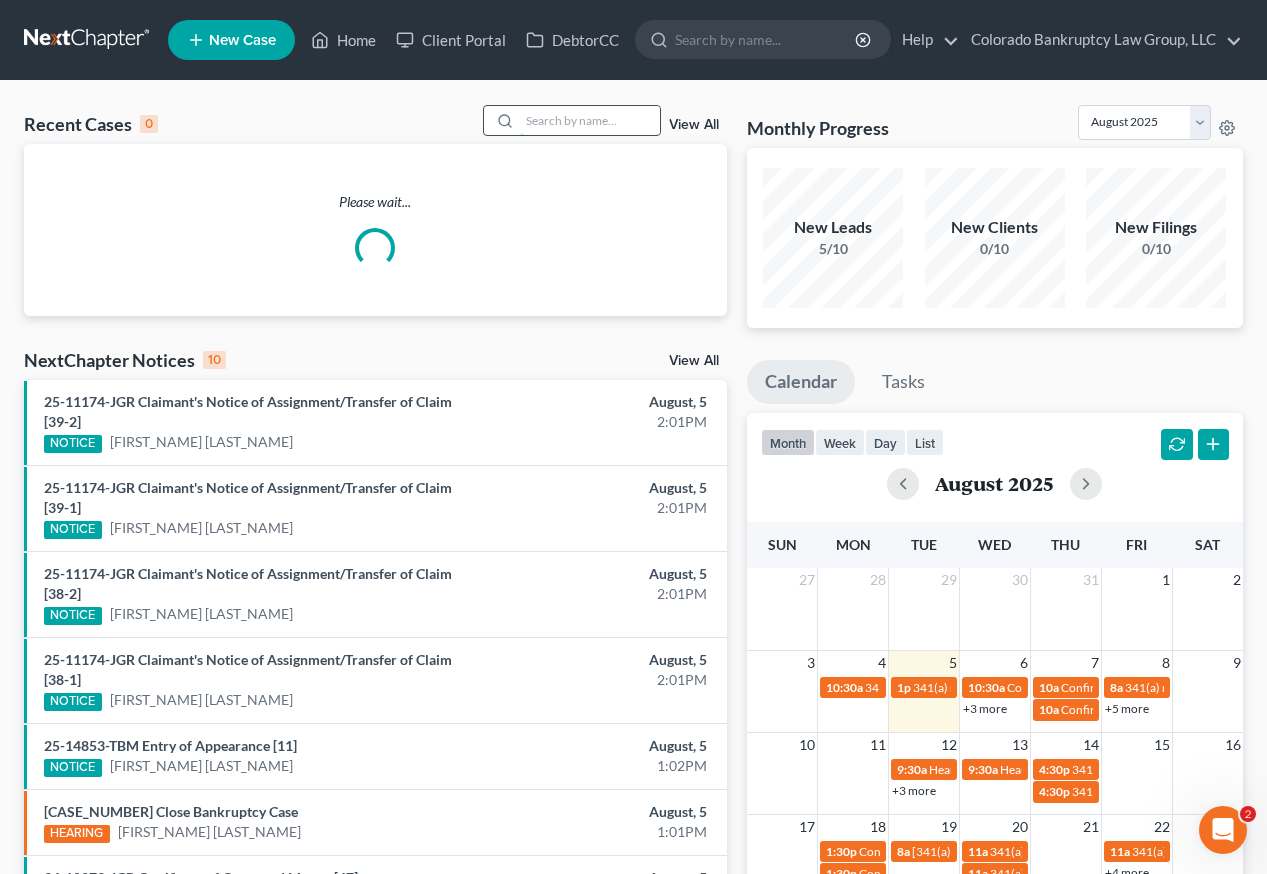 click at bounding box center [590, 120] 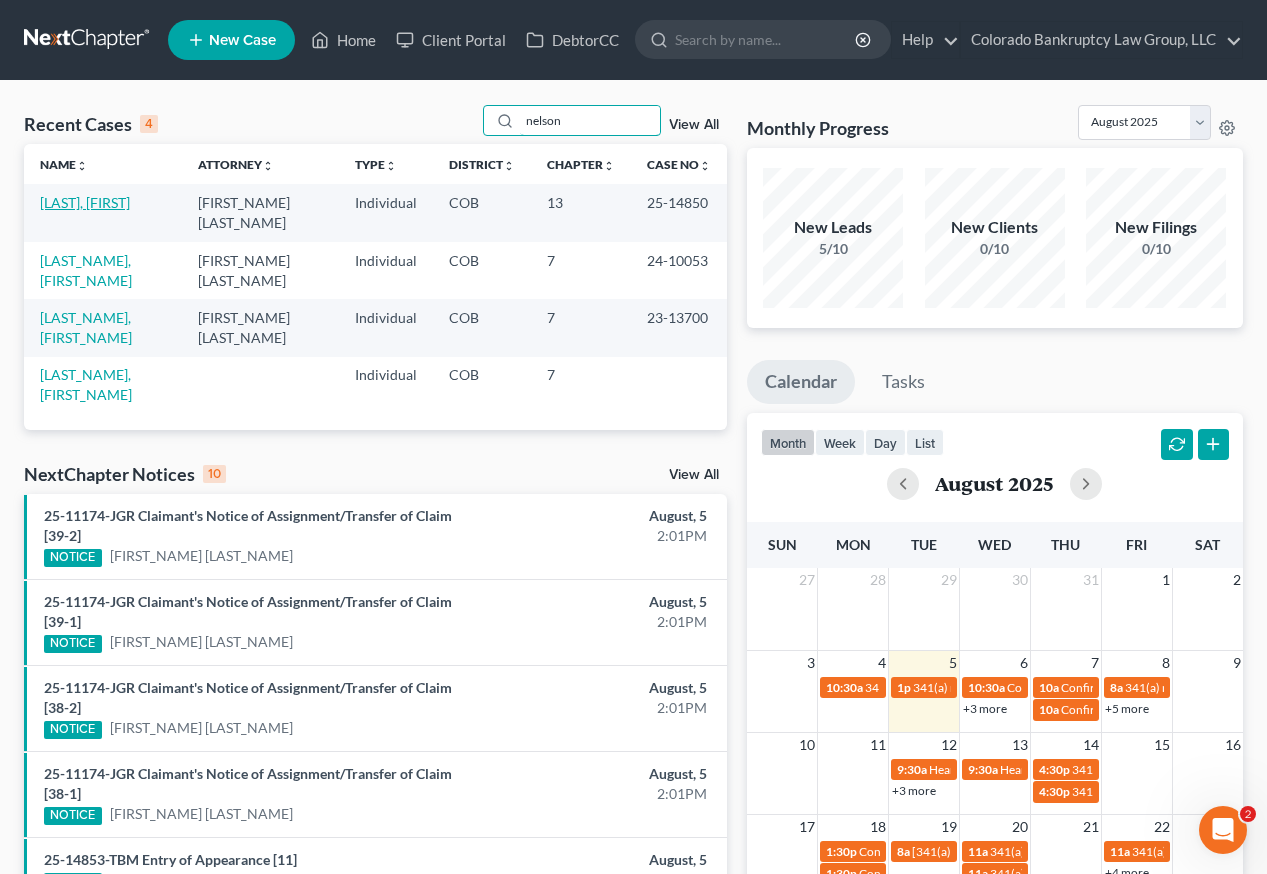 type on "nelson" 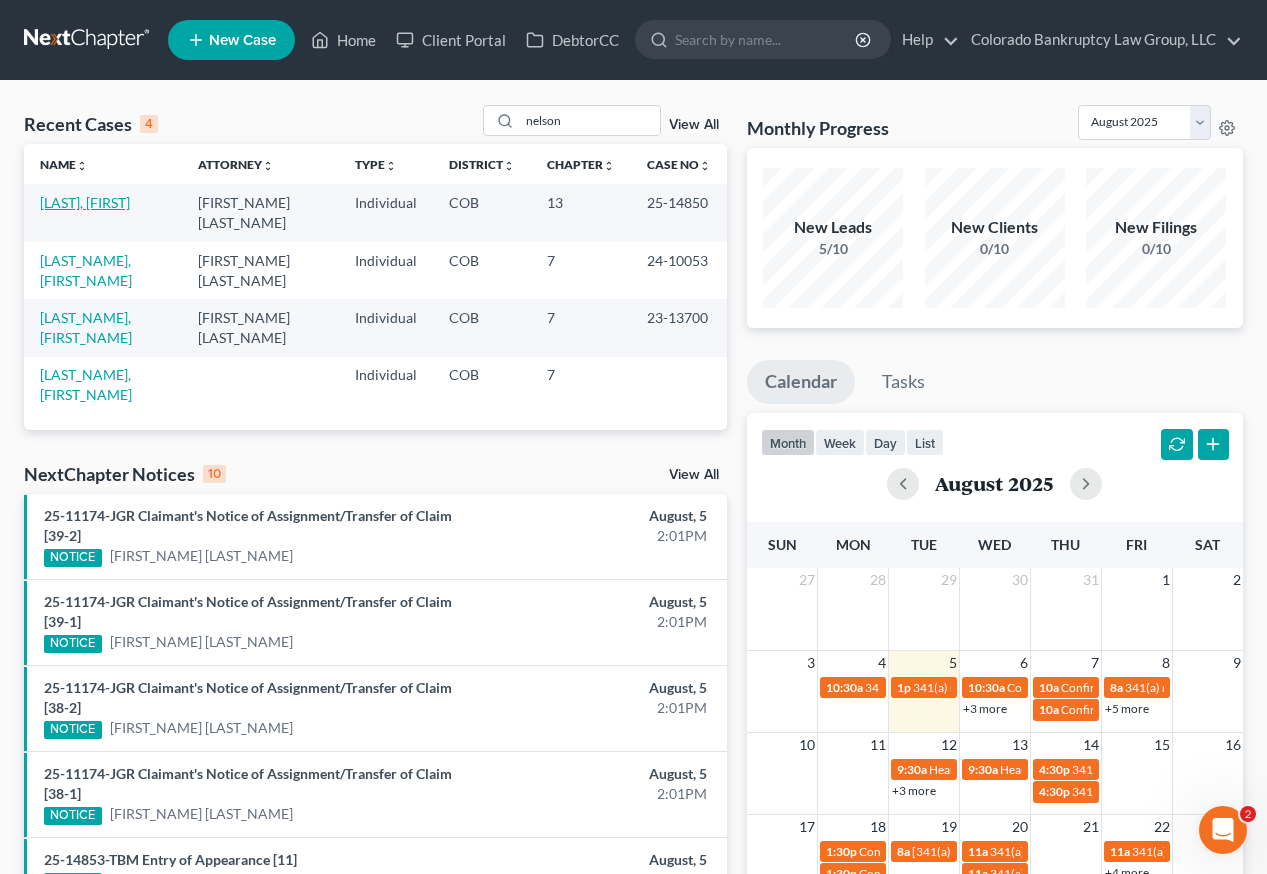click on "Nelson, Broc" at bounding box center [85, 202] 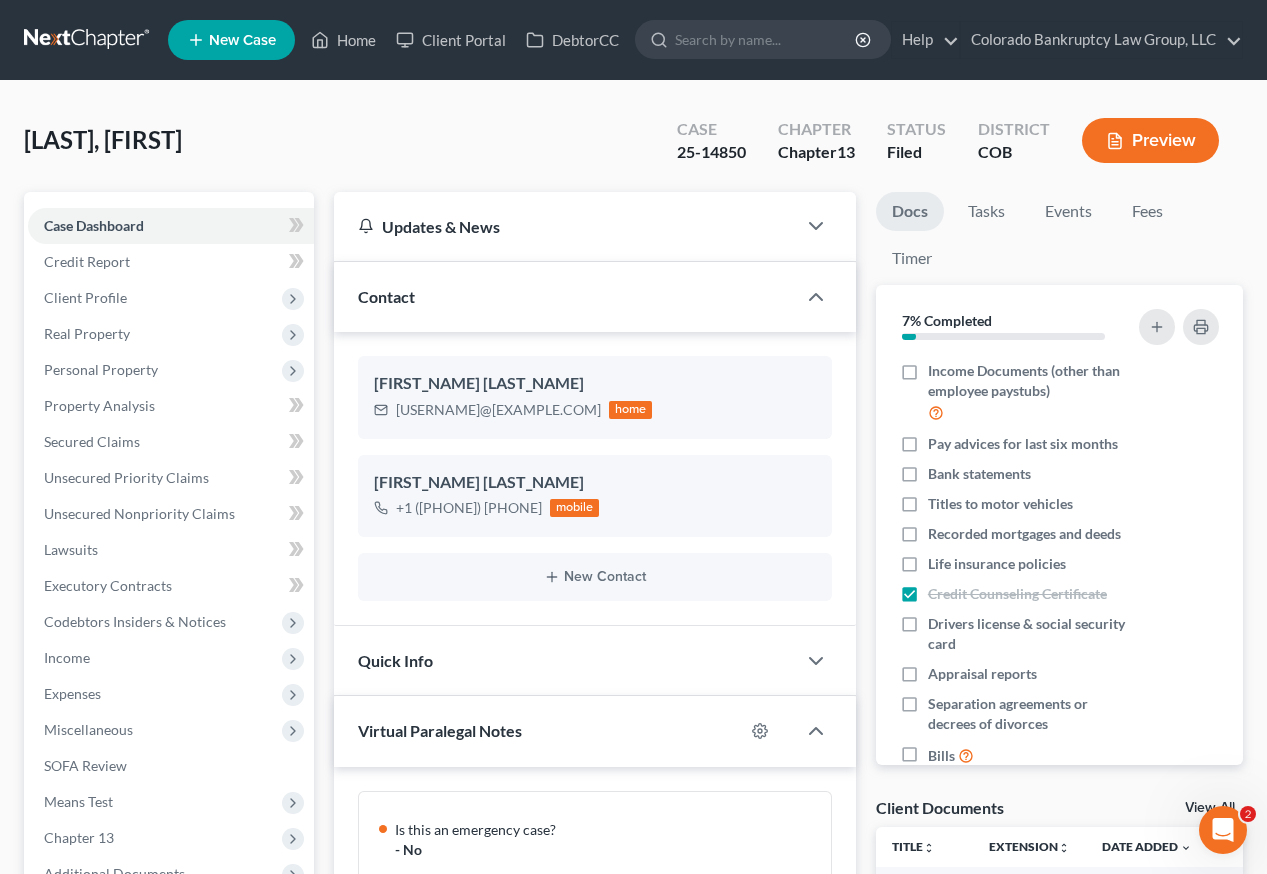 scroll, scrollTop: 303, scrollLeft: 0, axis: vertical 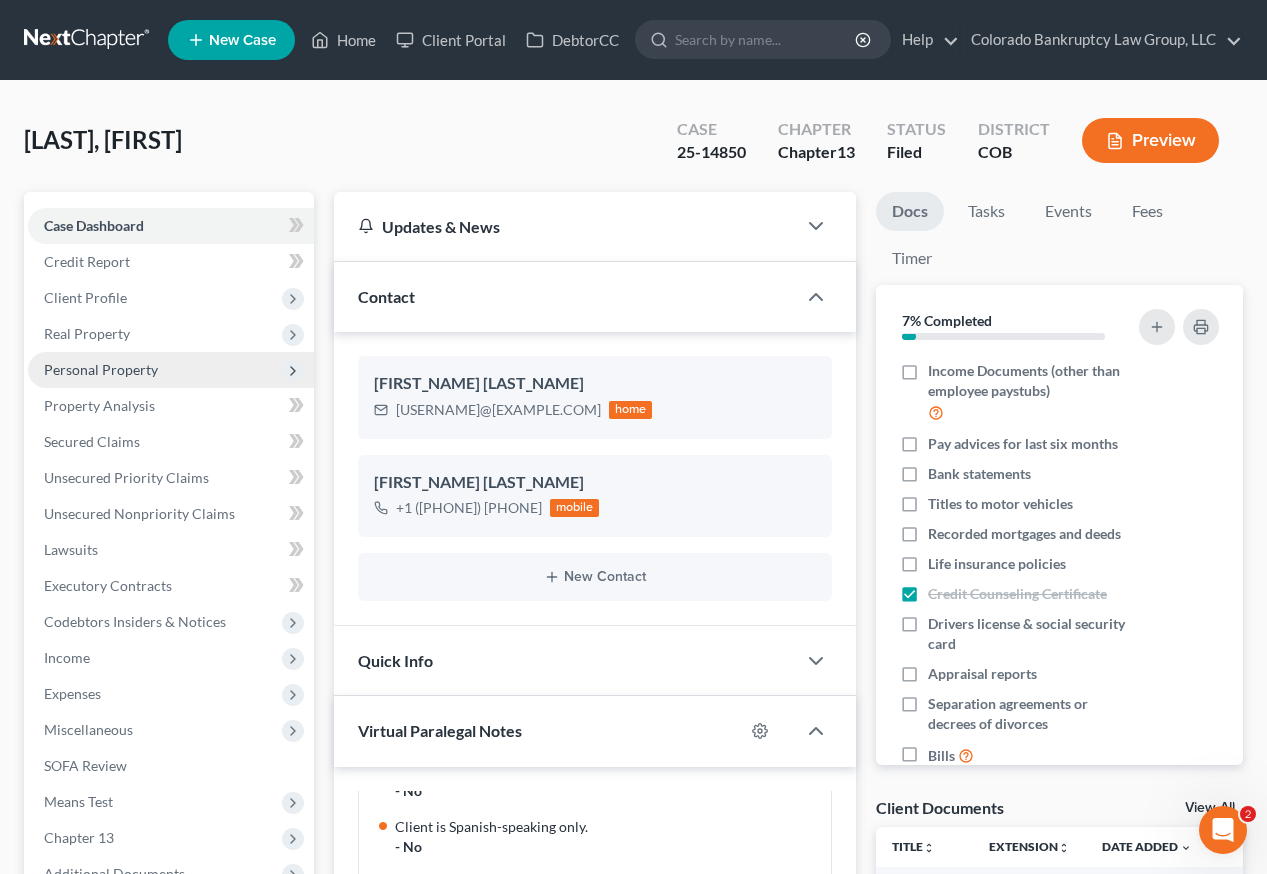 click on "Personal Property" at bounding box center (101, 369) 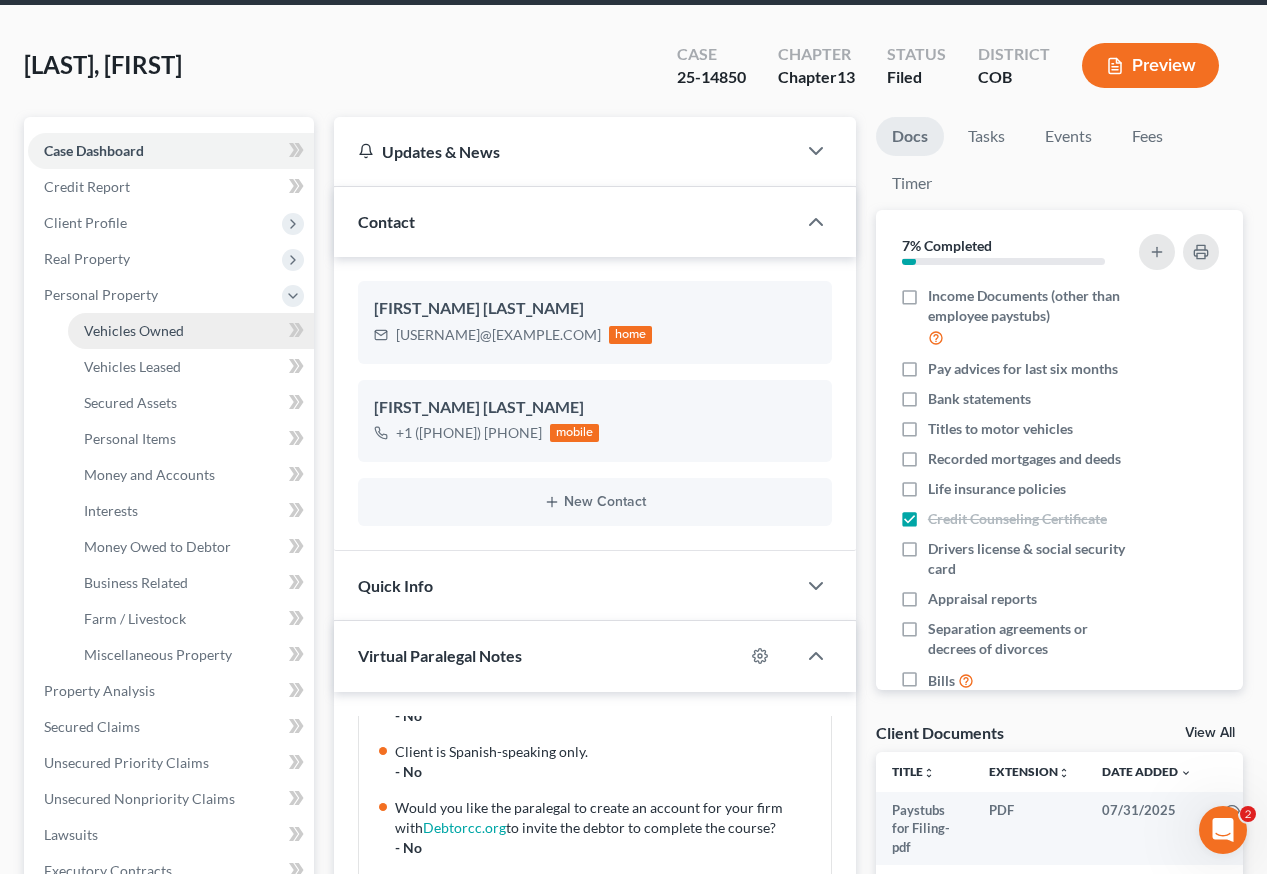 scroll, scrollTop: 400, scrollLeft: 0, axis: vertical 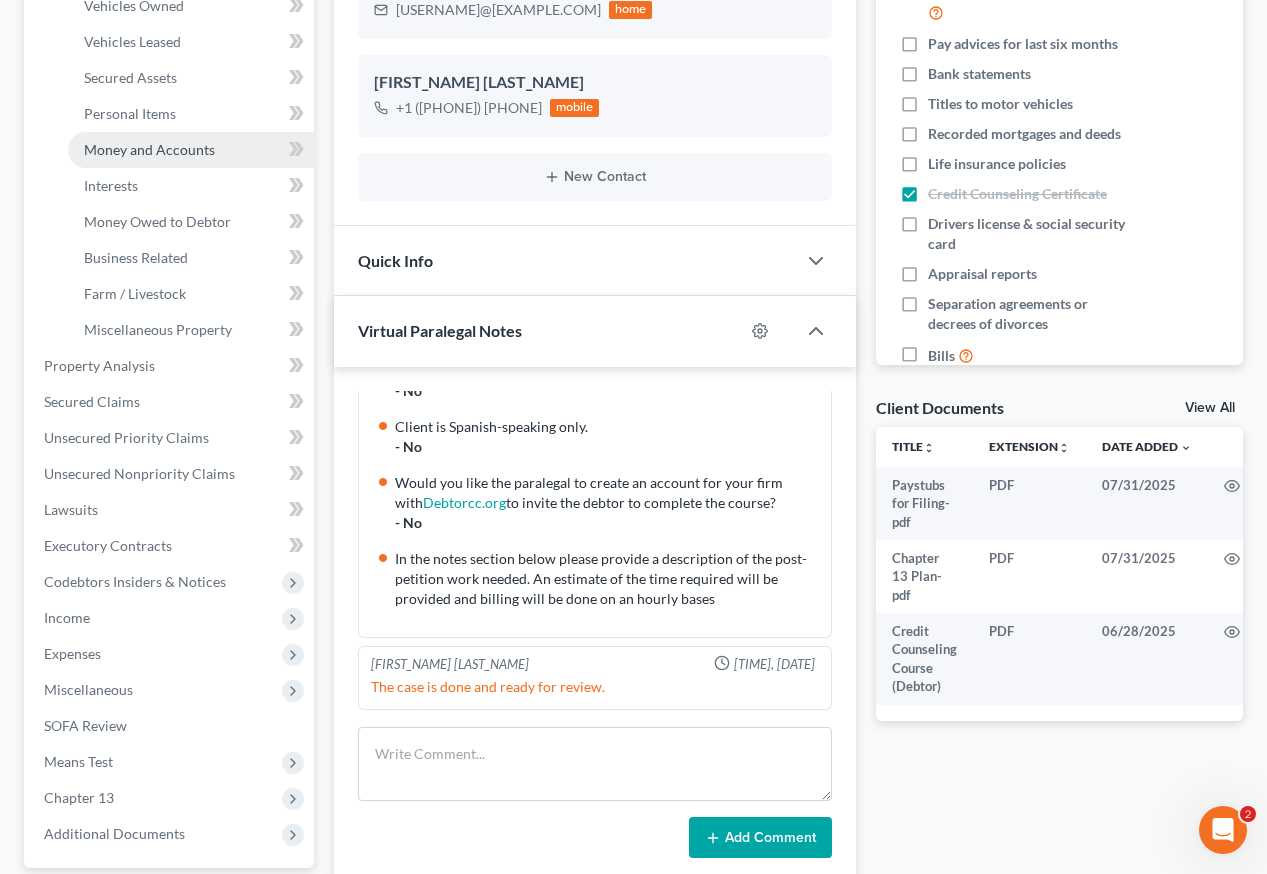 click on "Money and Accounts" at bounding box center (149, 149) 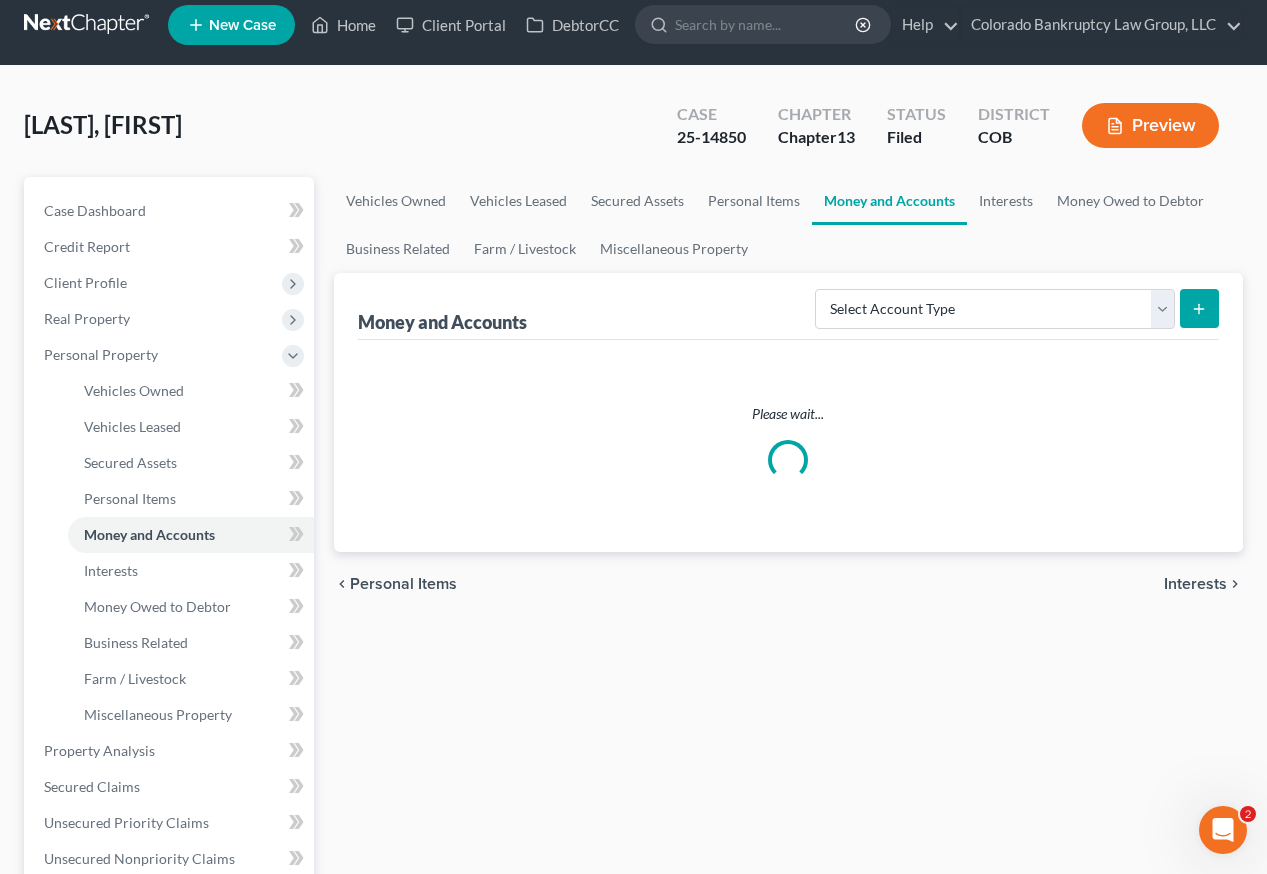 scroll, scrollTop: 0, scrollLeft: 0, axis: both 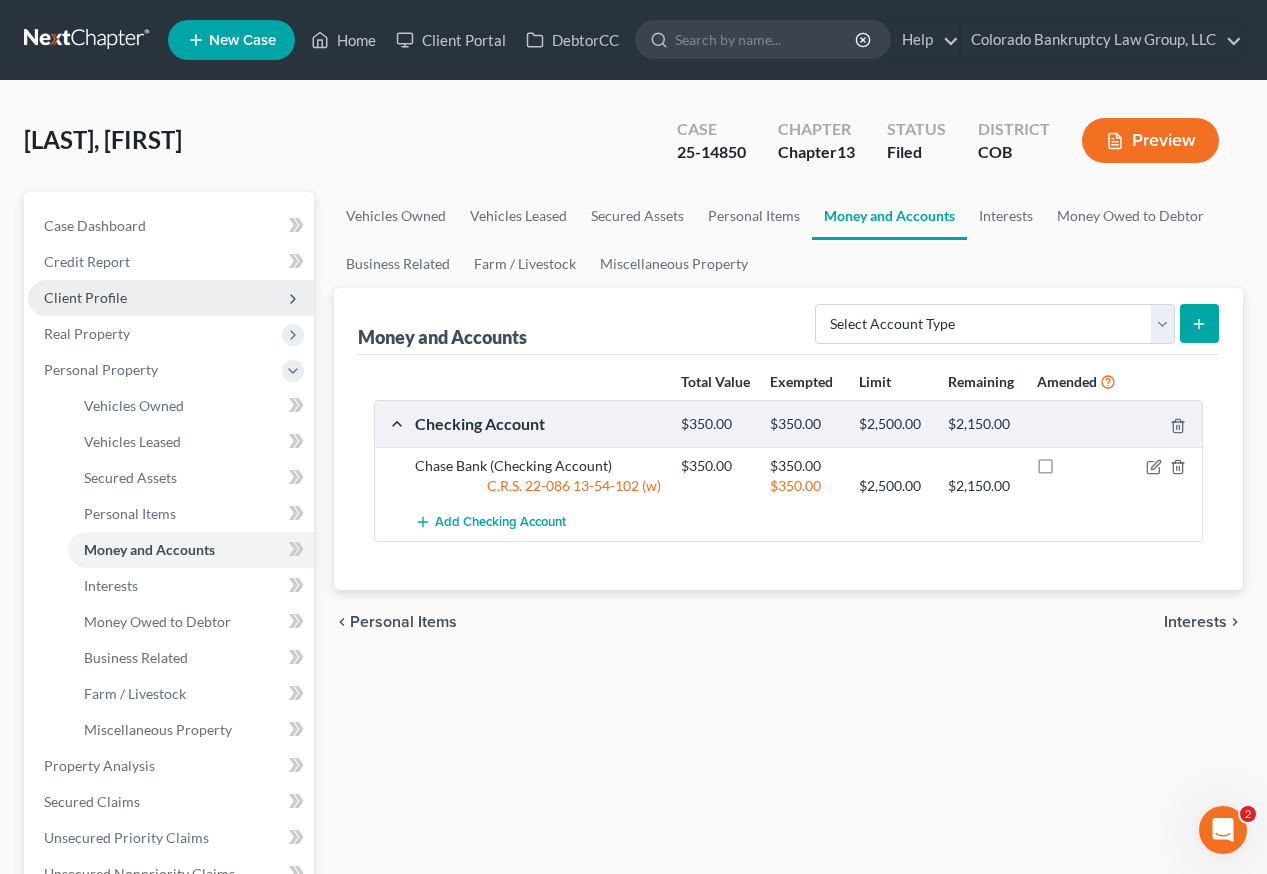click on "Client Profile" at bounding box center [85, 297] 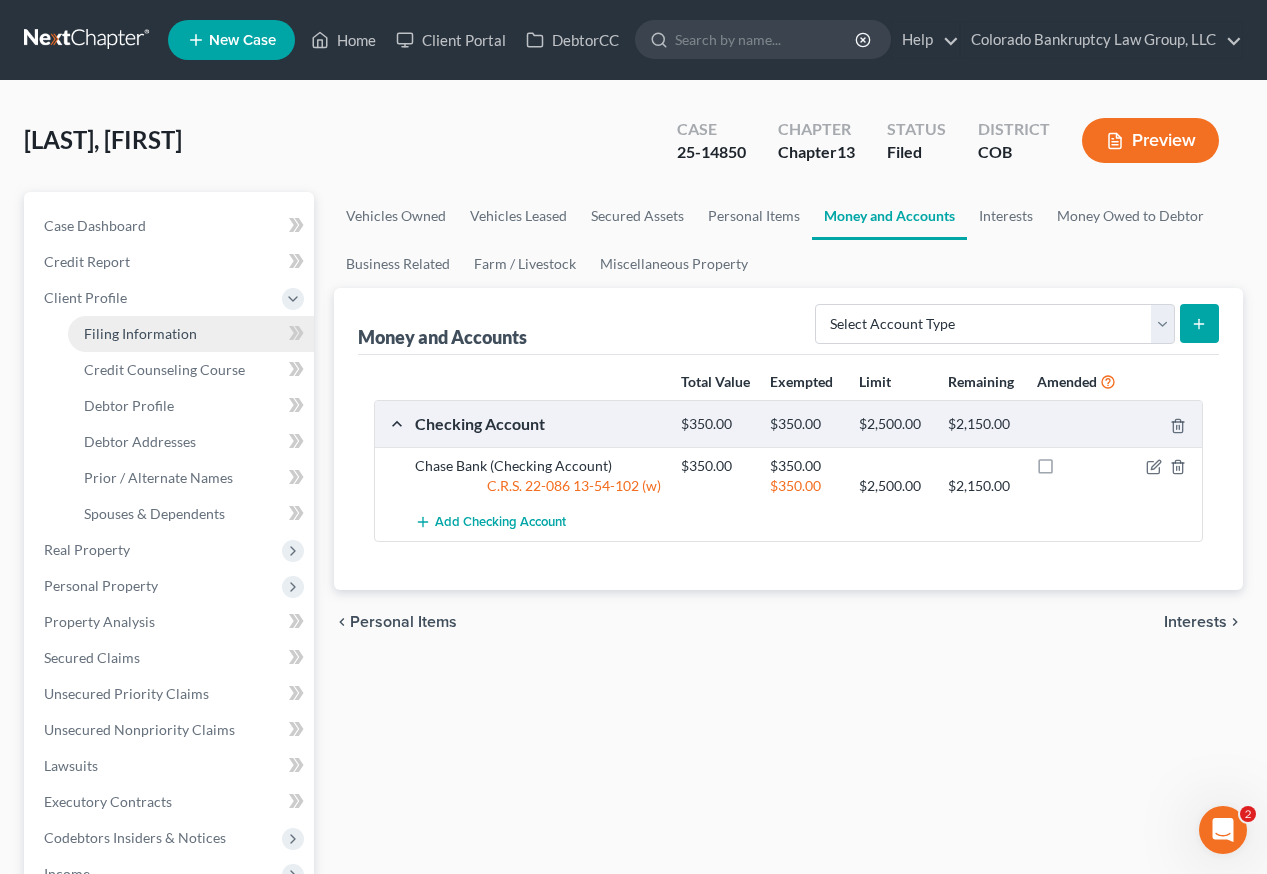 click on "Filing Information" at bounding box center (140, 333) 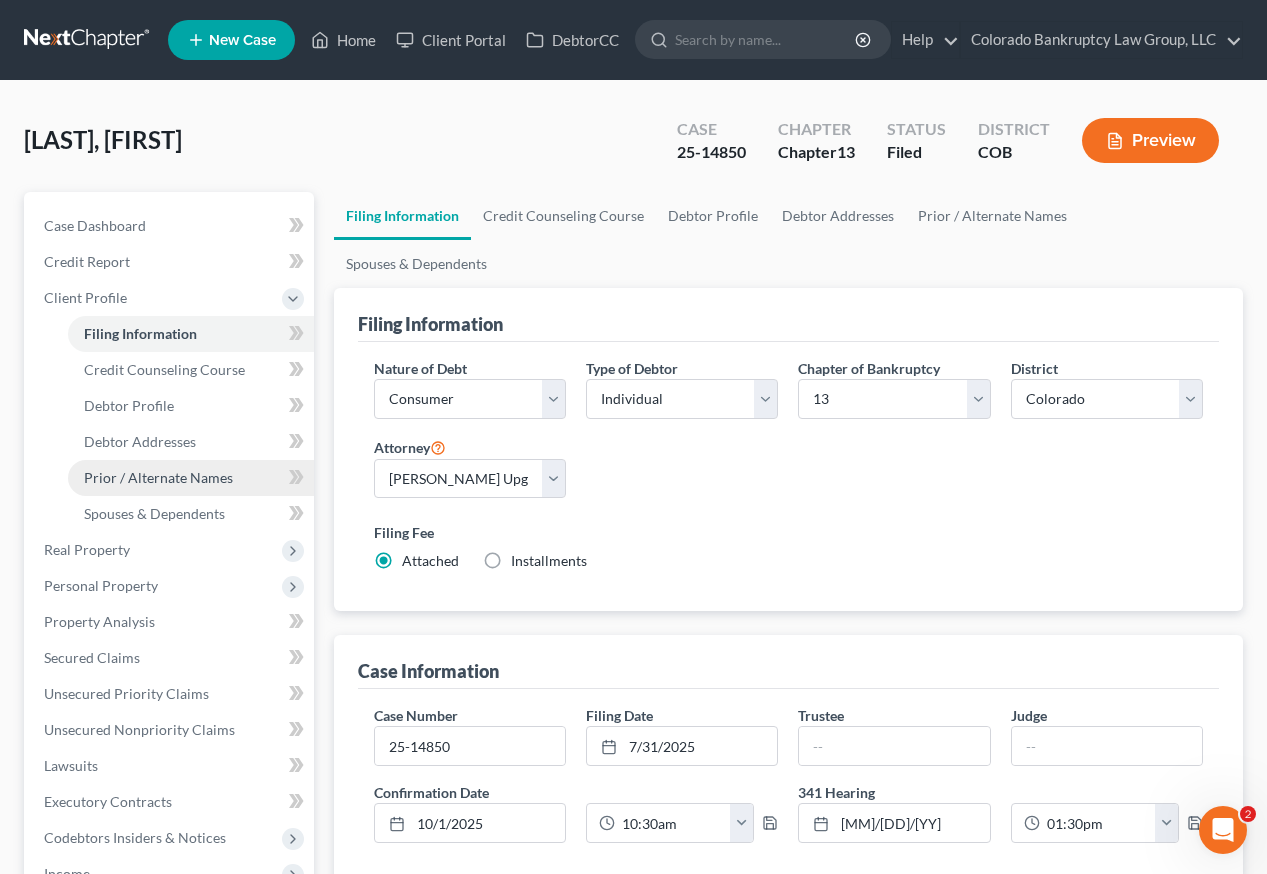 scroll, scrollTop: 100, scrollLeft: 0, axis: vertical 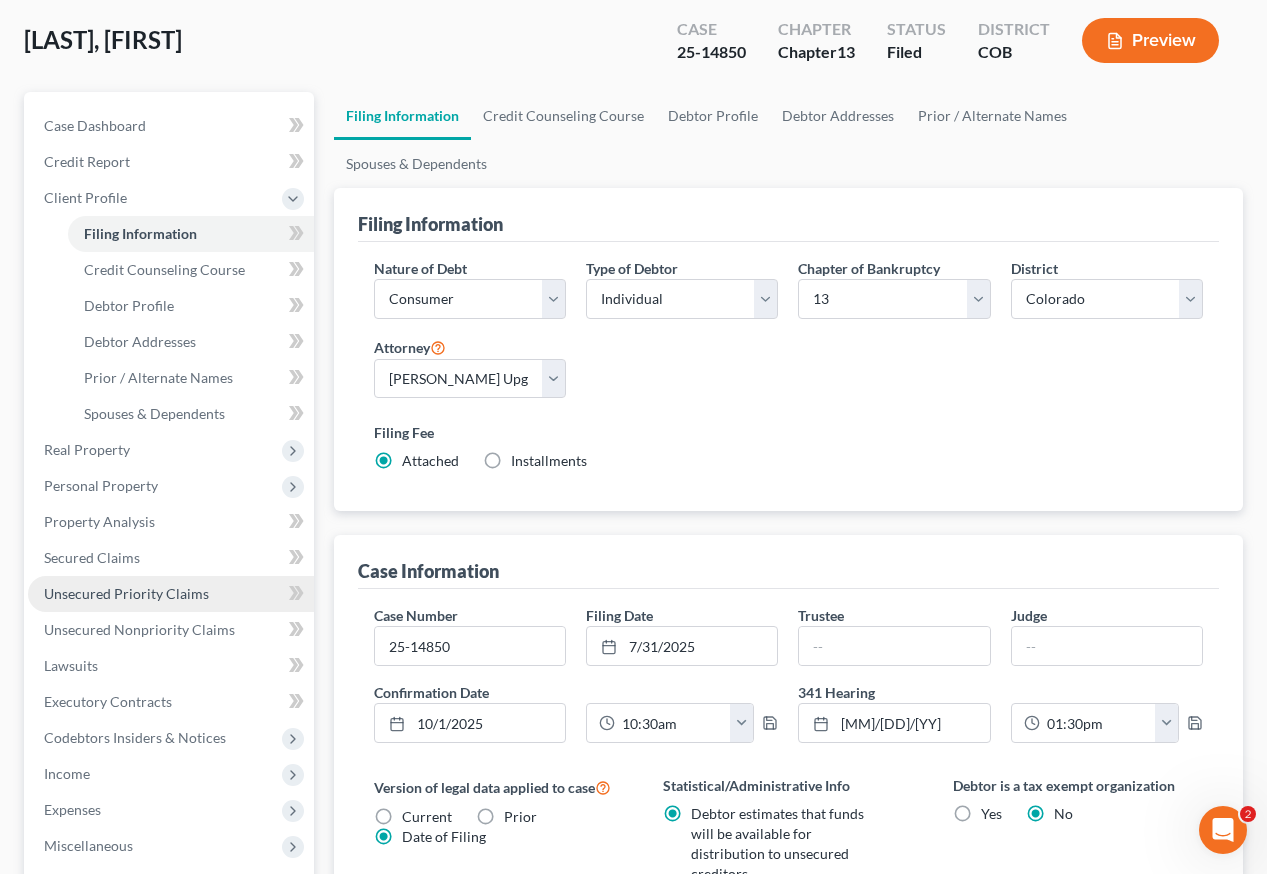click on "Unsecured Priority Claims" at bounding box center (126, 593) 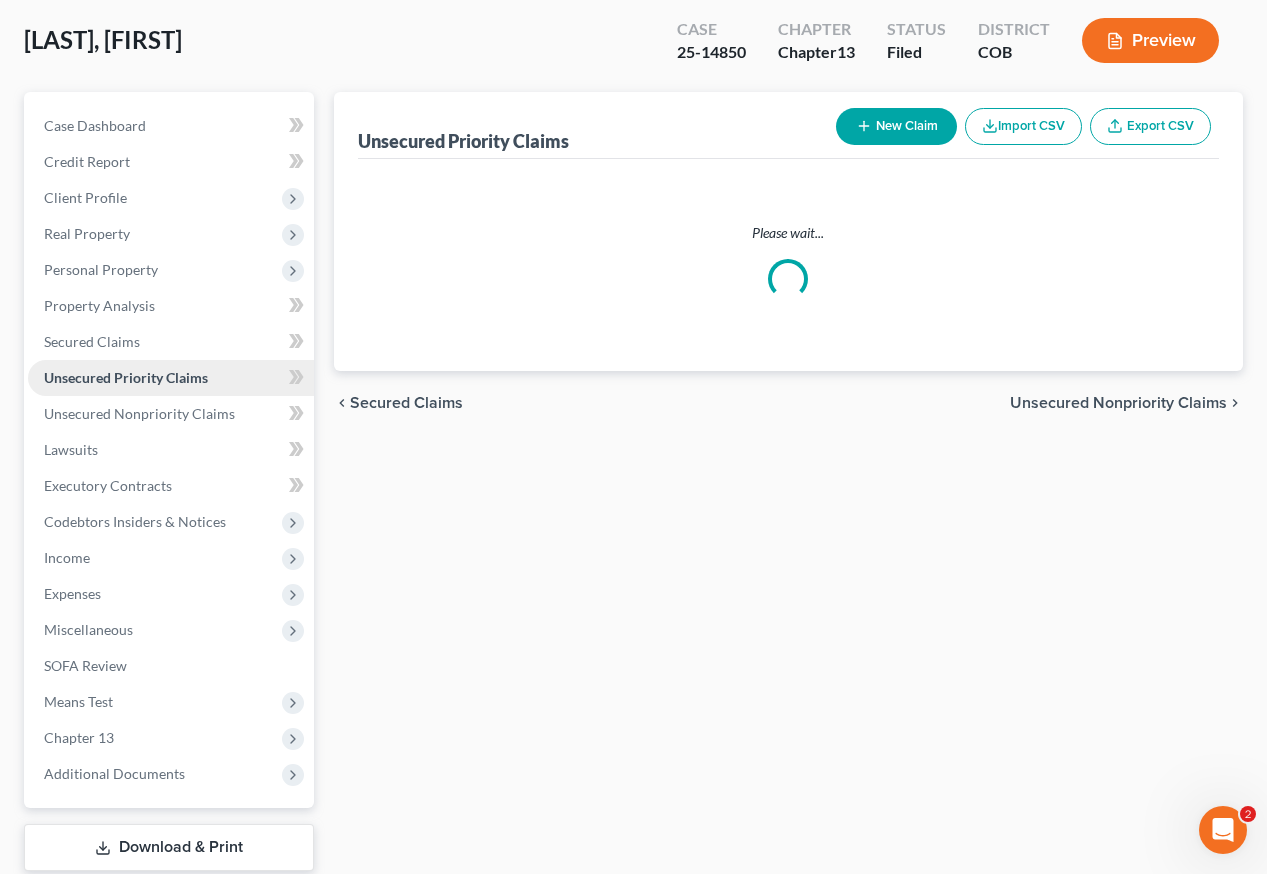 scroll, scrollTop: 0, scrollLeft: 0, axis: both 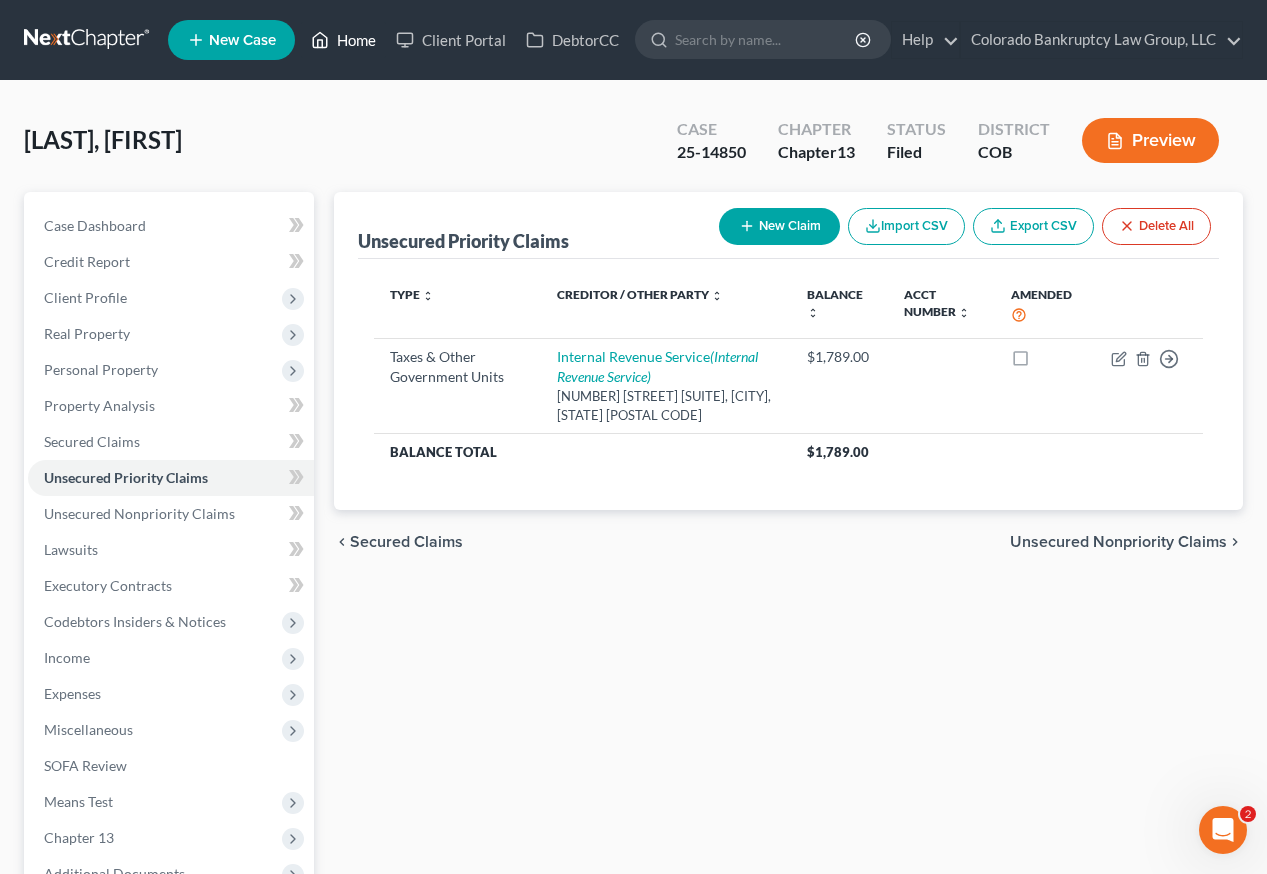click on "Home" at bounding box center [343, 40] 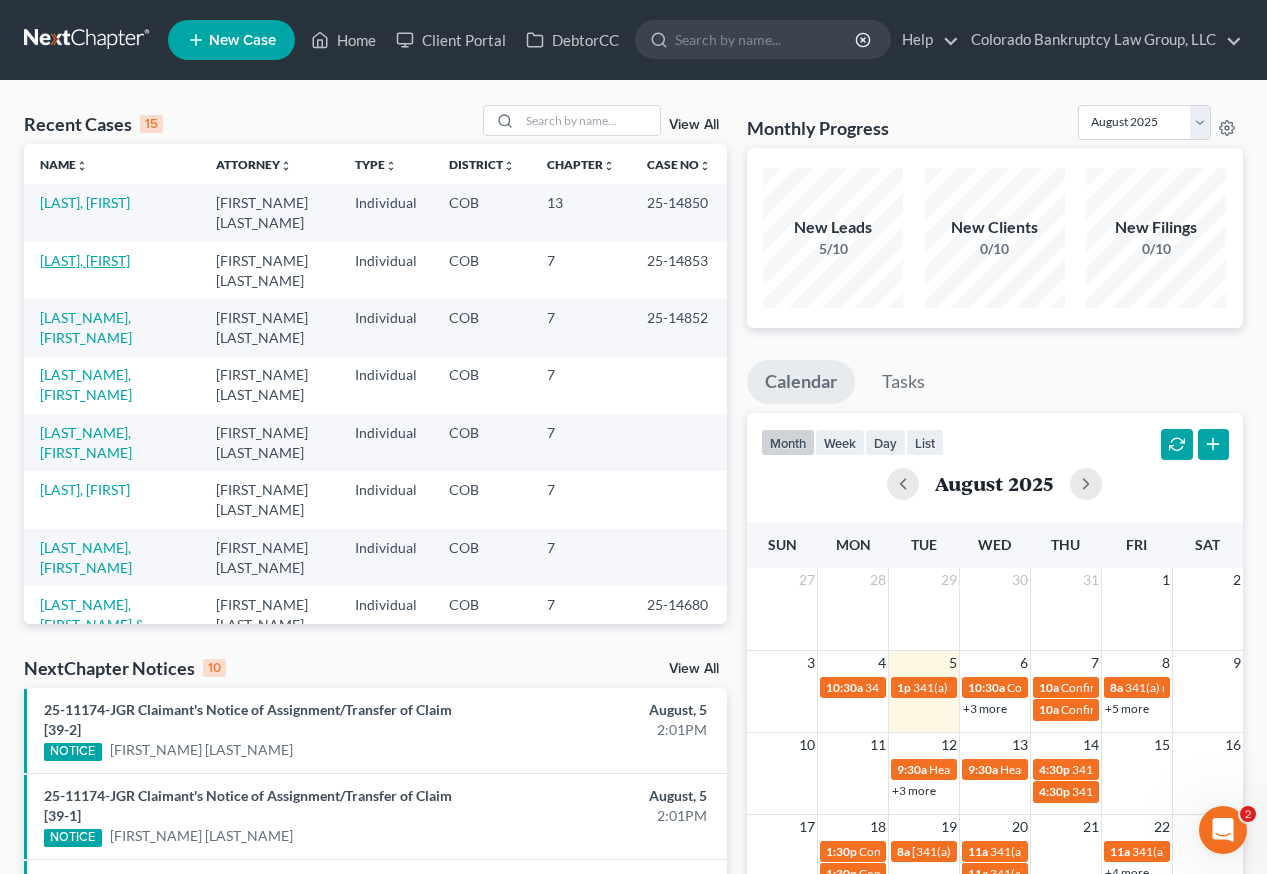 click on "Lee, Ronald" at bounding box center [85, 260] 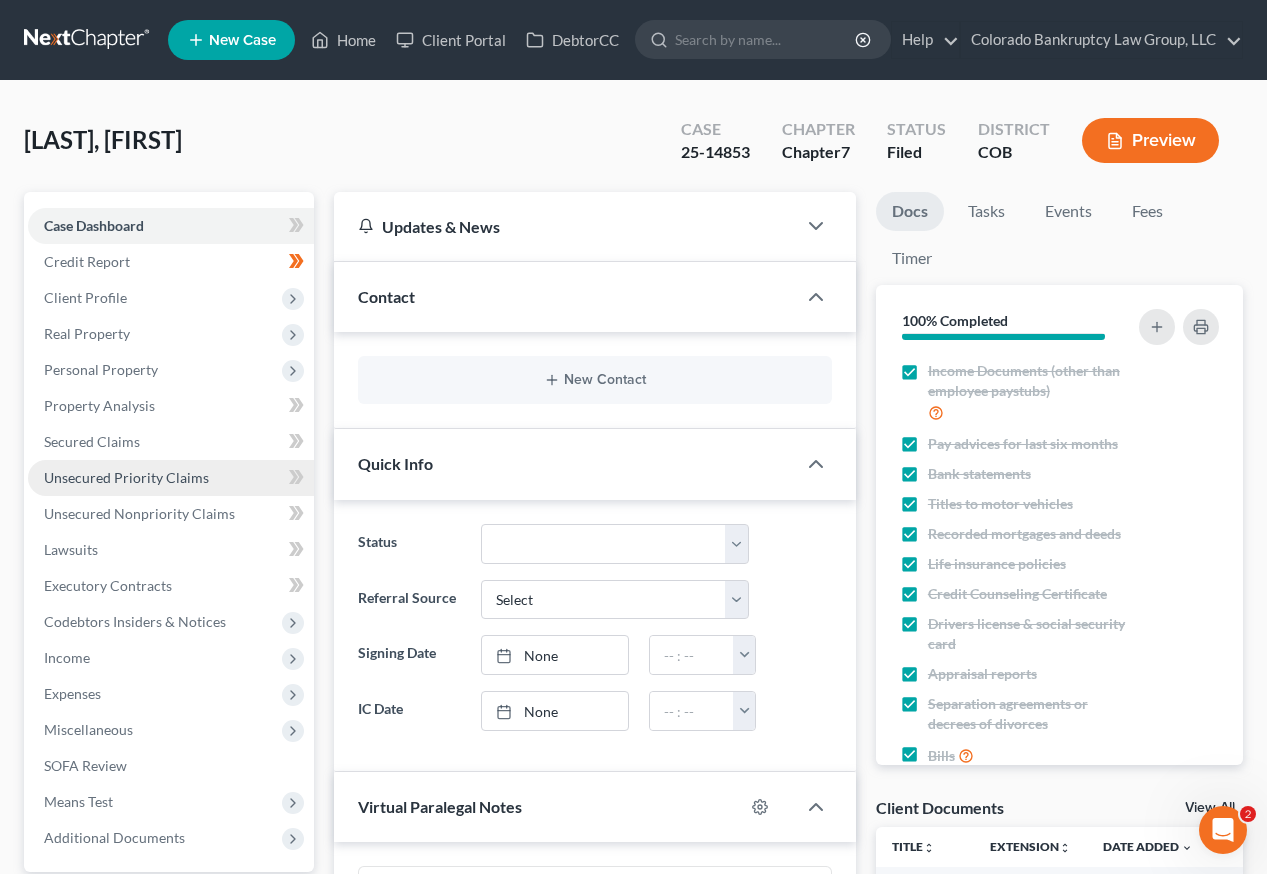 click on "Unsecured Priority Claims" at bounding box center [126, 477] 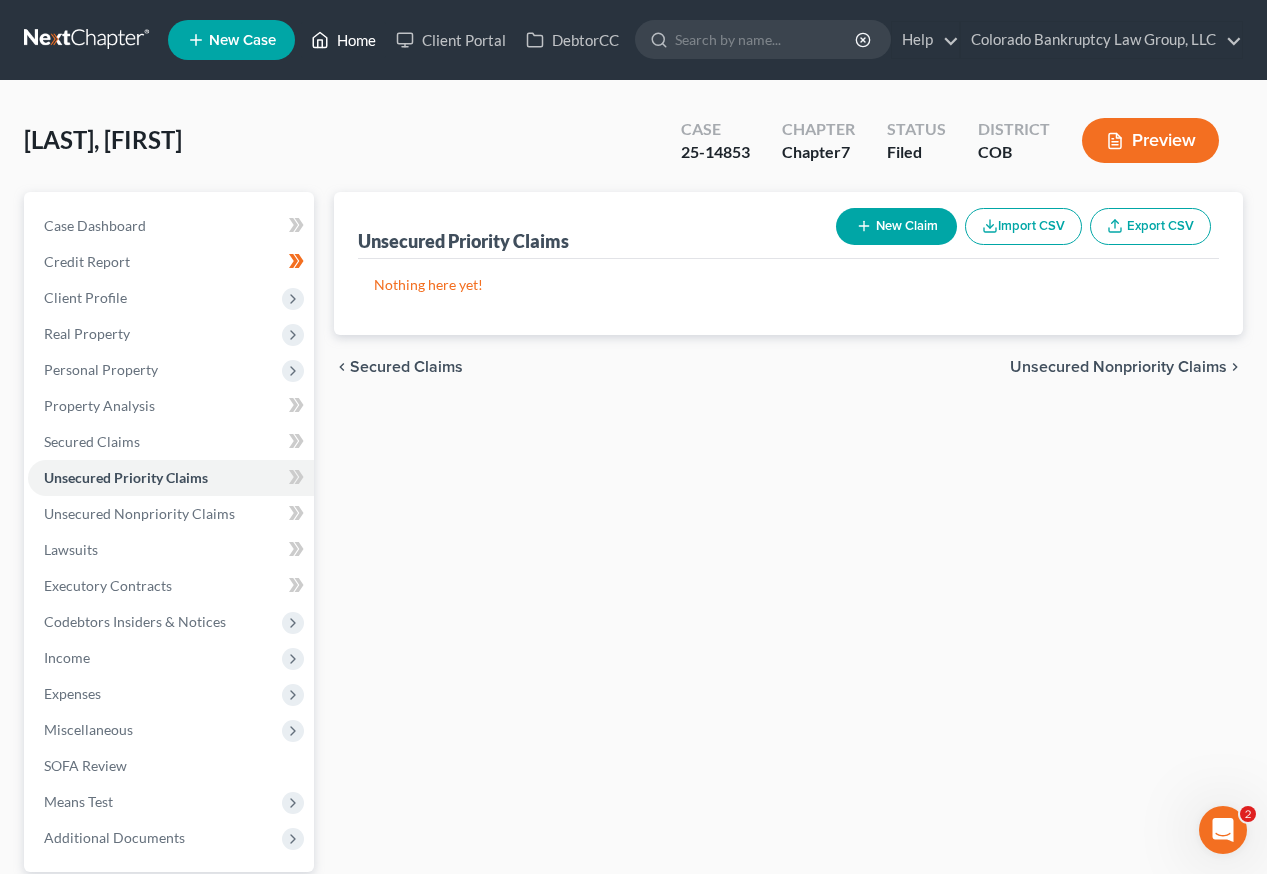 click on "Home" at bounding box center [343, 40] 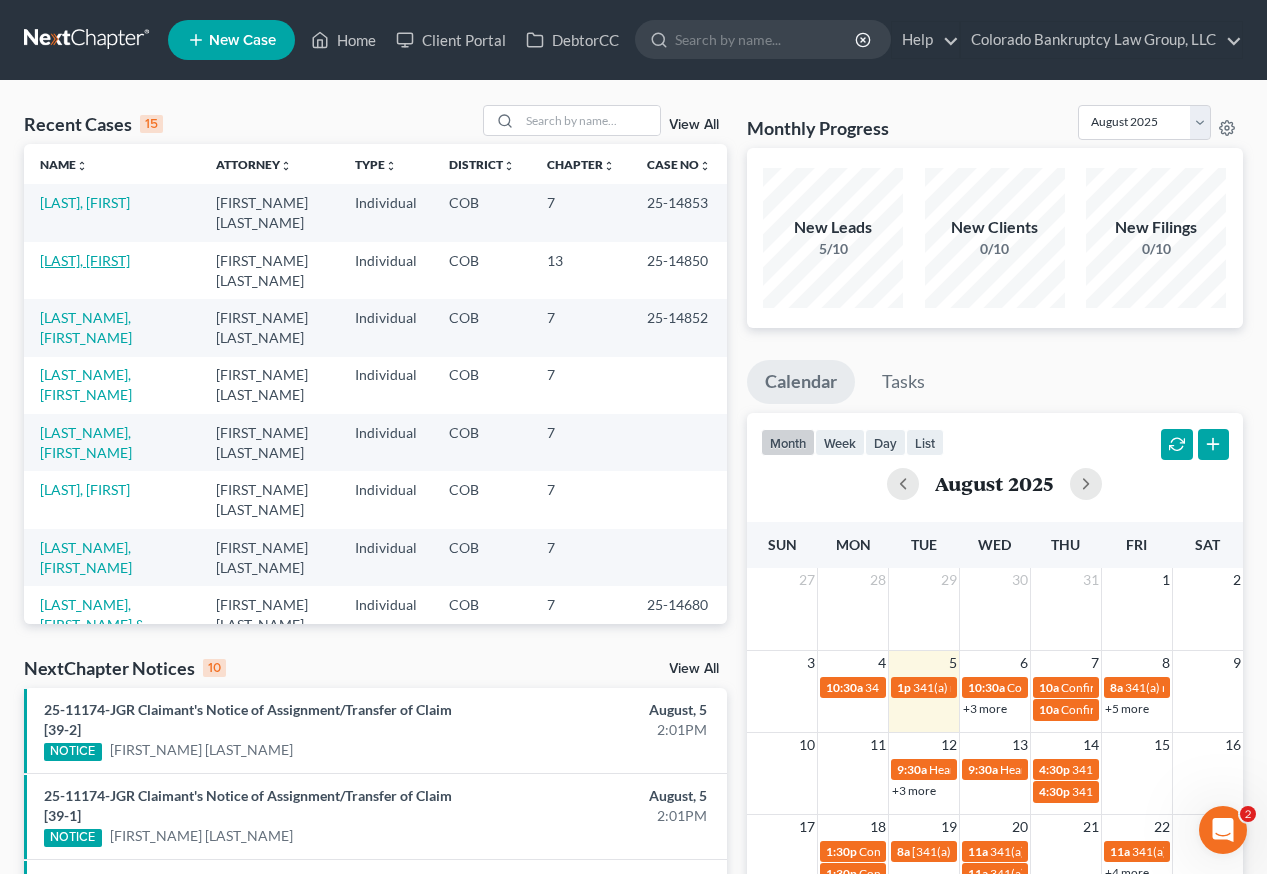 click on "Nelson, Broc" at bounding box center (85, 260) 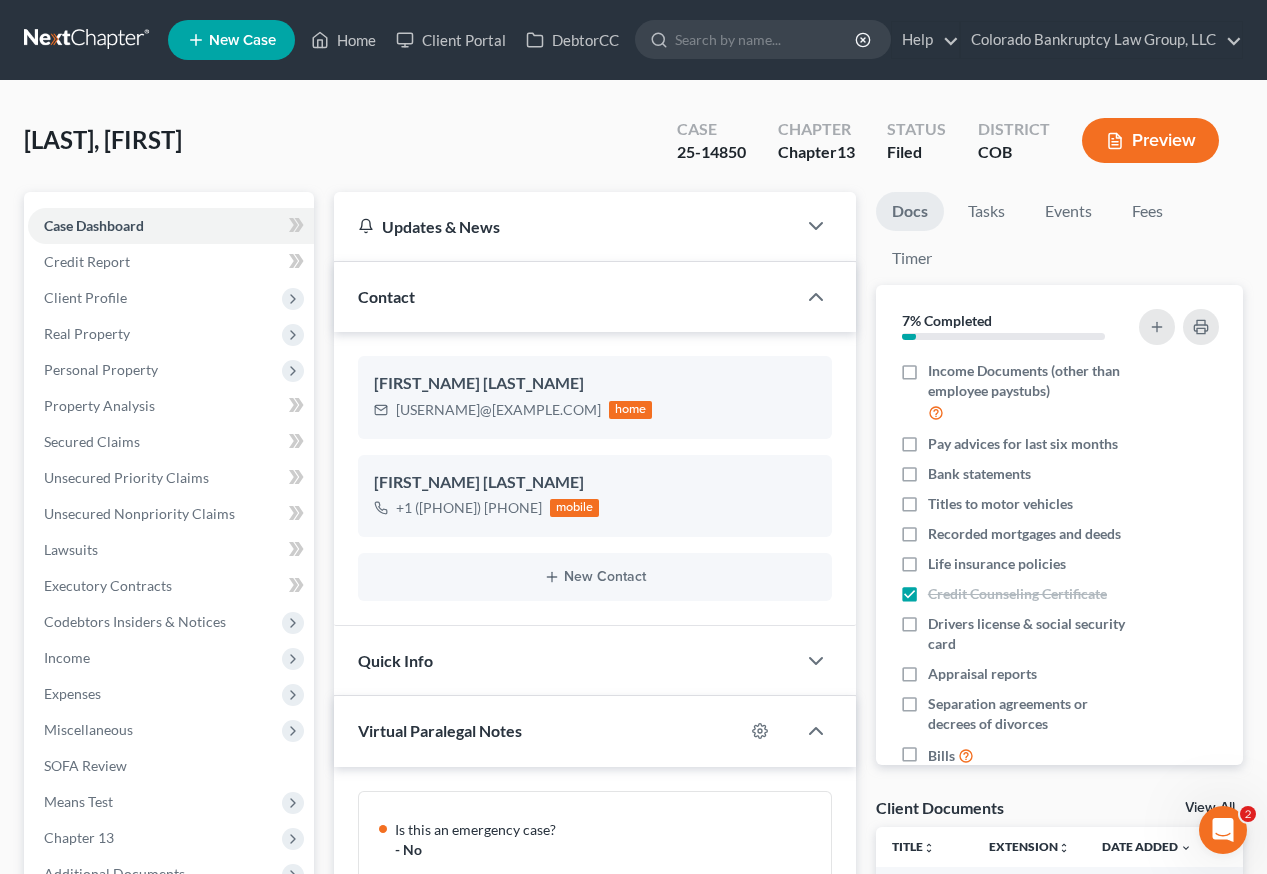 scroll, scrollTop: 303, scrollLeft: 0, axis: vertical 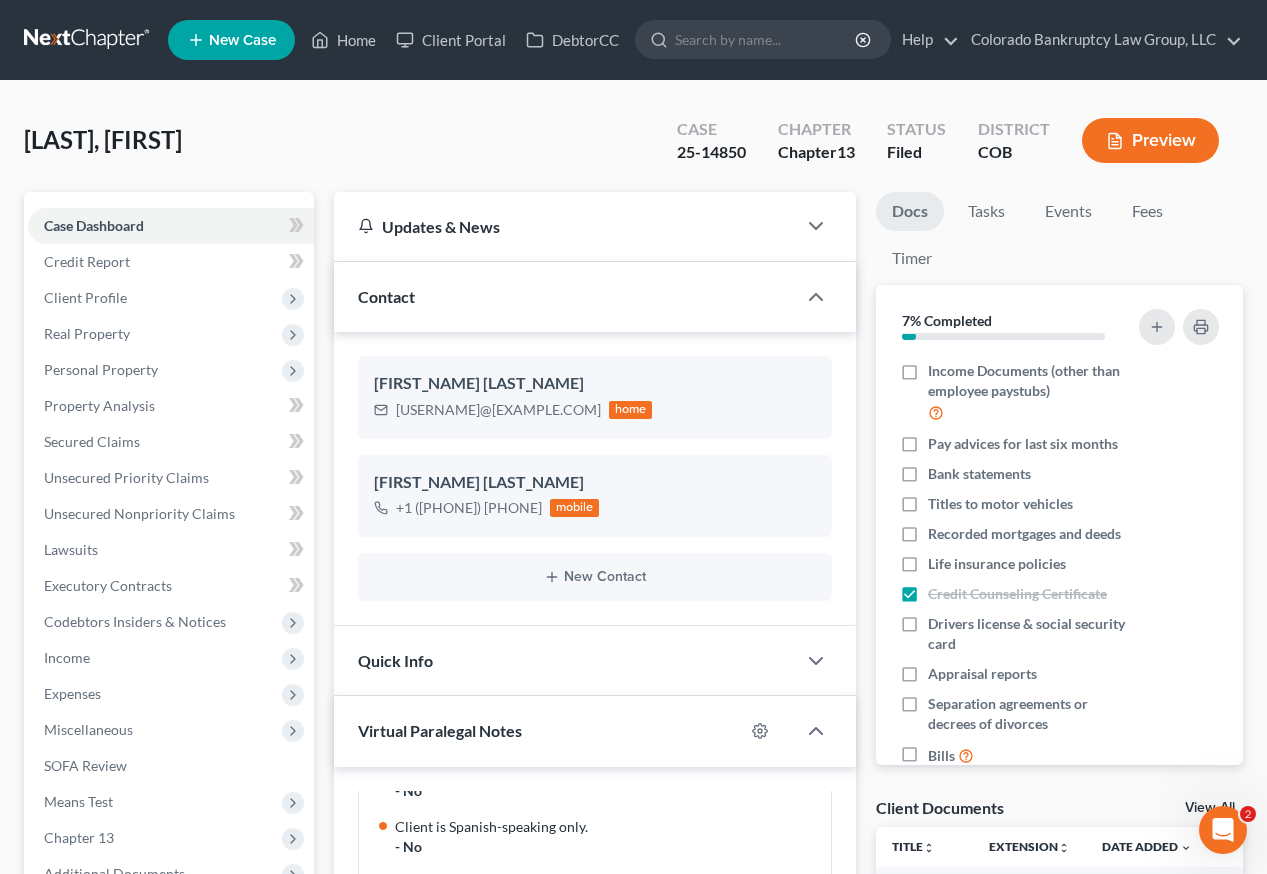 click on "Is this an emergency case? - No Would you like the Virtual Paralegal to help prepare the Chapter 13 plan? - No Has the case been filed? - No Has the Debtor completed the Credit Counseling Course? - Yes Does the debtor have instructions to complete the course? - No Client is Spanish-speaking only. - No Would you like the paralegal to create an account for your firm with  Debtorcc.org  to invite the debtor to complete the course? - No In the notes section below please provide a description of the post-petition work needed. An estimate of the time required will be provided and billing will be done on an hourly bases Noeli Rodriguez 09:11PM, 07/07/2025 The case is done and ready for review.
Add Comment" at bounding box center (595, 1025) 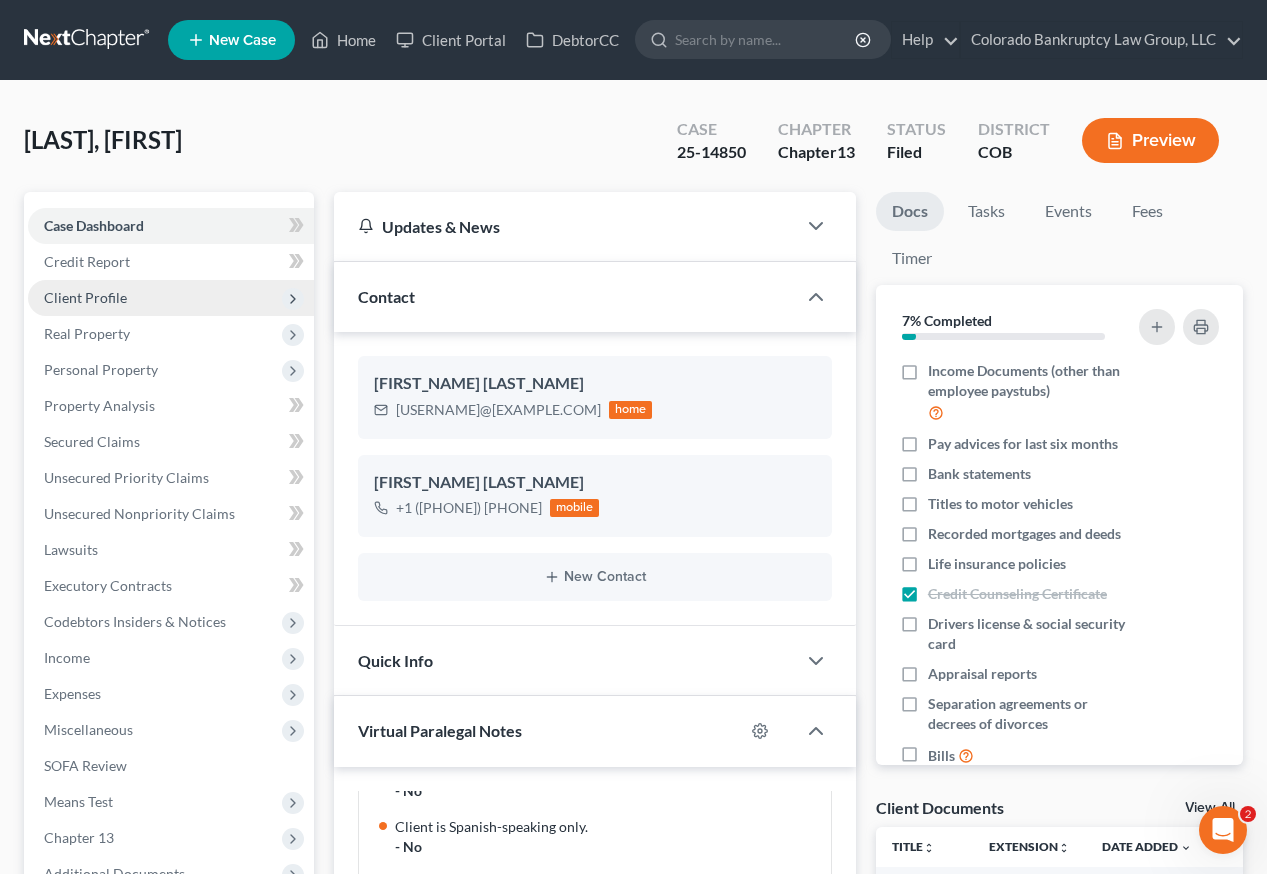 click on "Client Profile" at bounding box center [85, 297] 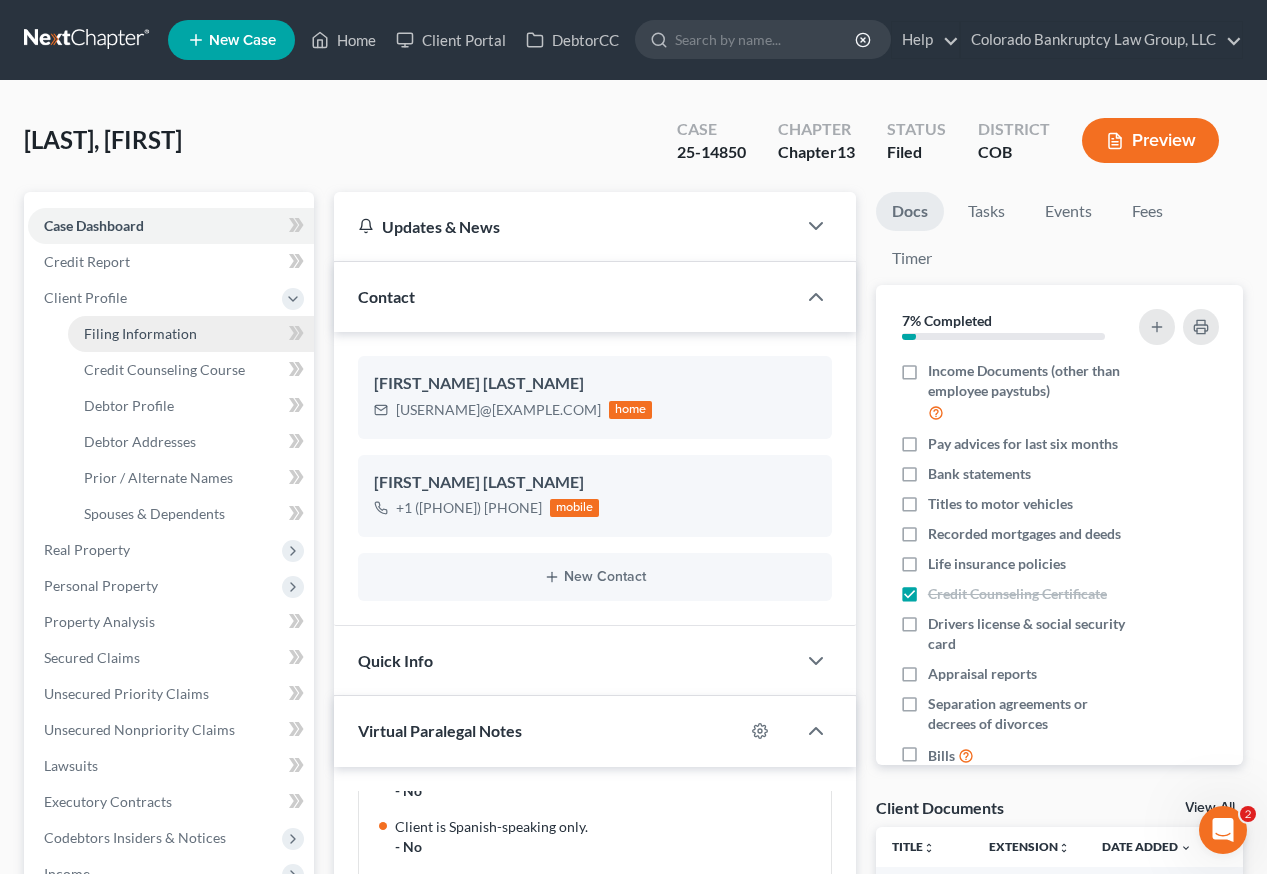 click on "Filing Information" at bounding box center [140, 333] 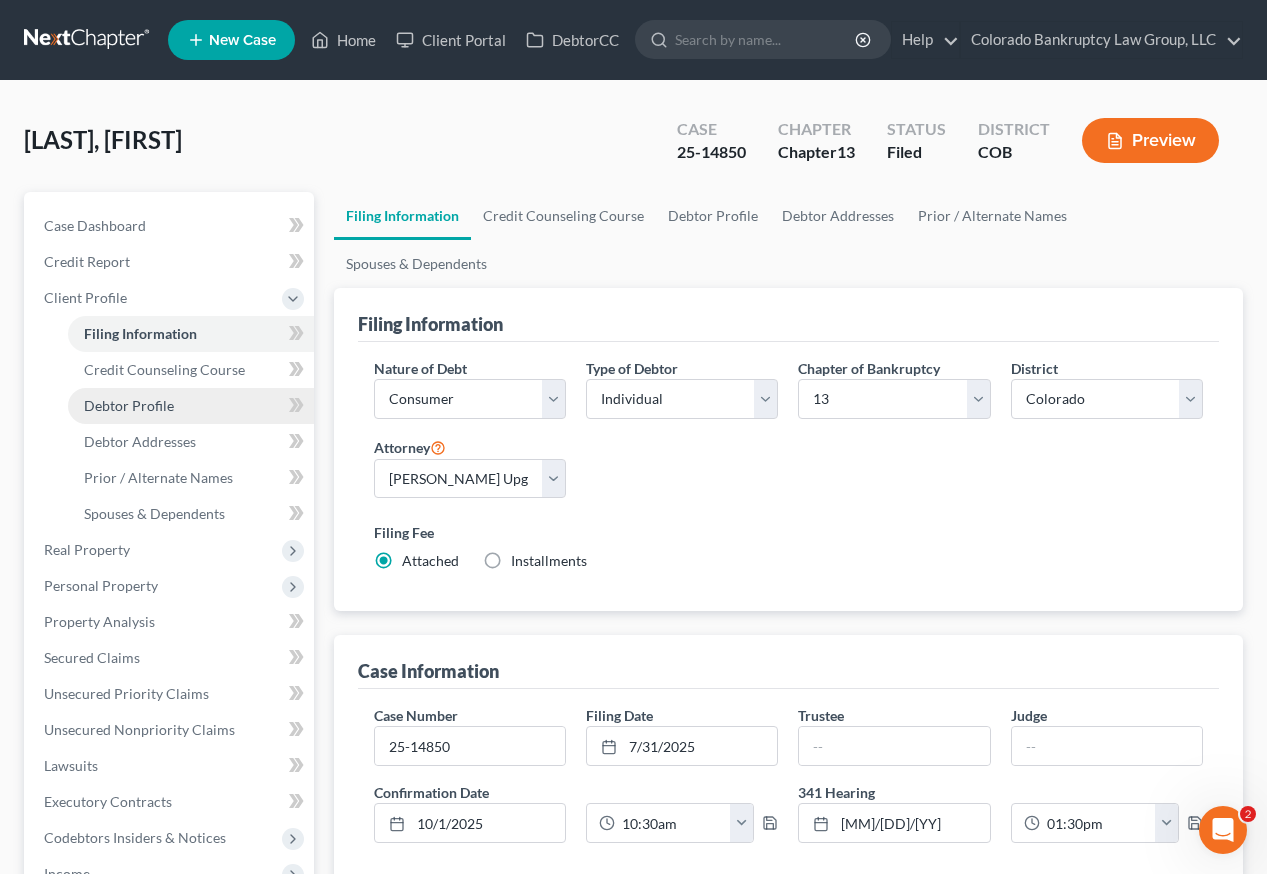 click on "Debtor Profile" at bounding box center [129, 405] 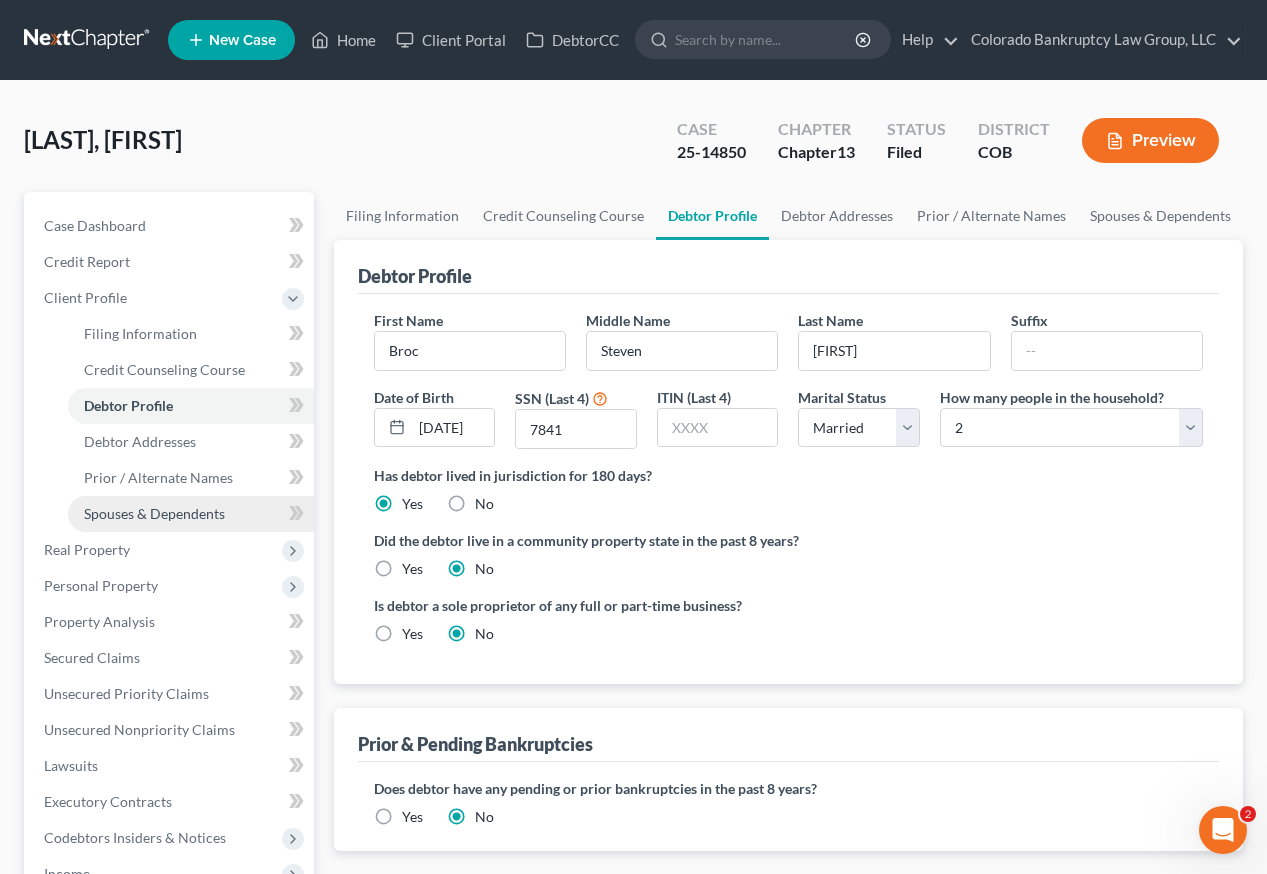 click on "Spouses & Dependents" at bounding box center (191, 514) 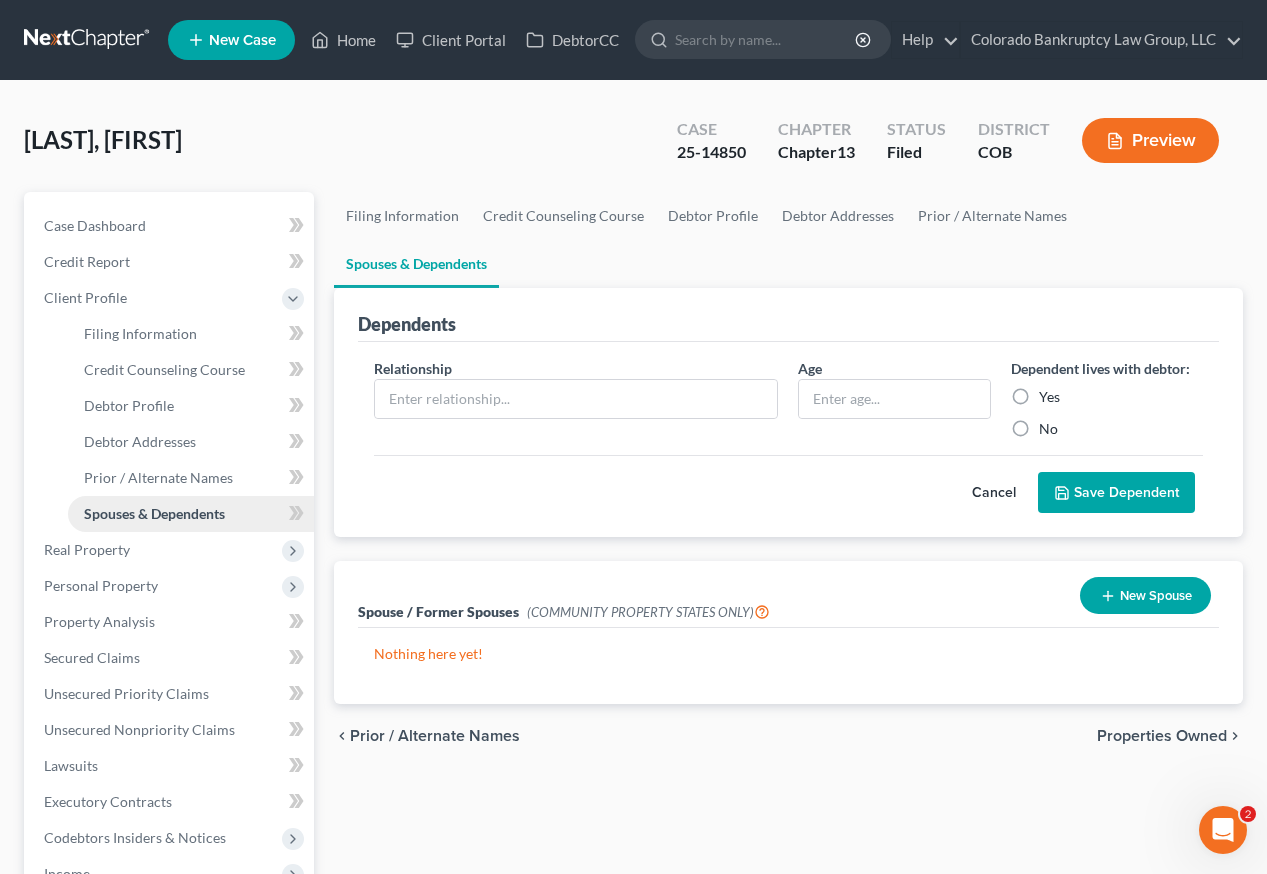 click on "Spouses & Dependents" at bounding box center [154, 513] 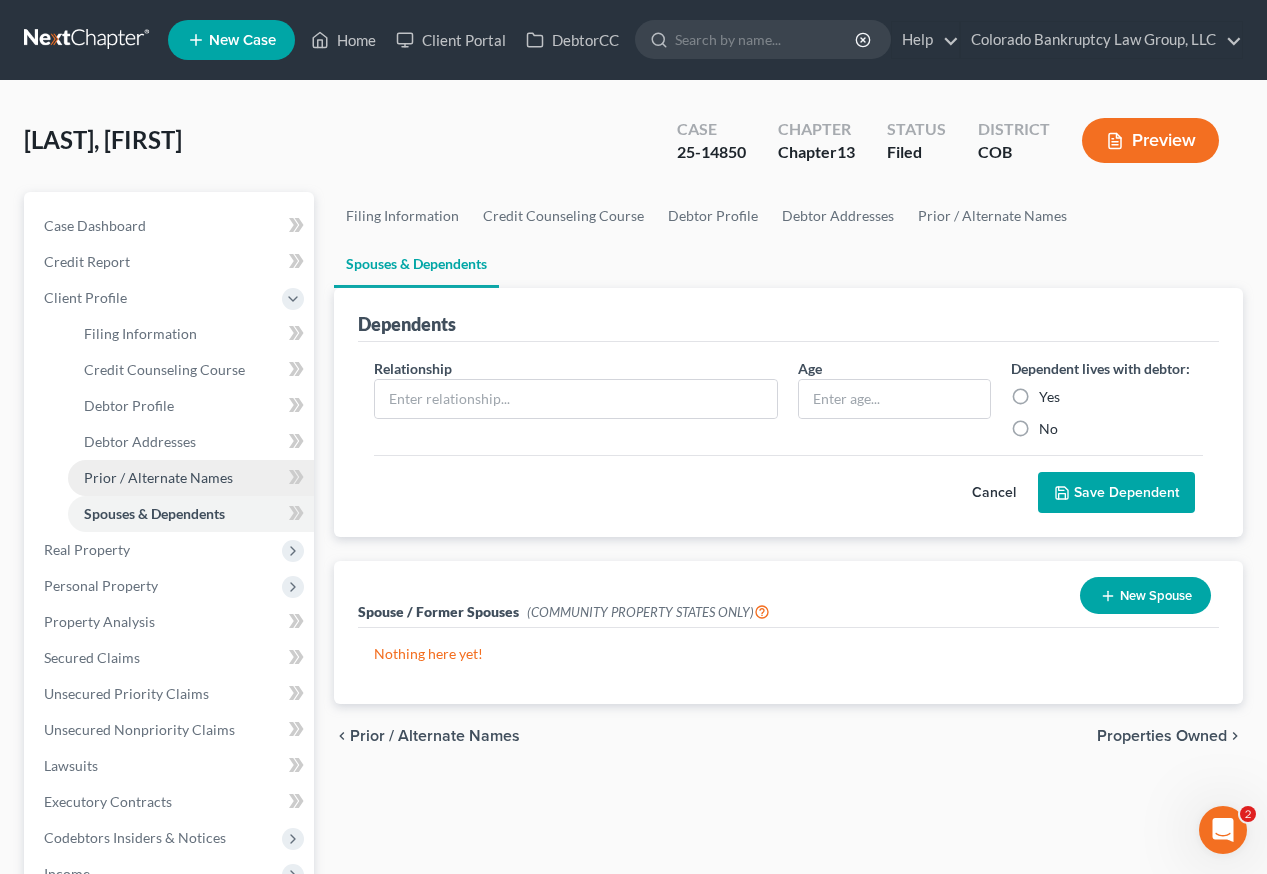 click on "Prior / Alternate Names" at bounding box center (158, 477) 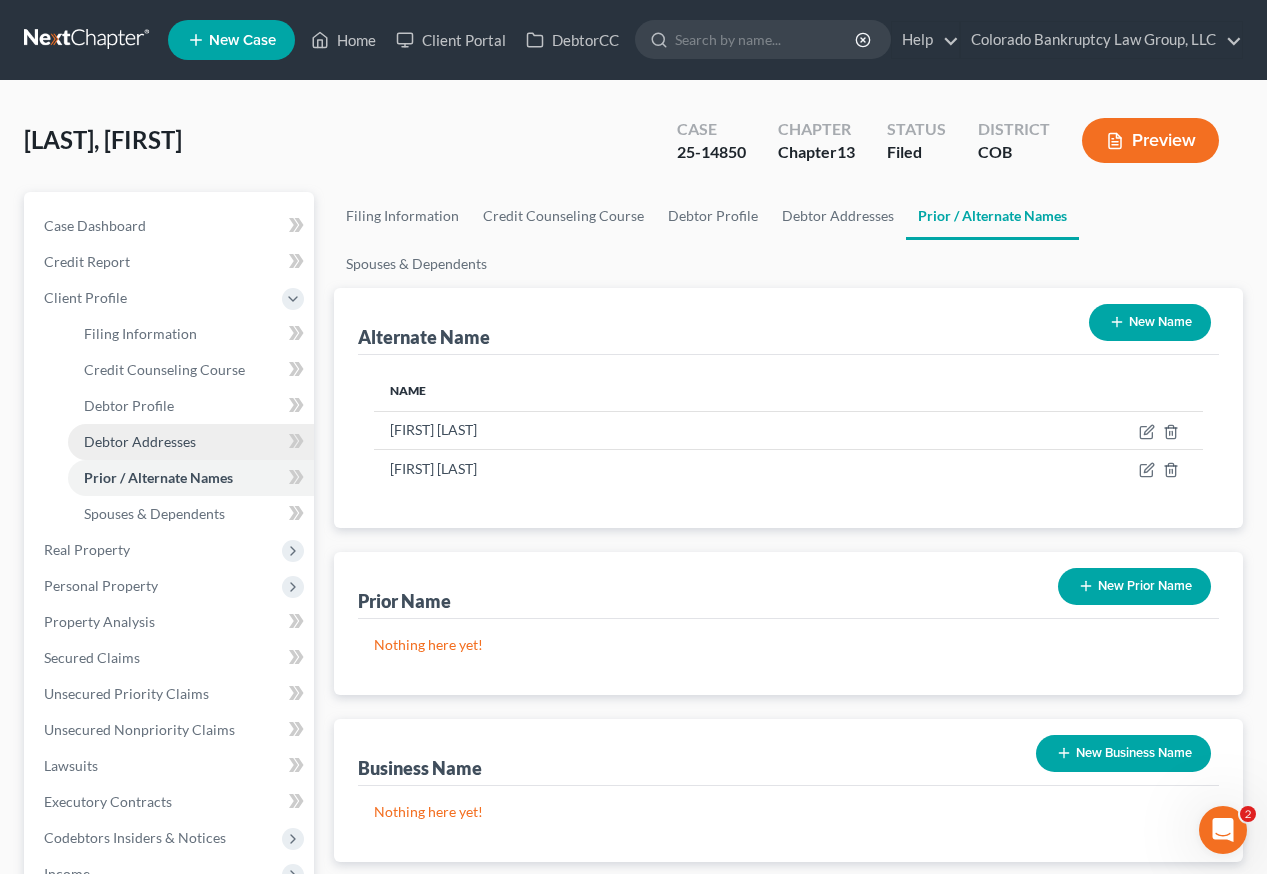 click on "Debtor Addresses" at bounding box center [140, 441] 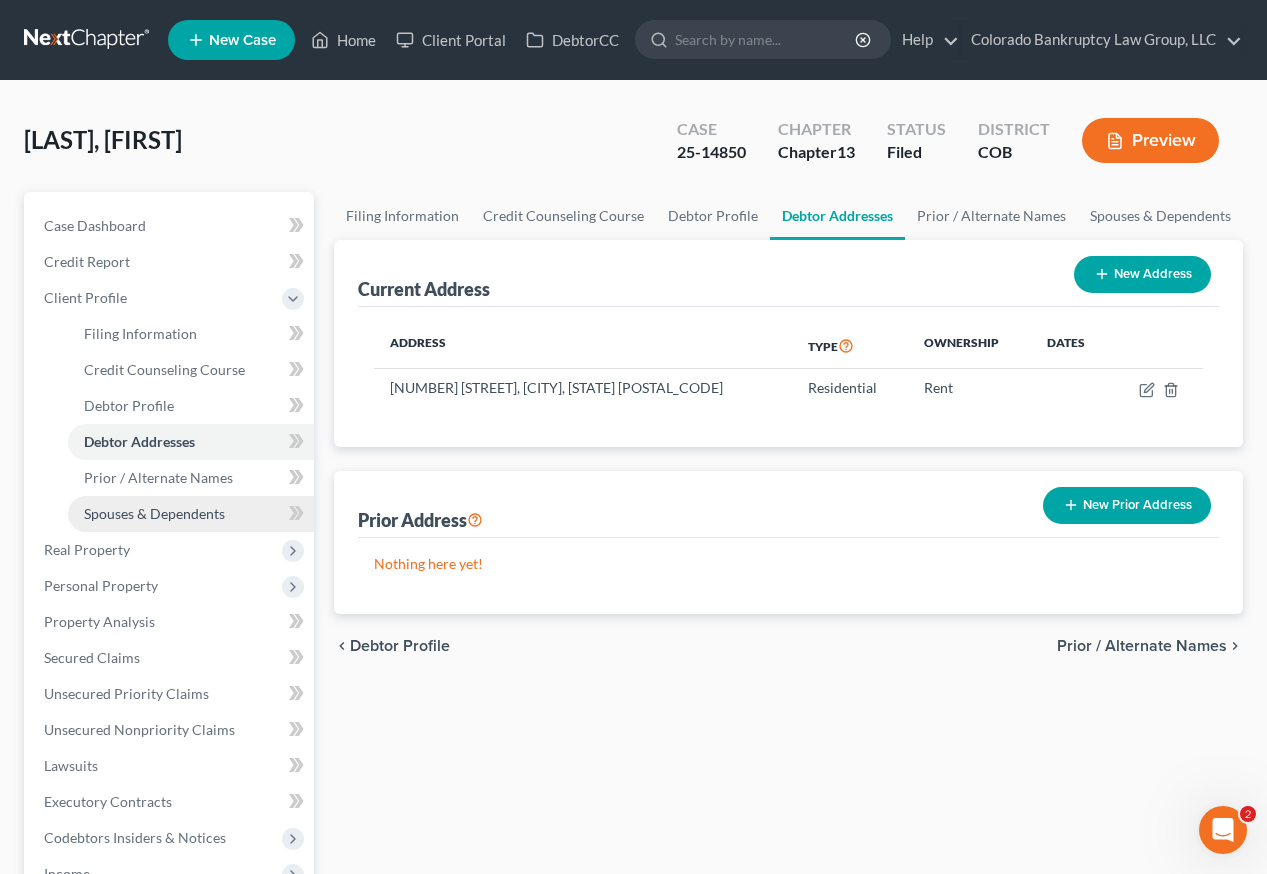 click on "Spouses & Dependents" at bounding box center [154, 513] 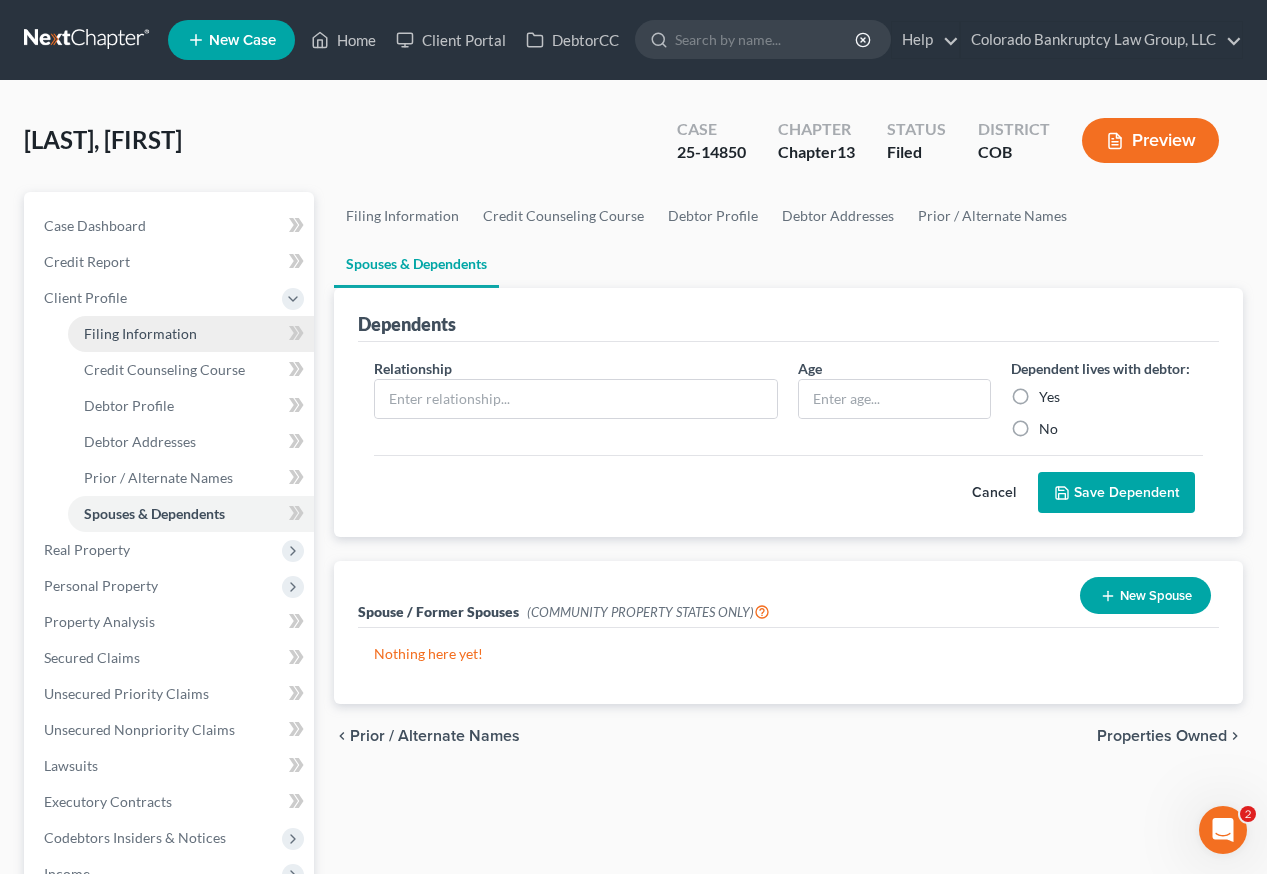 click on "Filing Information" at bounding box center [140, 333] 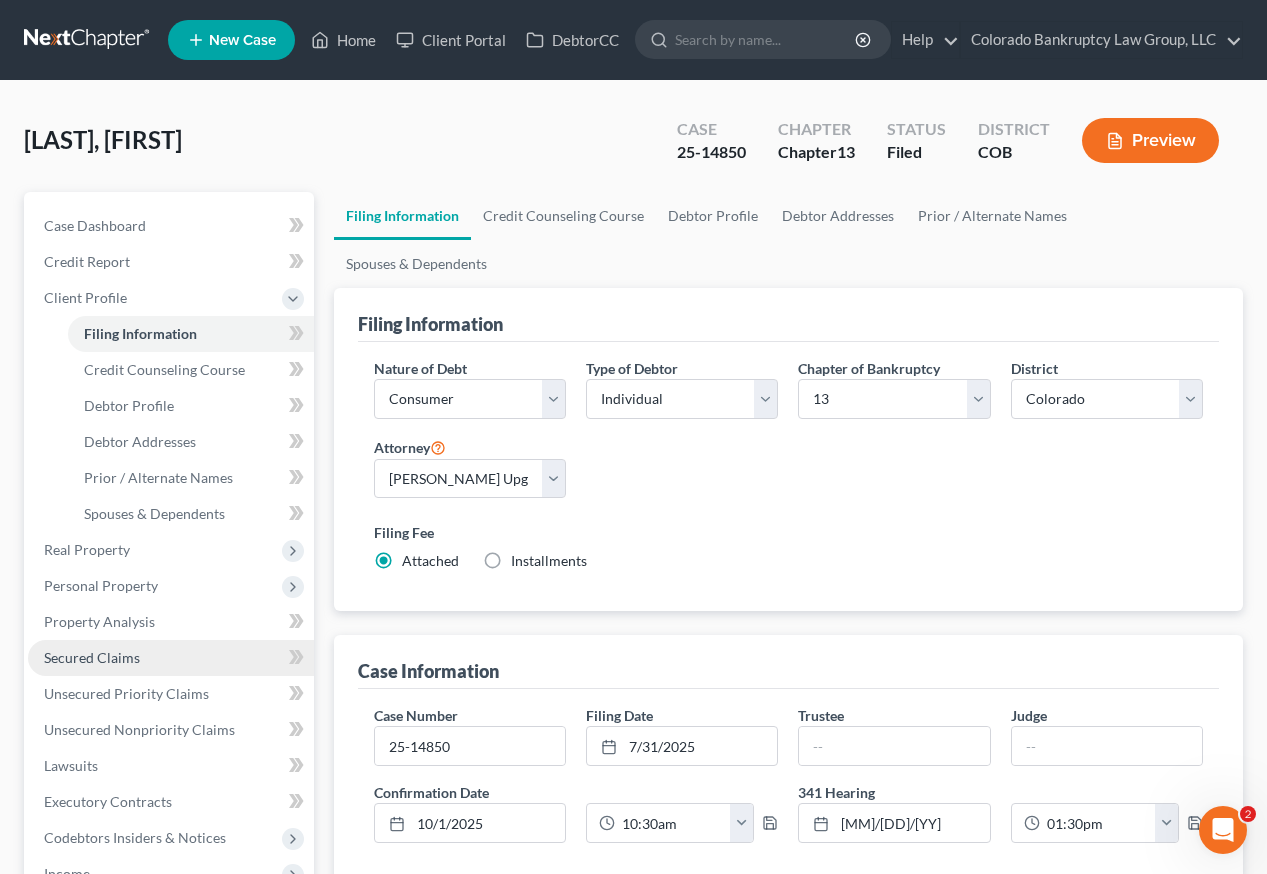scroll, scrollTop: 300, scrollLeft: 0, axis: vertical 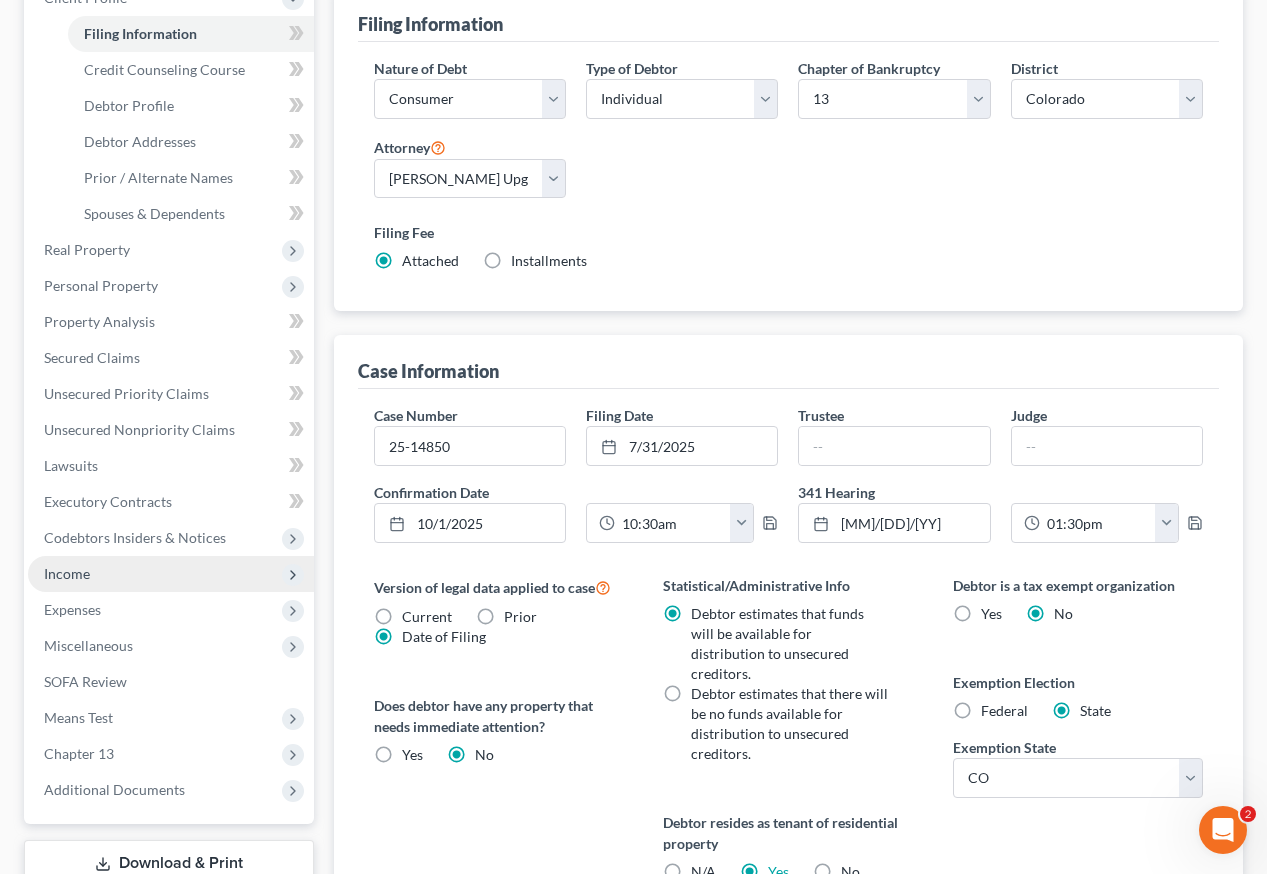 click on "Income" at bounding box center [171, 574] 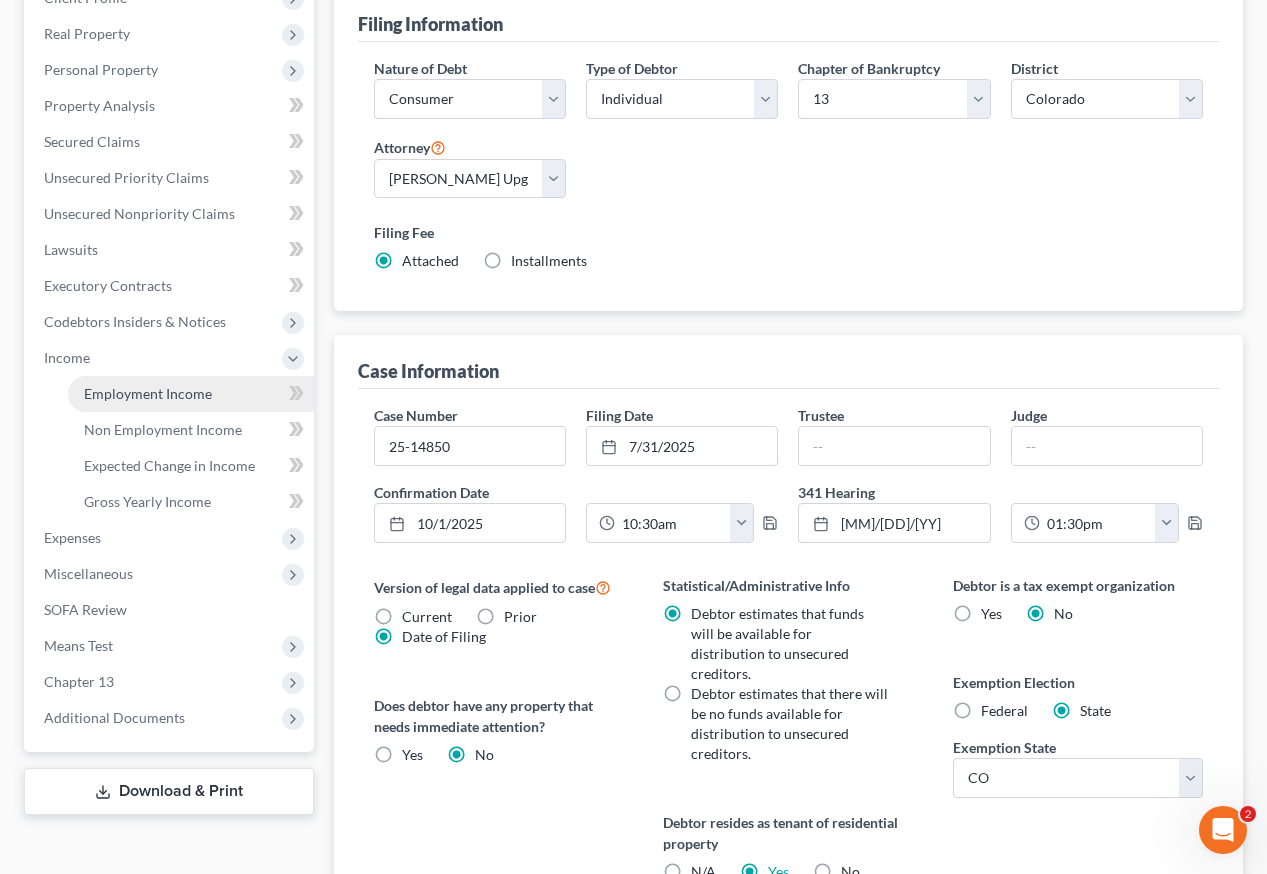 click on "Employment Income" at bounding box center (148, 393) 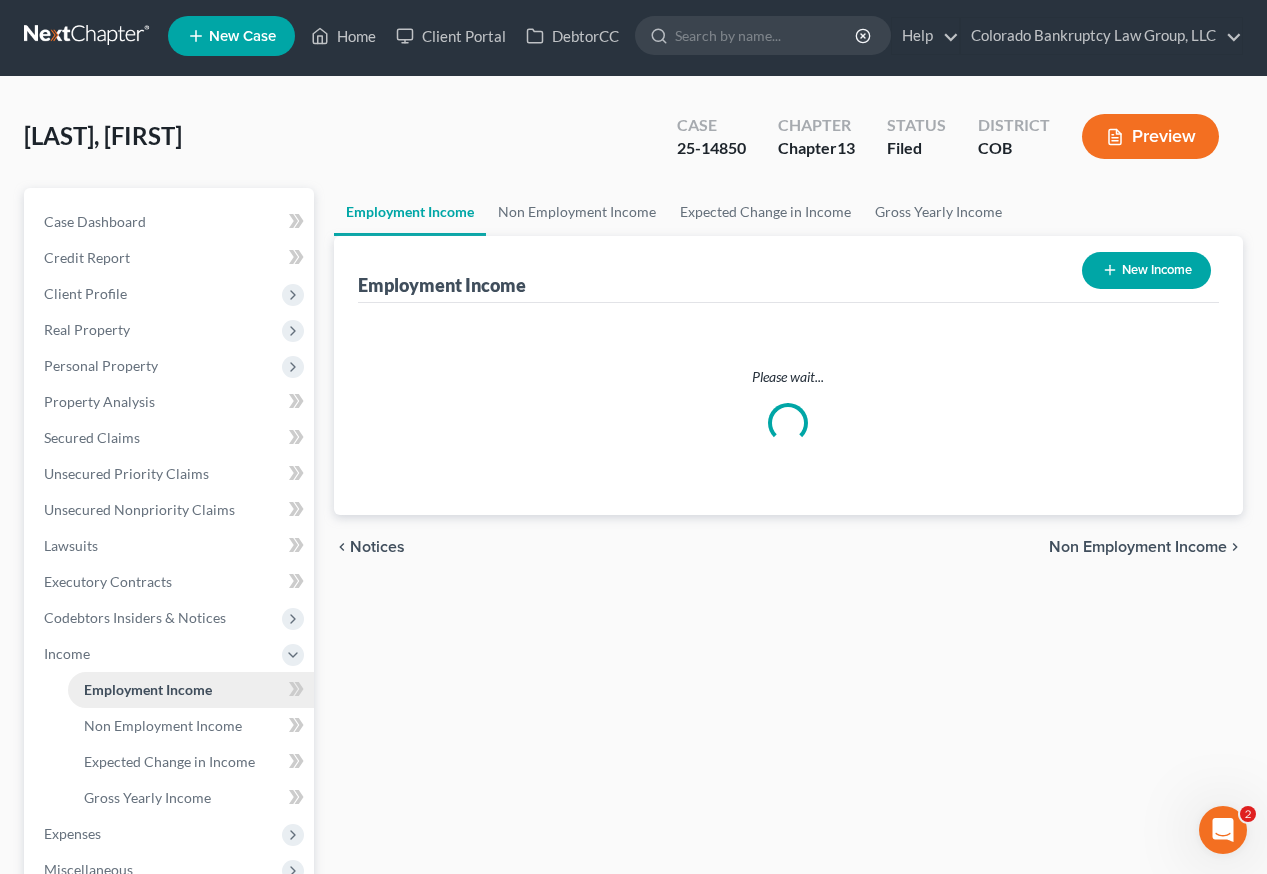 scroll, scrollTop: 0, scrollLeft: 0, axis: both 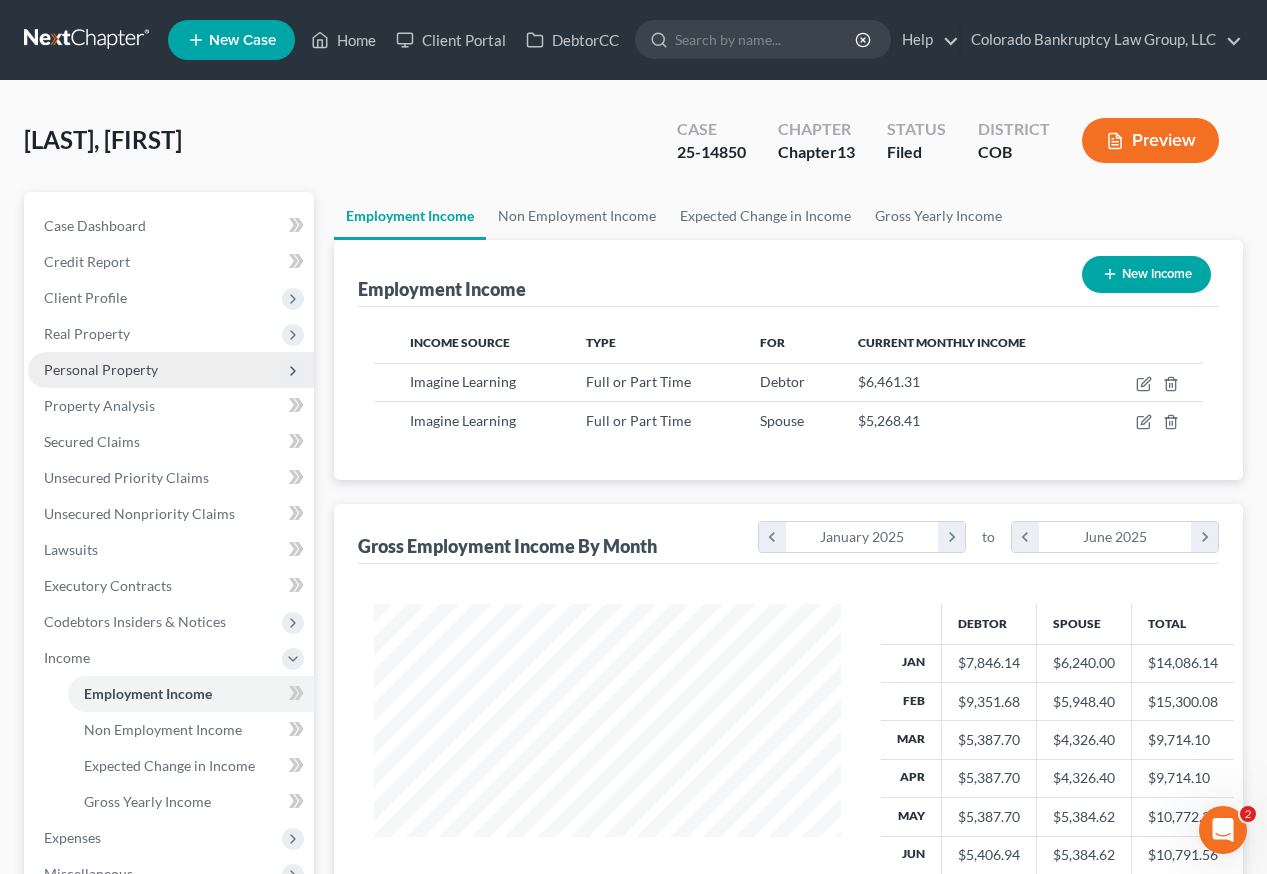 click on "Personal Property" at bounding box center (101, 369) 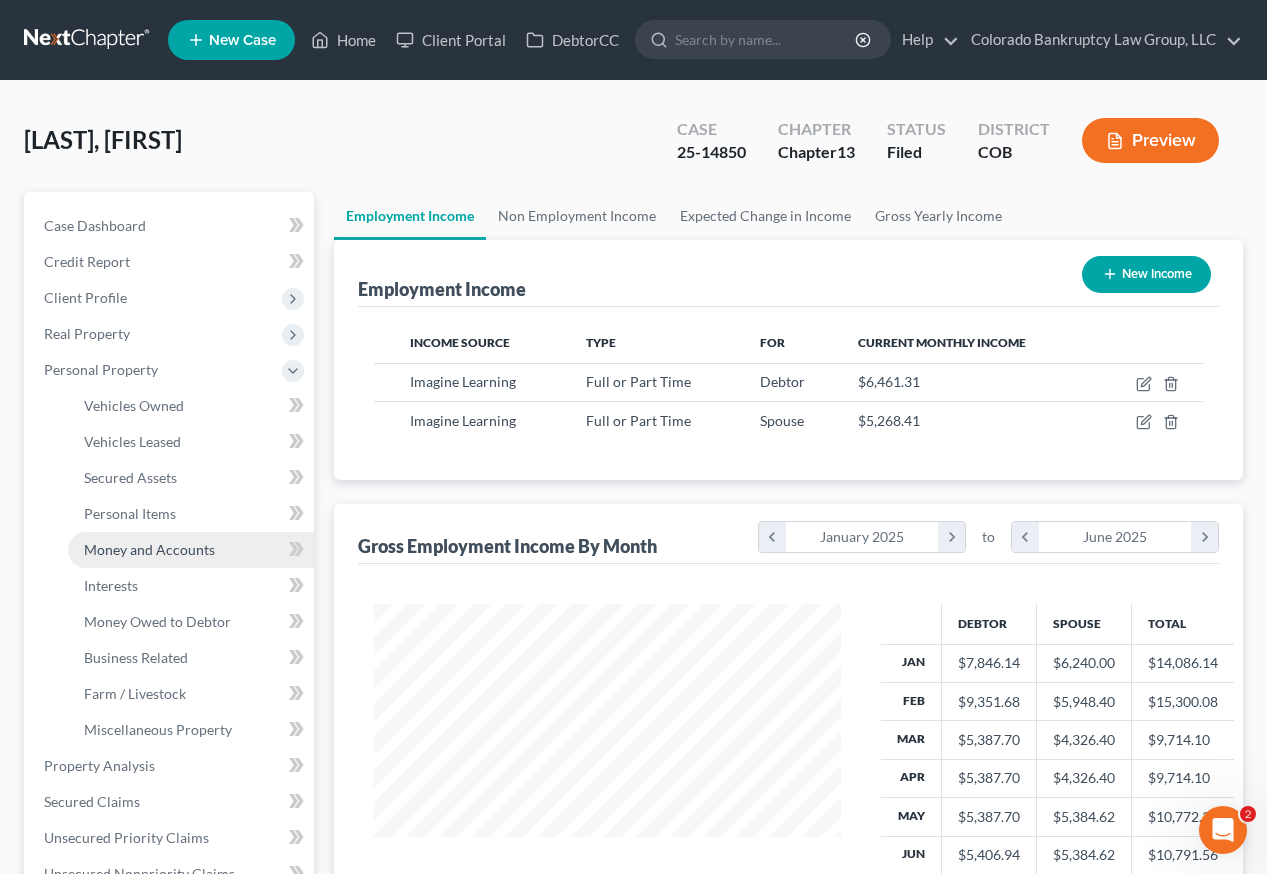 click on "Money and Accounts" at bounding box center (191, 550) 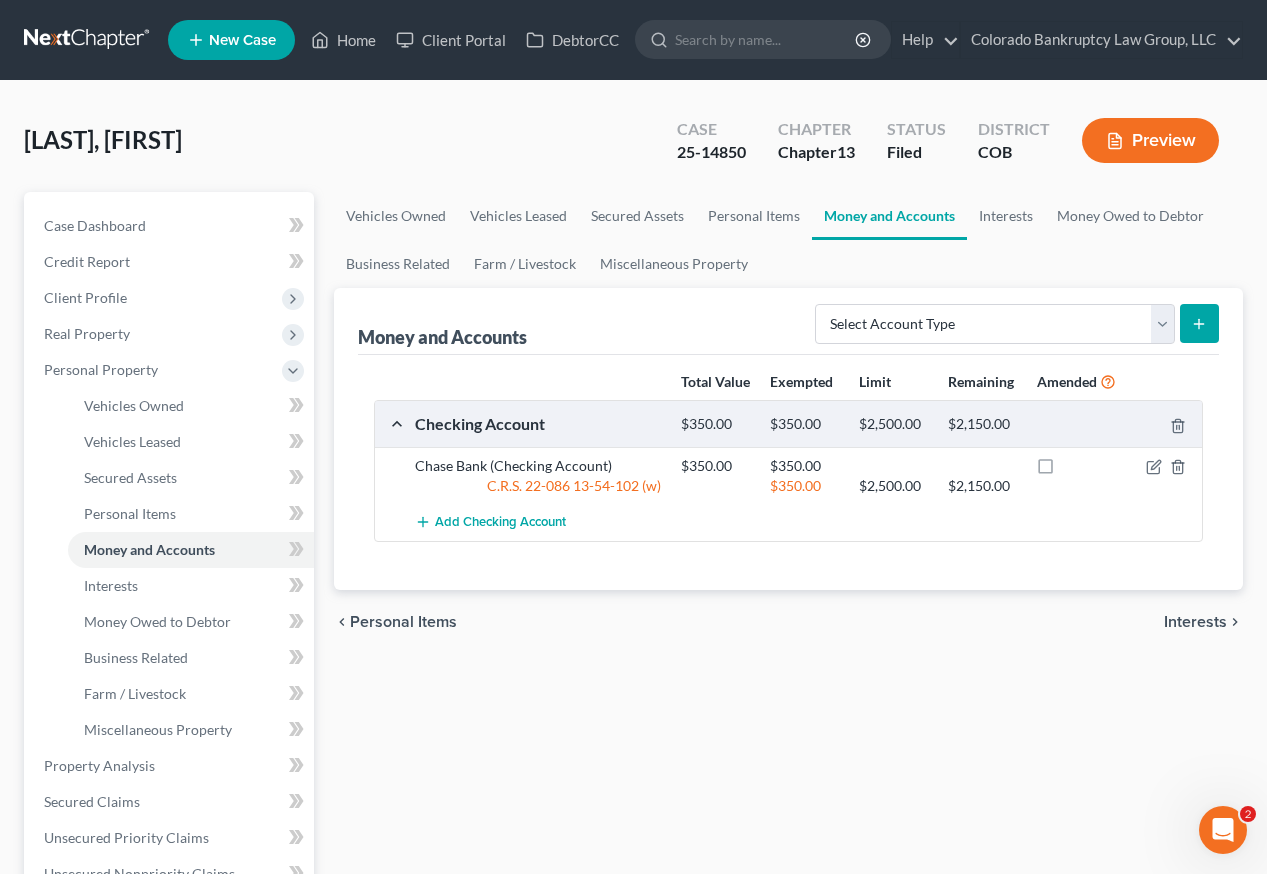 click on "Nelson, Broc Upgraded Case 25-14850 Chapter Chapter  13 Status Filed District COB Preview" at bounding box center (633, 148) 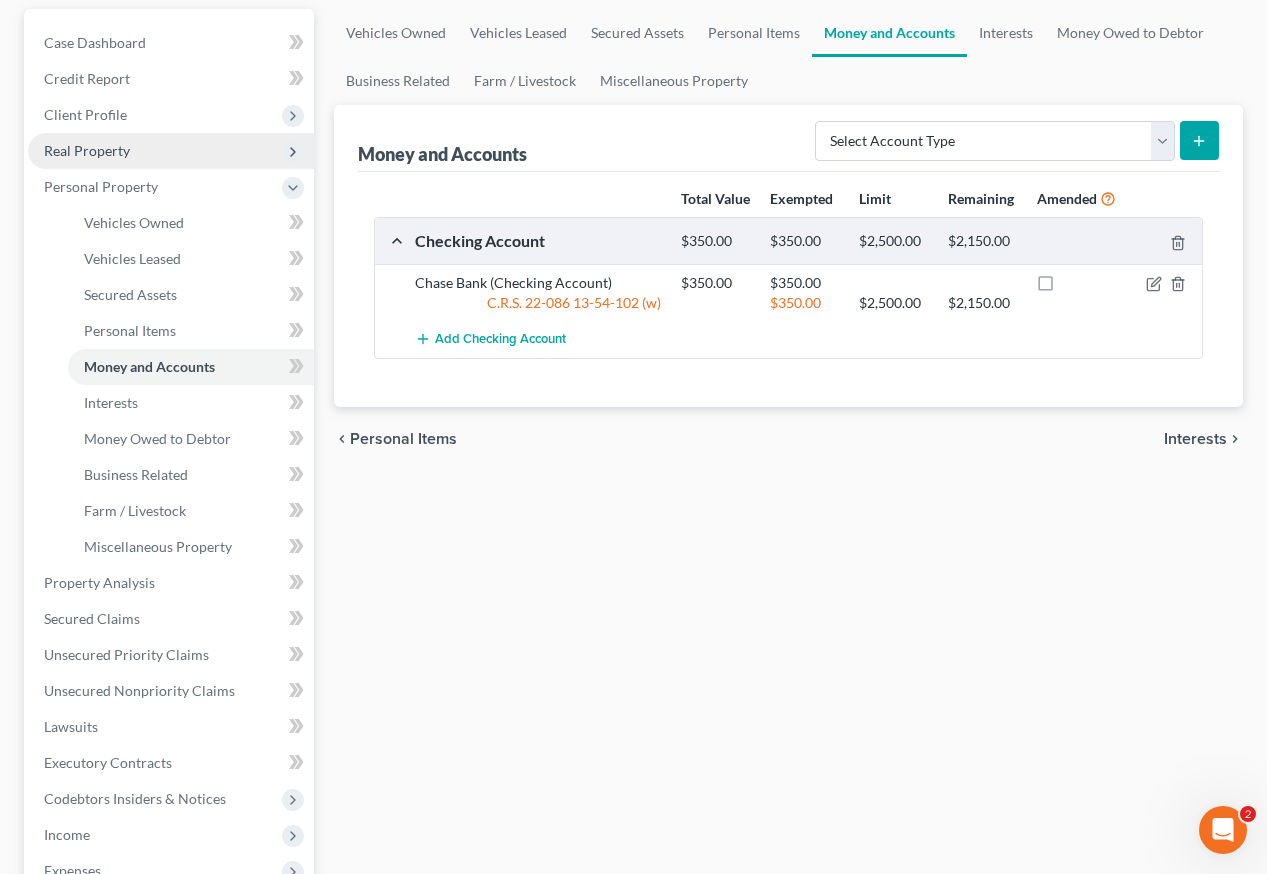 scroll, scrollTop: 200, scrollLeft: 0, axis: vertical 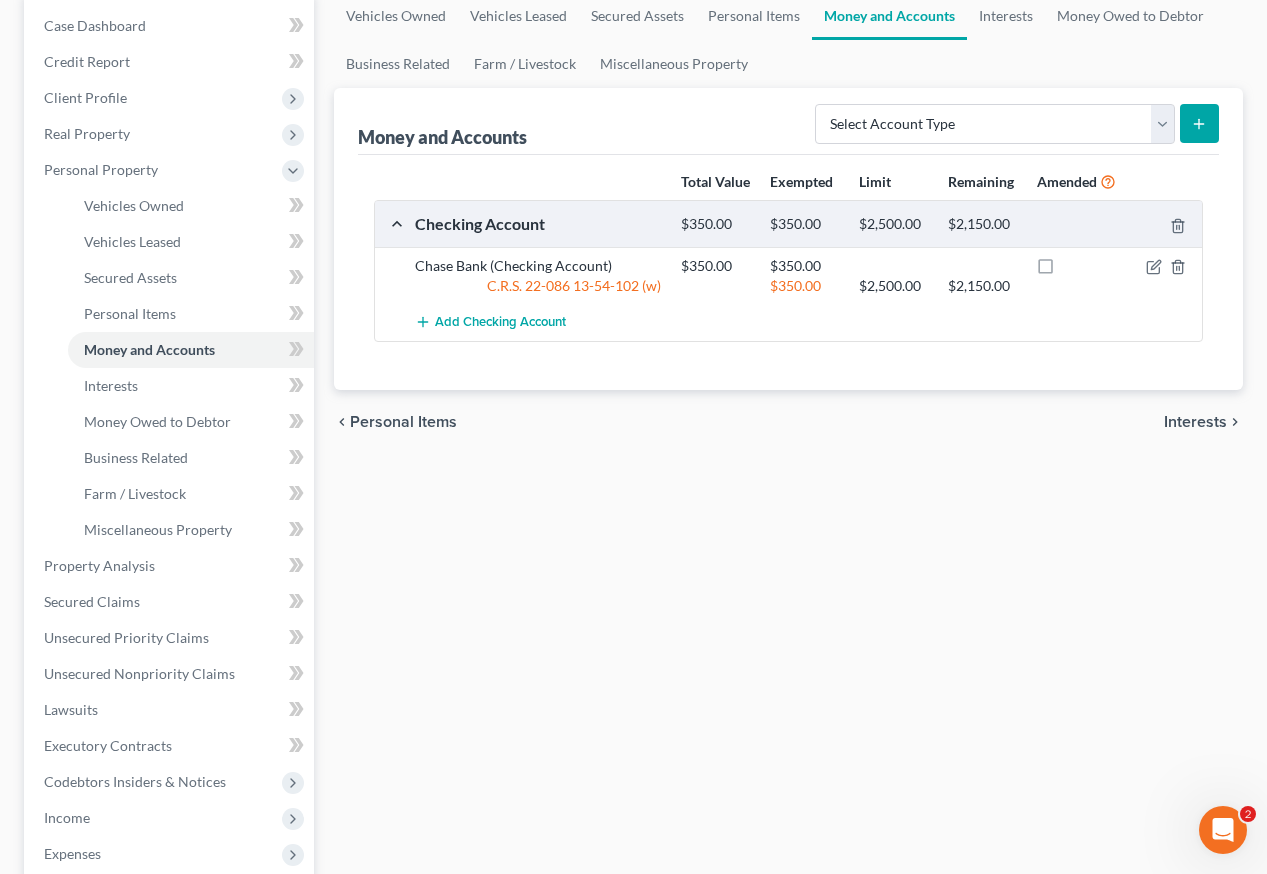 click on "Vehicles Owned
Vehicles Leased
Secured Assets
Personal Items
Money and Accounts
Interests
Money Owed to Debtor
Business Related
Farm / Livestock
Miscellaneous Property
Money and Accounts Select Account Type Brokerage Cash on Hand Certificates of Deposit Checking Account Money Market Other (Credit Union, Health Savings Account, etc) Safe Deposit Box Savings Account Security Deposits or Prepayments
Total Value Exempted Limit Remaining Amended
Checking Account $350.00 $350.00 $2,500.00 $2,150.00
Chase Bank (Checking Account) $350.00 $350.00 C.R.S. 22-086 13-54-102 (w) $350.00 $2,500.00 $2,150.00 Add Checking Account
Please wait...
chevron_left
Personal Items
Interests
chevron_right" at bounding box center (788, 561) 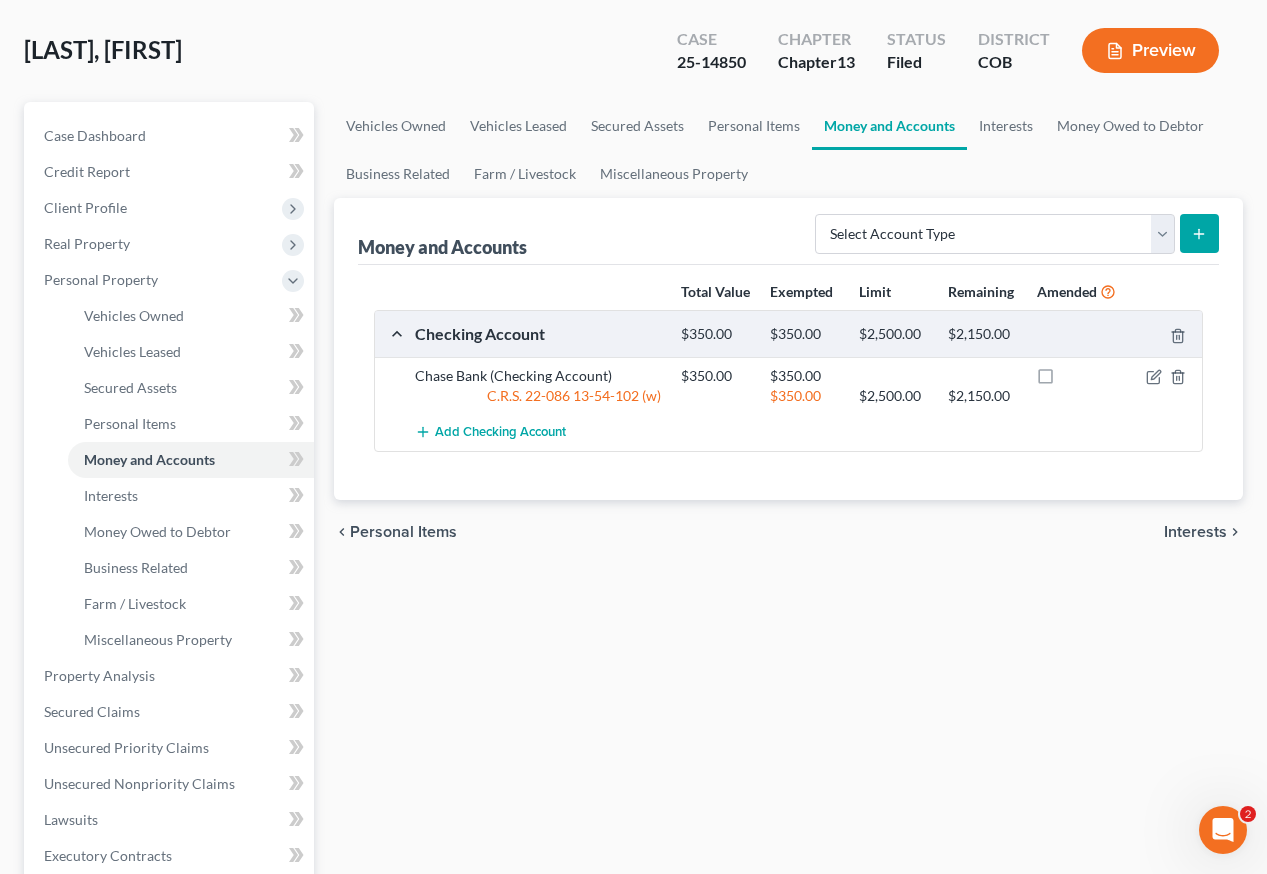 scroll, scrollTop: 0, scrollLeft: 0, axis: both 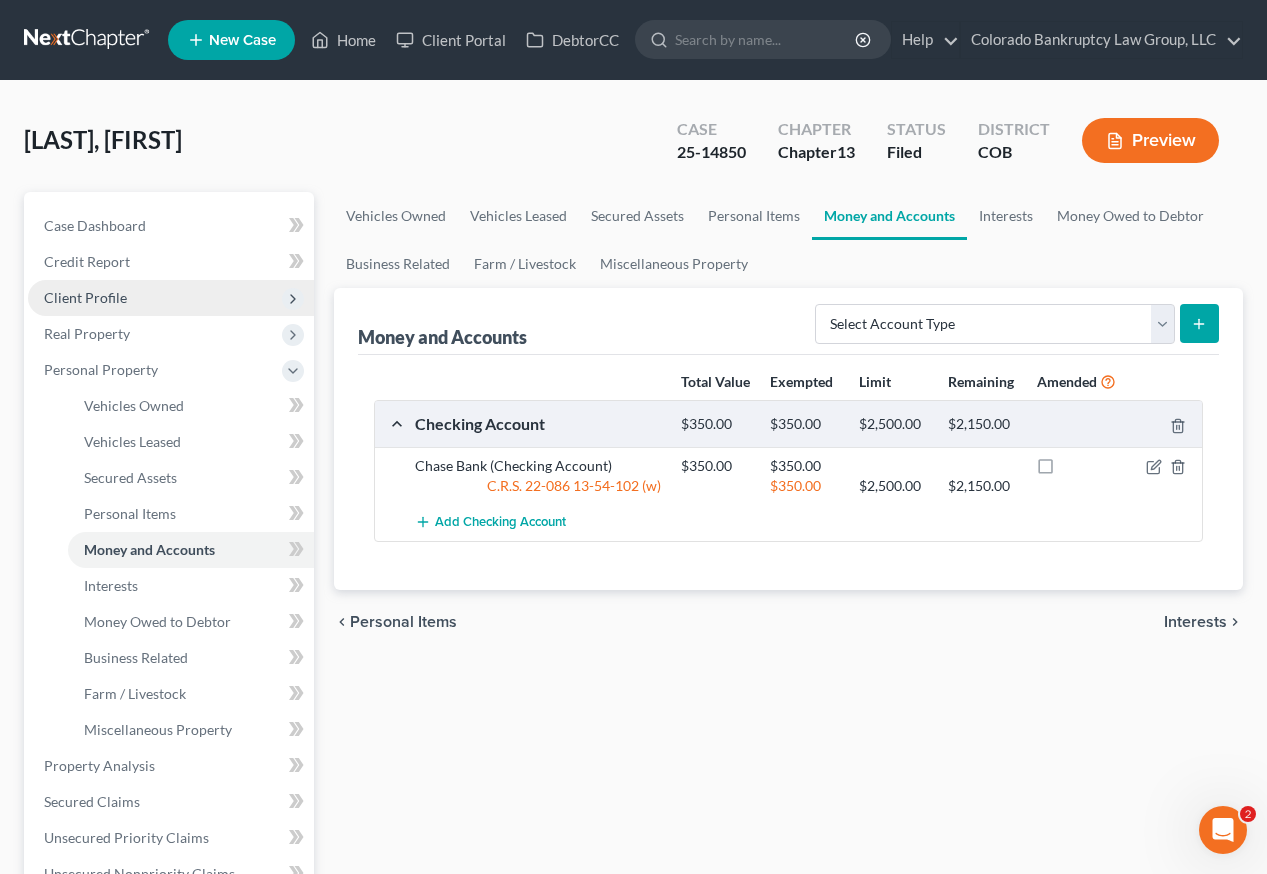click on "Client Profile" at bounding box center [85, 297] 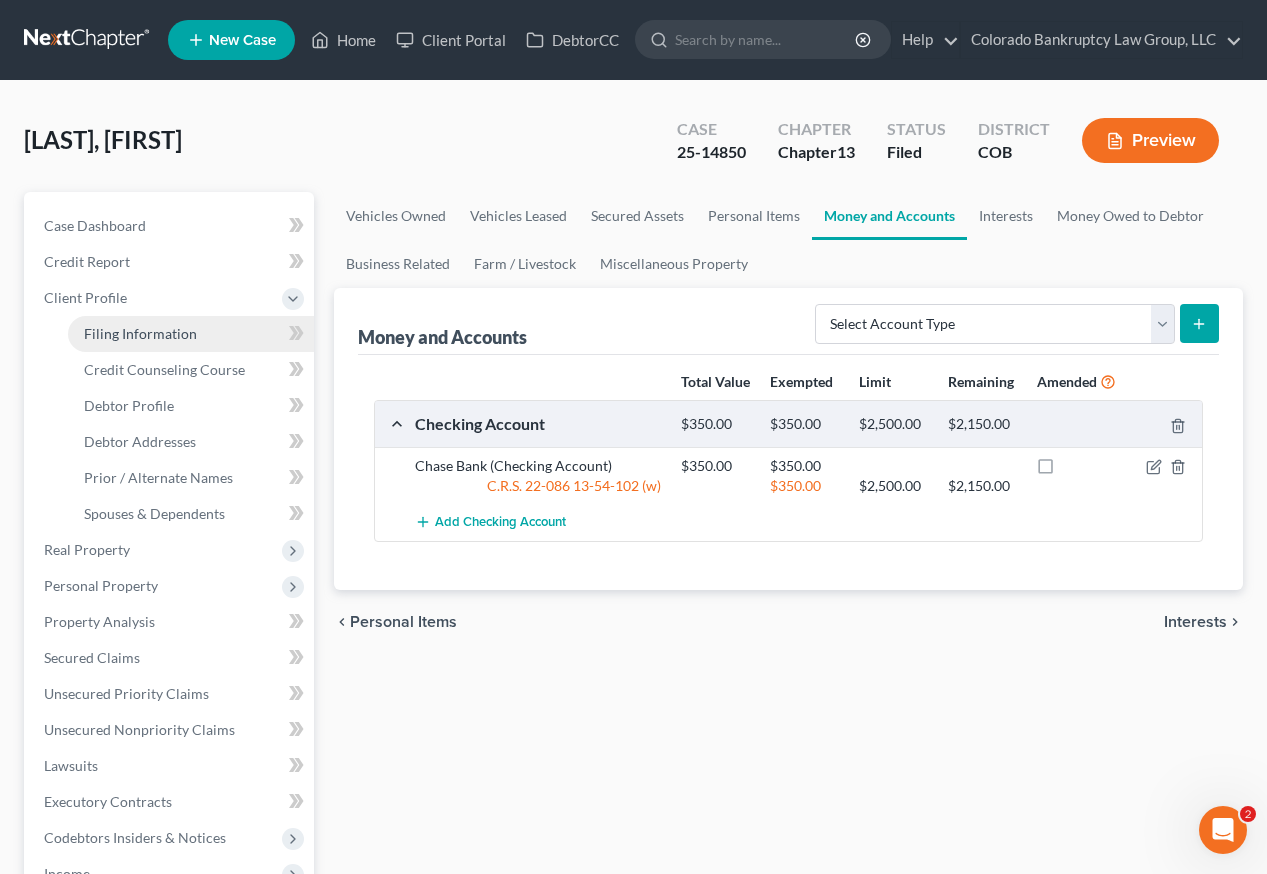 click on "Filing Information" at bounding box center [140, 333] 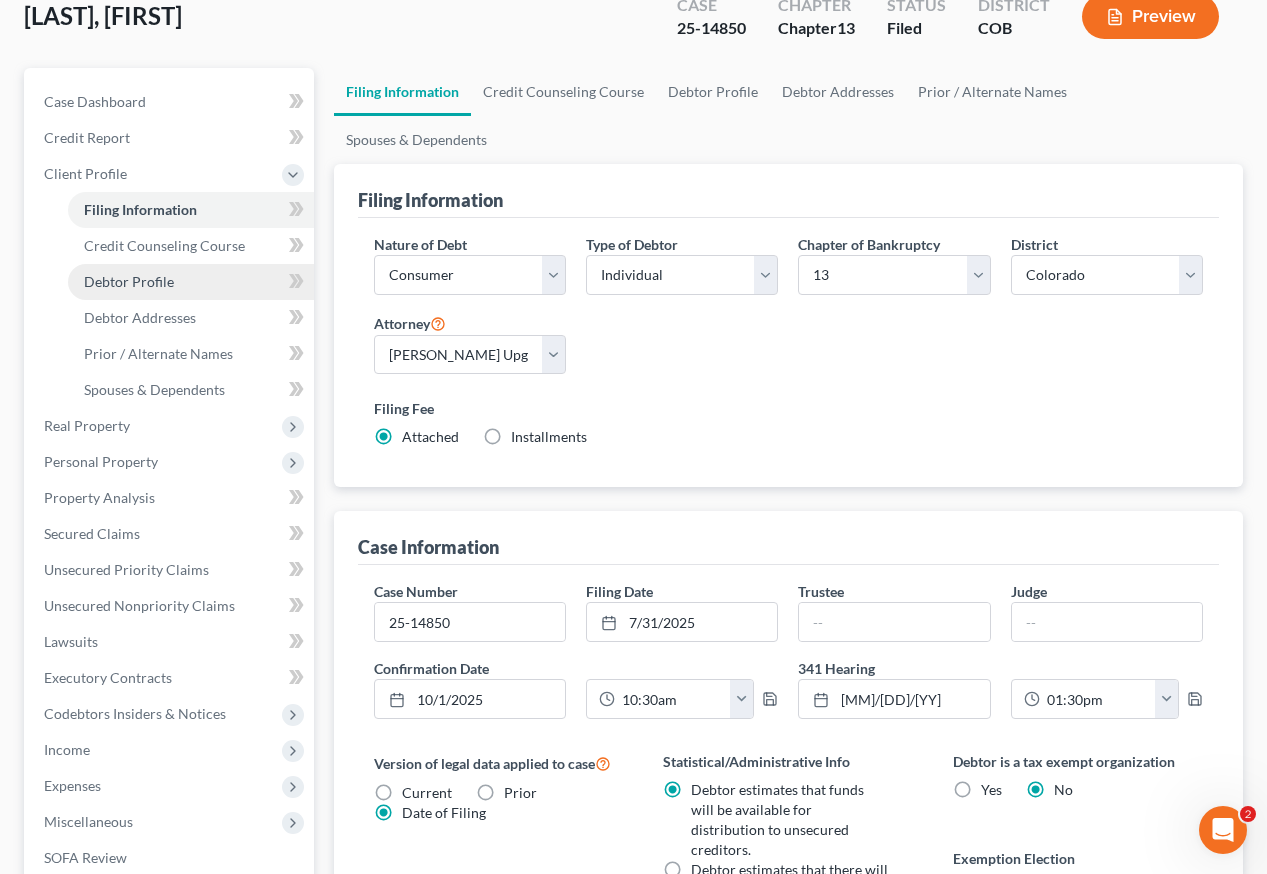 scroll, scrollTop: 0, scrollLeft: 0, axis: both 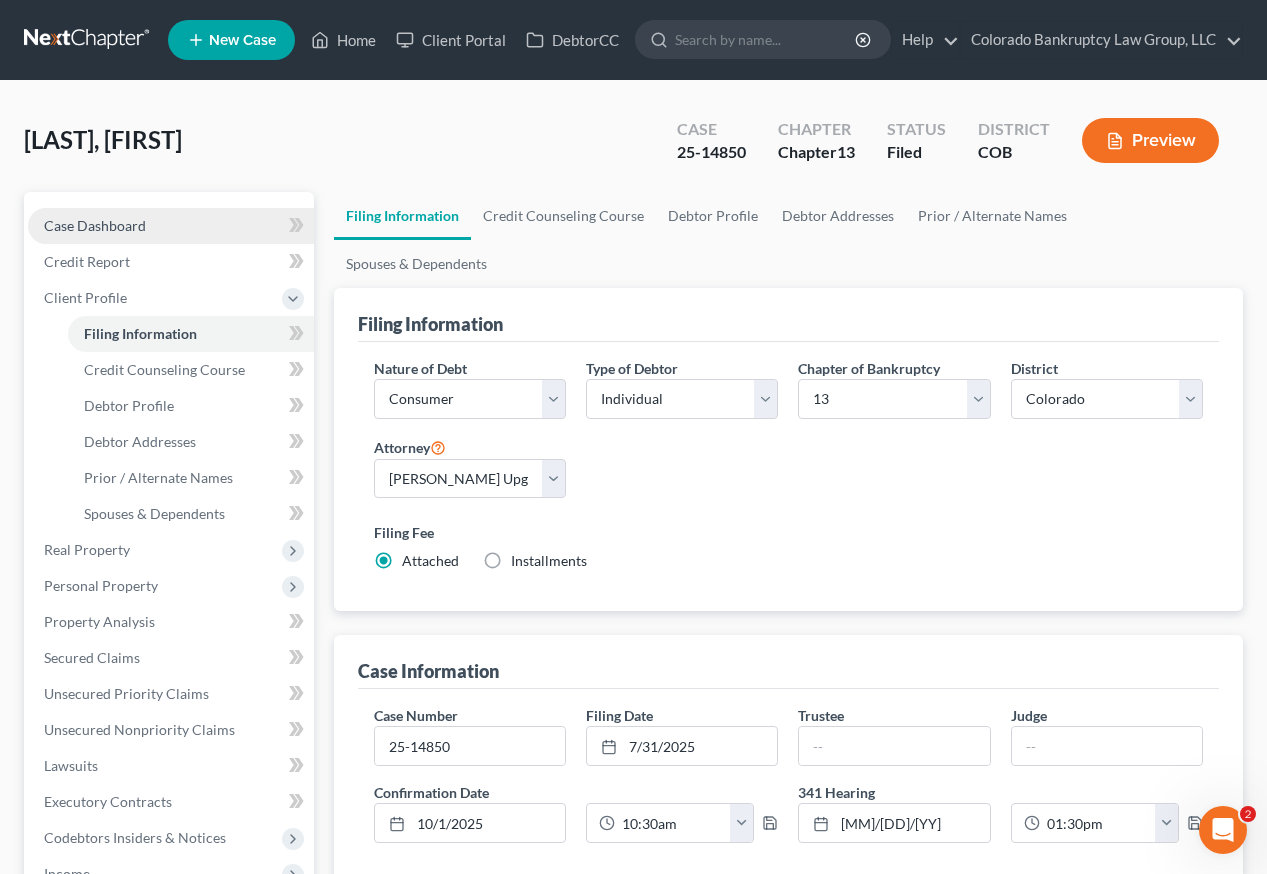 click on "Case Dashboard" at bounding box center [95, 225] 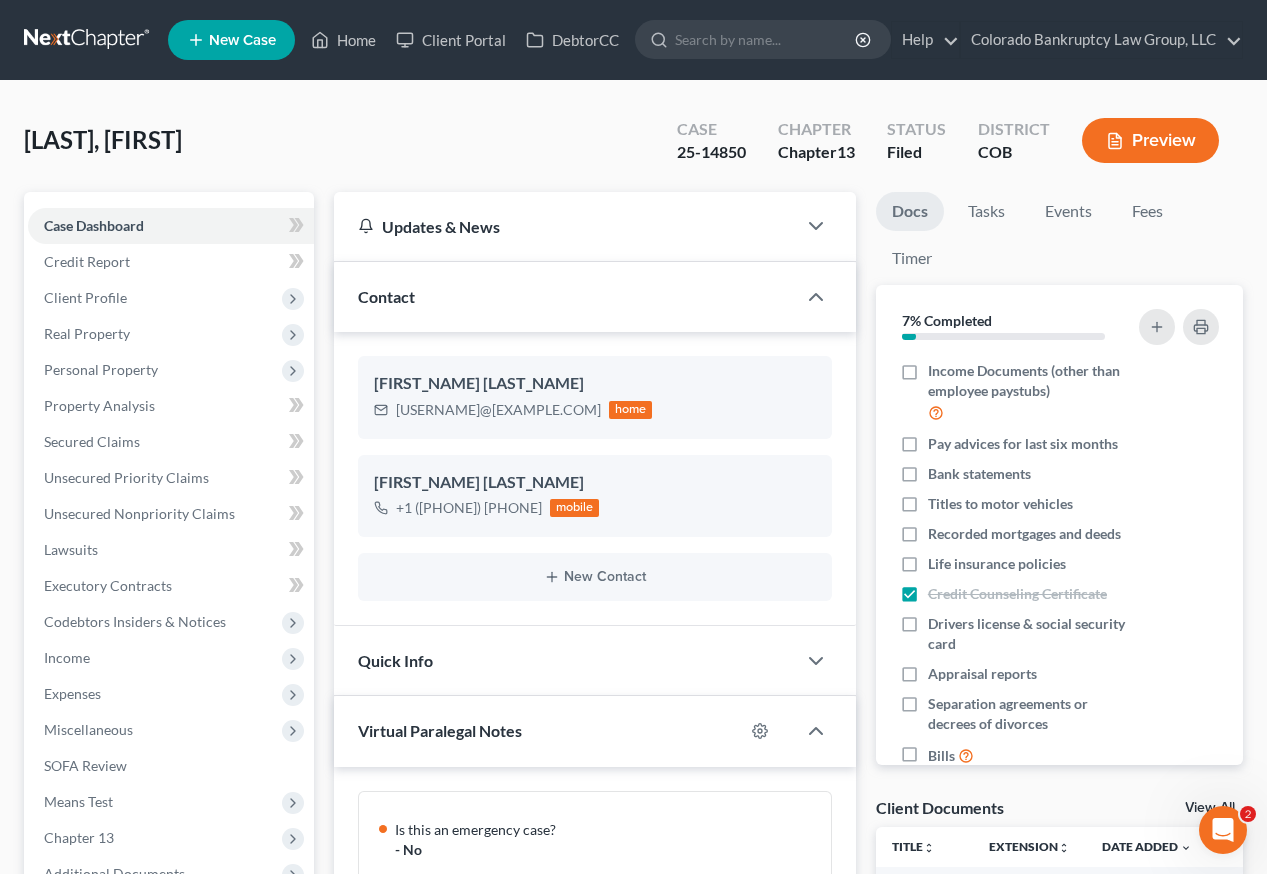 scroll, scrollTop: 303, scrollLeft: 0, axis: vertical 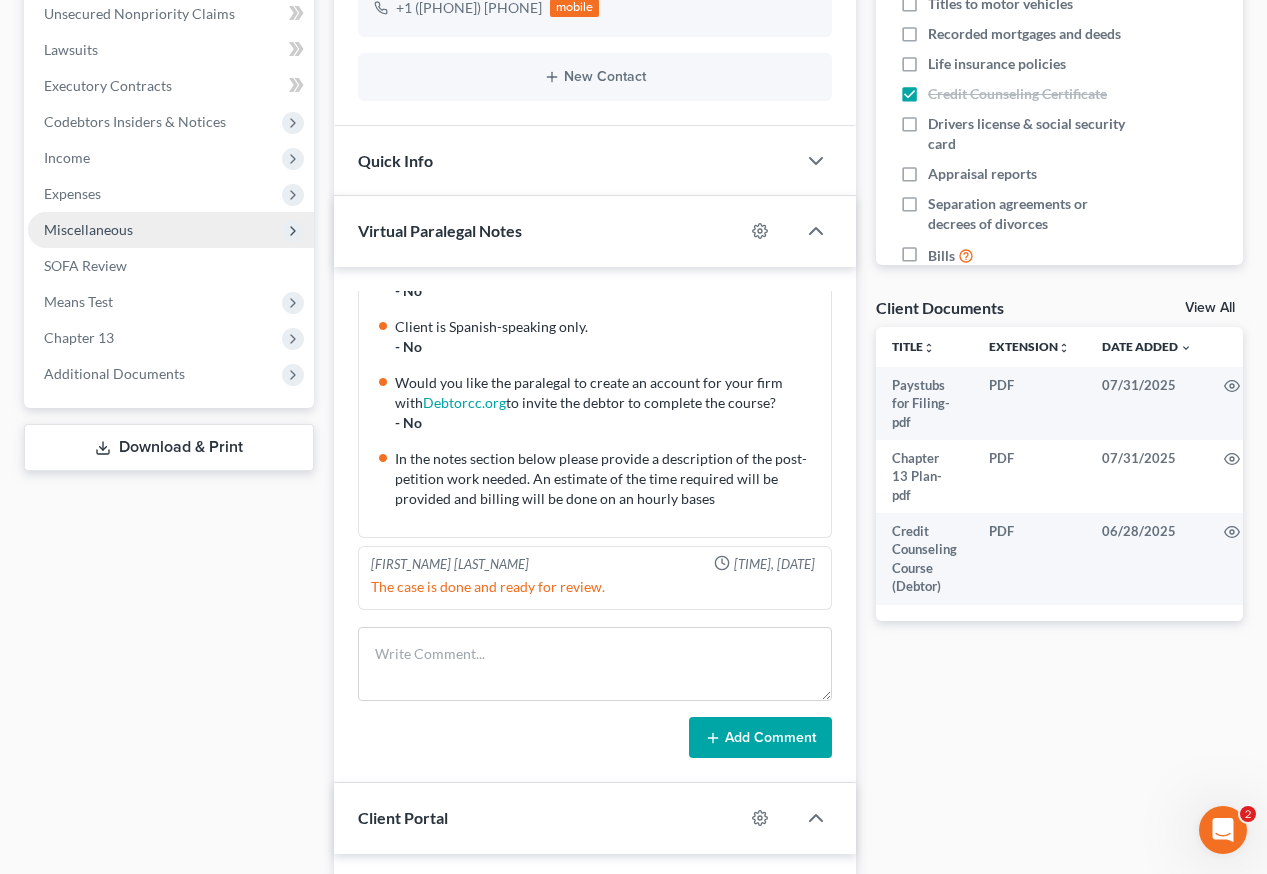 click on "Miscellaneous" at bounding box center [88, 229] 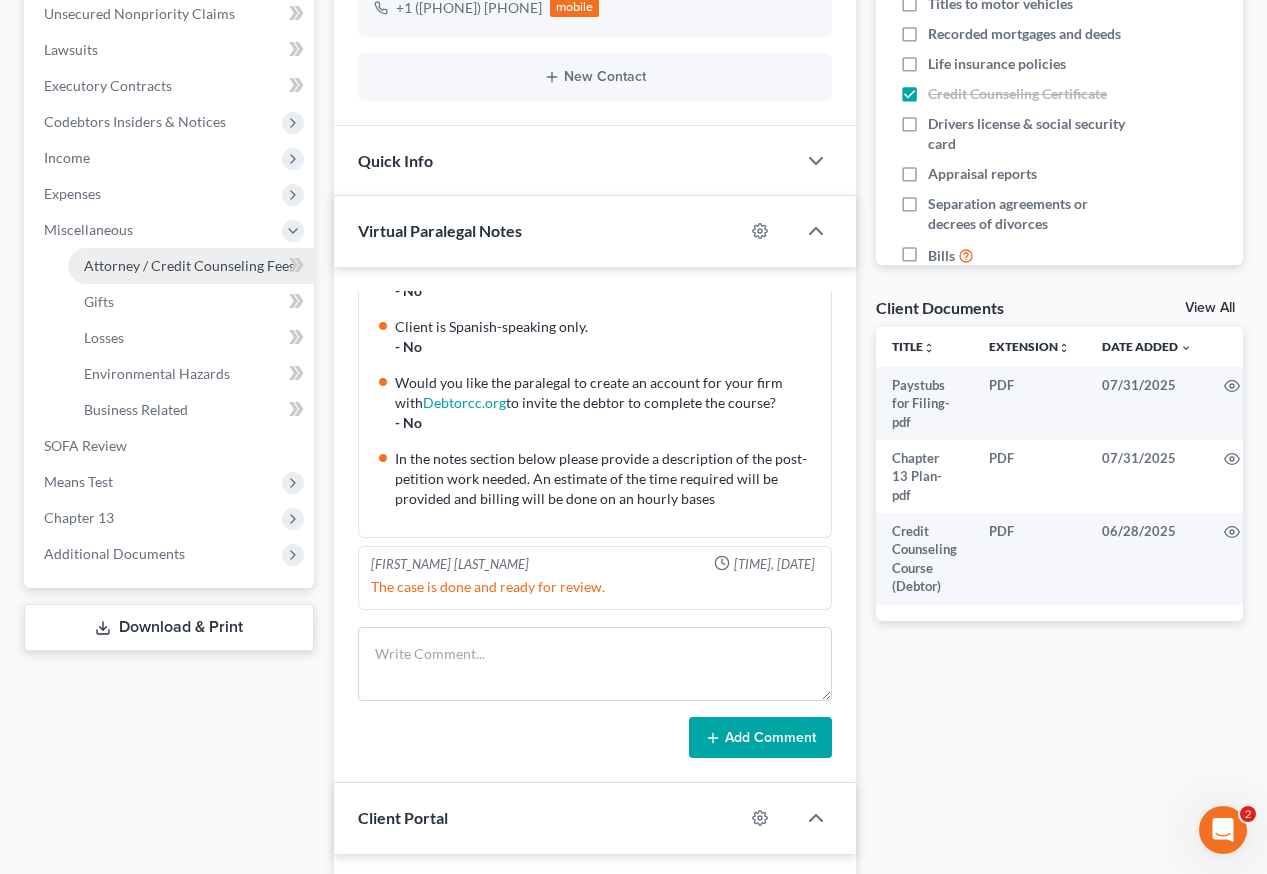 click on "Attorney / Credit Counseling Fees" at bounding box center (189, 265) 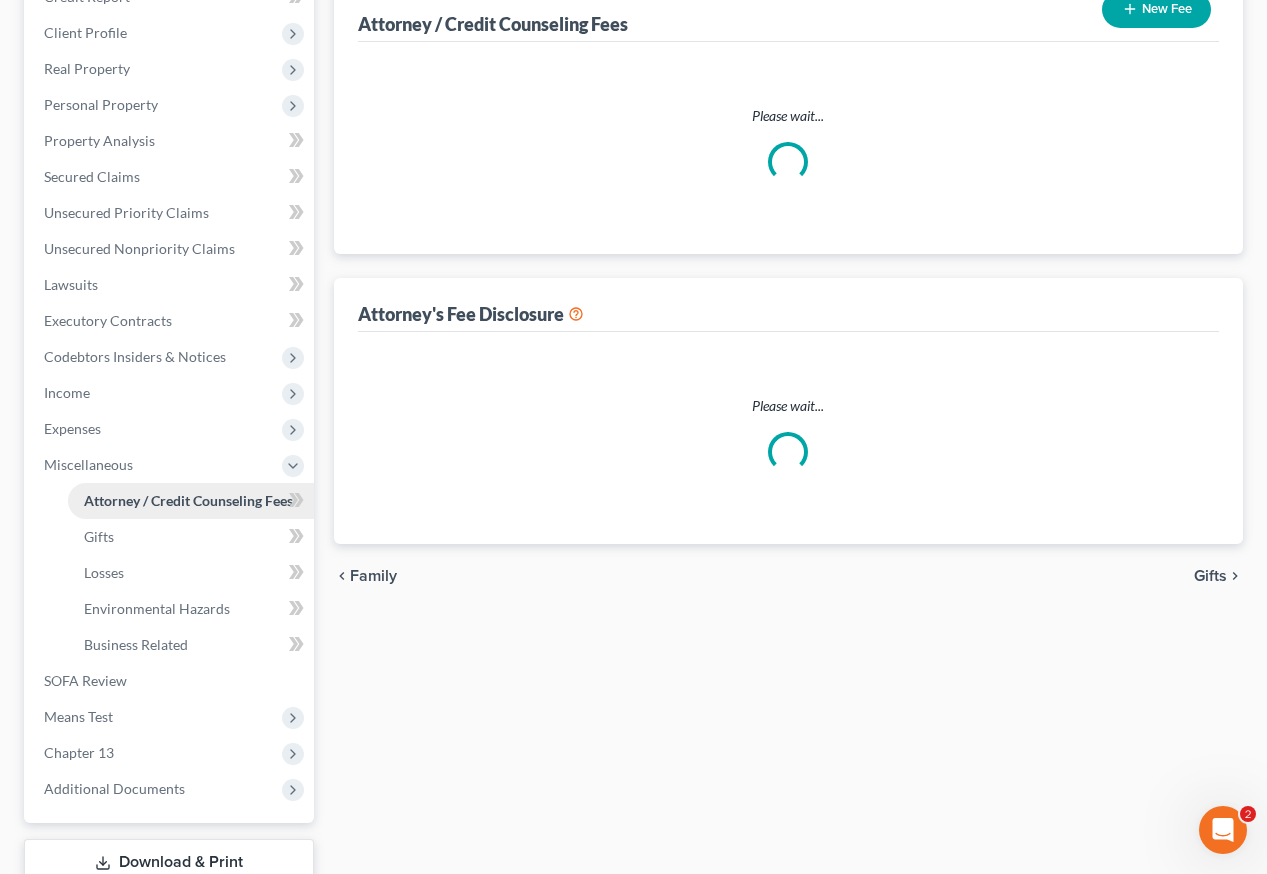 scroll, scrollTop: 21, scrollLeft: 0, axis: vertical 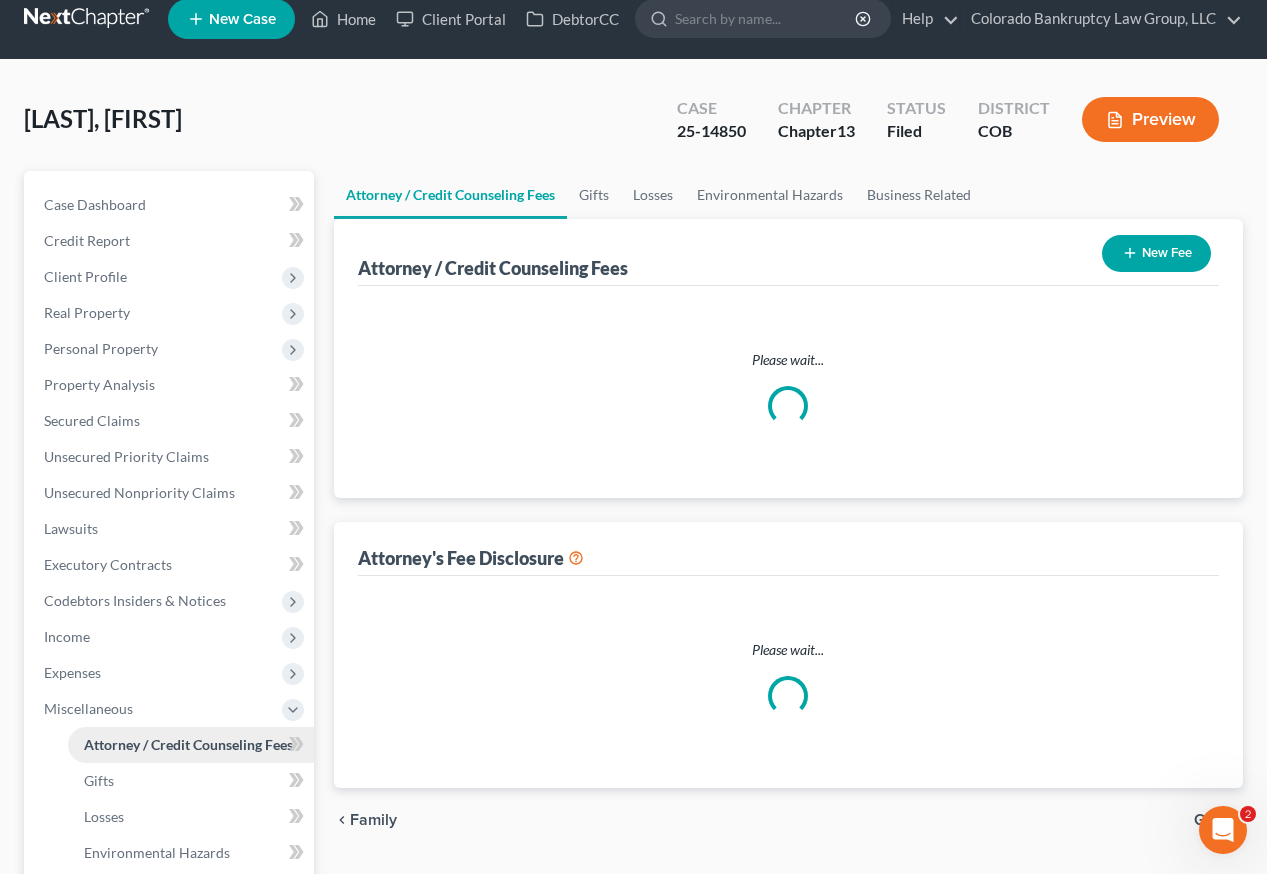 select on "0" 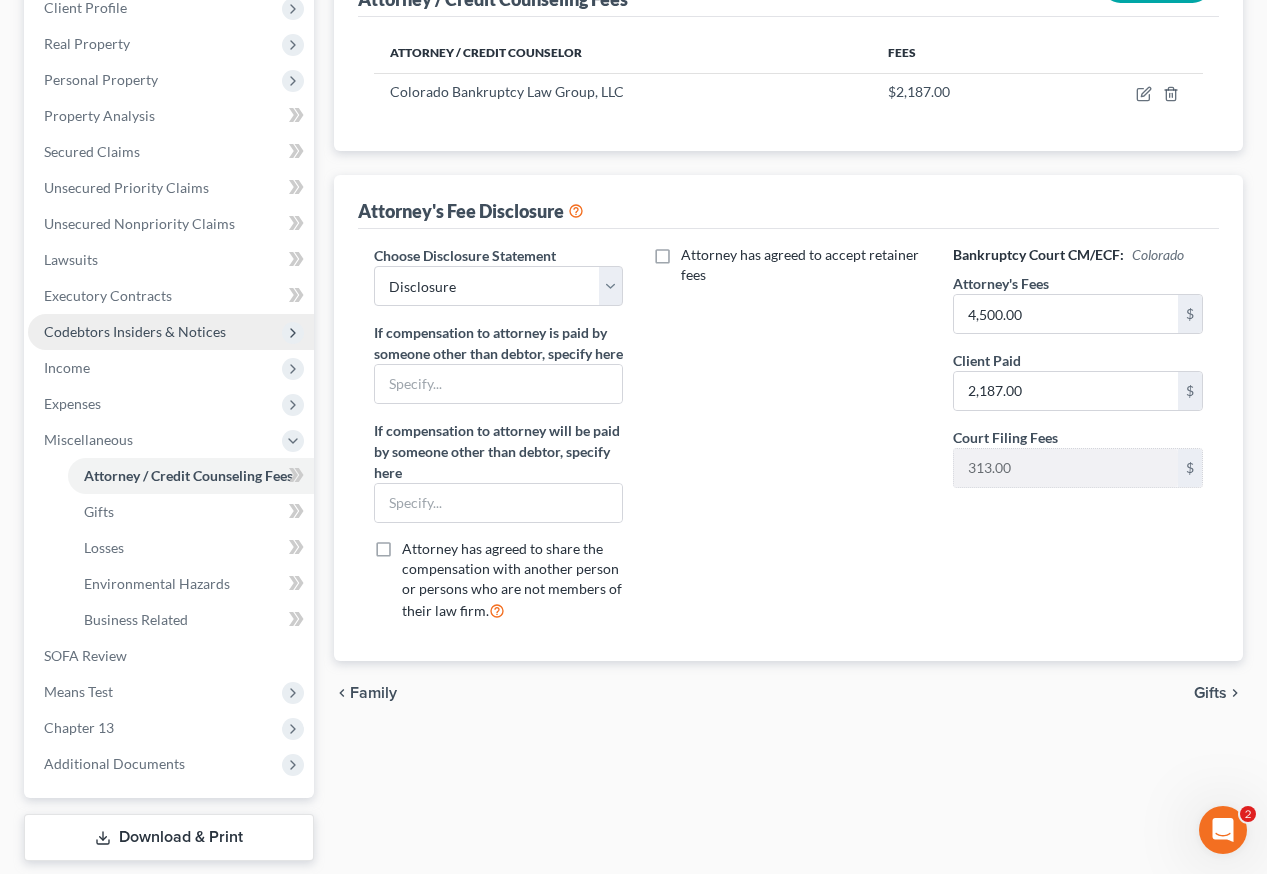 scroll, scrollTop: 353, scrollLeft: 0, axis: vertical 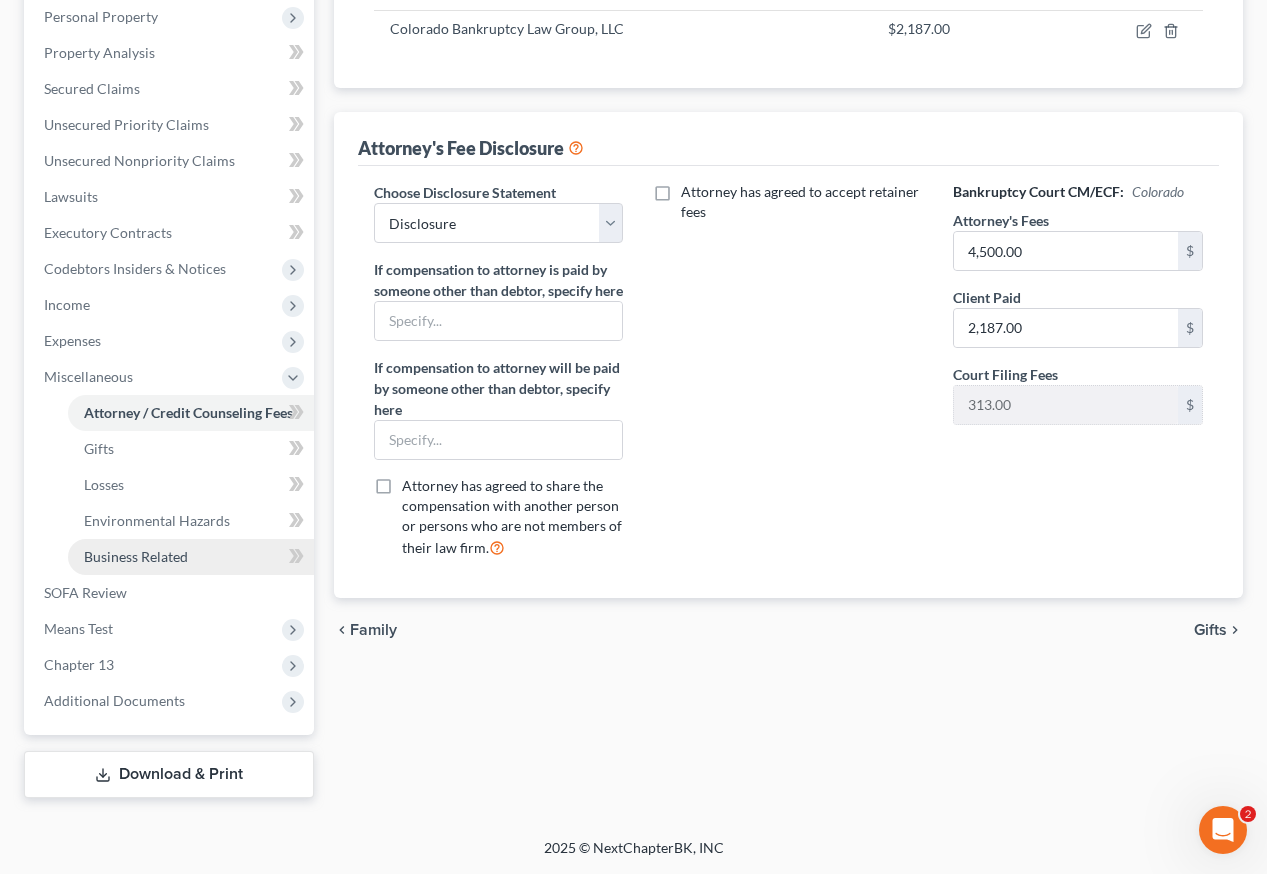 click on "Business Related" at bounding box center (136, 556) 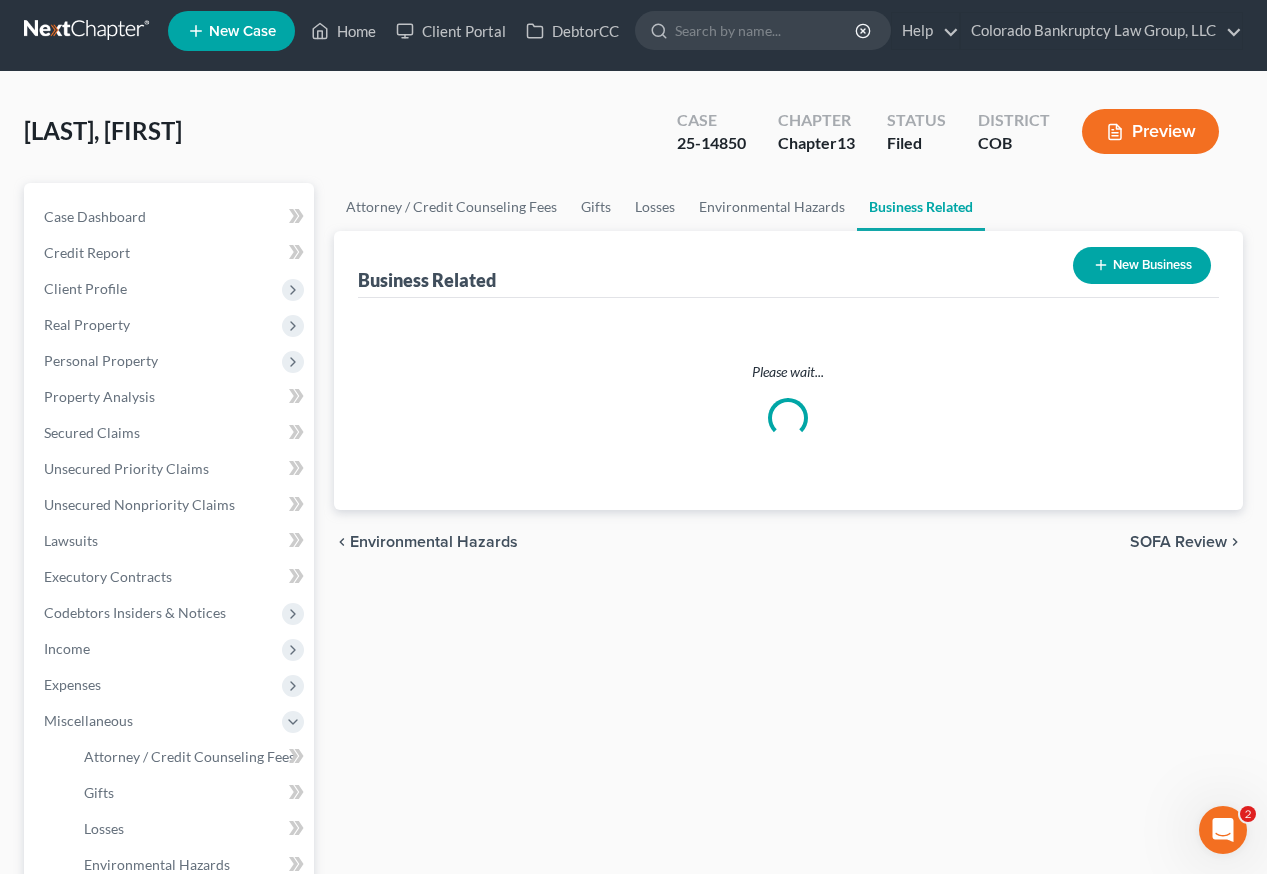 scroll, scrollTop: 0, scrollLeft: 0, axis: both 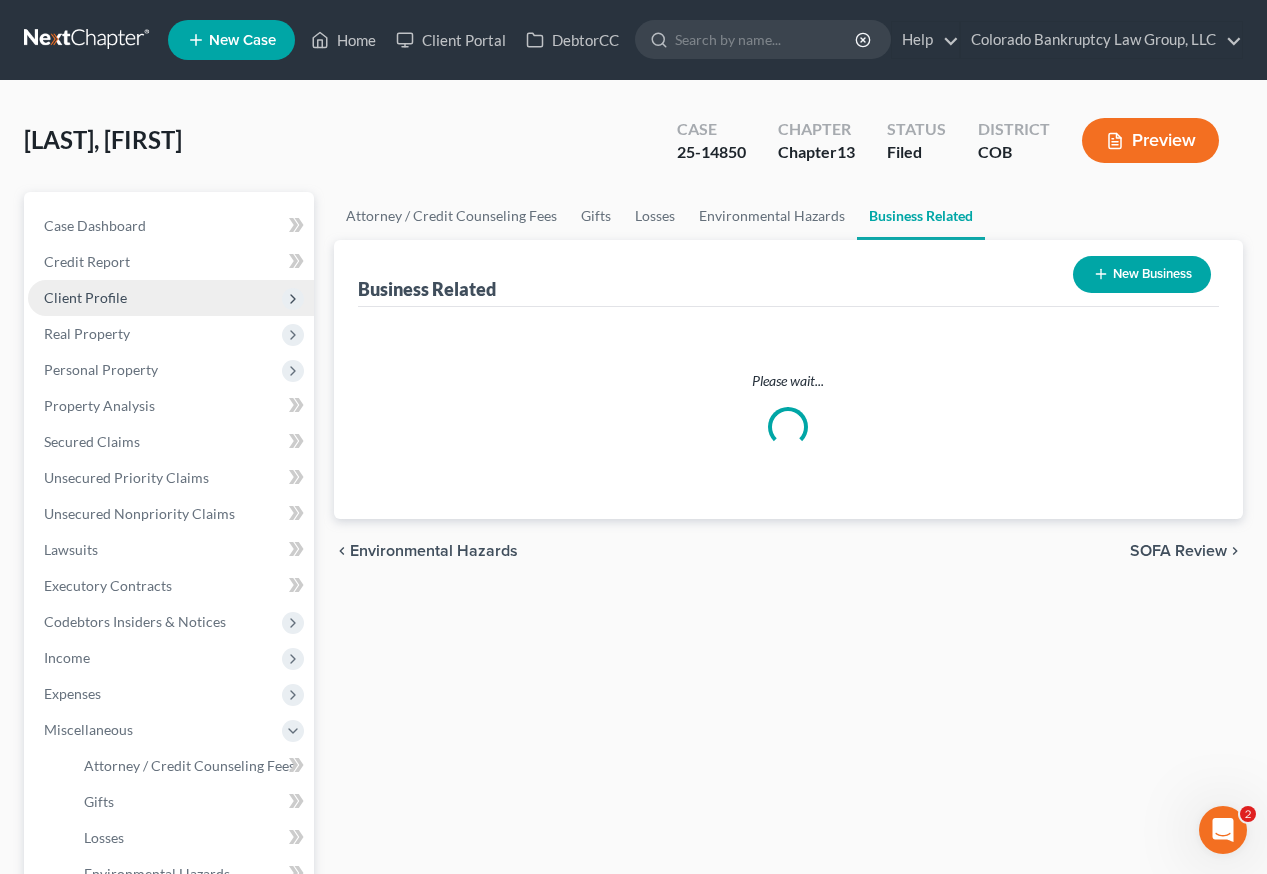 click on "Client Profile" at bounding box center (85, 297) 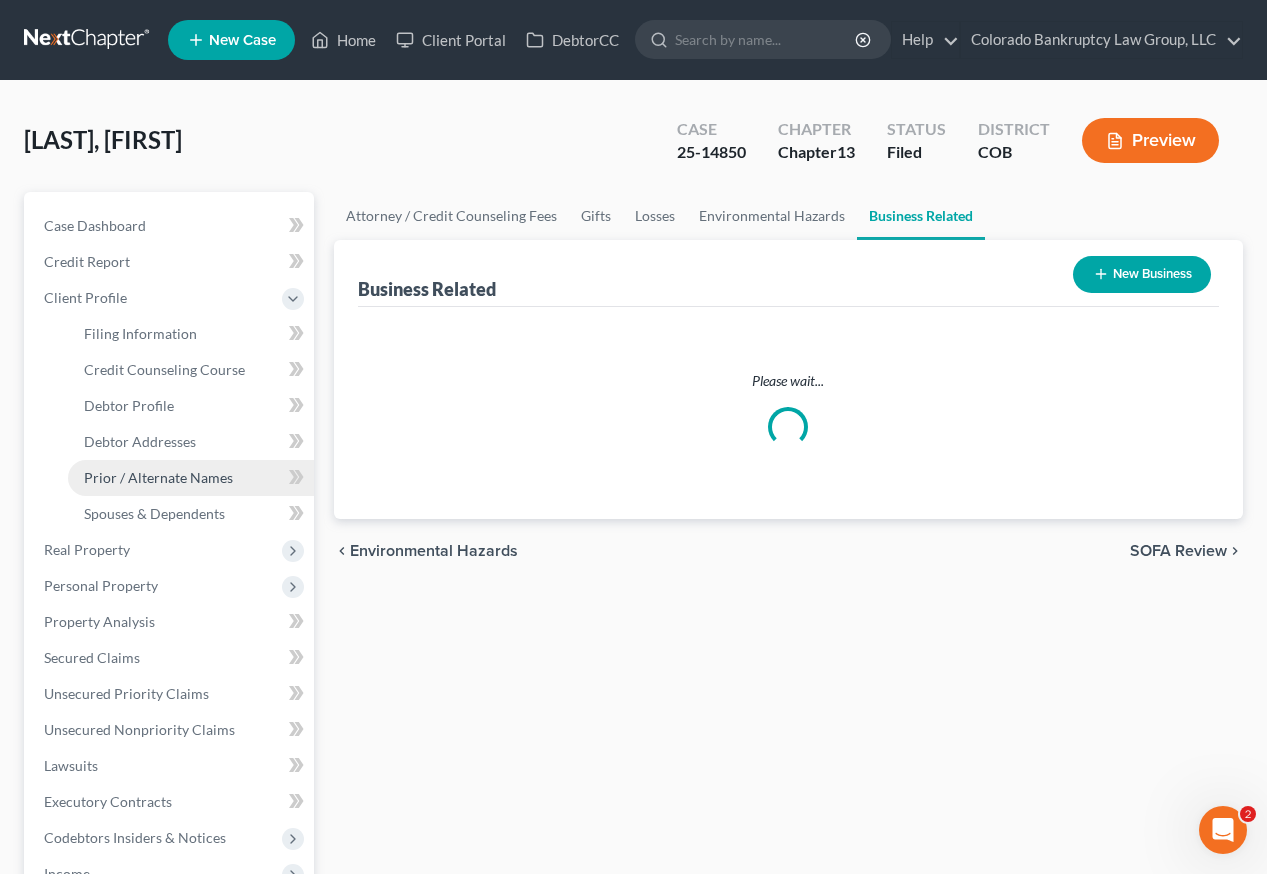 click on "Prior / Alternate Names" at bounding box center [158, 477] 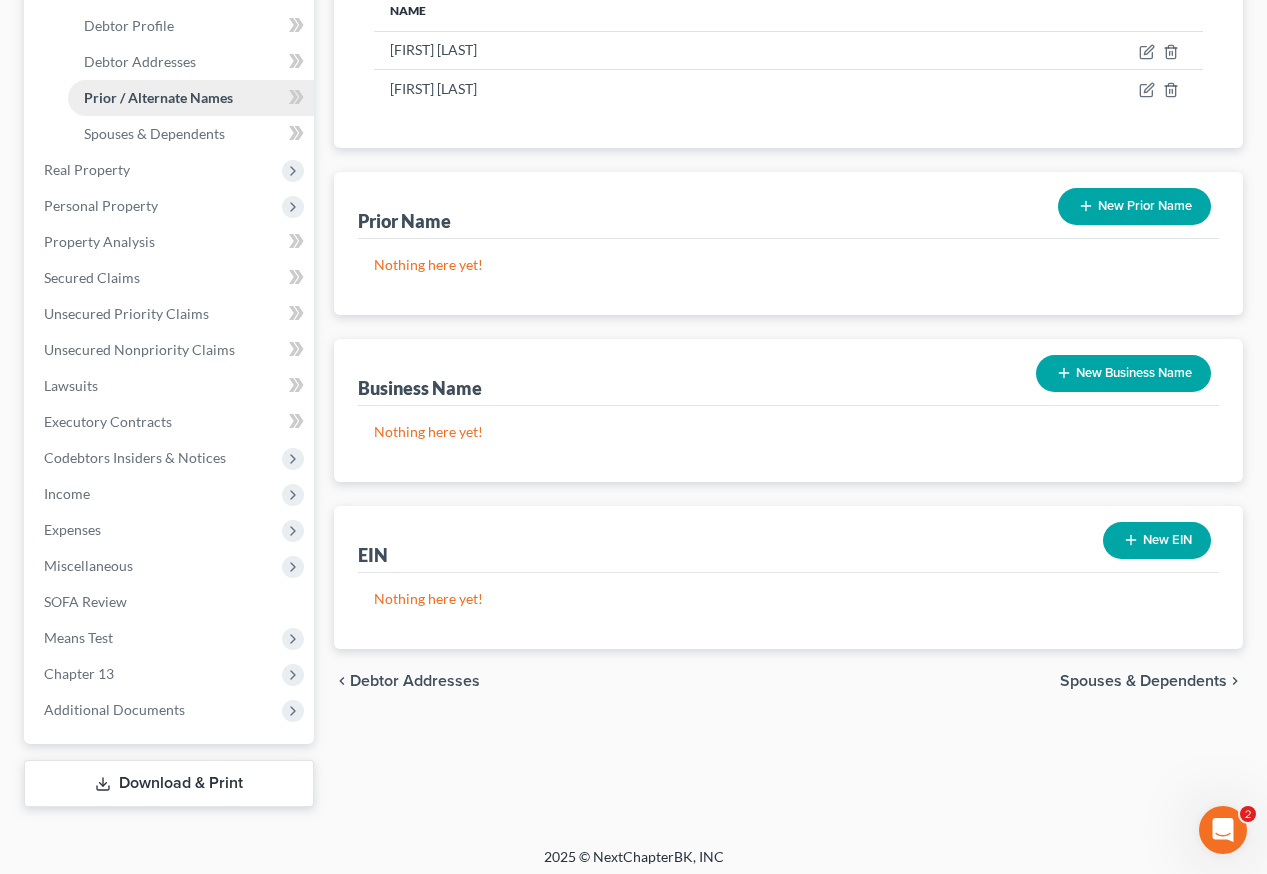 scroll, scrollTop: 389, scrollLeft: 0, axis: vertical 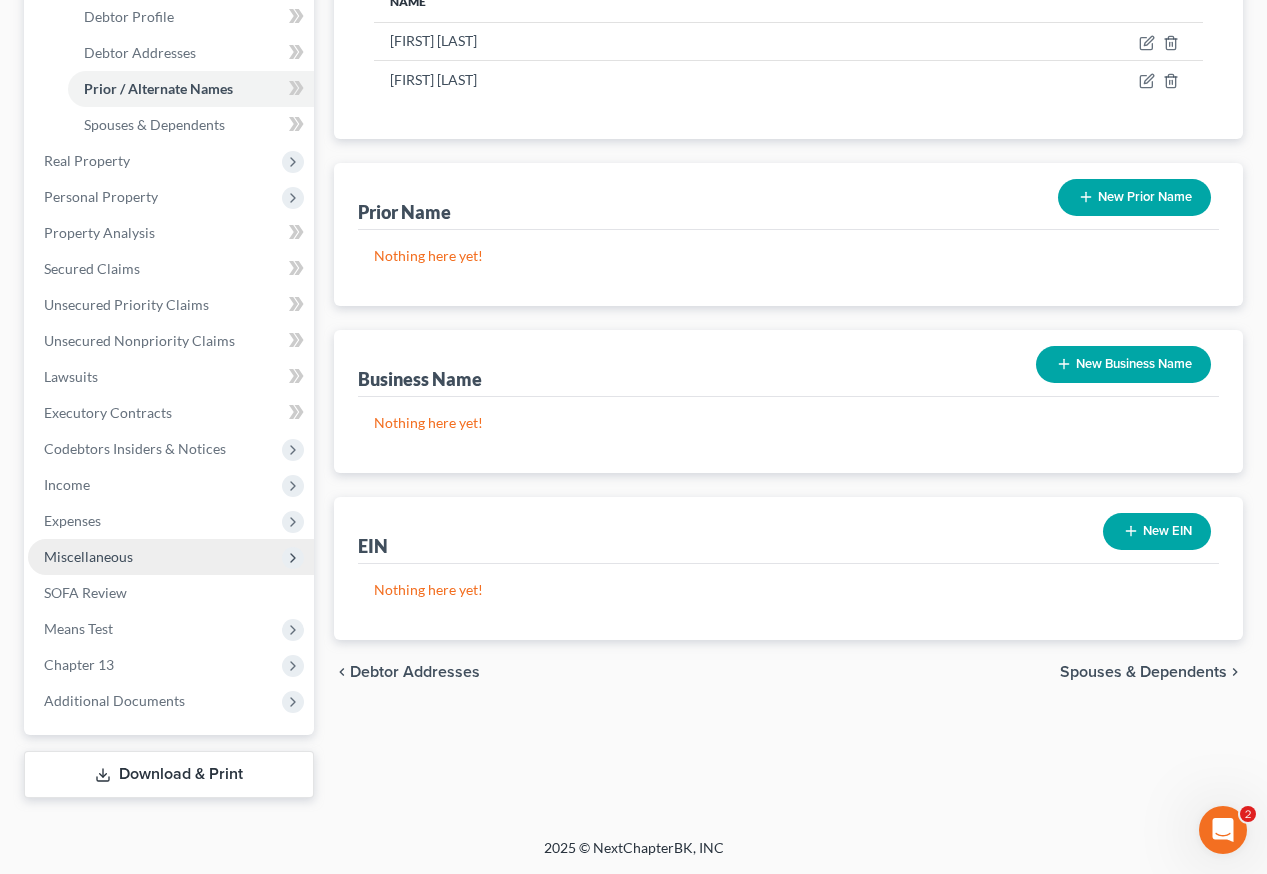 click on "Miscellaneous" at bounding box center (88, 556) 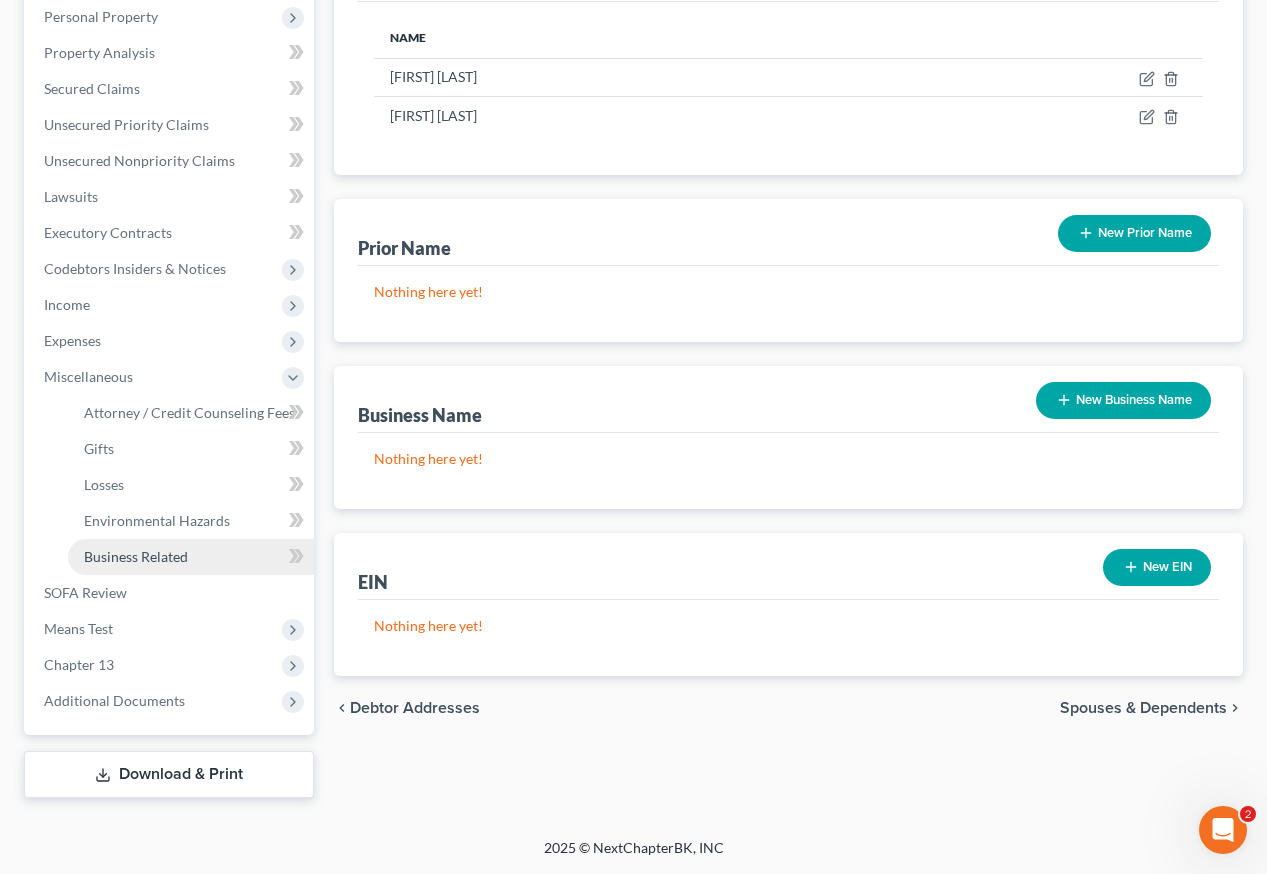 click on "Business Related" at bounding box center [136, 556] 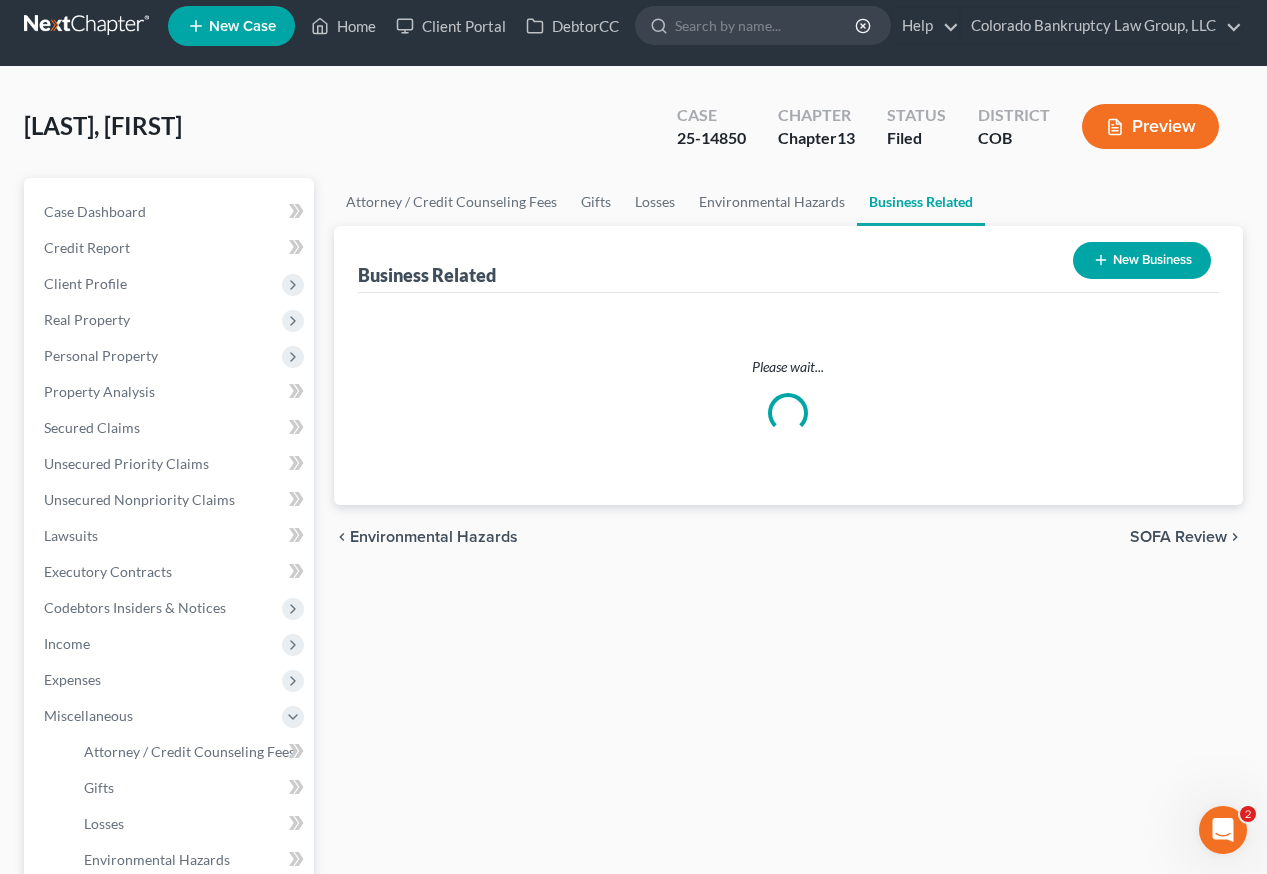 scroll, scrollTop: 0, scrollLeft: 0, axis: both 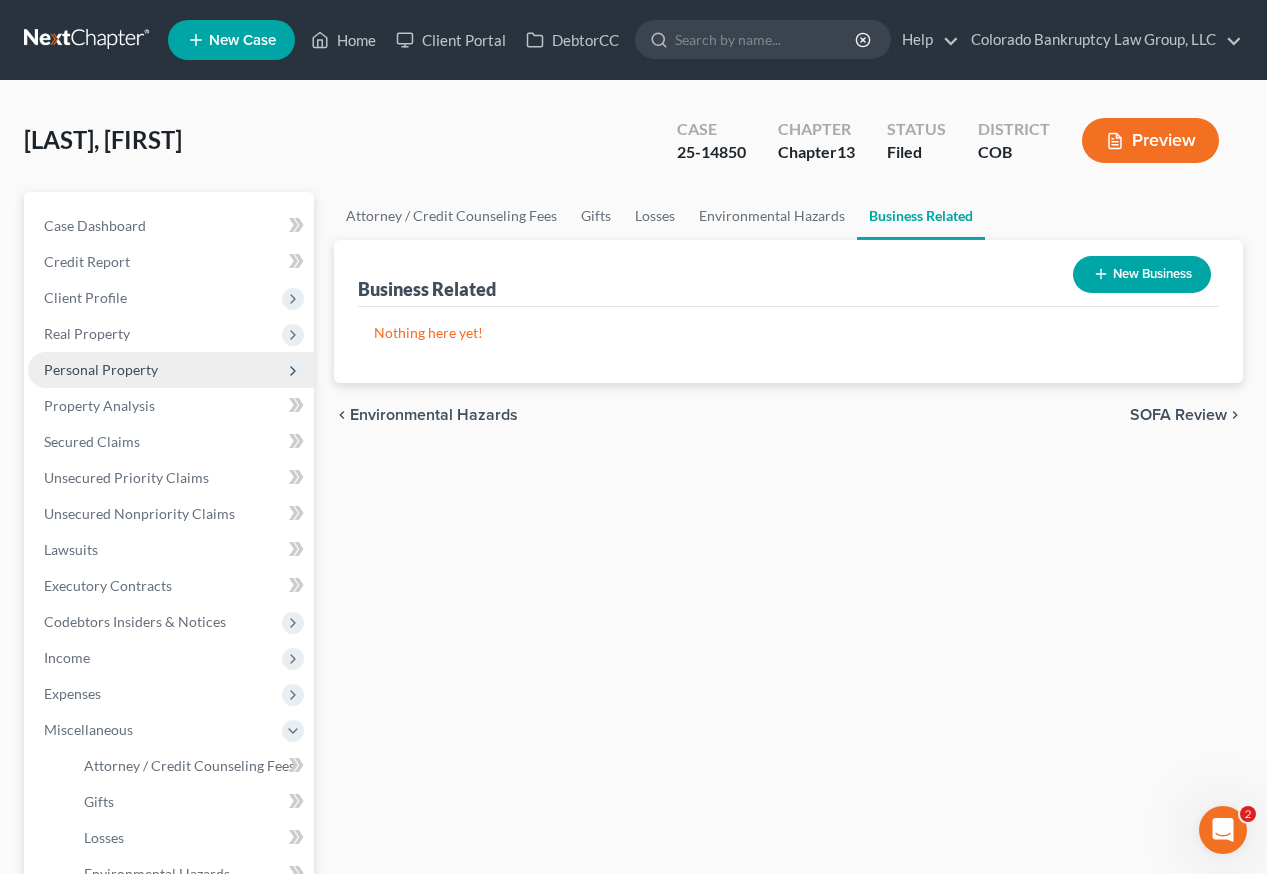click on "Personal Property" at bounding box center (101, 369) 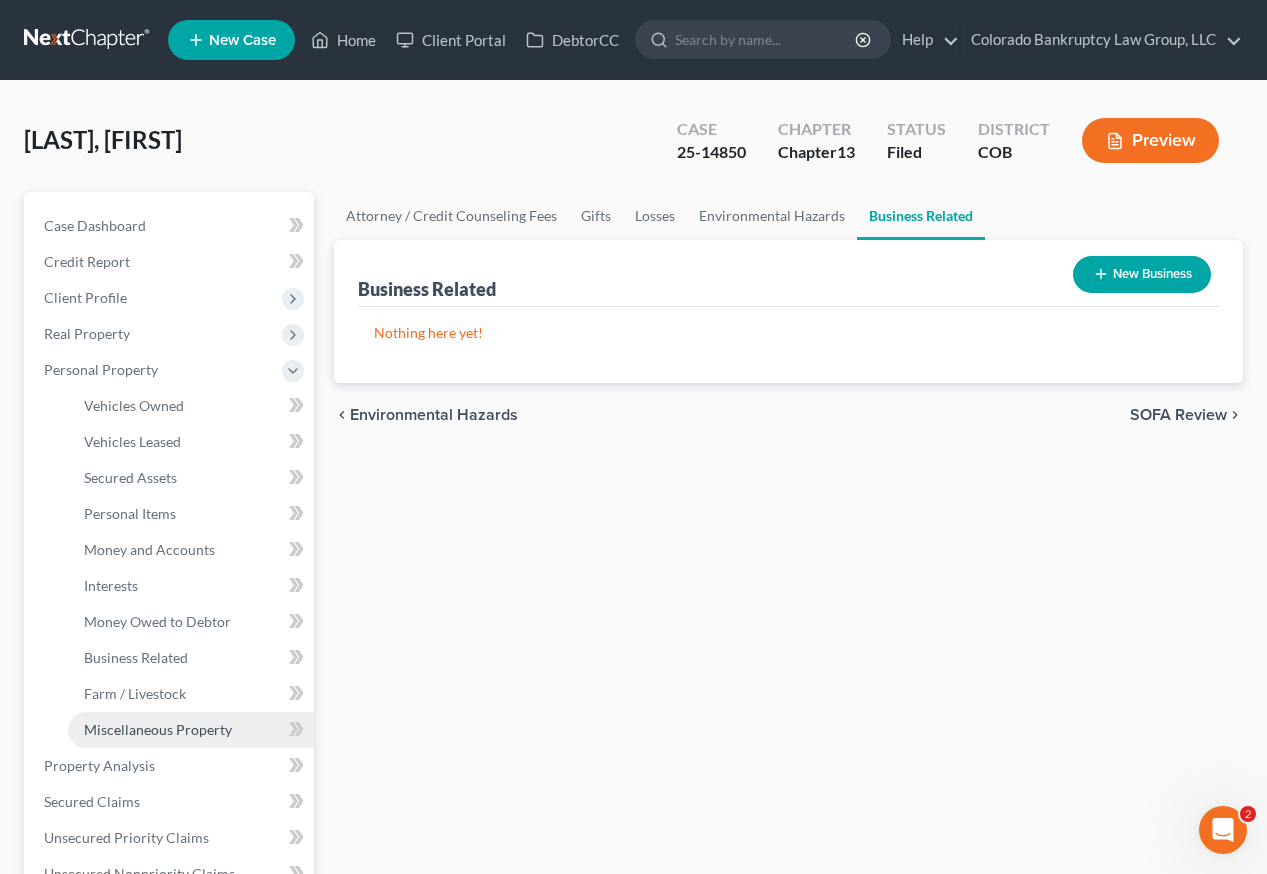 click on "Miscellaneous Property" at bounding box center (158, 729) 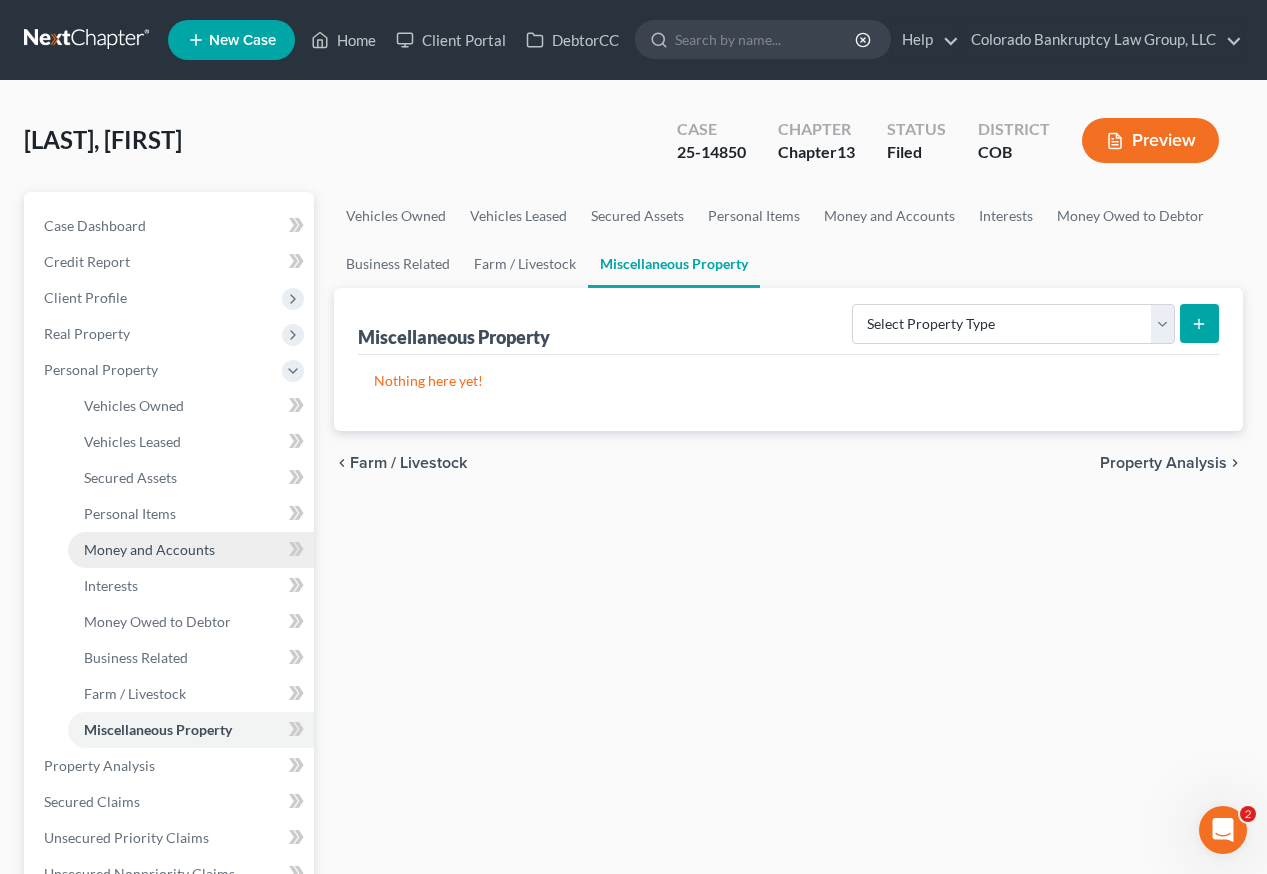 click on "Money and Accounts" at bounding box center [149, 549] 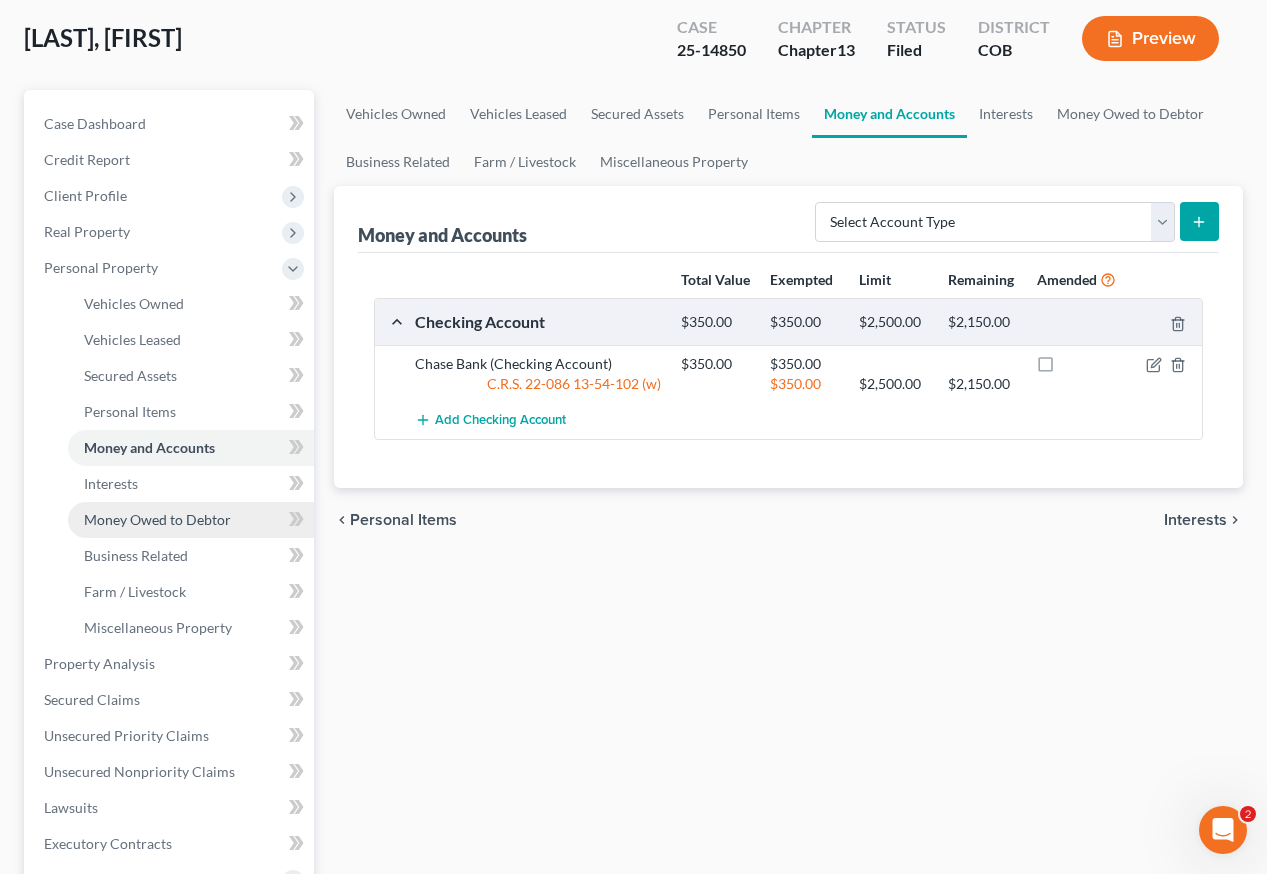 scroll, scrollTop: 200, scrollLeft: 0, axis: vertical 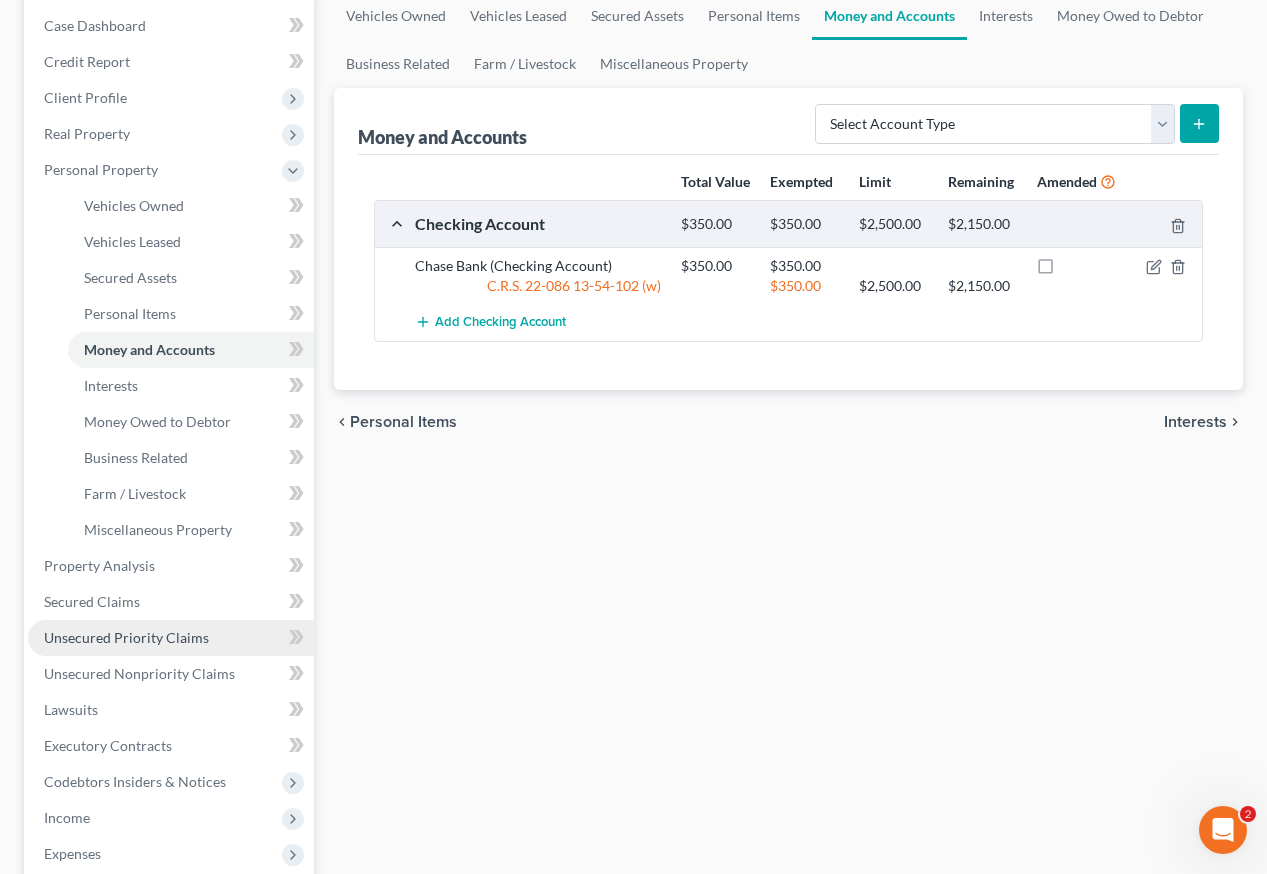 click on "Unsecured Priority Claims" at bounding box center (126, 637) 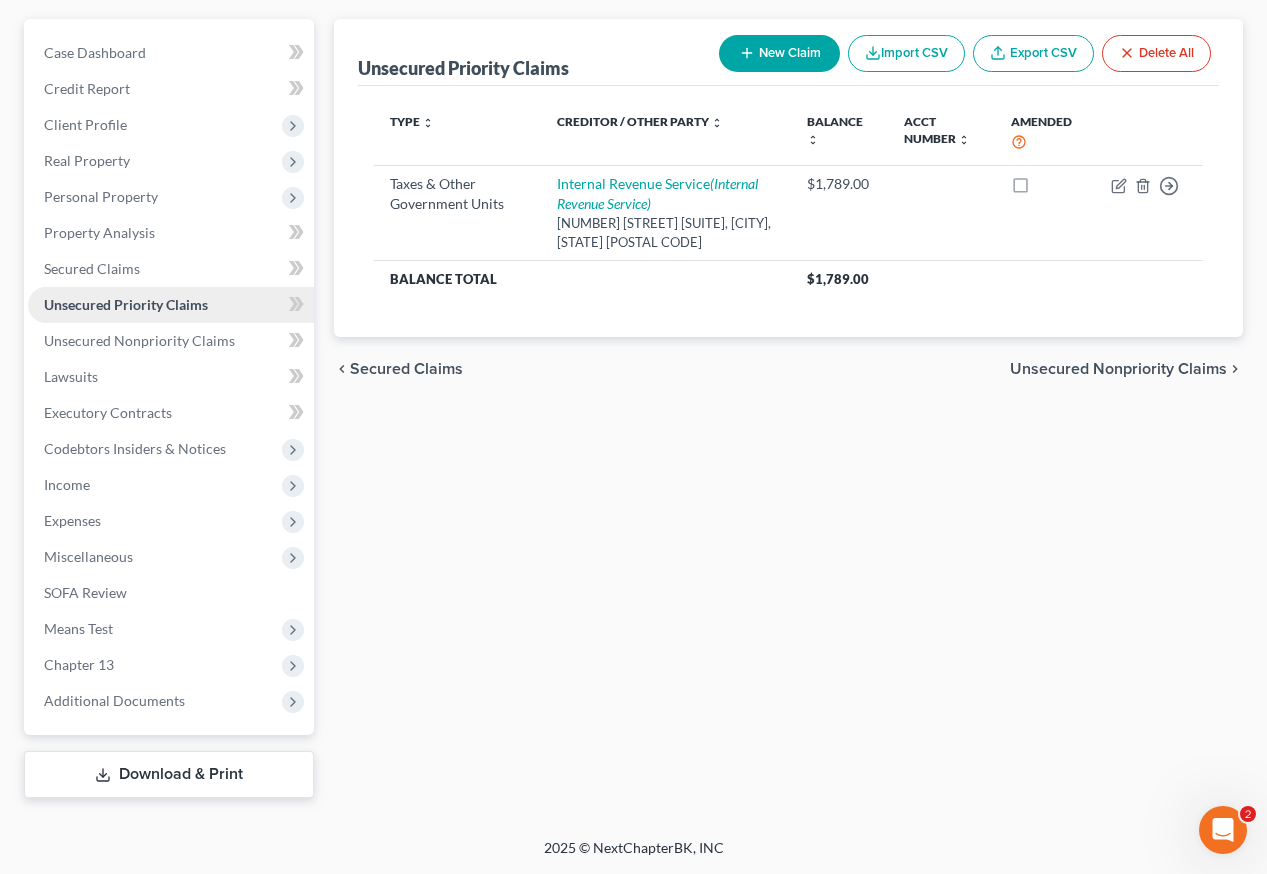 scroll, scrollTop: 0, scrollLeft: 0, axis: both 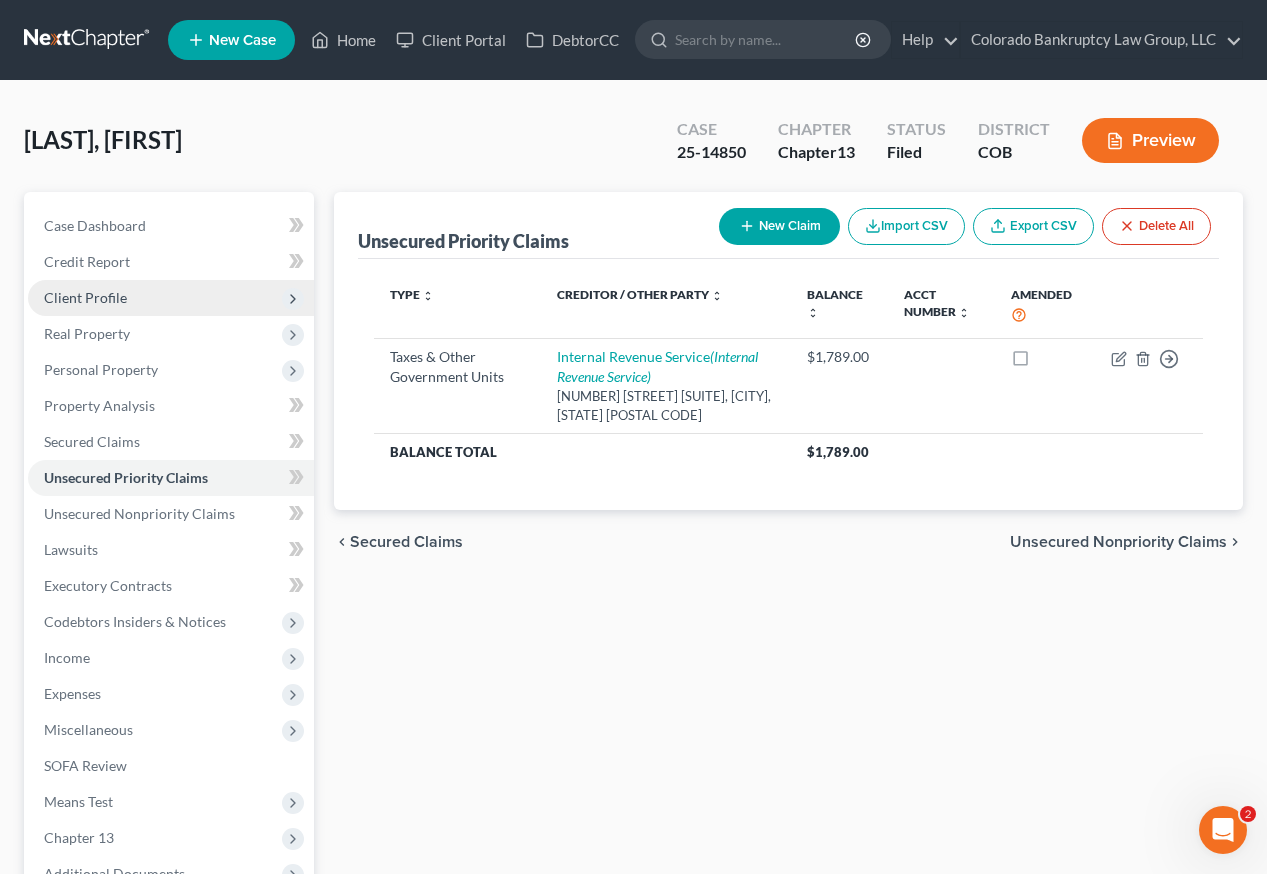 click on "Client Profile" at bounding box center (85, 297) 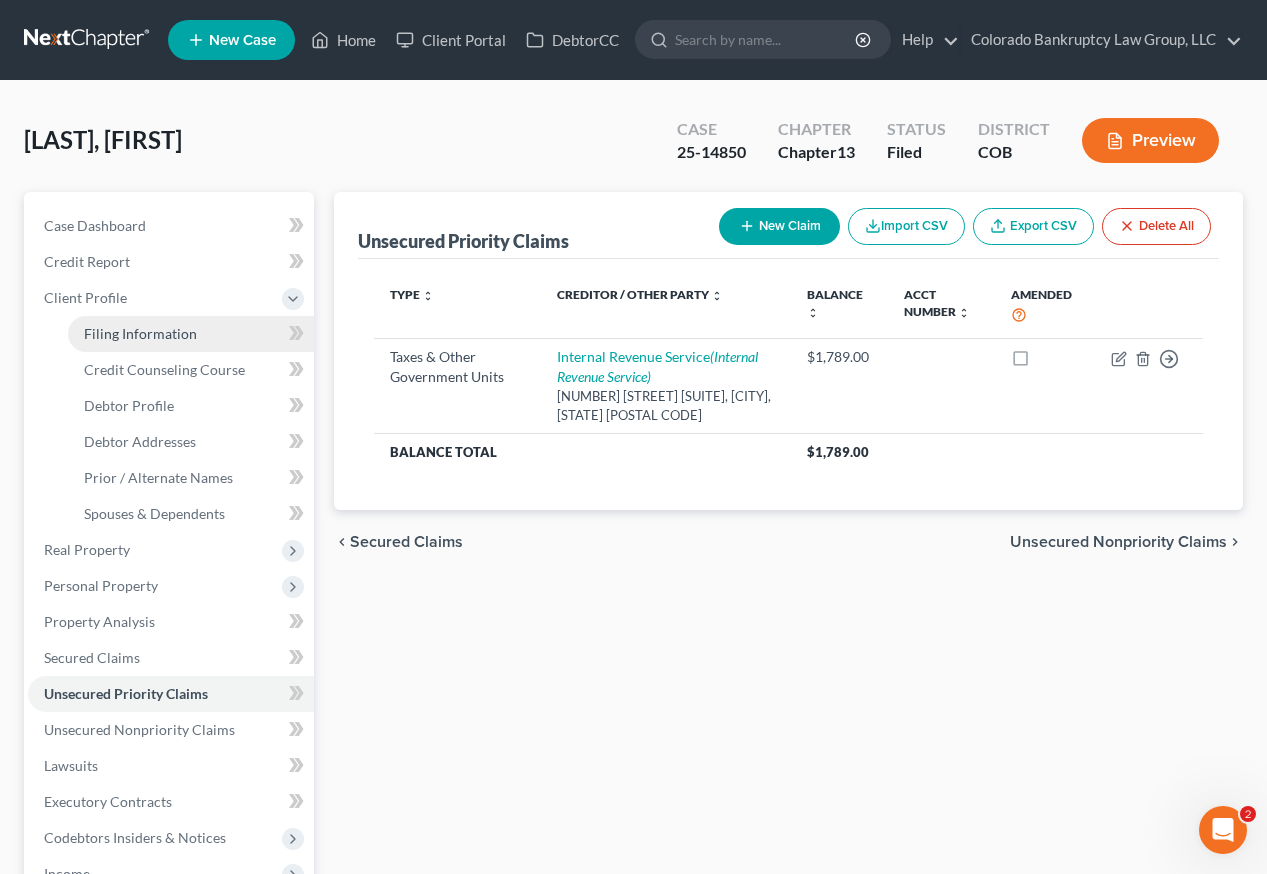 click on "Filing Information" at bounding box center [140, 333] 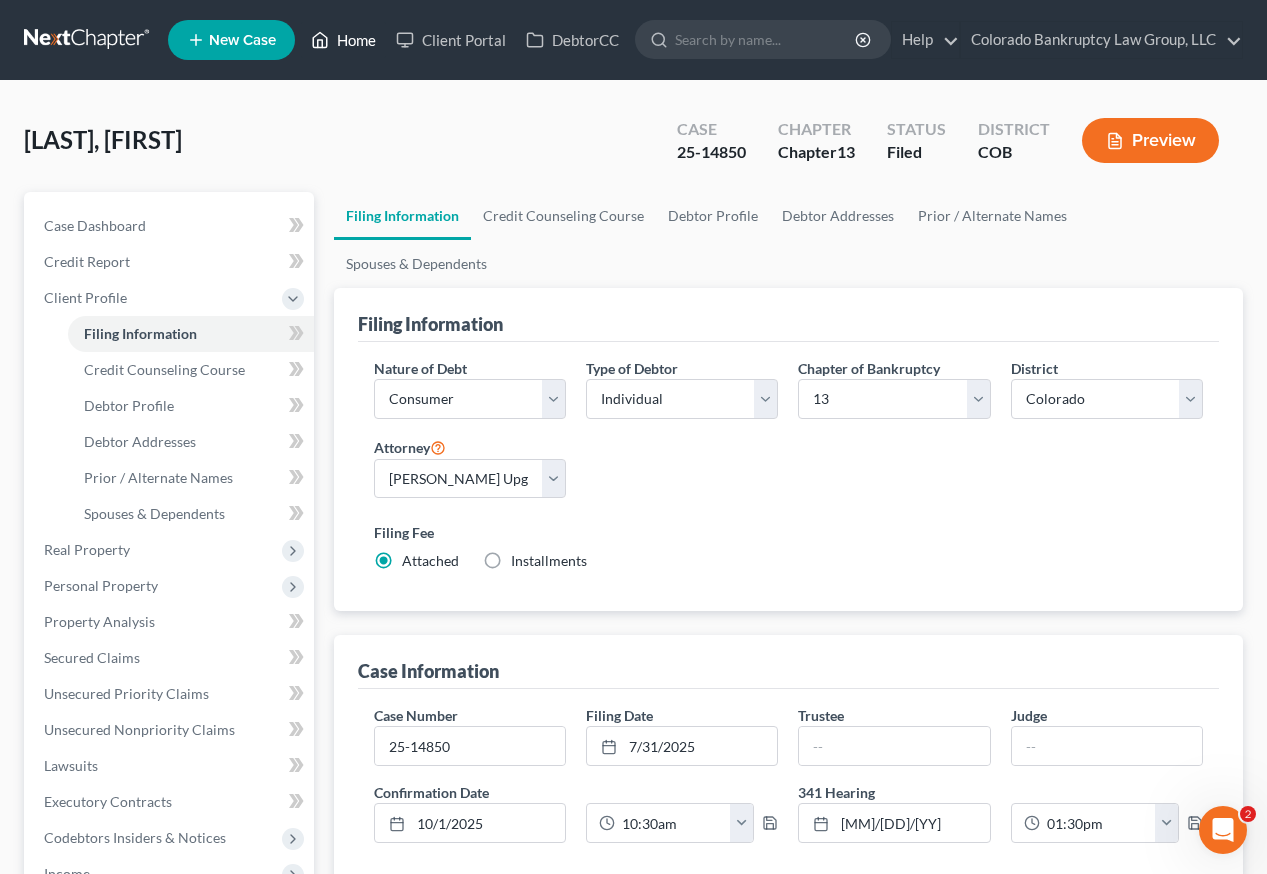 click on "Home" at bounding box center (343, 40) 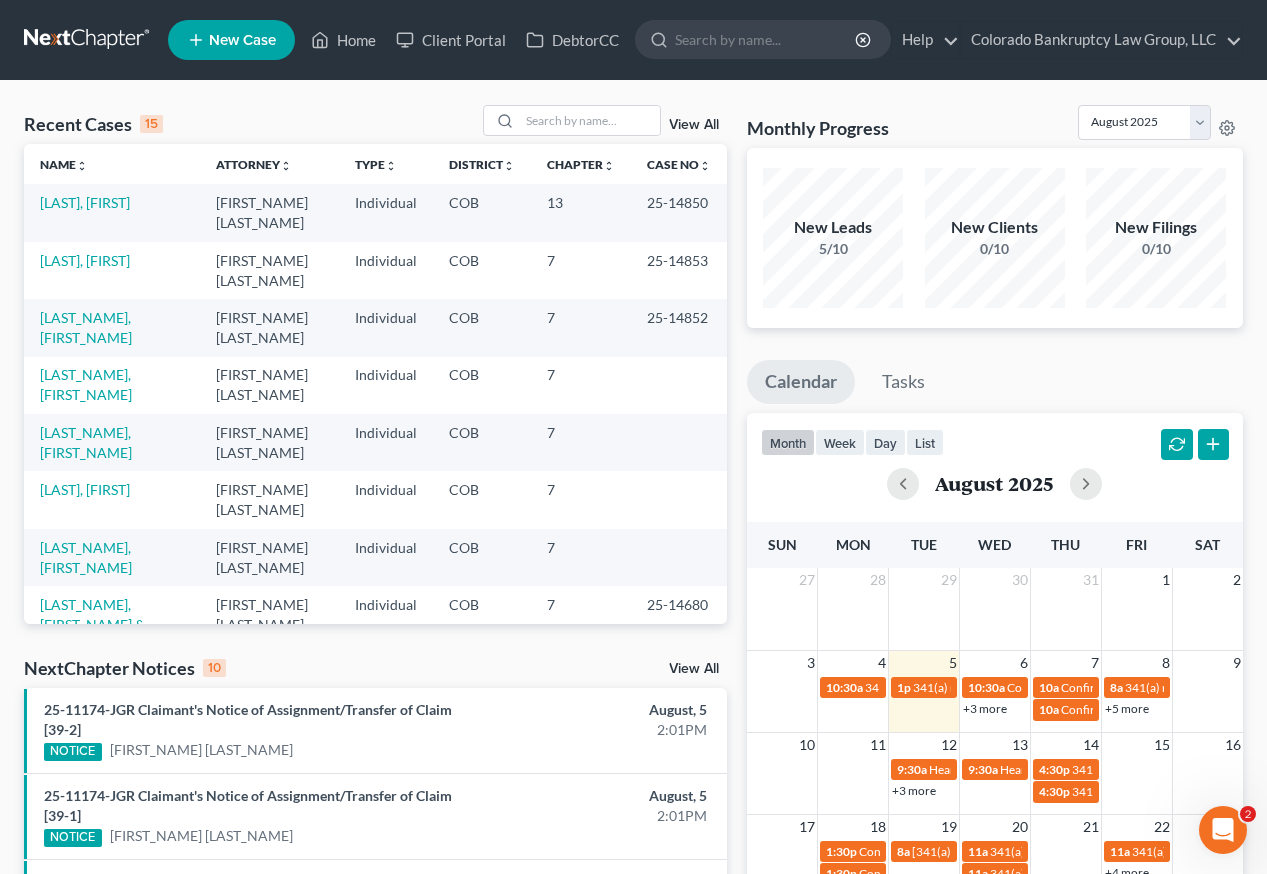 click on "Case No
unfold_more
expand_more
expand_less" at bounding box center (679, 164) 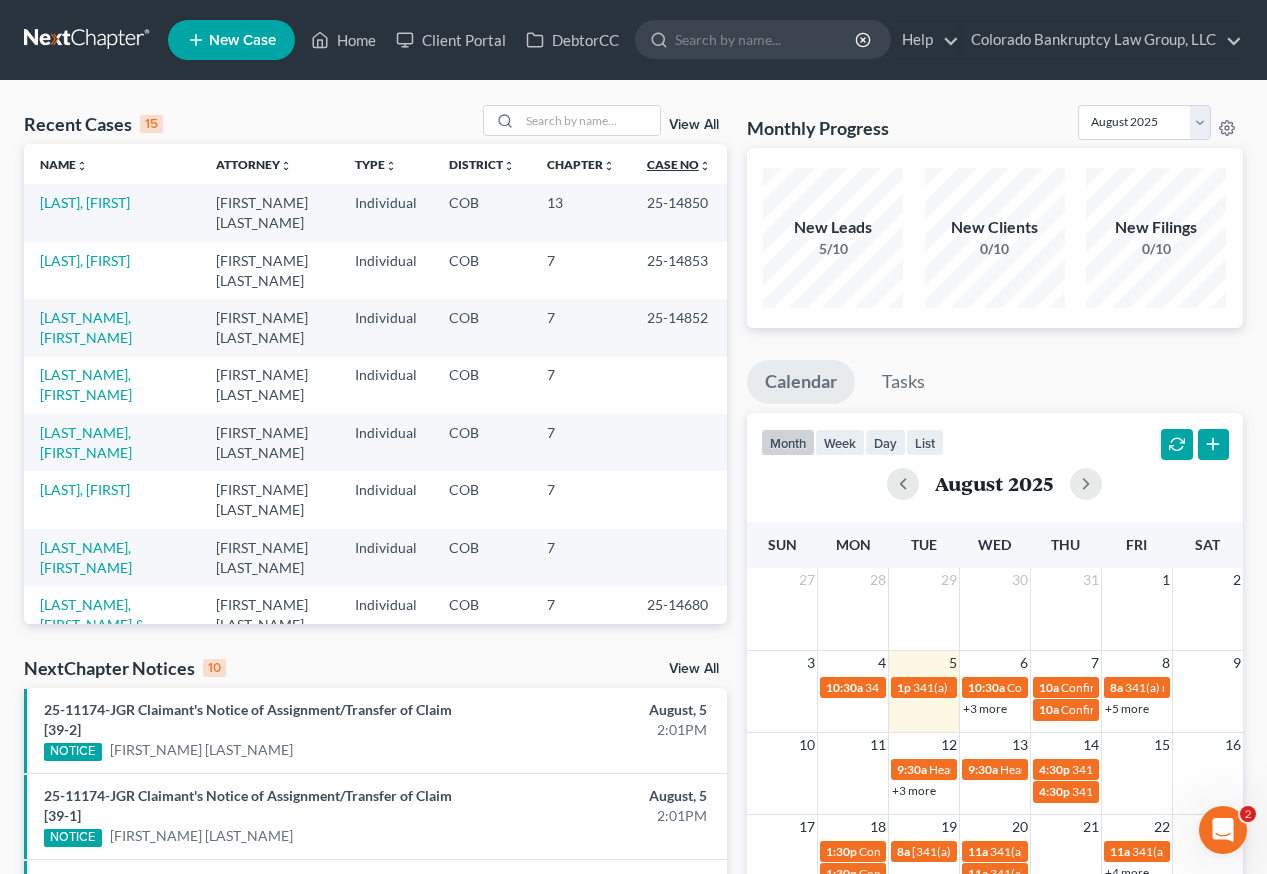 click on "Case No
unfold_more
expand_more
expand_less" at bounding box center [679, 164] 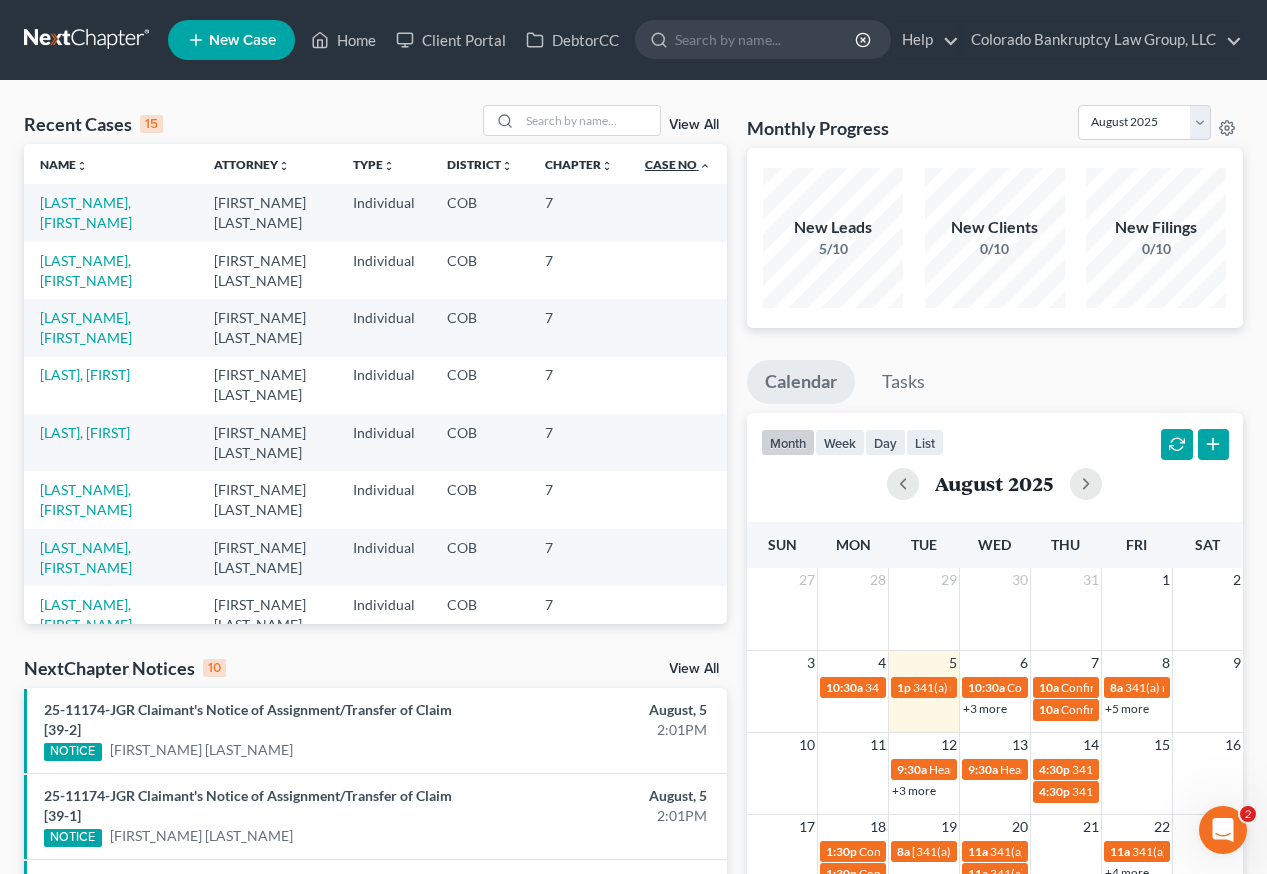 click on "Case No
unfold_more
expand_more
expand_less" at bounding box center [678, 164] 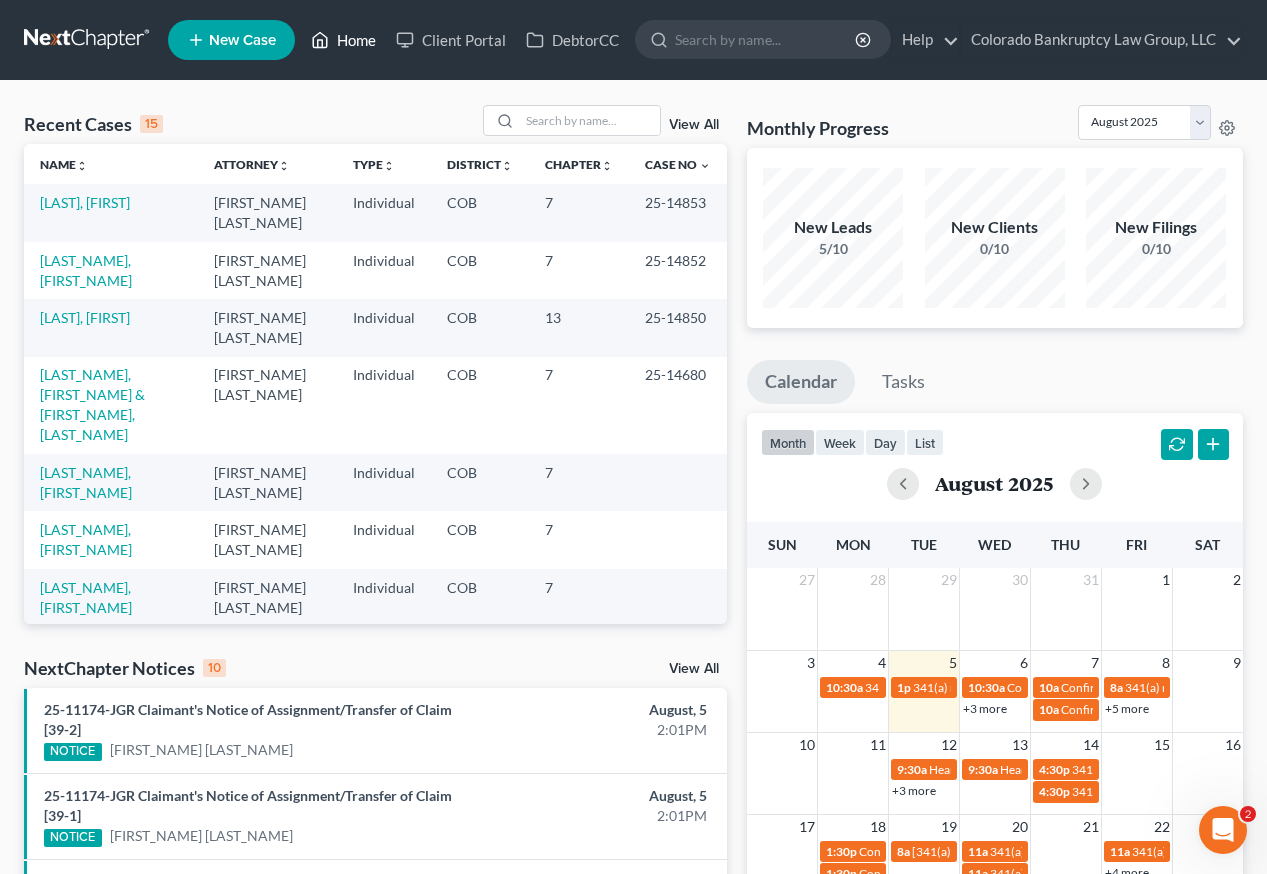 click on "Home" at bounding box center (343, 40) 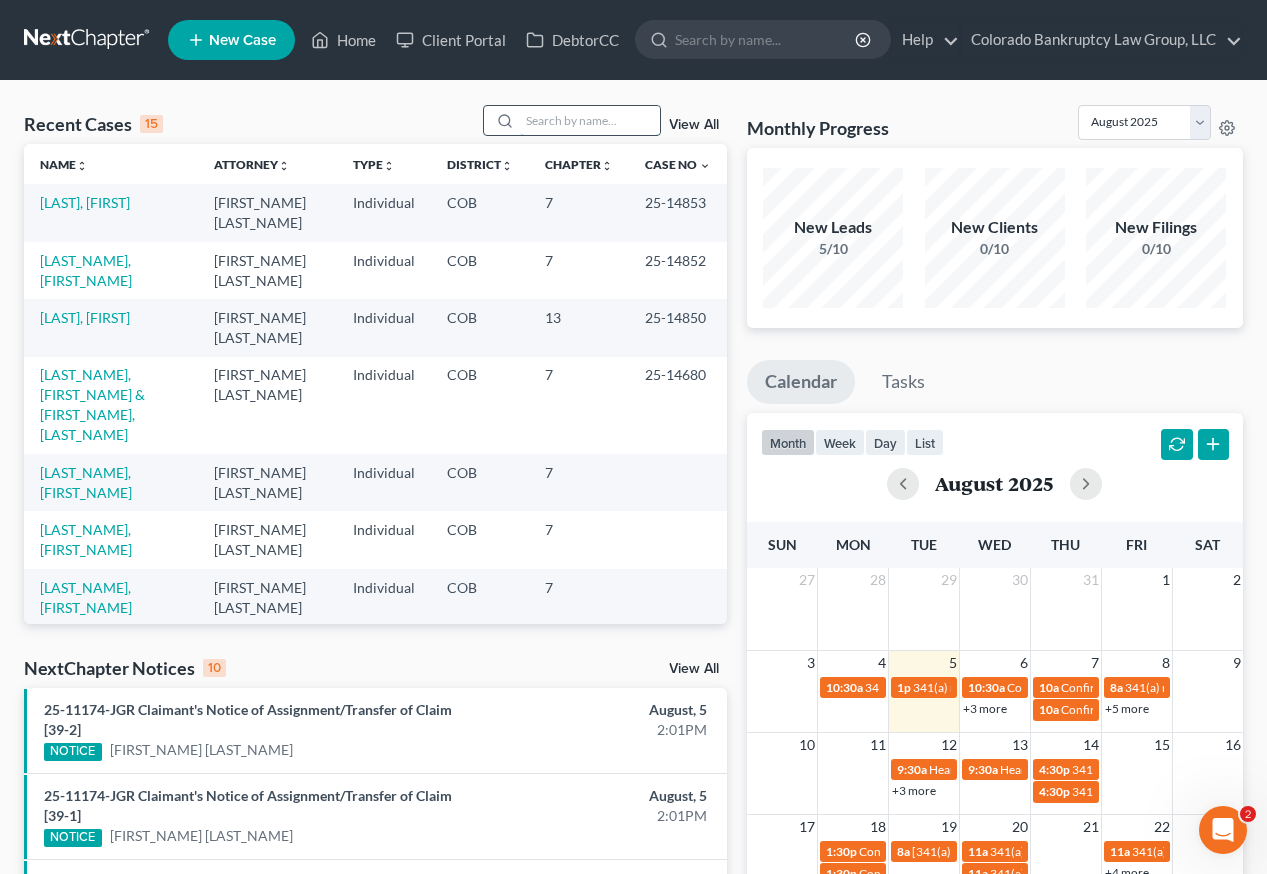 click at bounding box center (590, 120) 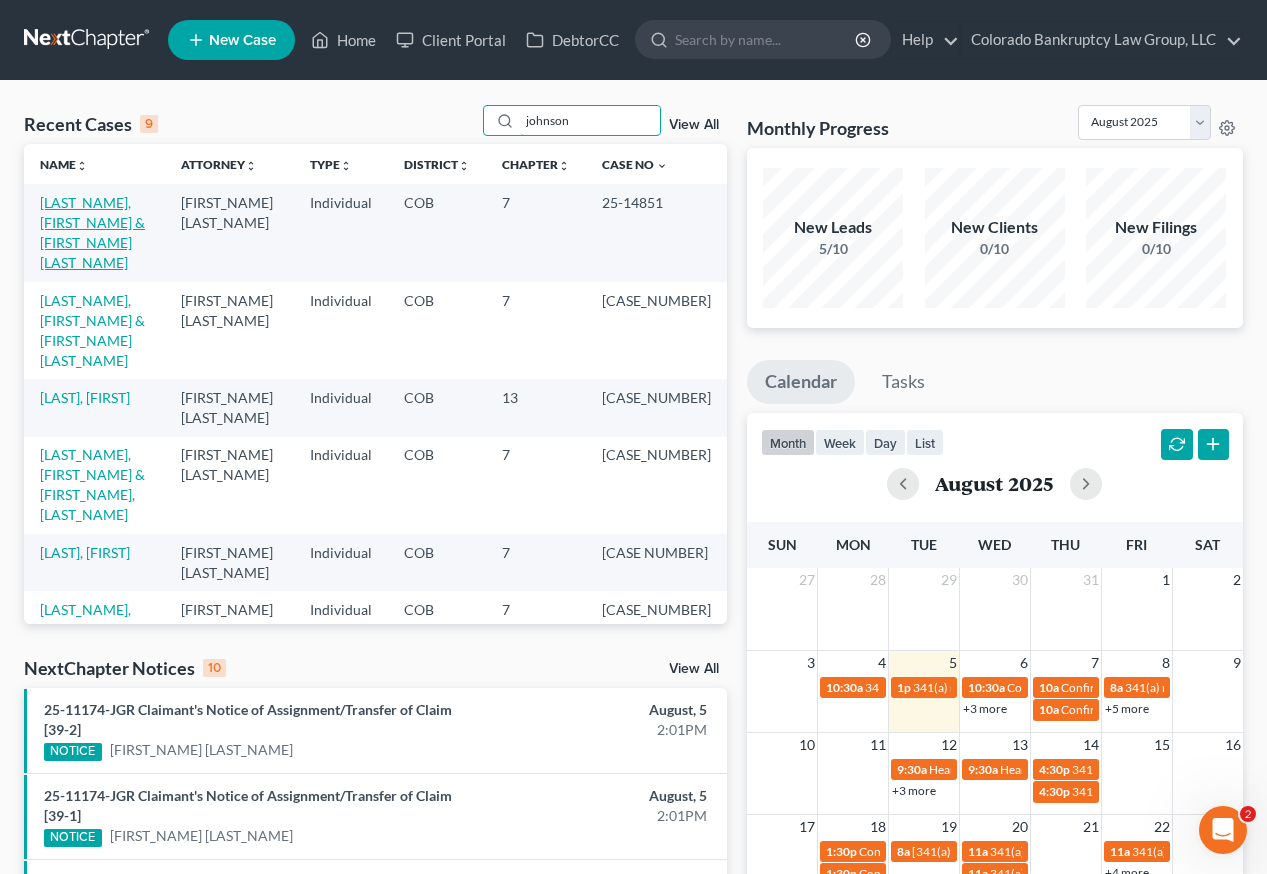 type on "johnson" 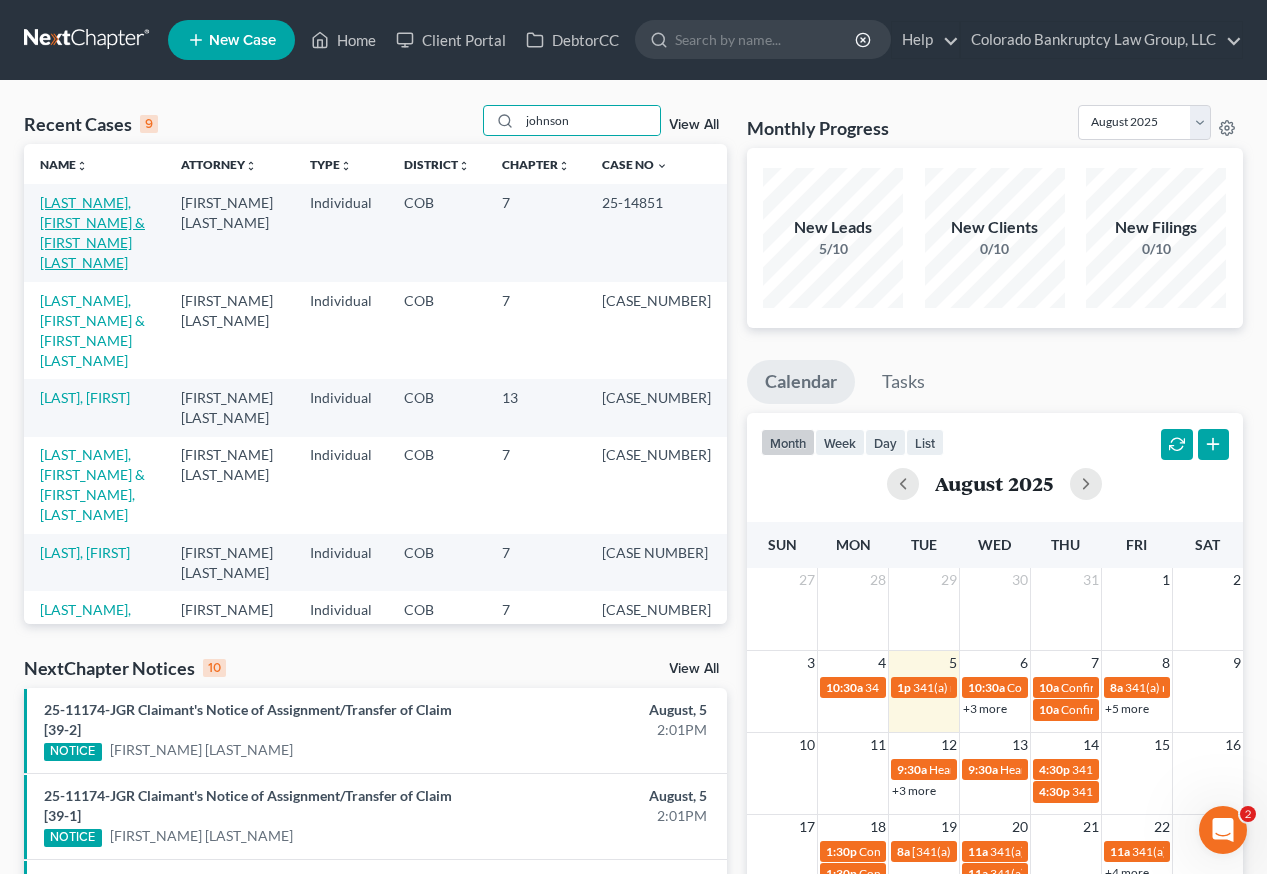 click on "Johnson, Tylyn & Christopher" at bounding box center [92, 232] 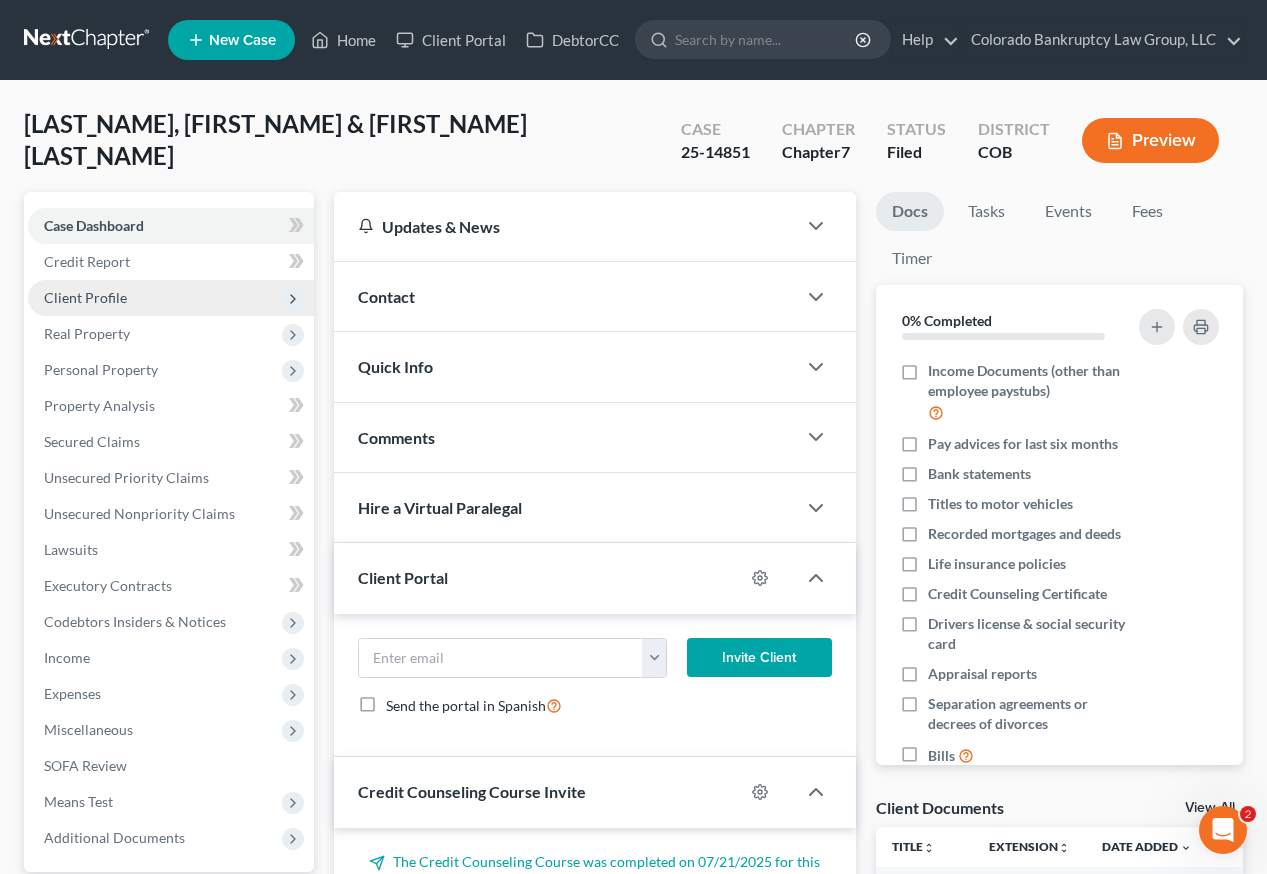 click on "Client Profile" at bounding box center [85, 297] 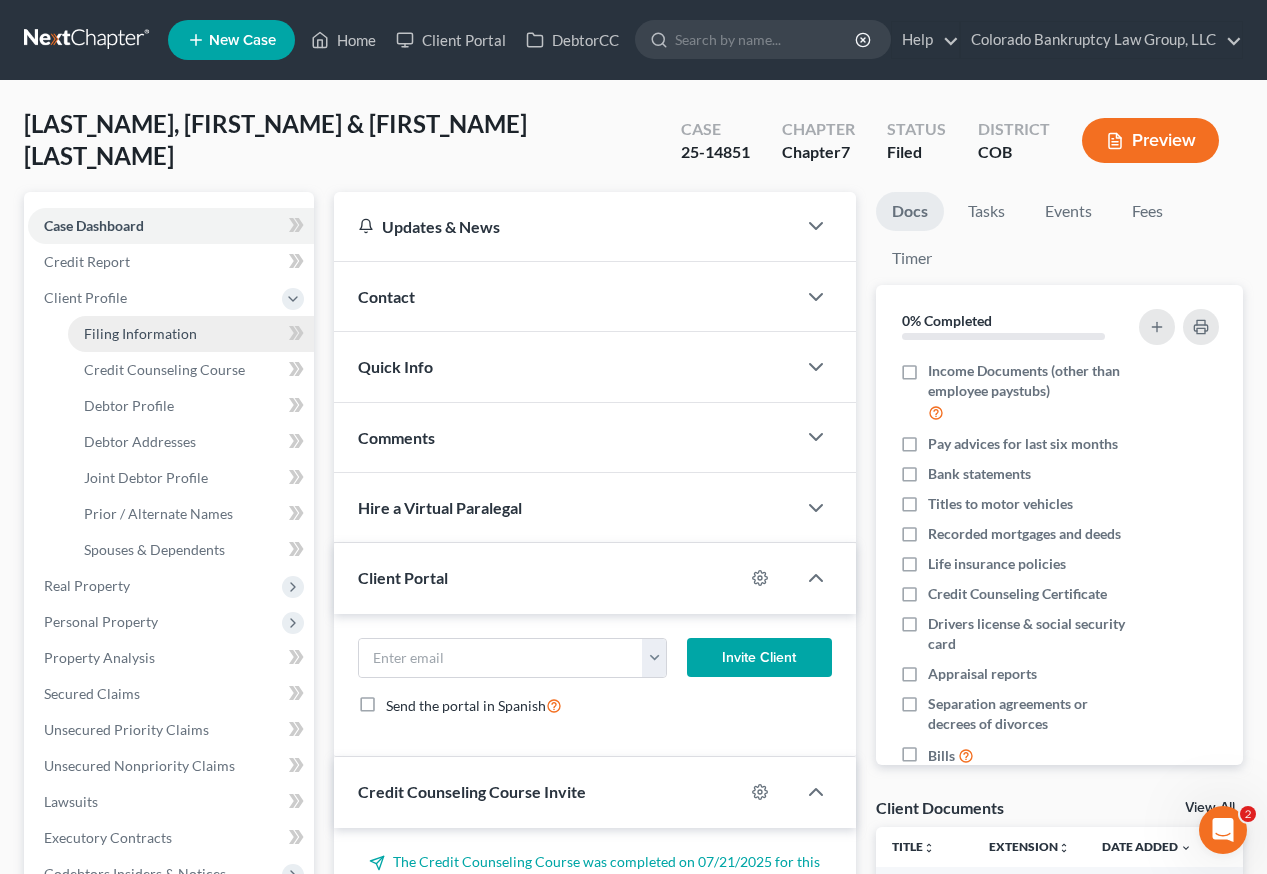 click on "Filing Information" at bounding box center (140, 333) 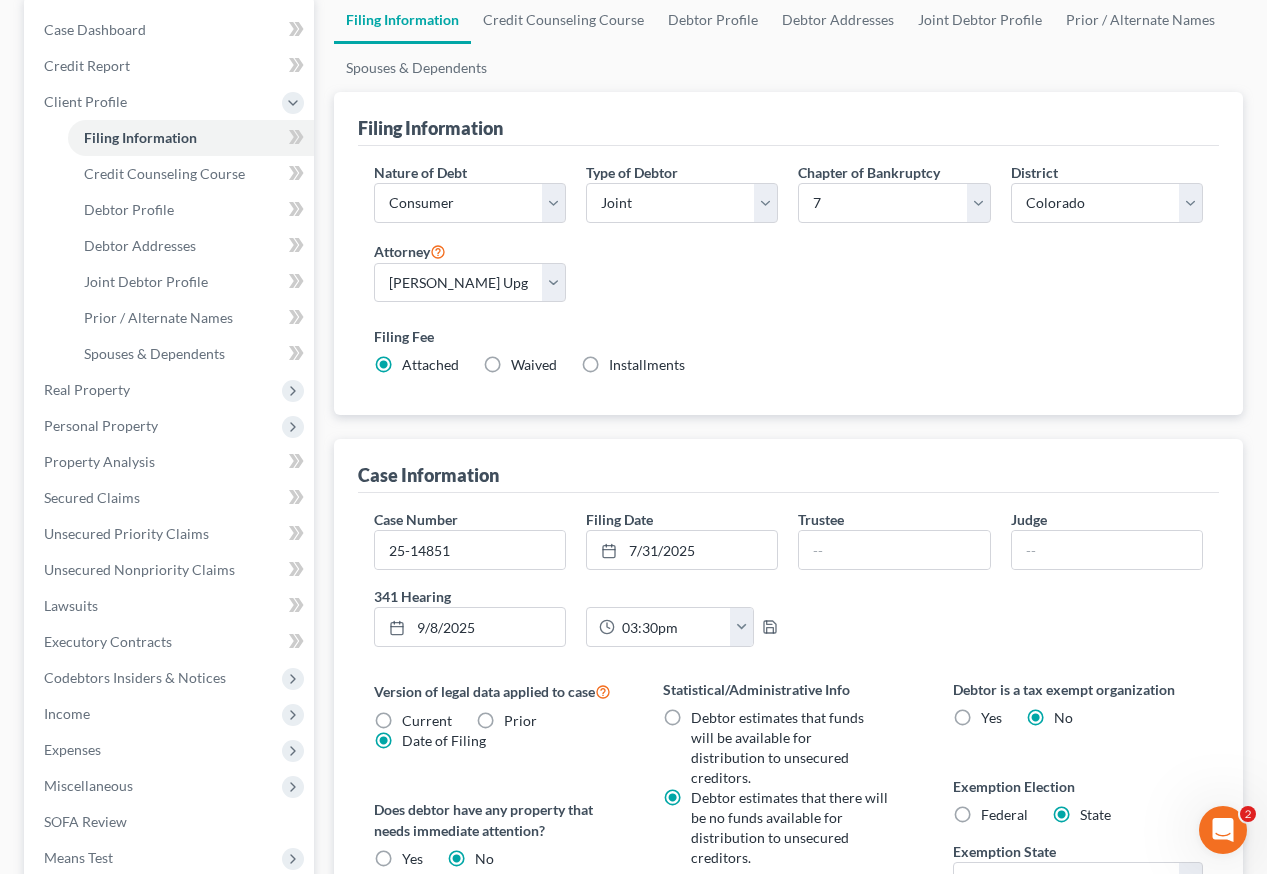 scroll, scrollTop: 200, scrollLeft: 0, axis: vertical 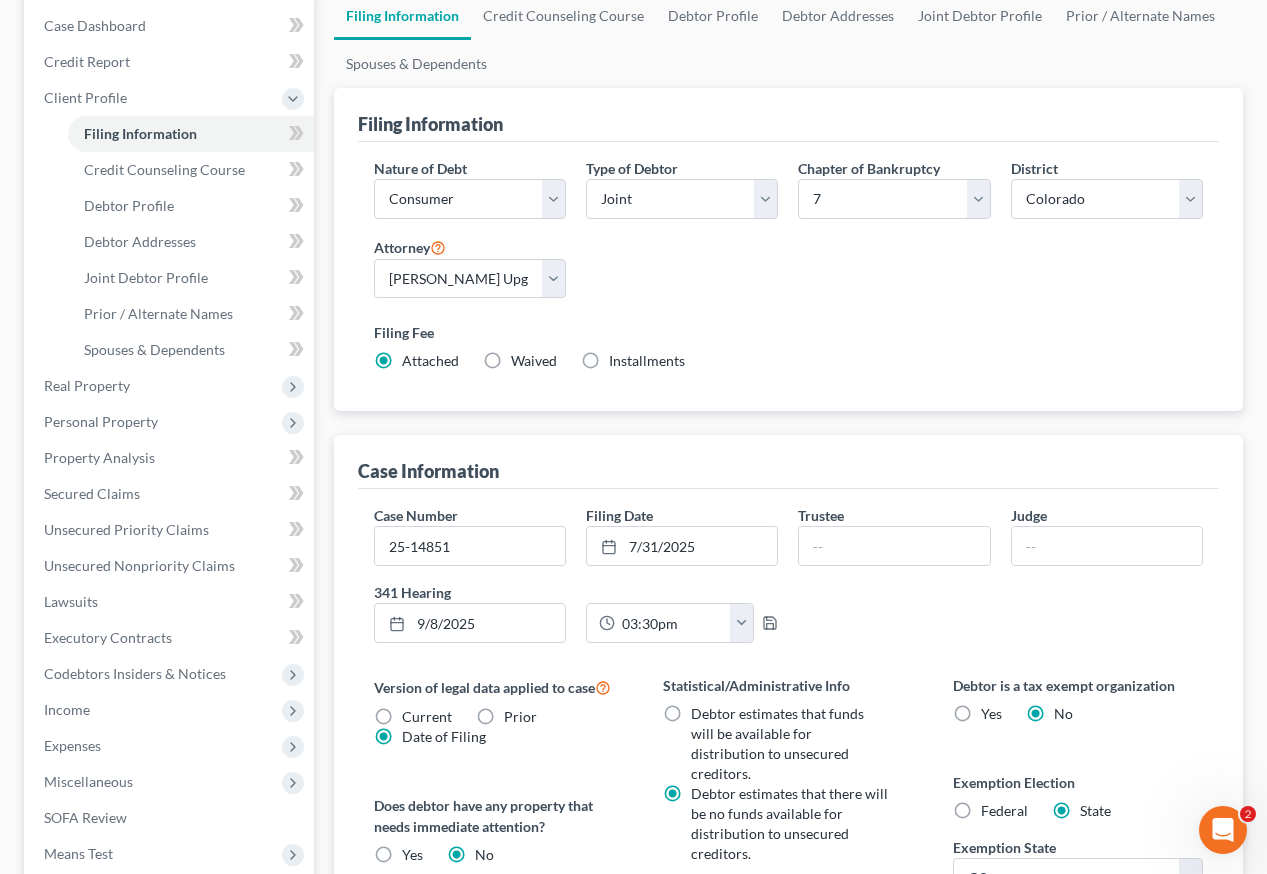 click on "Filing Fee" at bounding box center [788, 332] 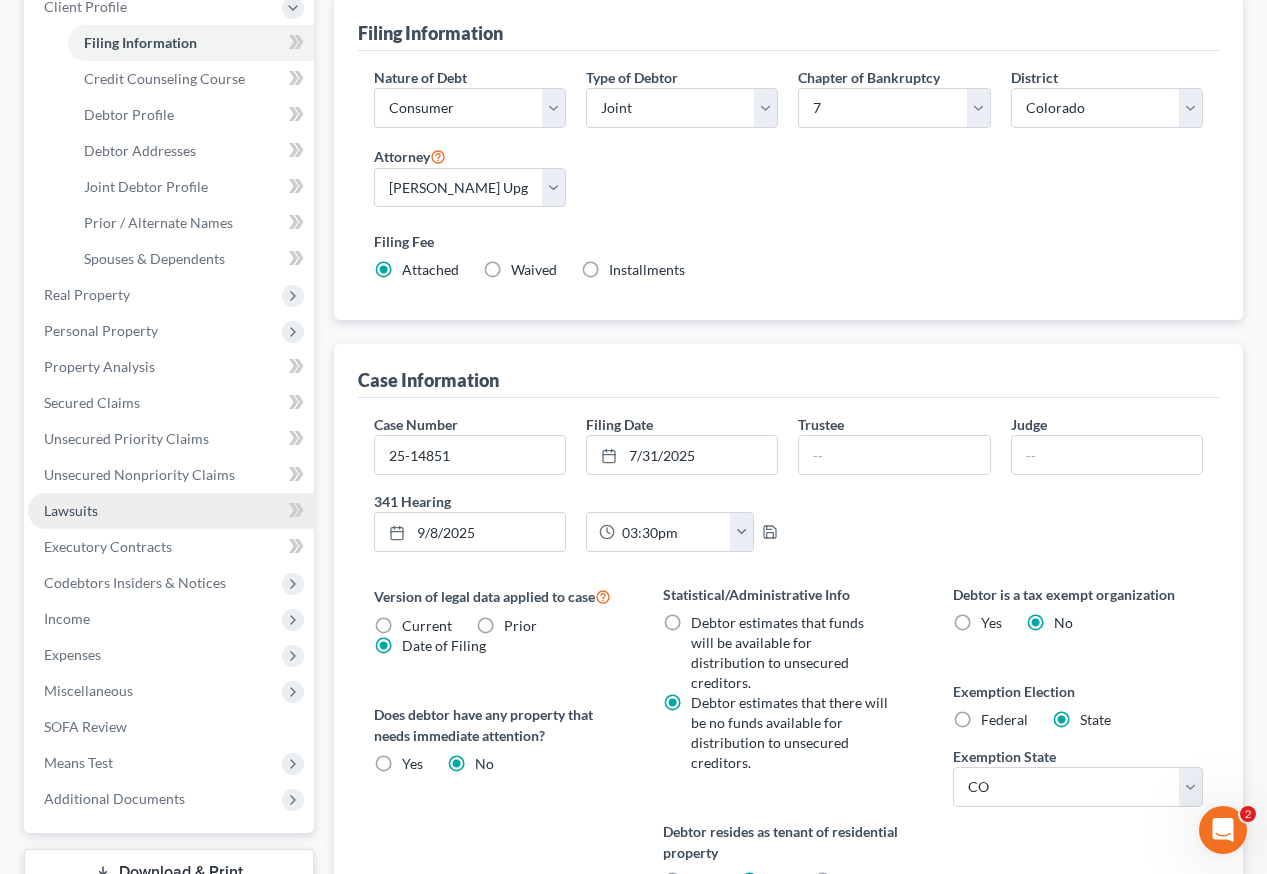 scroll, scrollTop: 300, scrollLeft: 0, axis: vertical 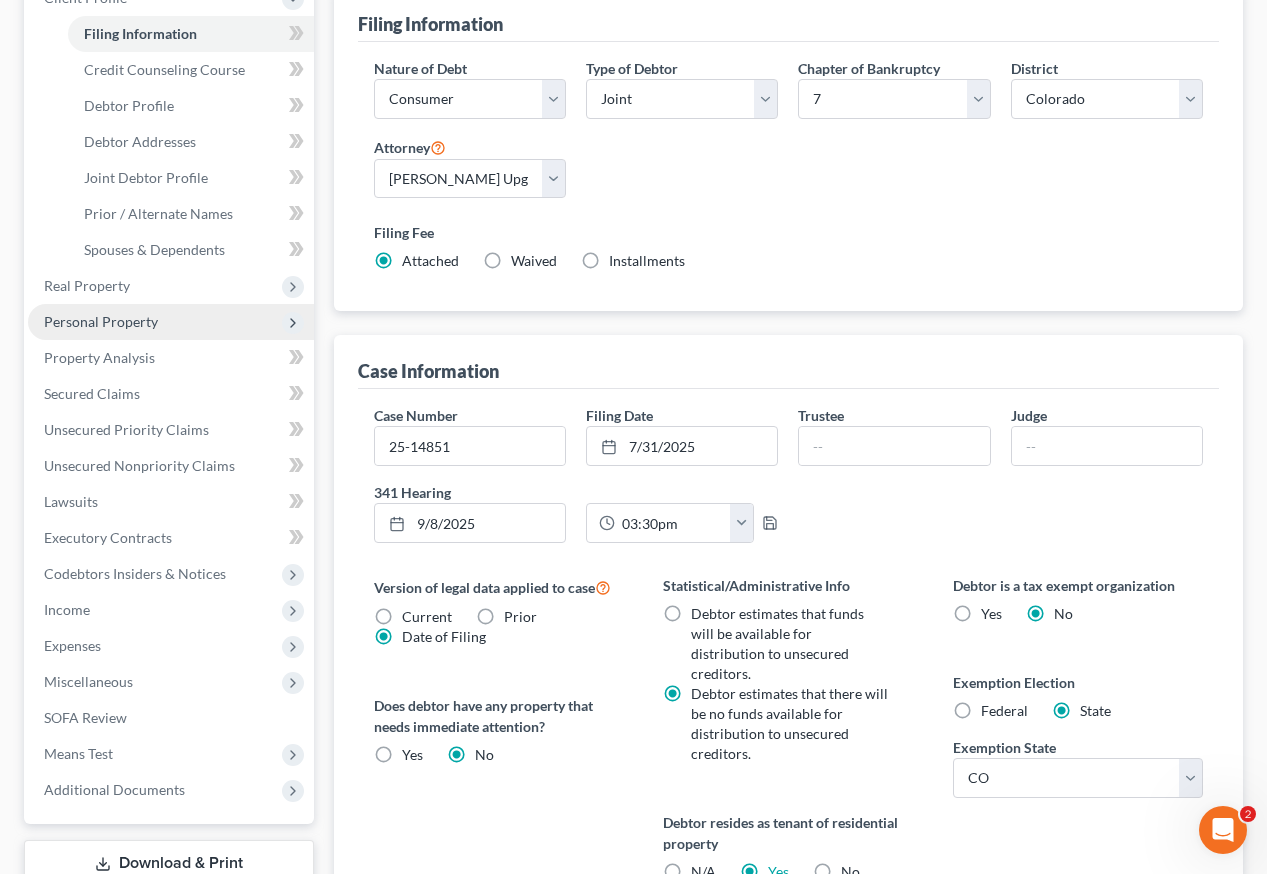 click on "Personal Property" at bounding box center (101, 321) 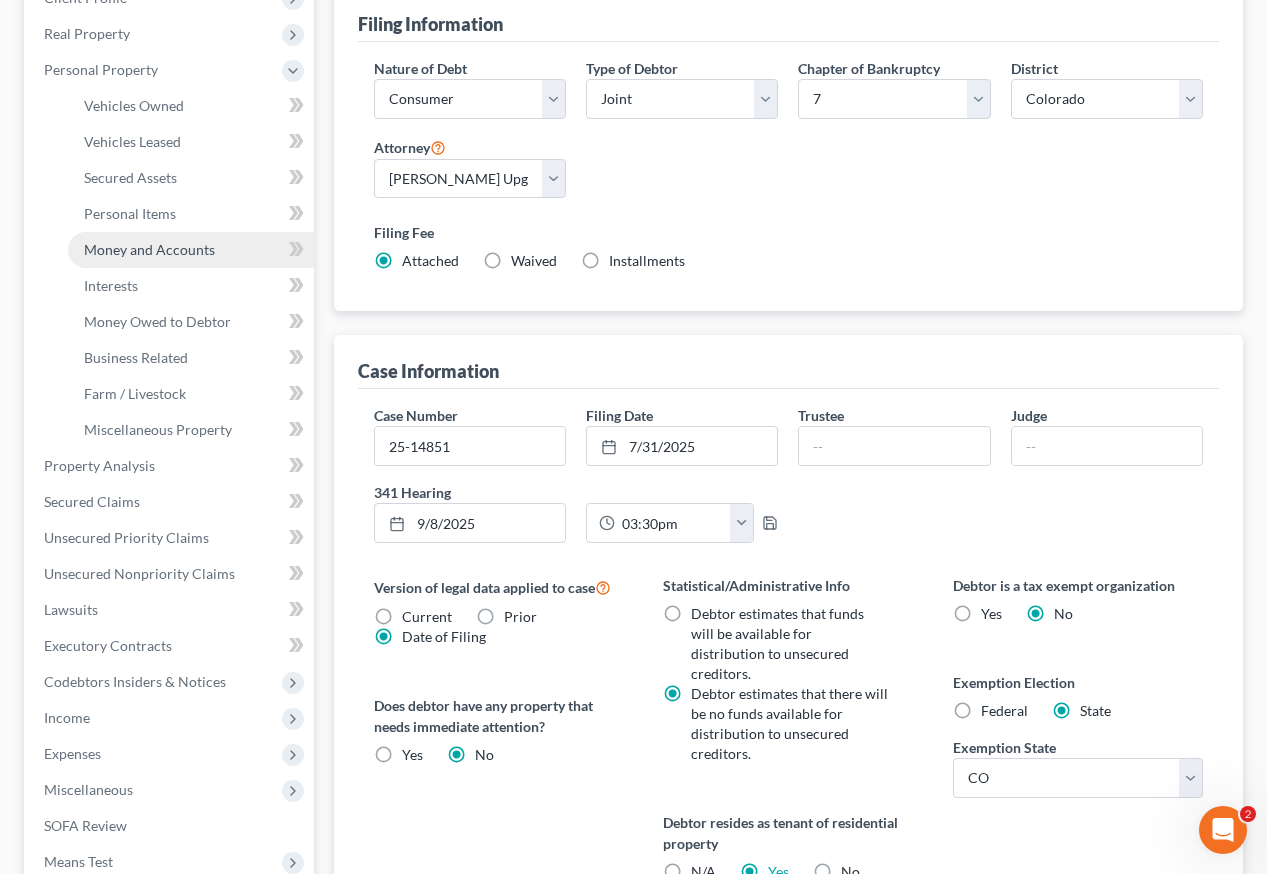 click on "Money and Accounts" at bounding box center [149, 249] 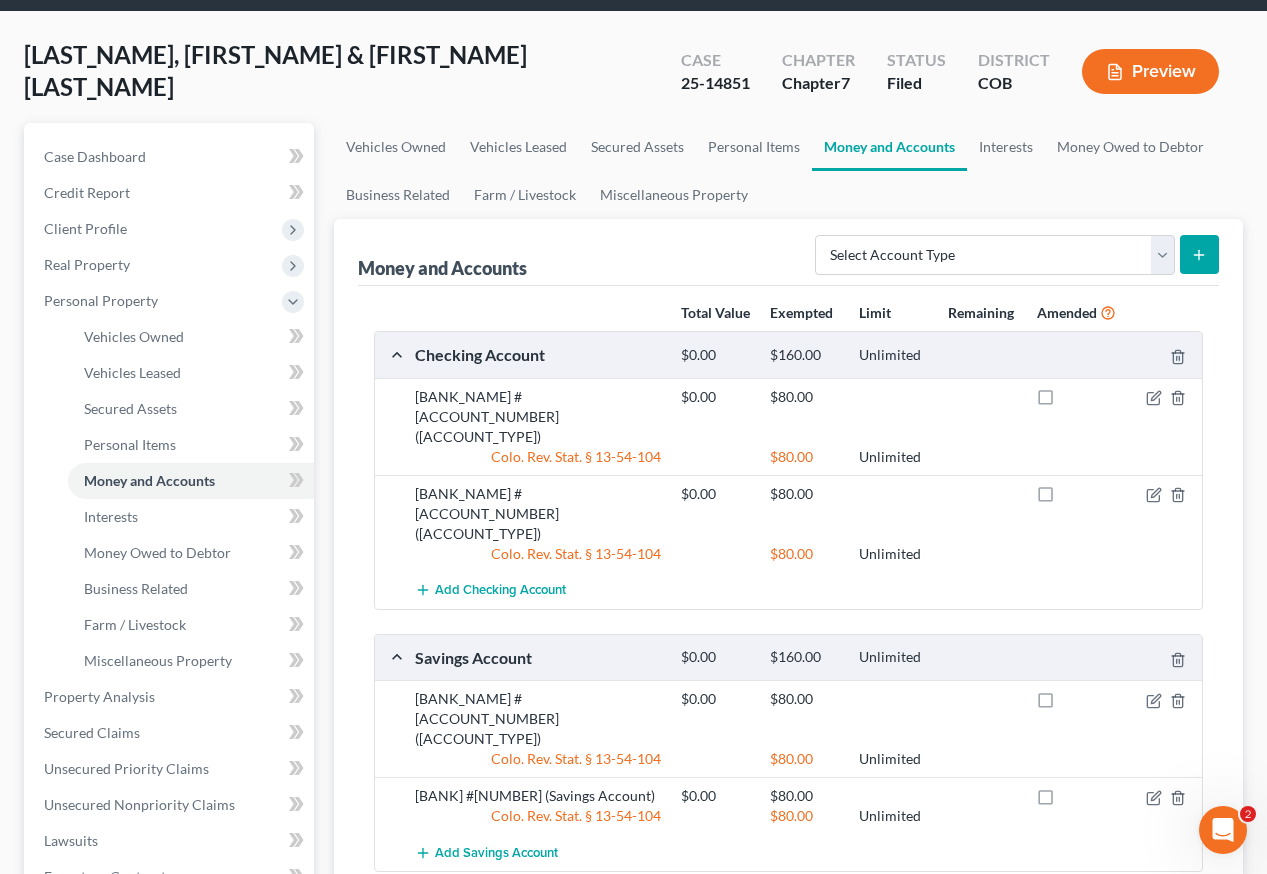 scroll, scrollTop: 300, scrollLeft: 0, axis: vertical 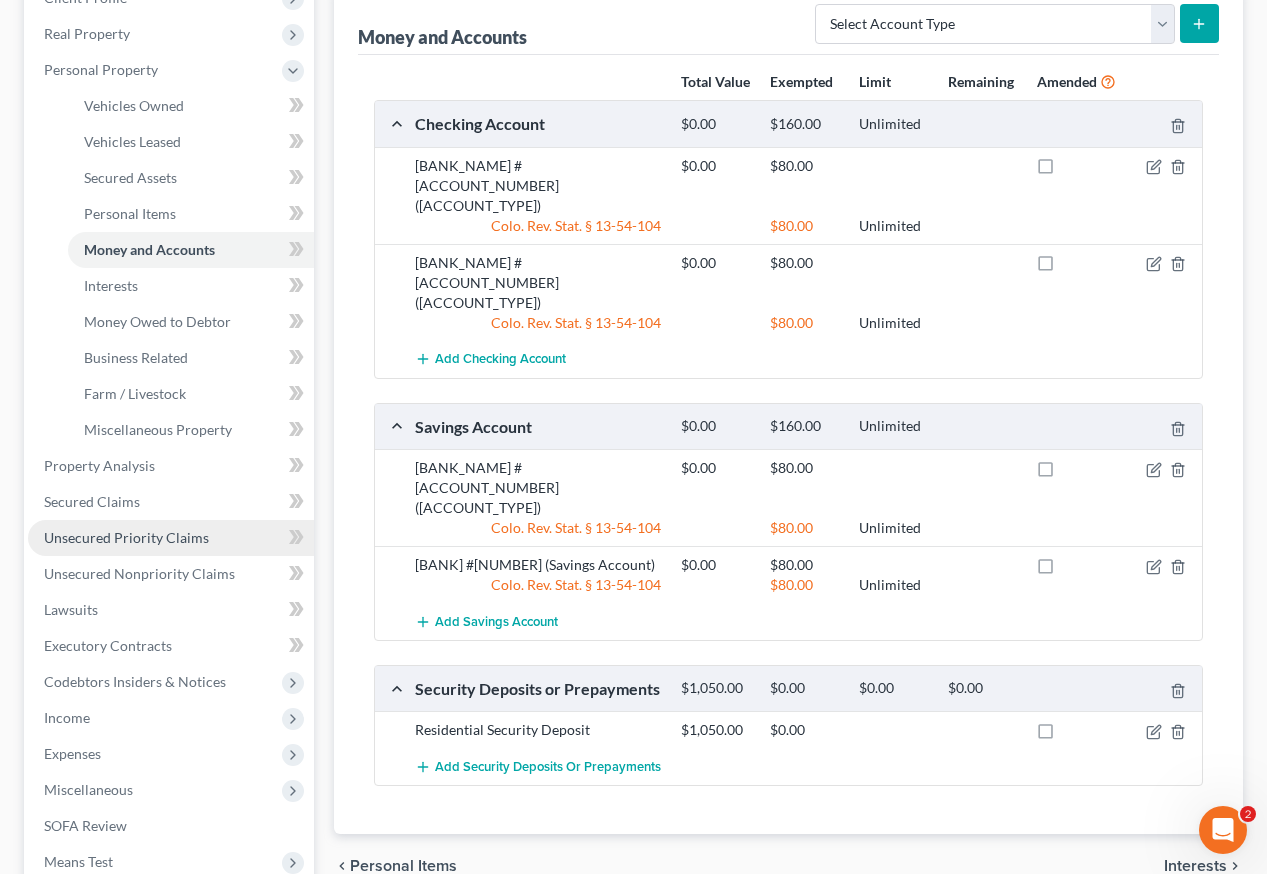 click on "Unsecured Priority Claims" at bounding box center (126, 537) 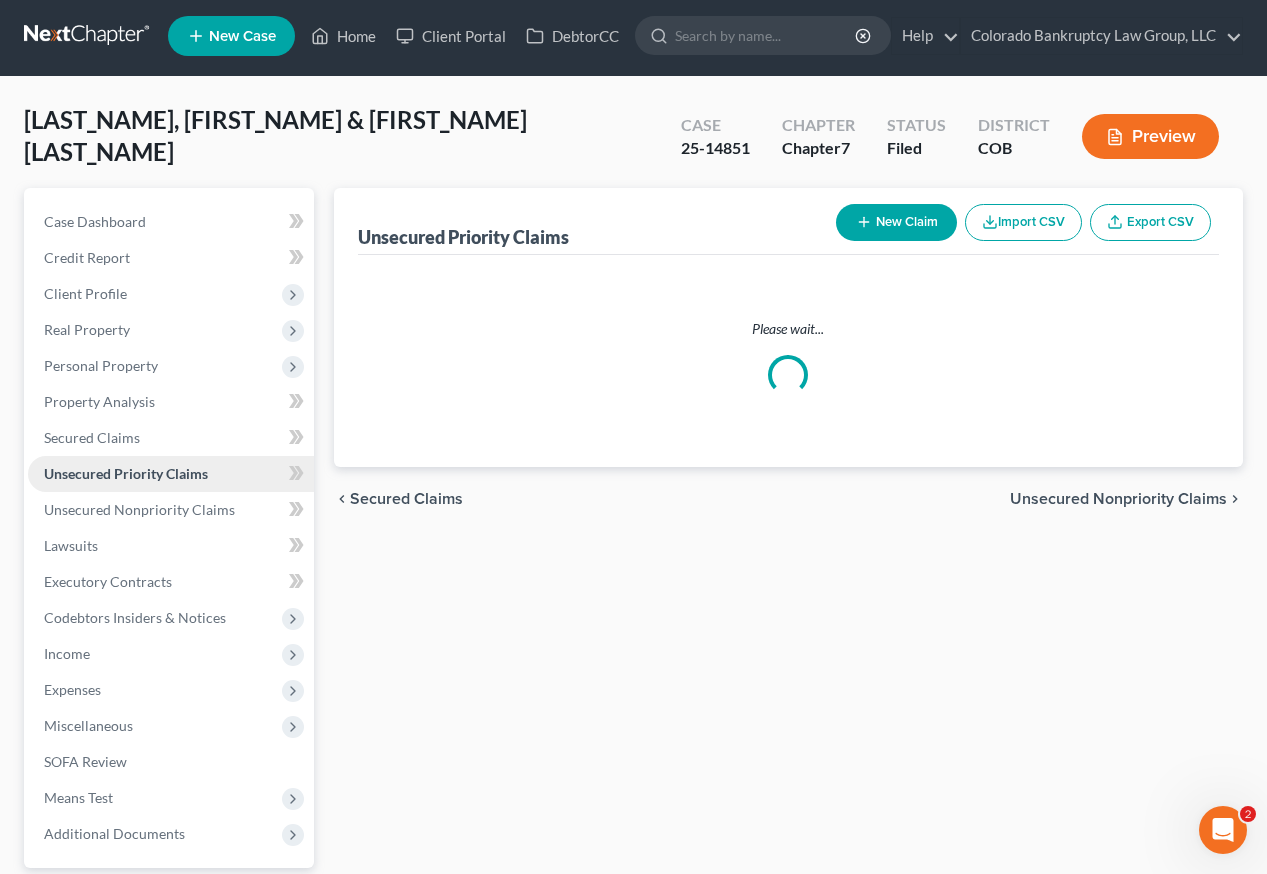 scroll, scrollTop: 0, scrollLeft: 0, axis: both 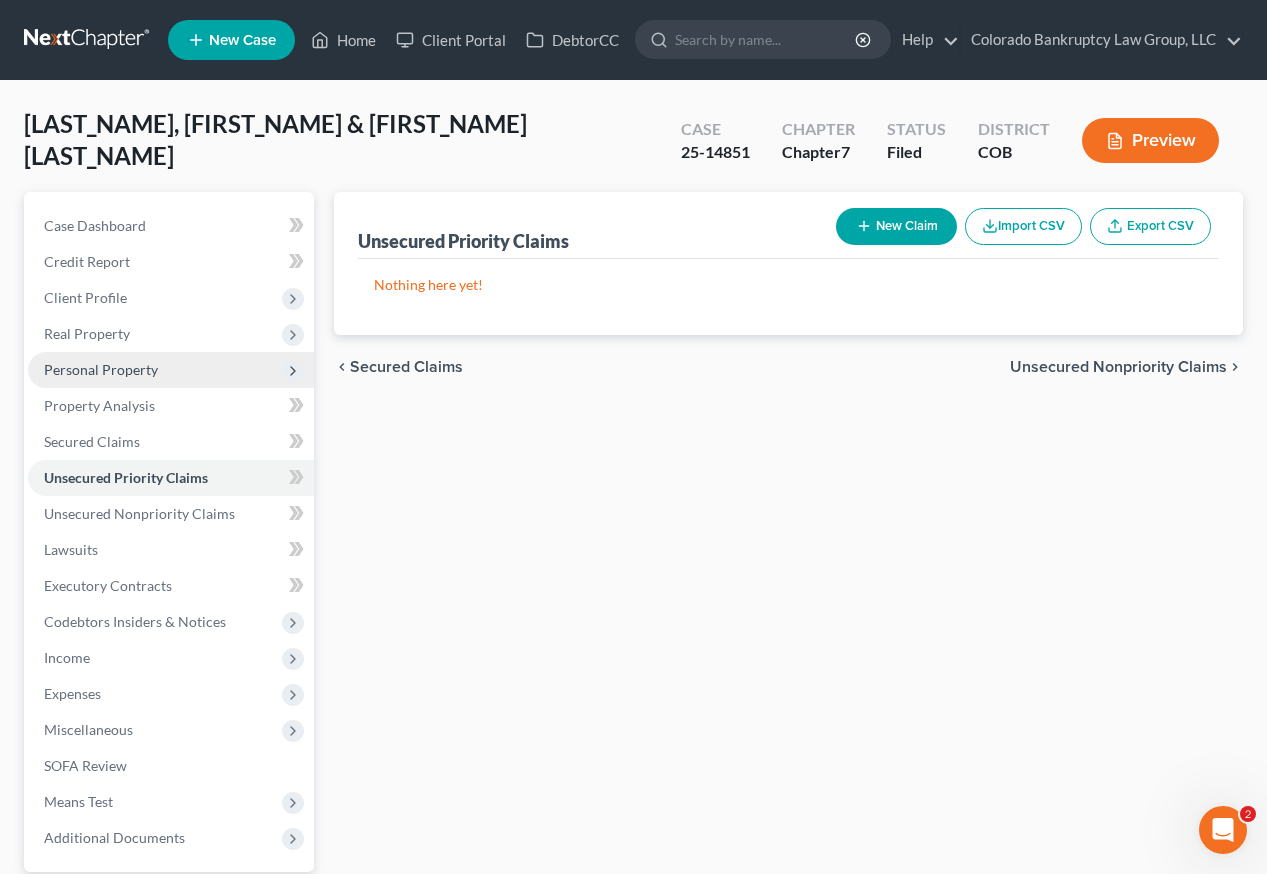 click on "Personal Property" at bounding box center (101, 369) 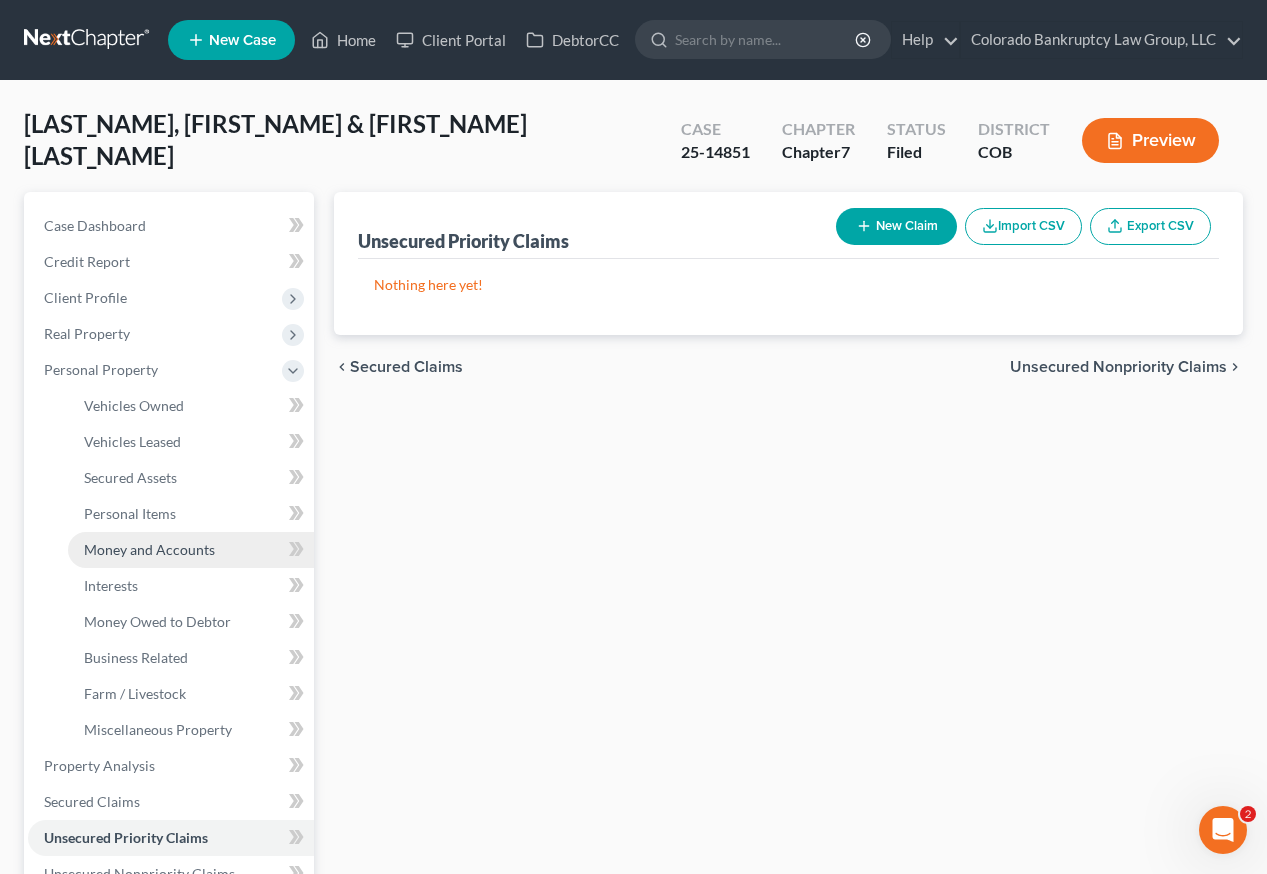 click on "Money and Accounts" at bounding box center (149, 549) 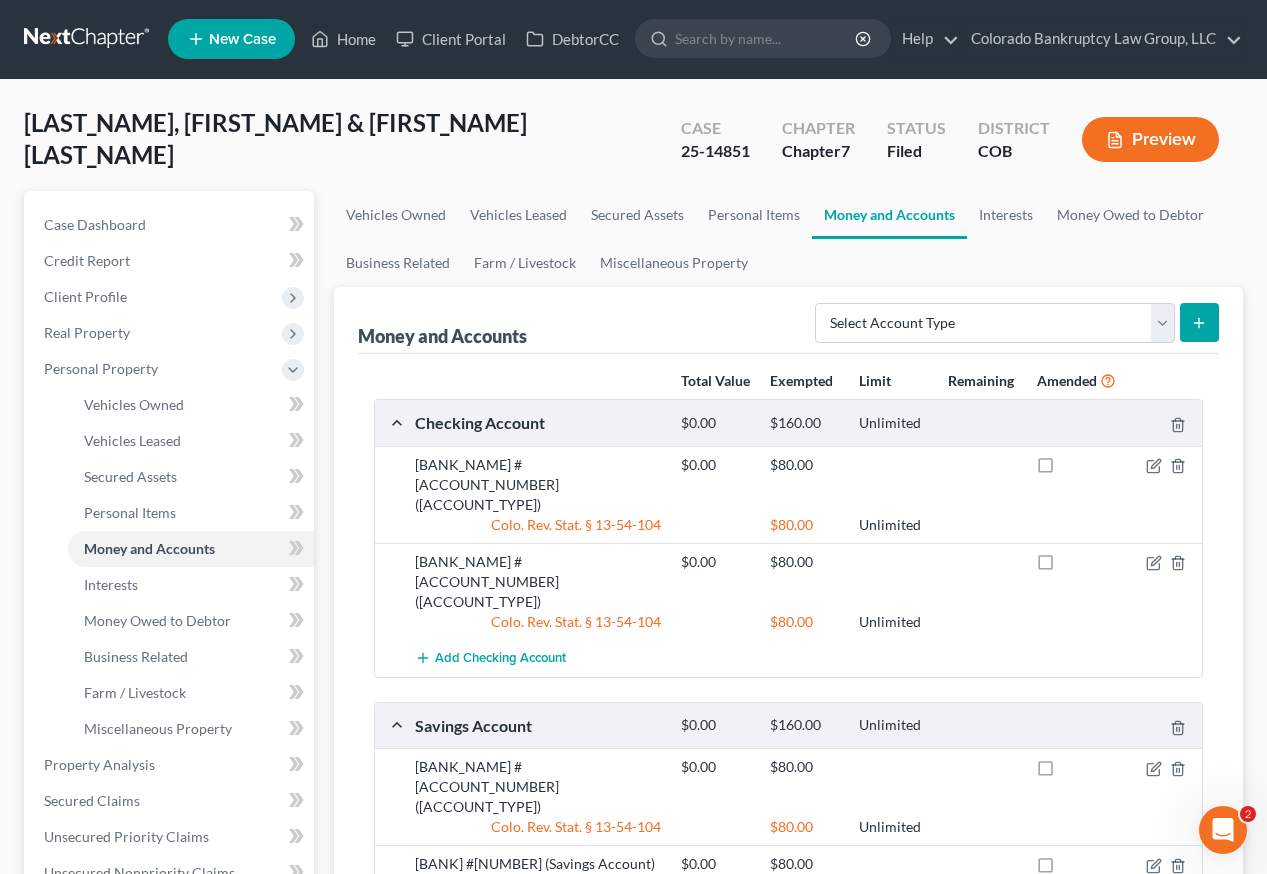 scroll, scrollTop: 0, scrollLeft: 0, axis: both 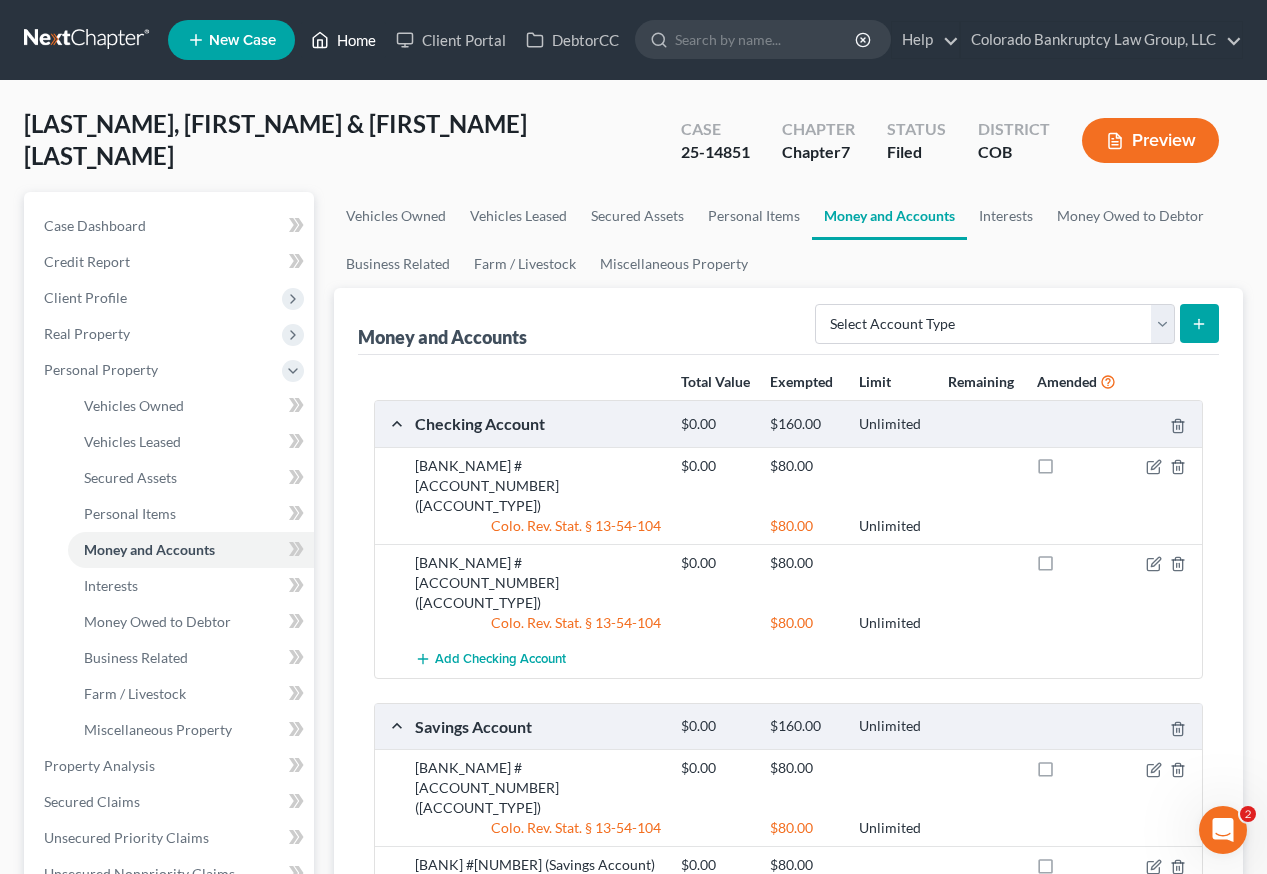 click on "Home" at bounding box center (343, 40) 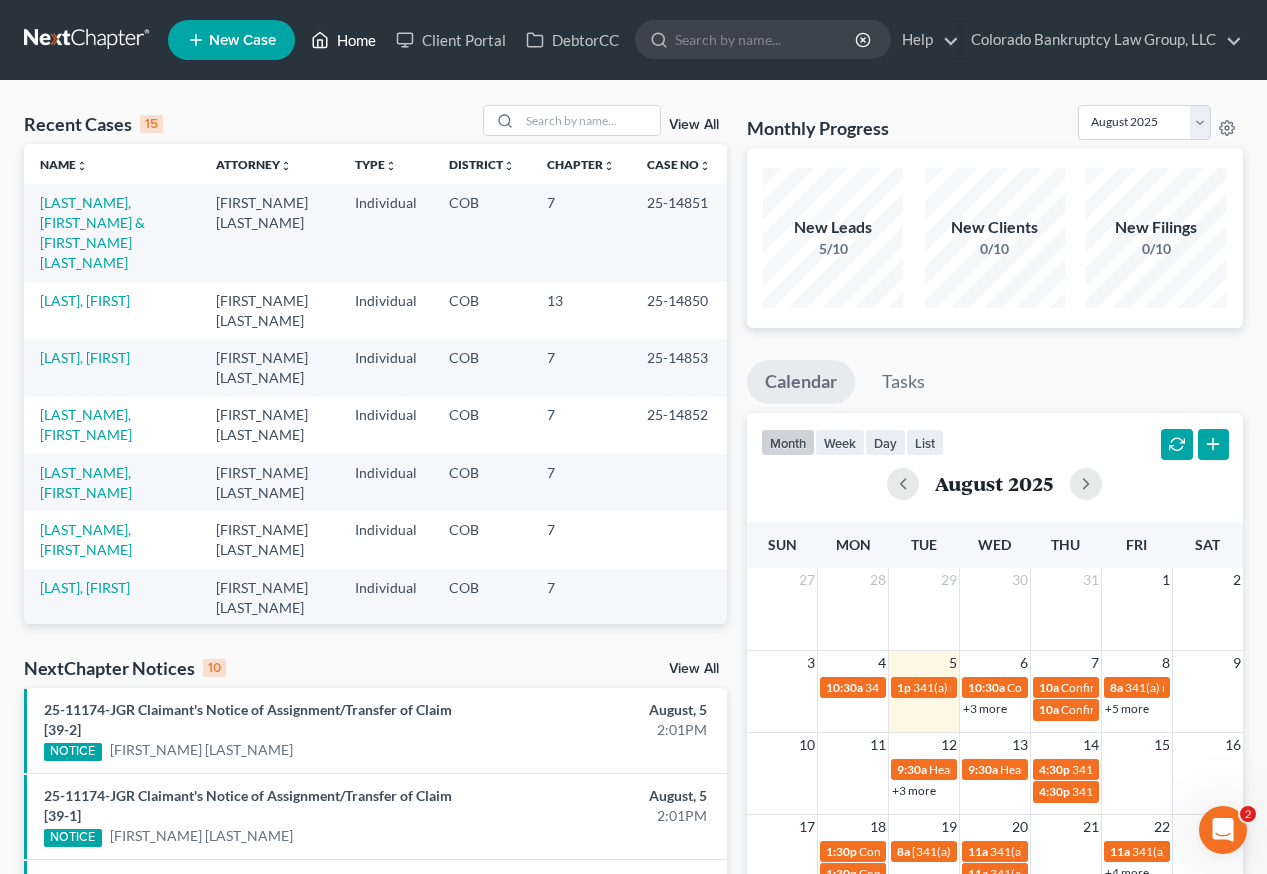 click on "Home" at bounding box center (343, 40) 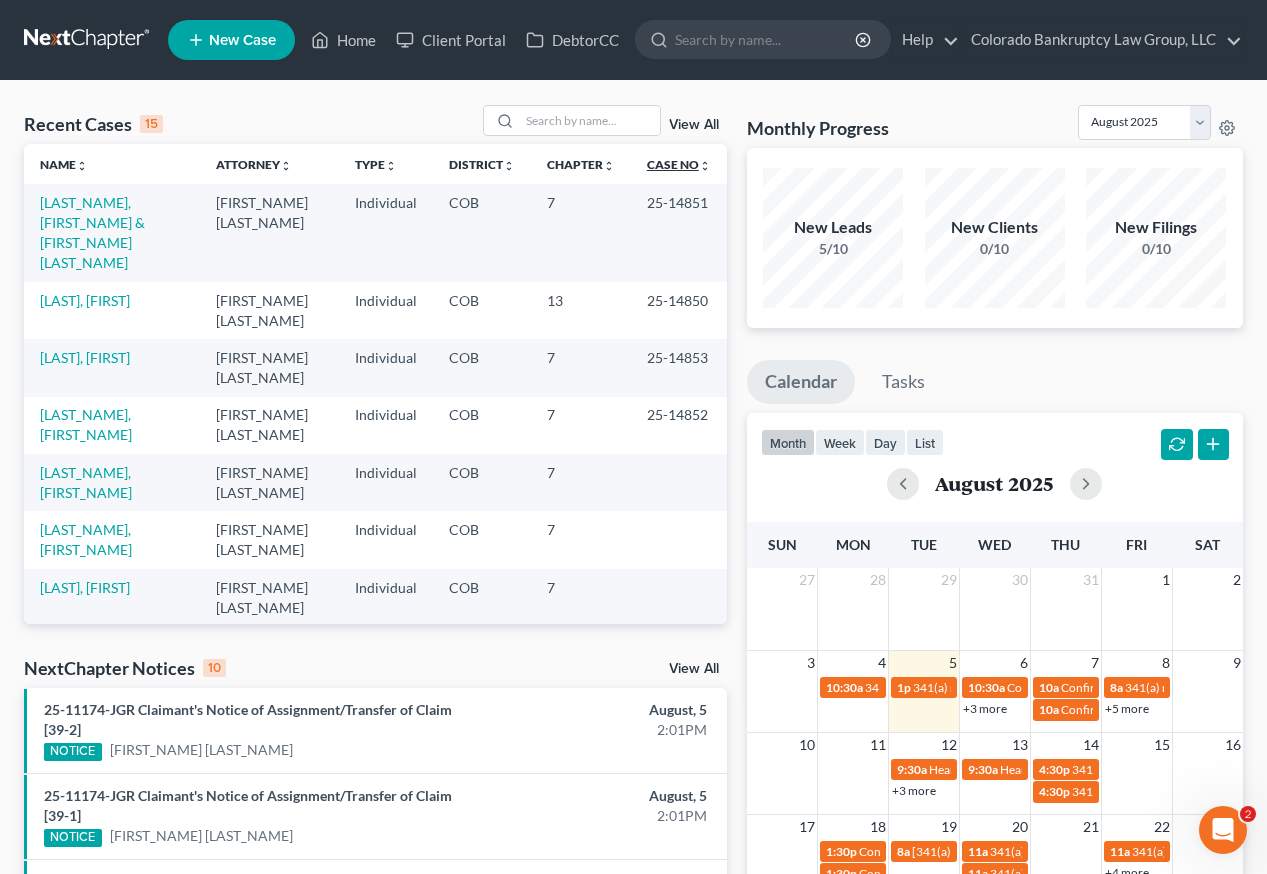 click on "Case No
unfold_more
expand_more
expand_less" at bounding box center (679, 164) 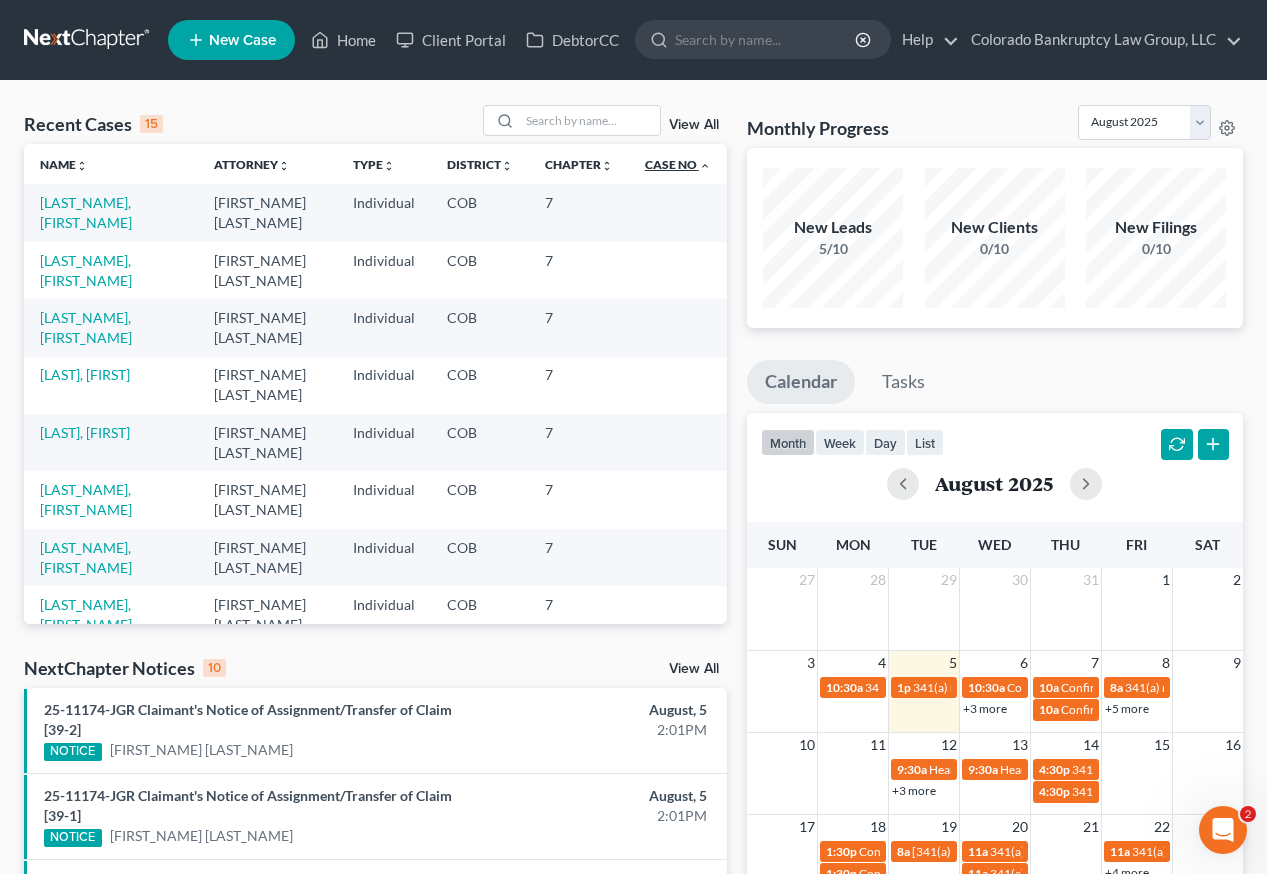 click on "Case No
unfold_more
expand_more
expand_less" at bounding box center (678, 164) 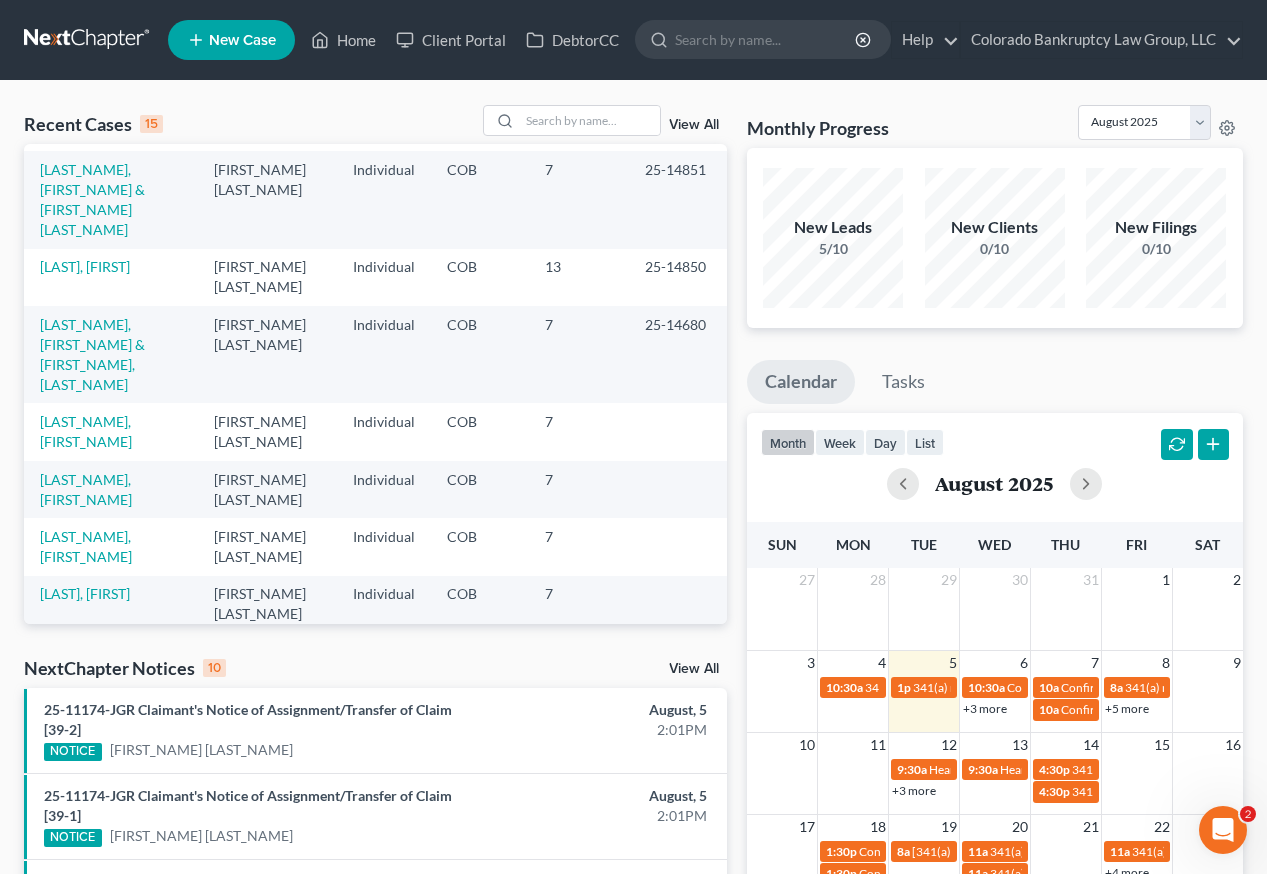 scroll, scrollTop: 300, scrollLeft: 0, axis: vertical 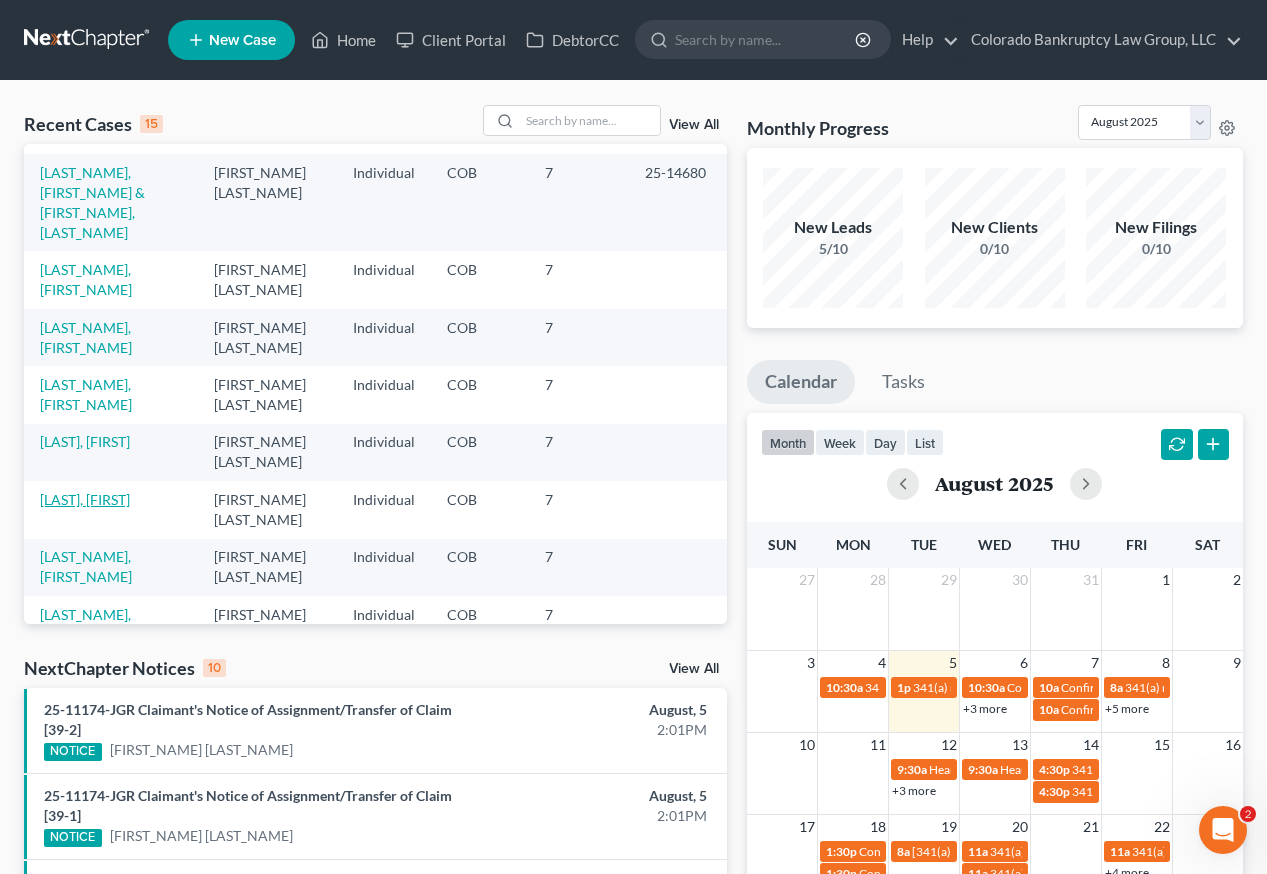 click on "Barron, Brenda" at bounding box center (85, 499) 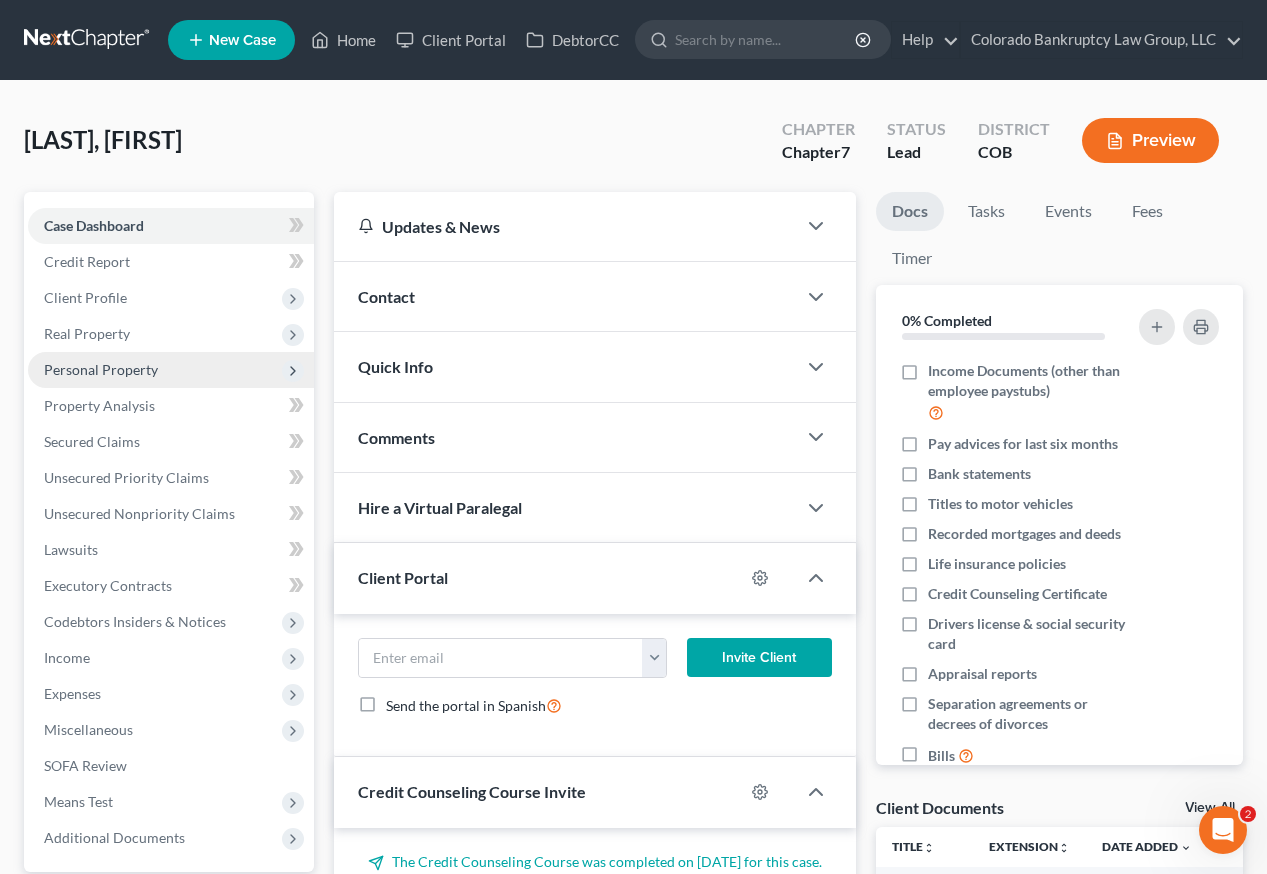 click on "Personal Property" at bounding box center (101, 369) 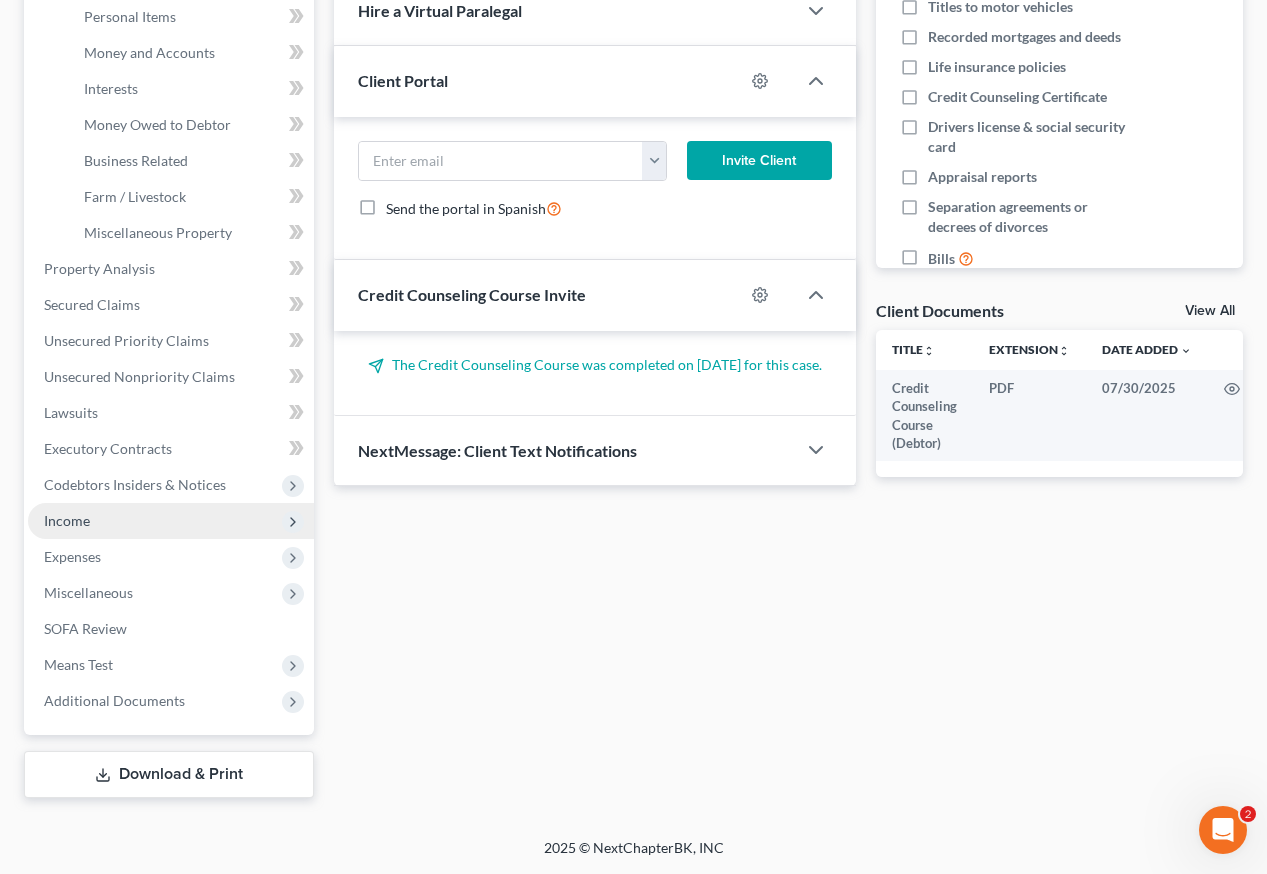 click on "Income" at bounding box center (67, 520) 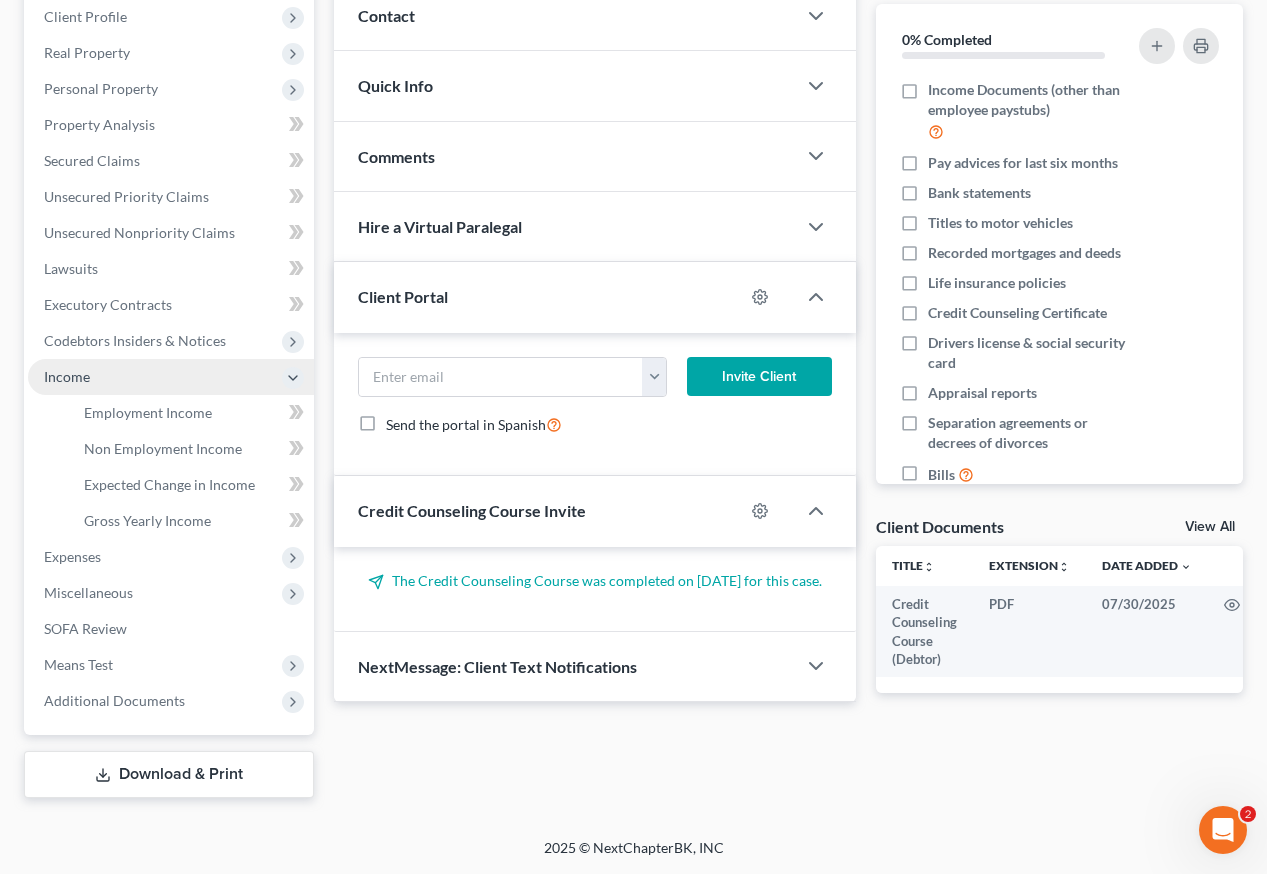 scroll, scrollTop: 281, scrollLeft: 0, axis: vertical 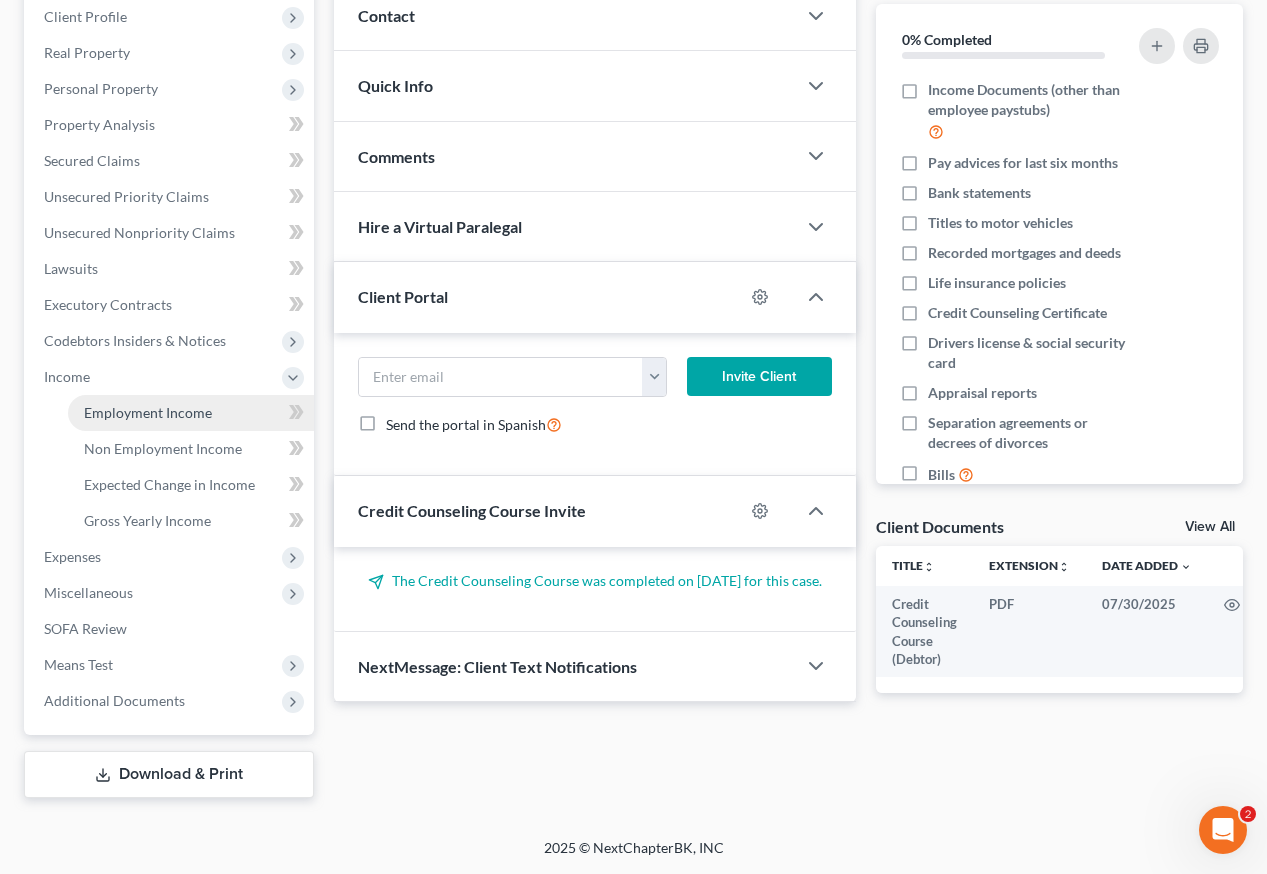 click on "Employment Income" at bounding box center [148, 412] 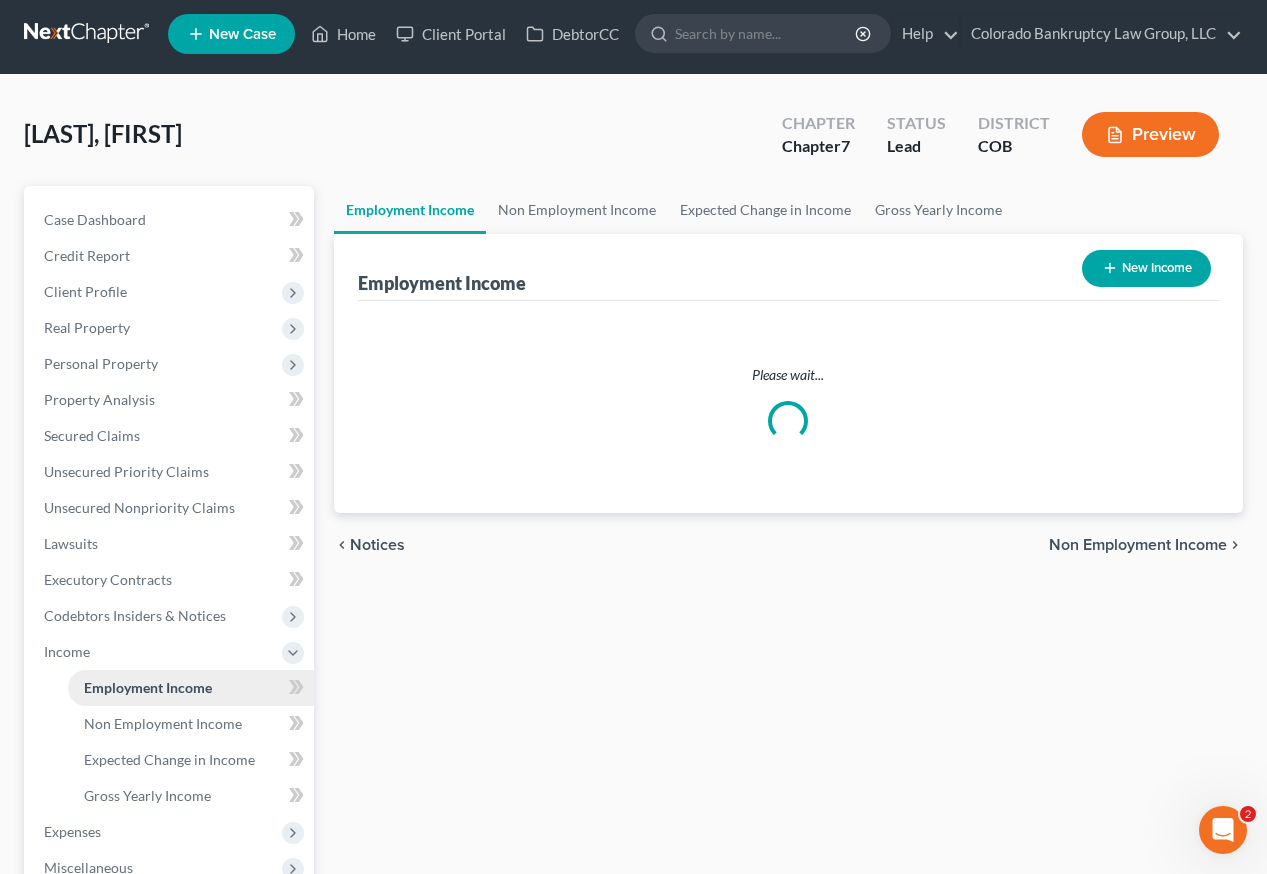 scroll, scrollTop: 0, scrollLeft: 0, axis: both 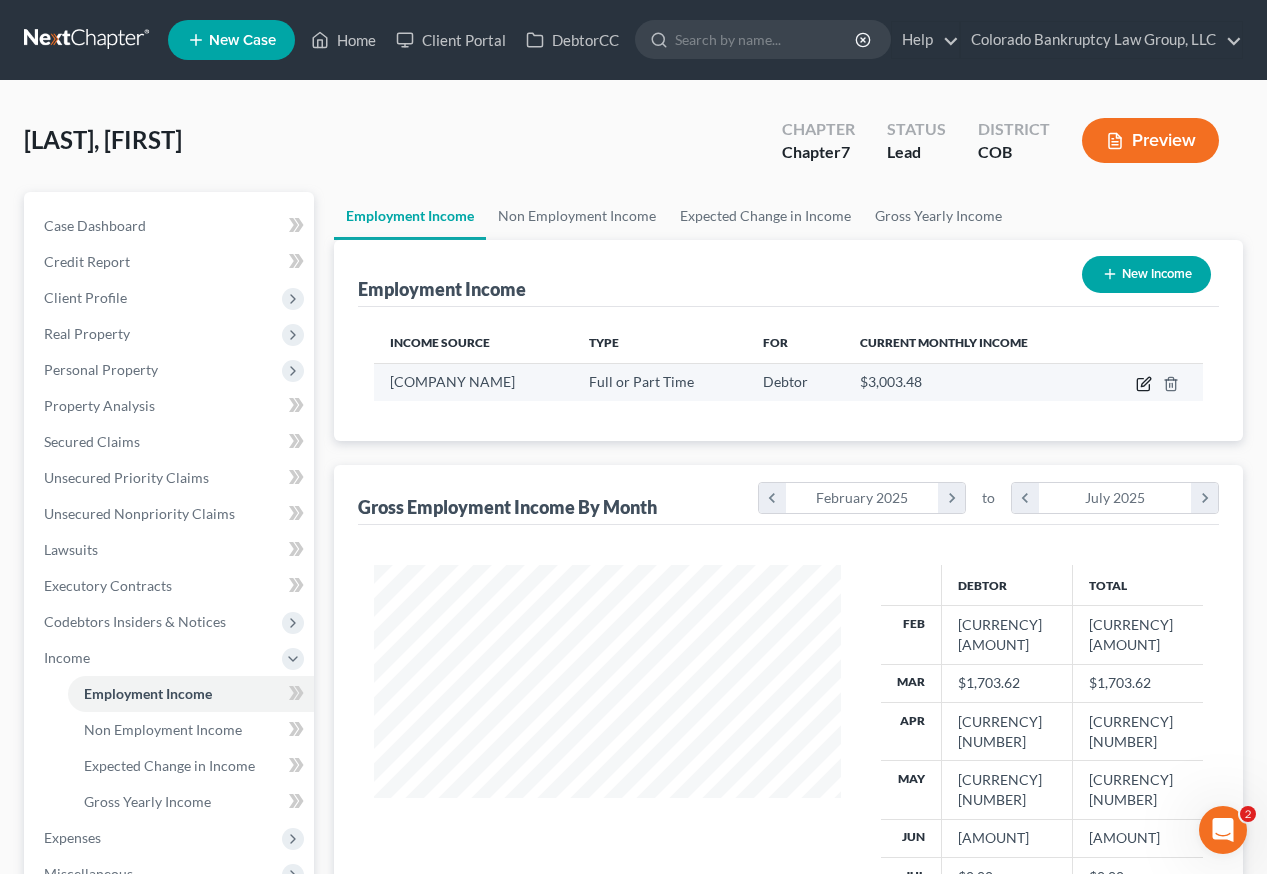 click 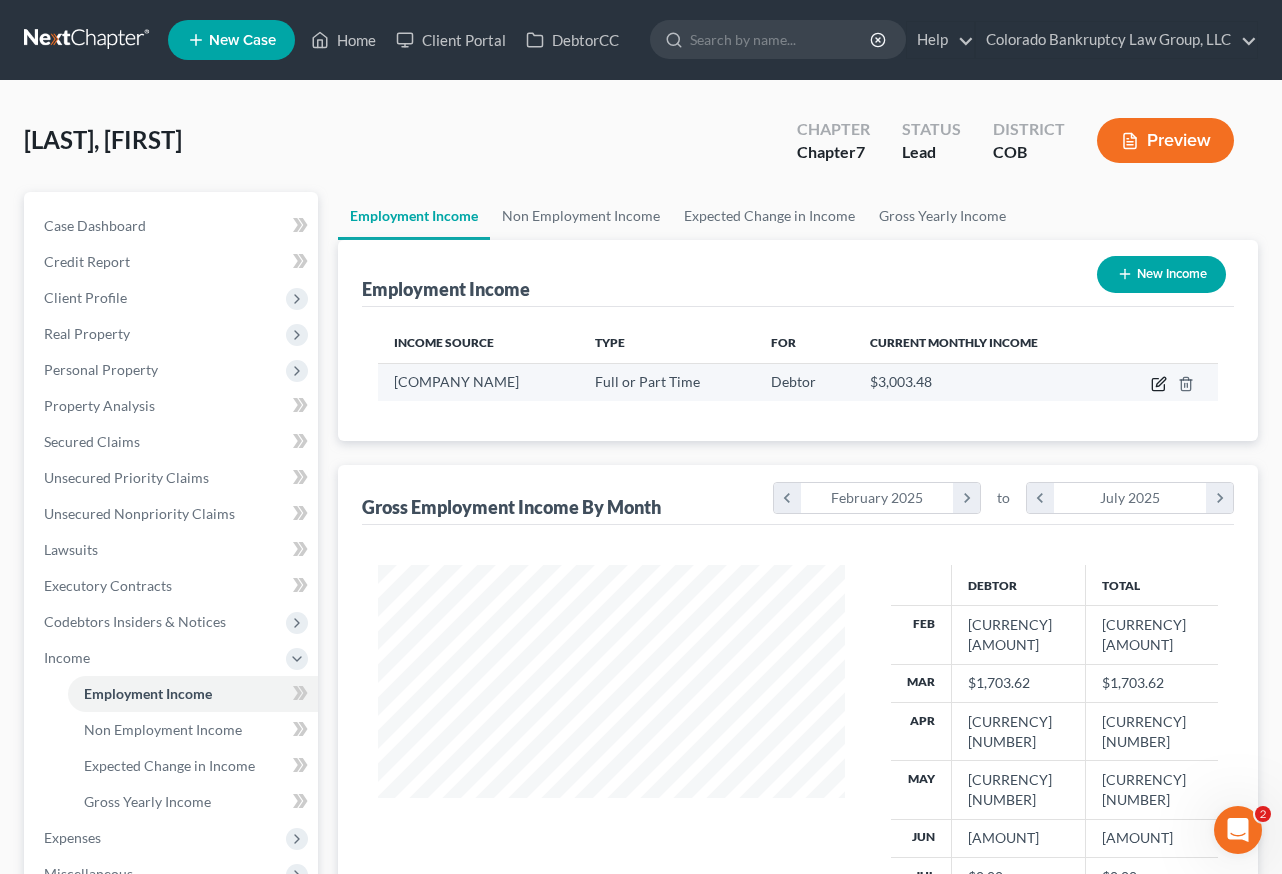 select on "0" 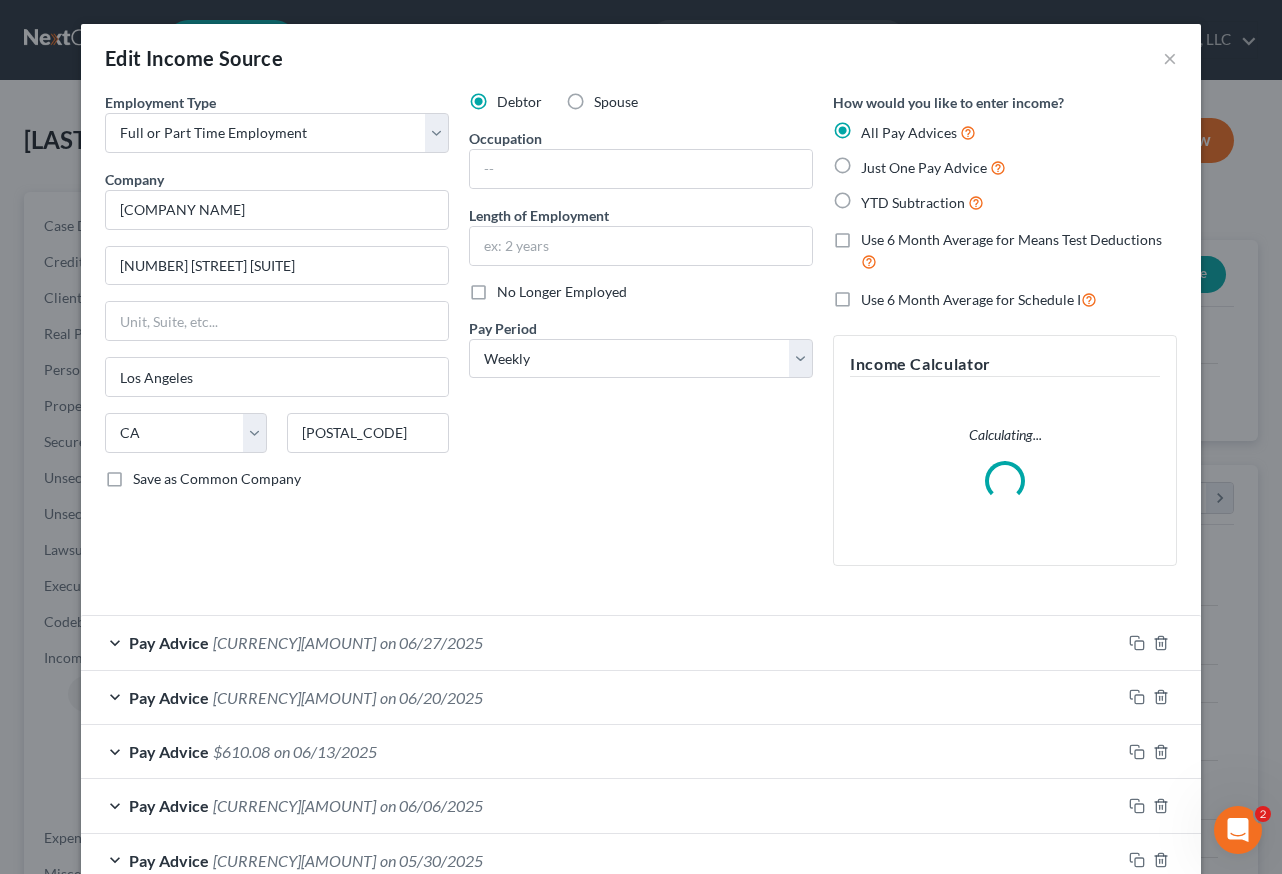 scroll, scrollTop: 999642, scrollLeft: 999486, axis: both 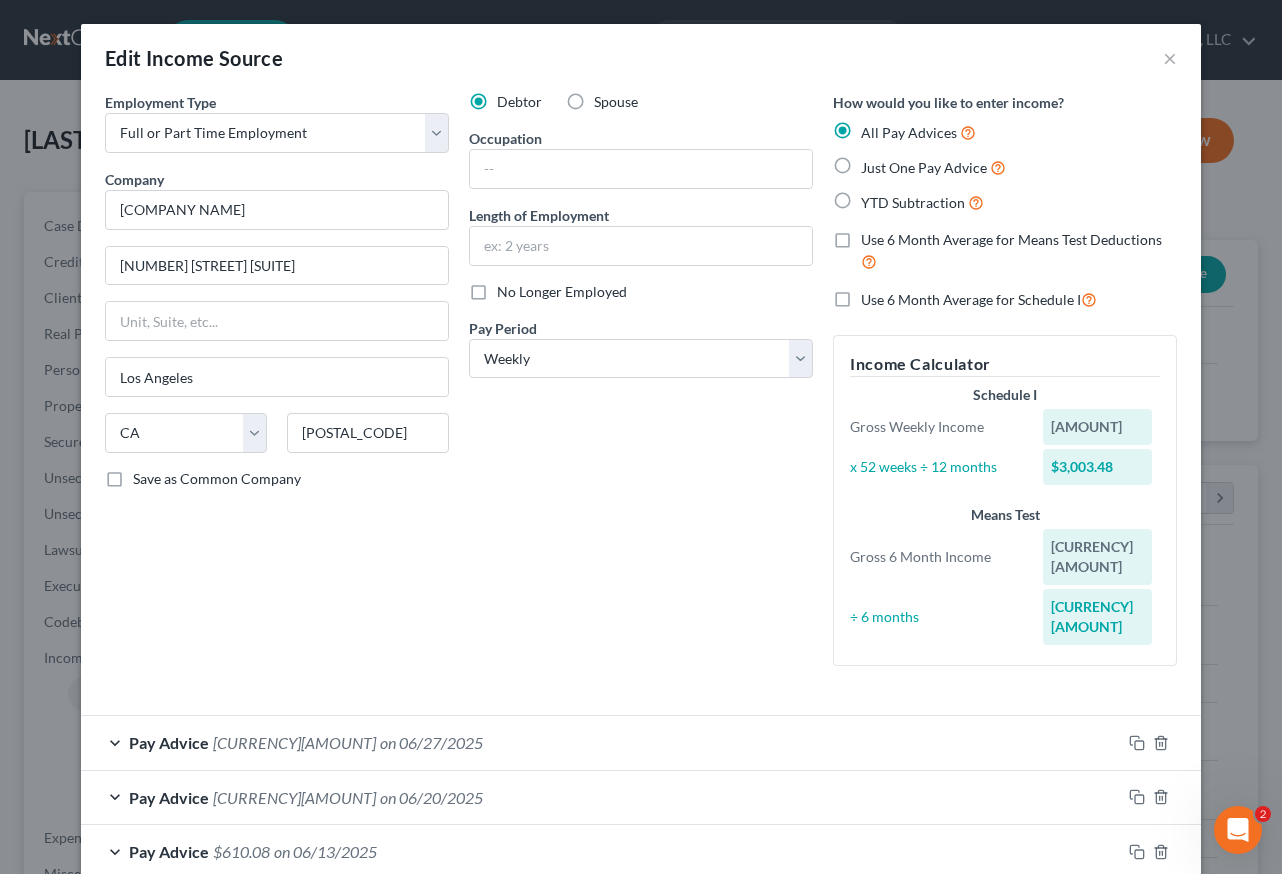 click on "No Longer Employed" at bounding box center [562, 292] 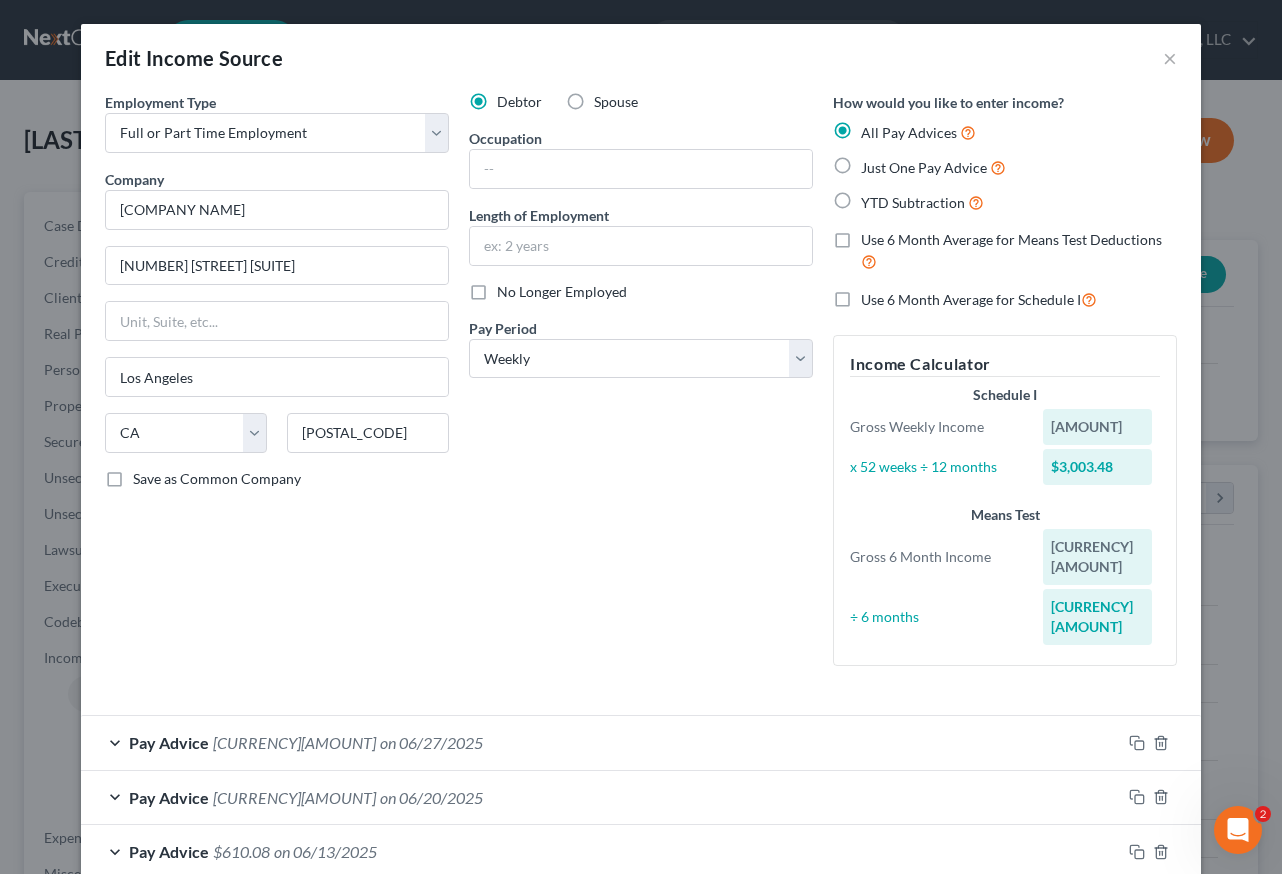 click on "No Longer Employed" at bounding box center (511, 288) 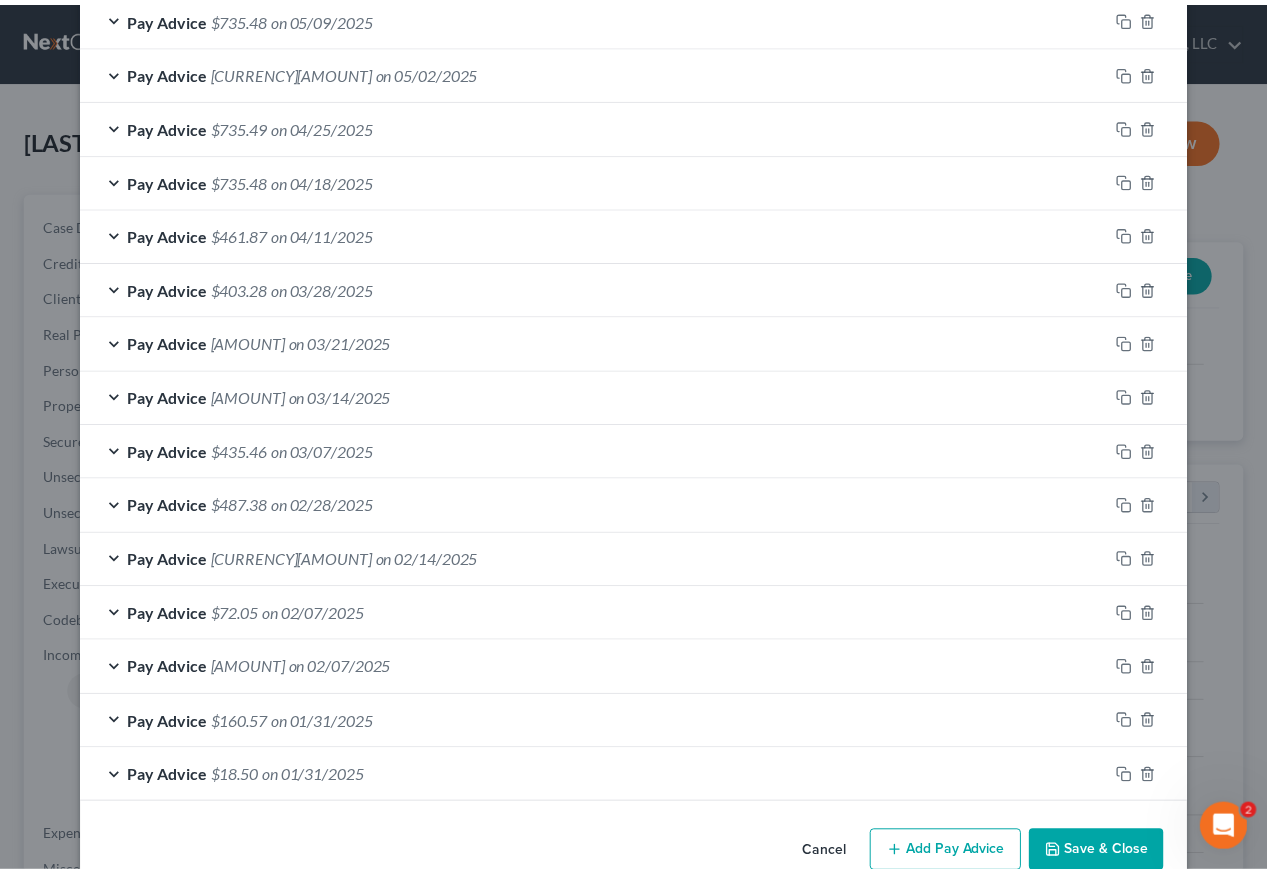 scroll, scrollTop: 1107, scrollLeft: 0, axis: vertical 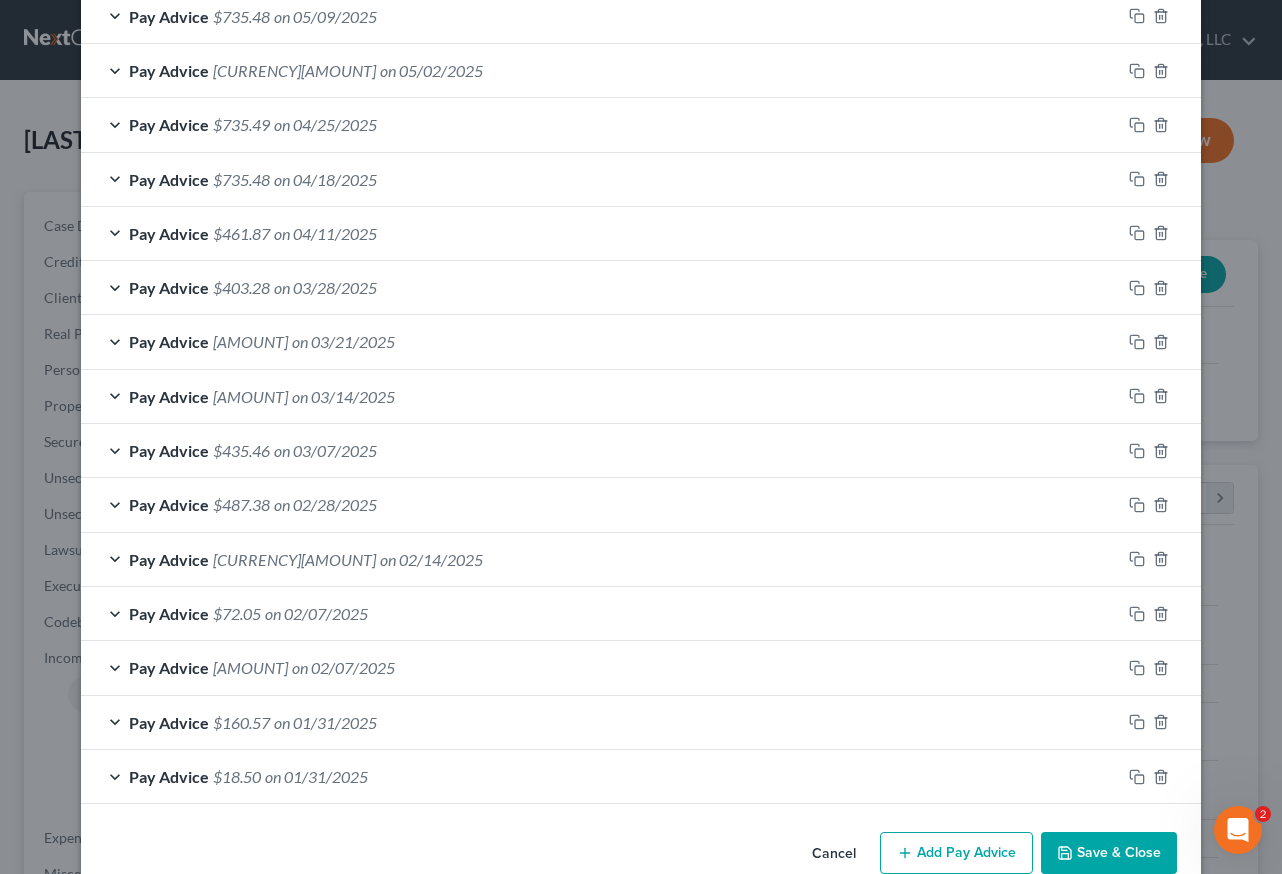 click on "Save & Close" at bounding box center (1109, 853) 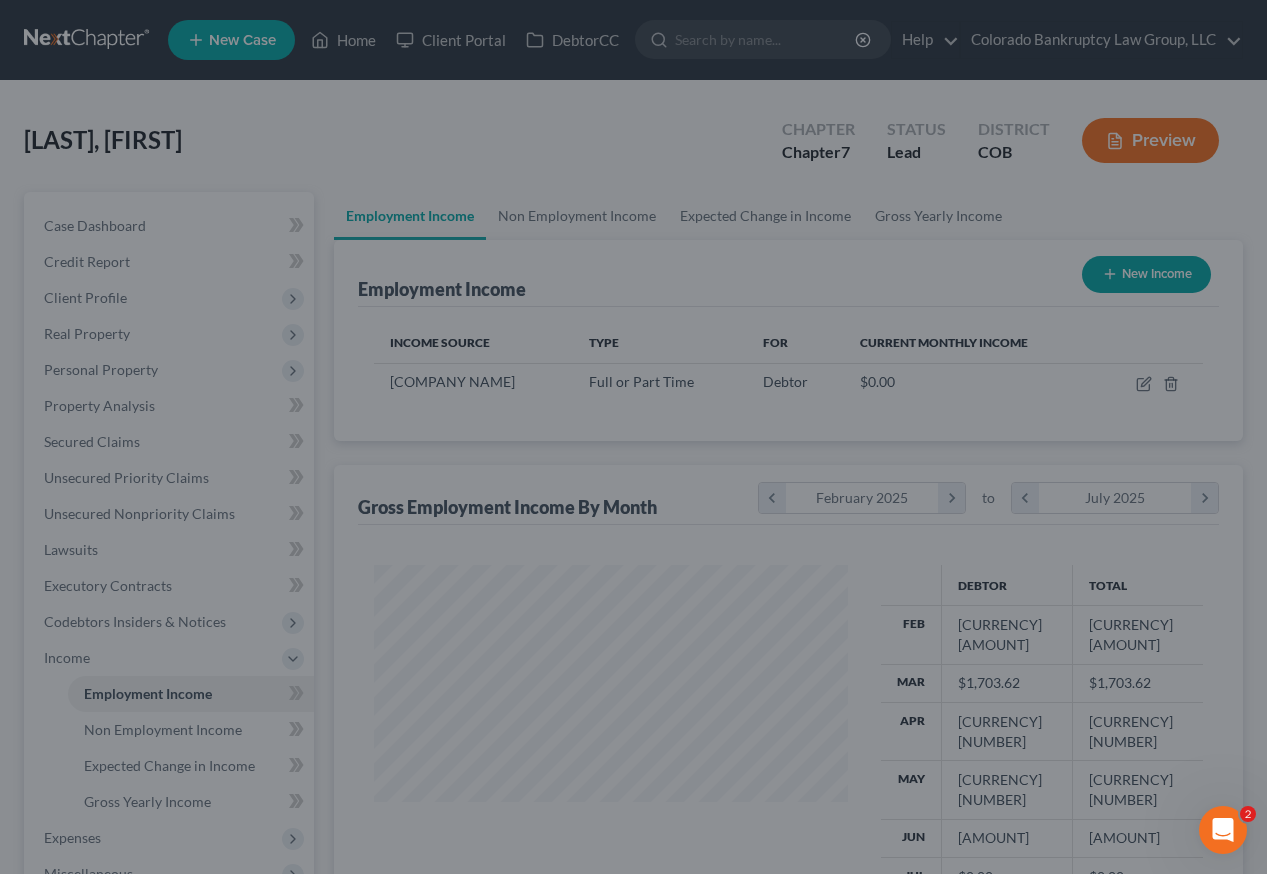 scroll, scrollTop: 359, scrollLeft: 507, axis: both 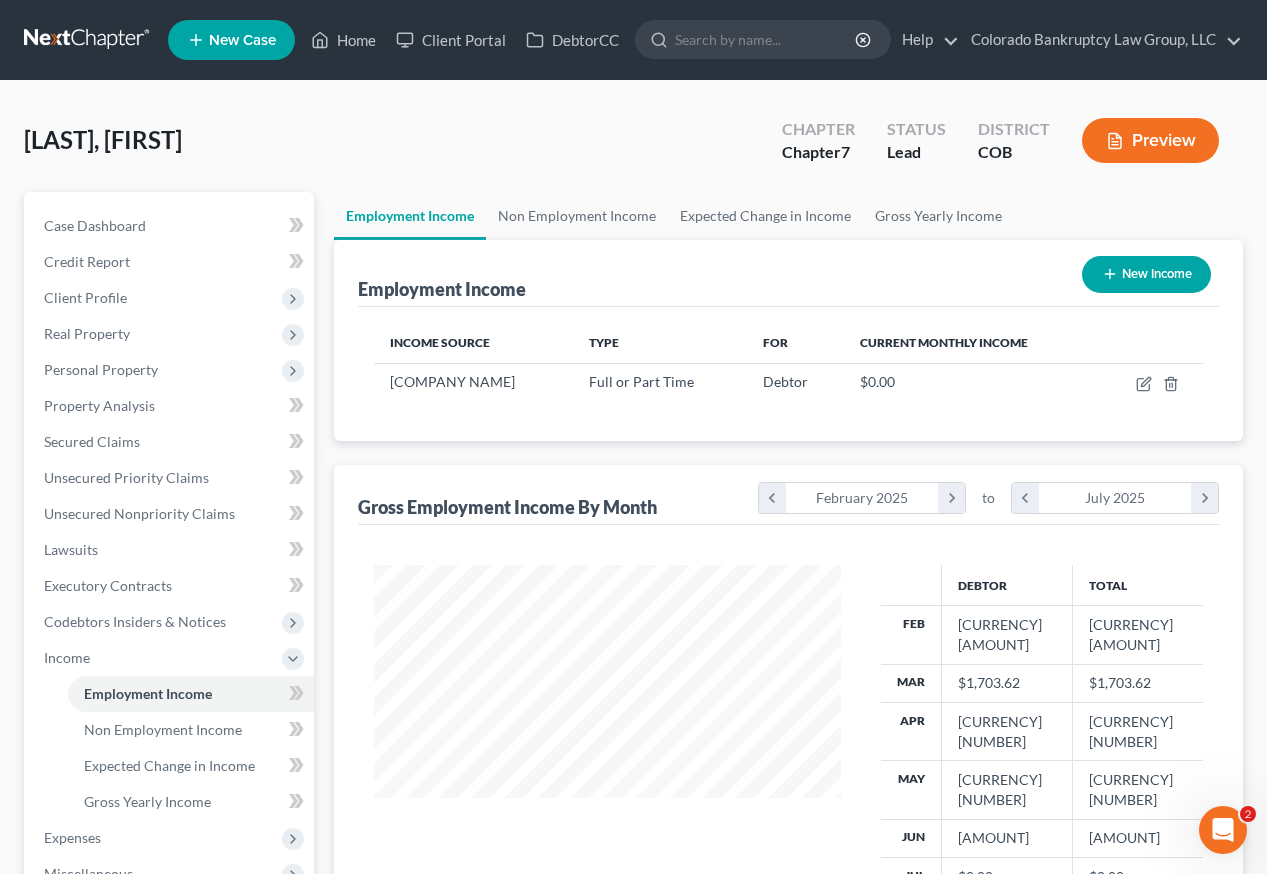 click on "New Income" at bounding box center [1146, 274] 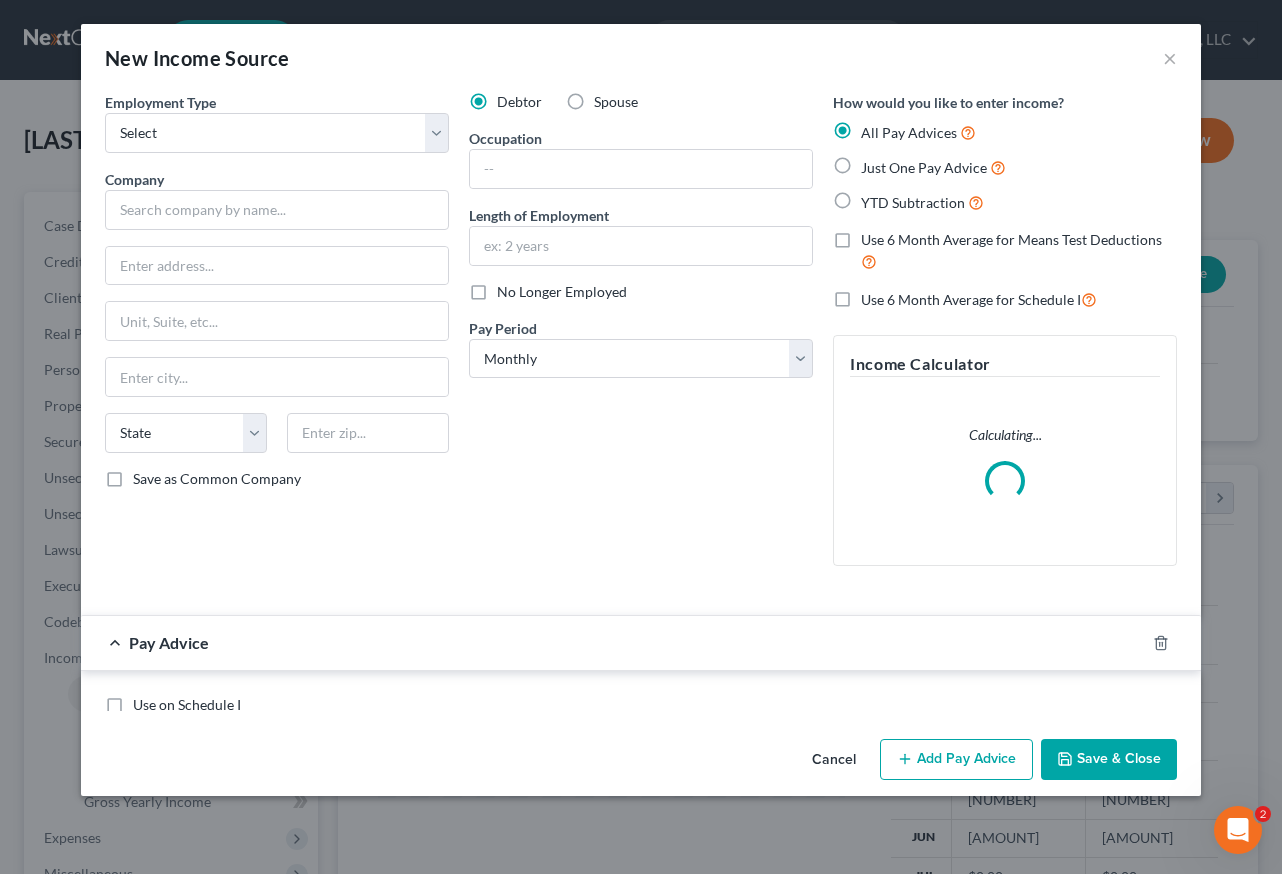 scroll, scrollTop: 999642, scrollLeft: 999486, axis: both 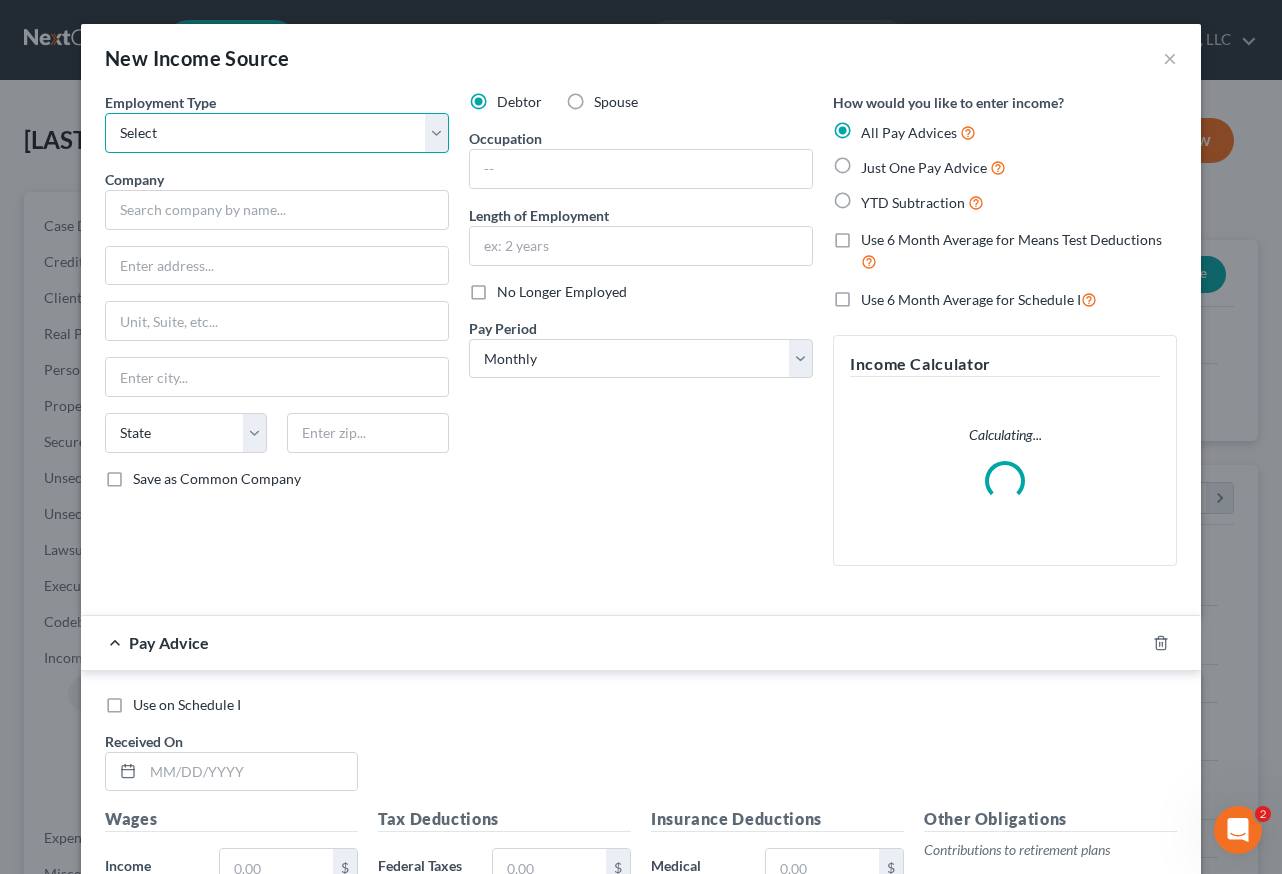click on "Select Full or Part Time Employment Self Employment" at bounding box center (277, 133) 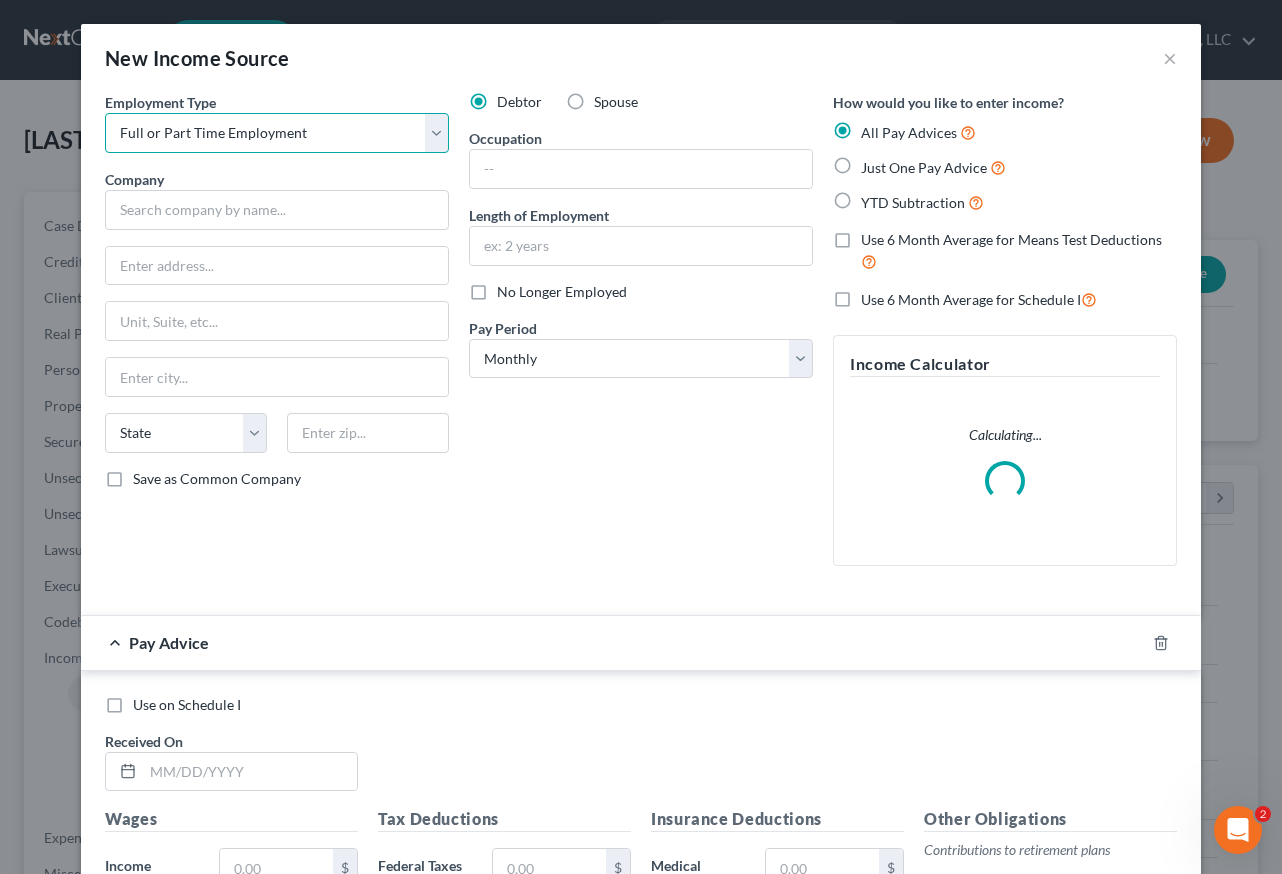 click on "Select Full or Part Time Employment Self Employment" at bounding box center [277, 133] 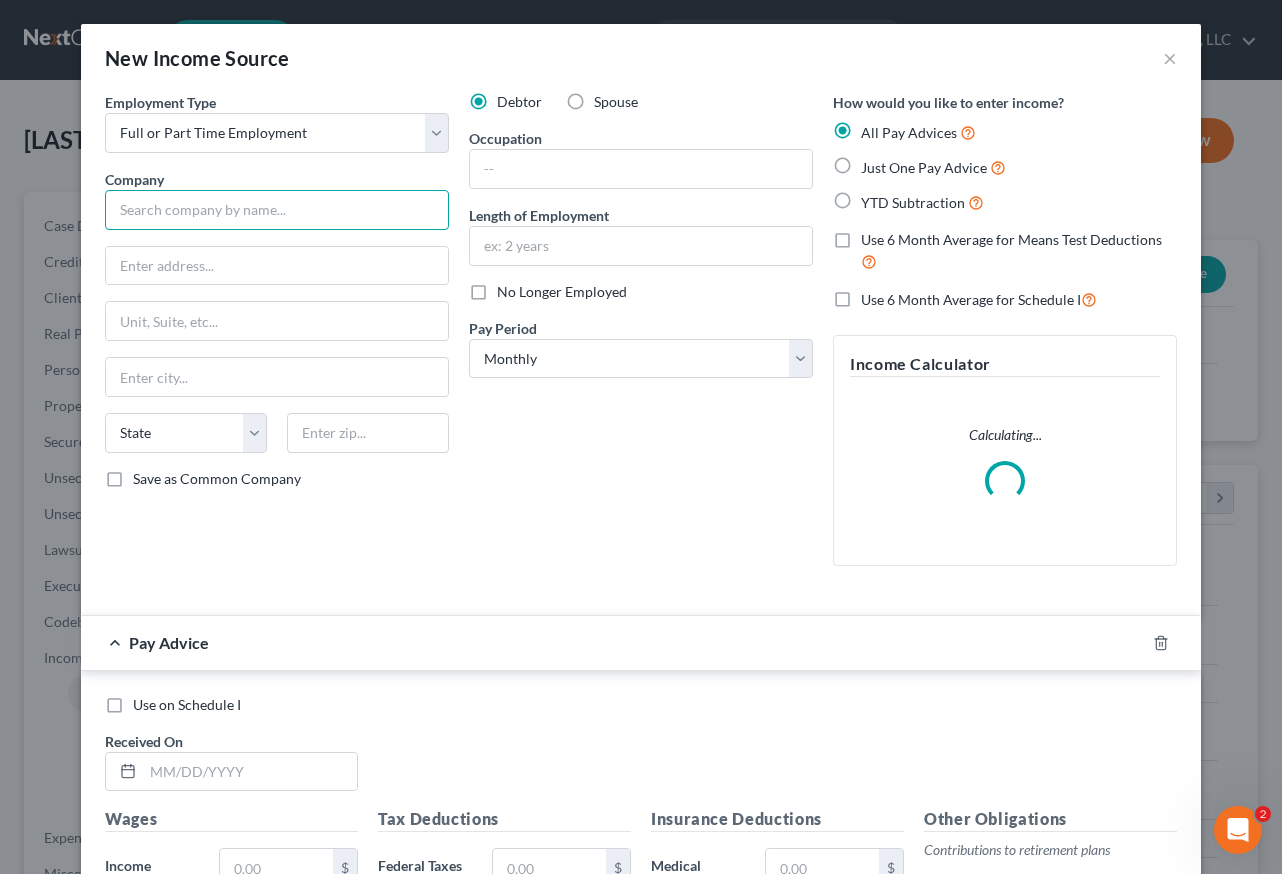 click at bounding box center [277, 210] 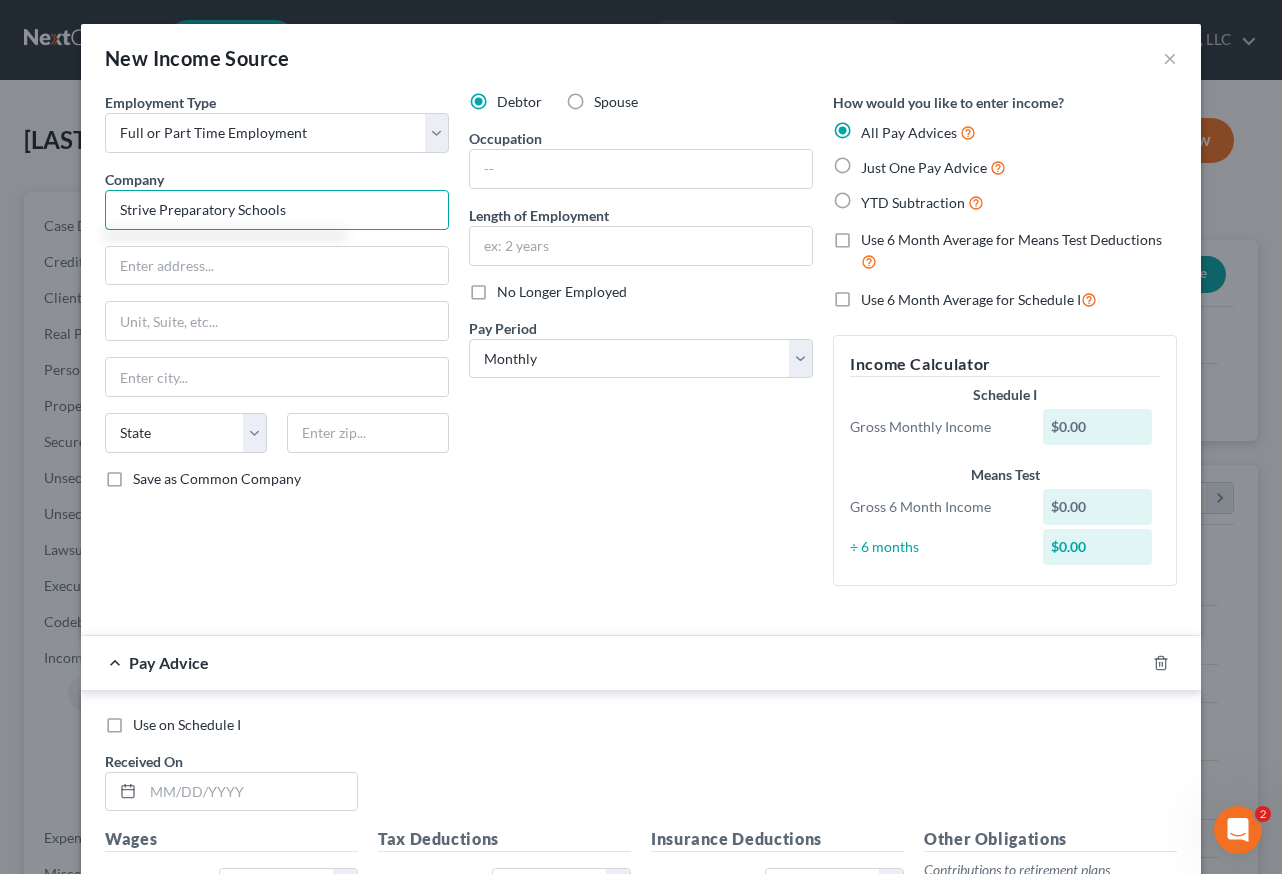 type on "Strive Preparatory Schools" 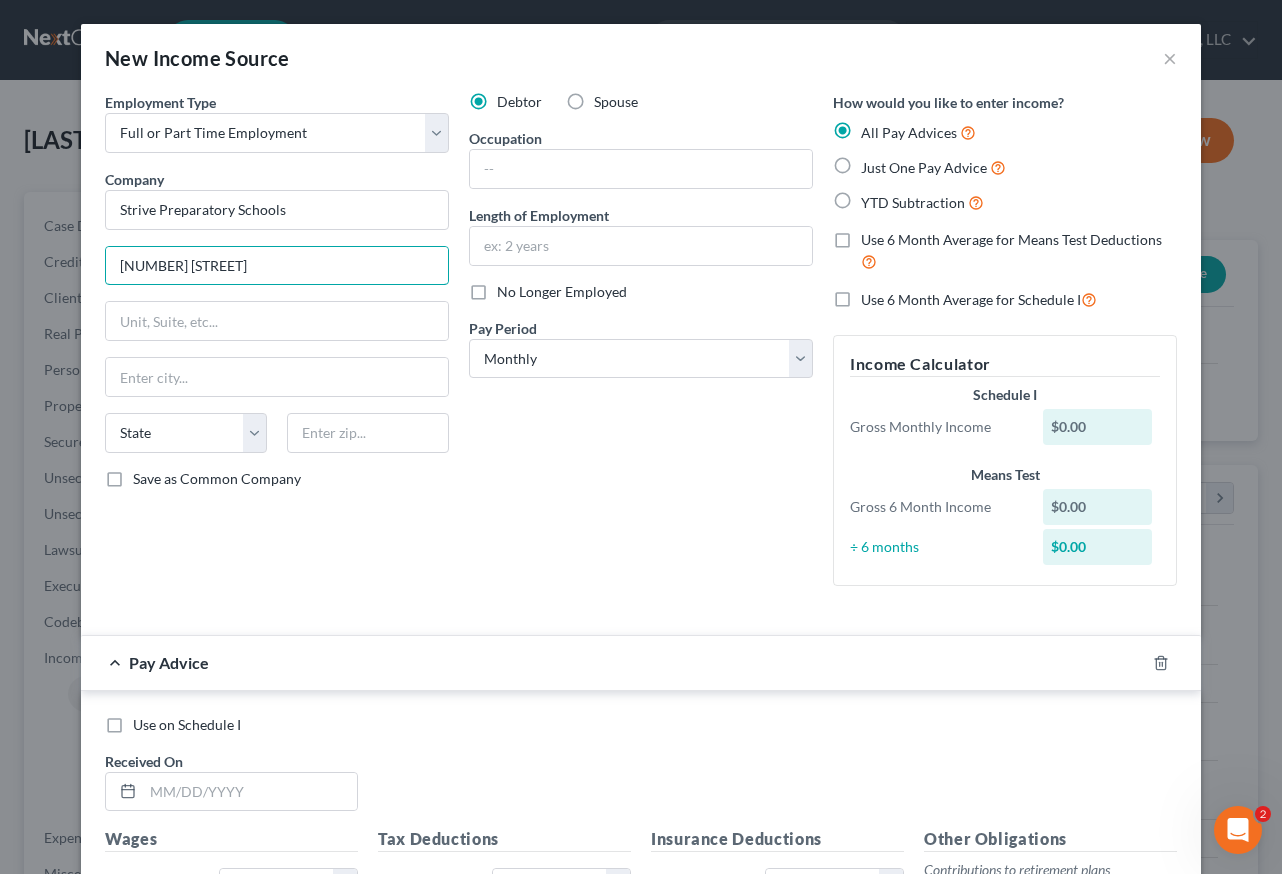 type on "2480 W 26th Ave." 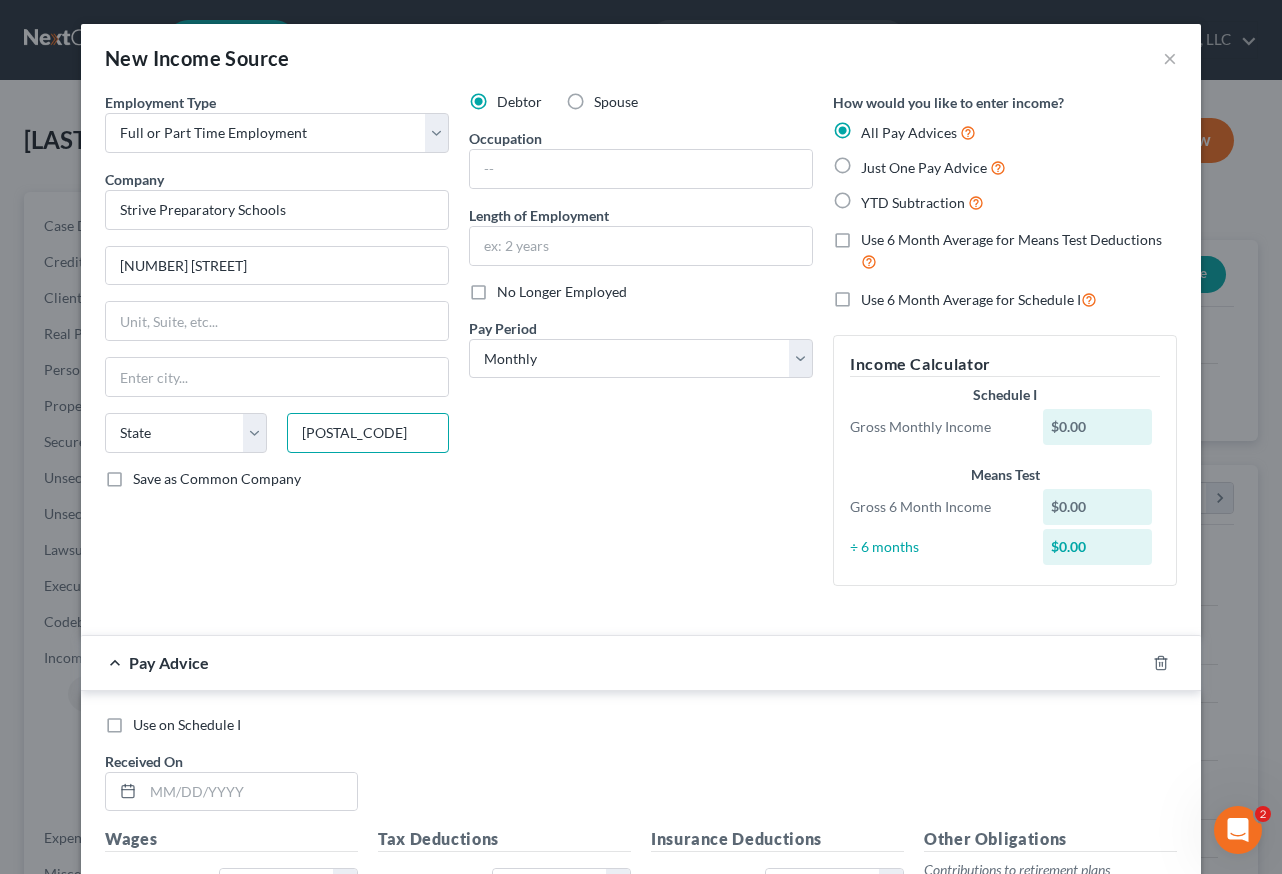 type on "80211" 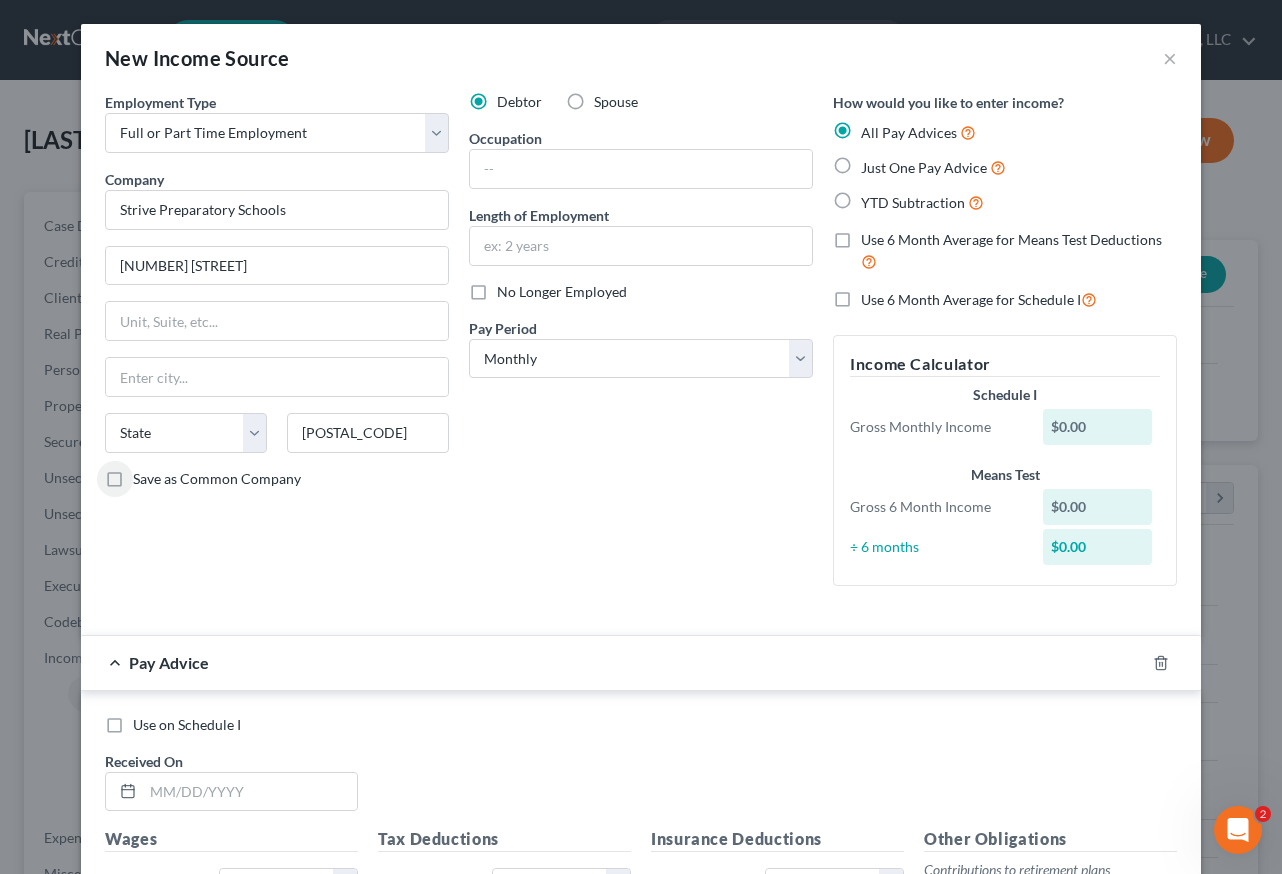 type on "Denver" 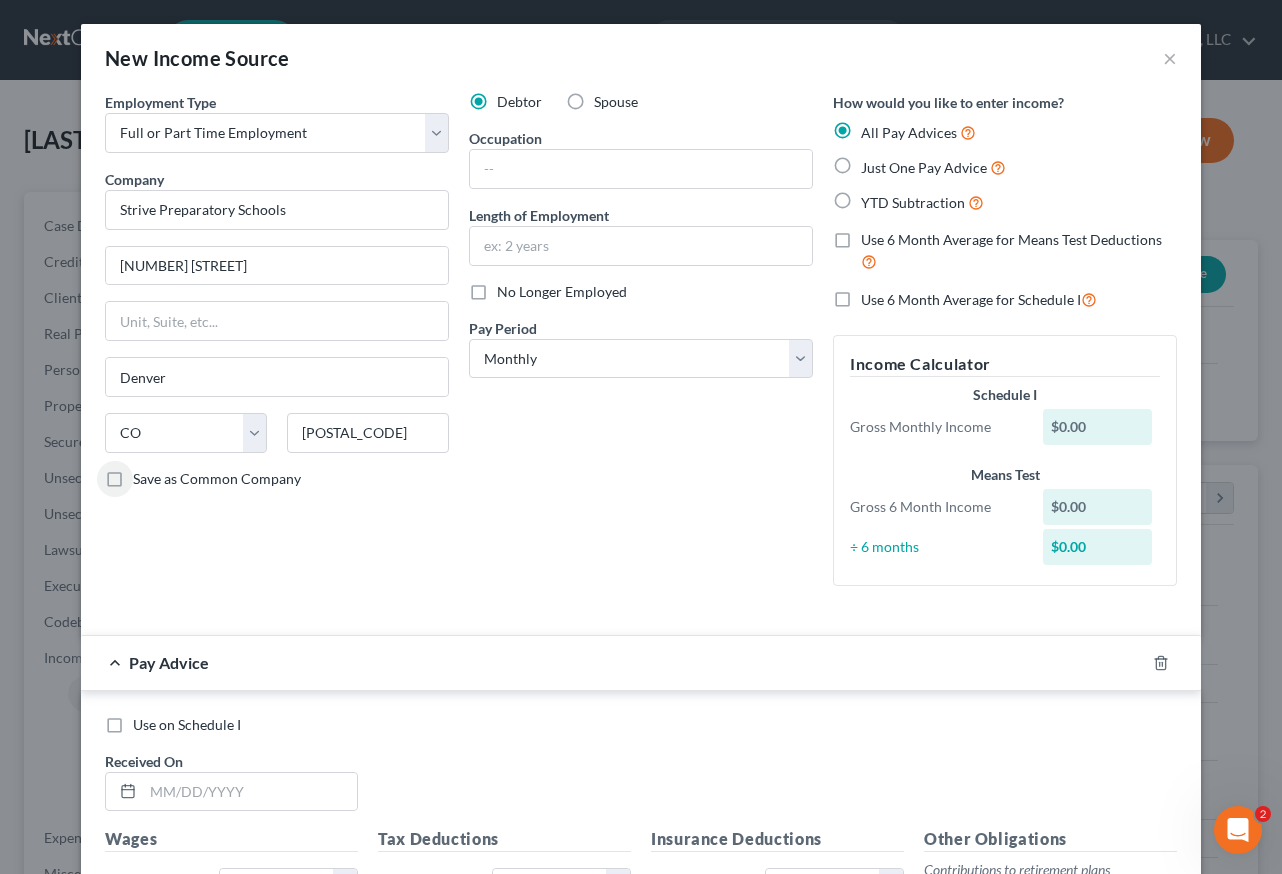 click on "Save as Common Company" at bounding box center [147, 475] 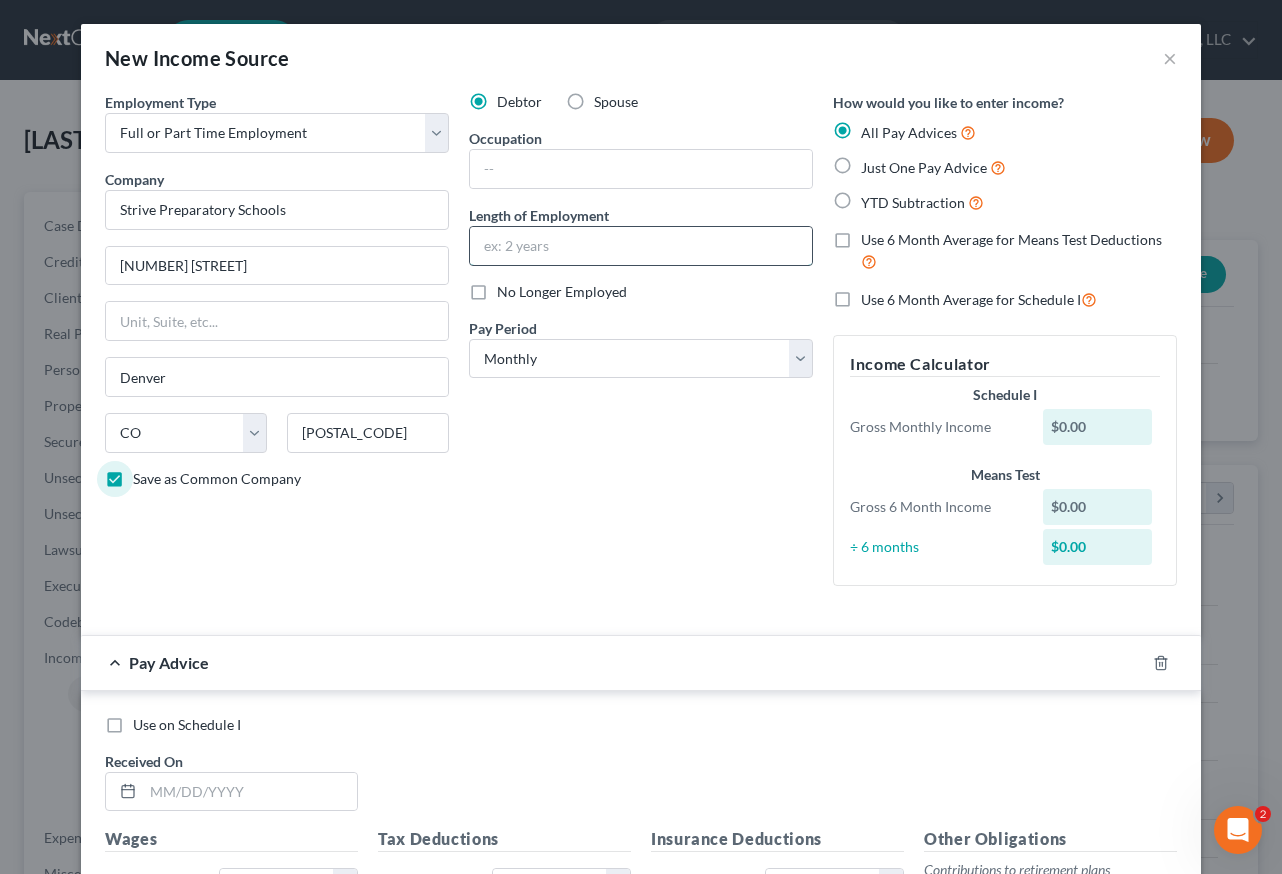click at bounding box center [641, 246] 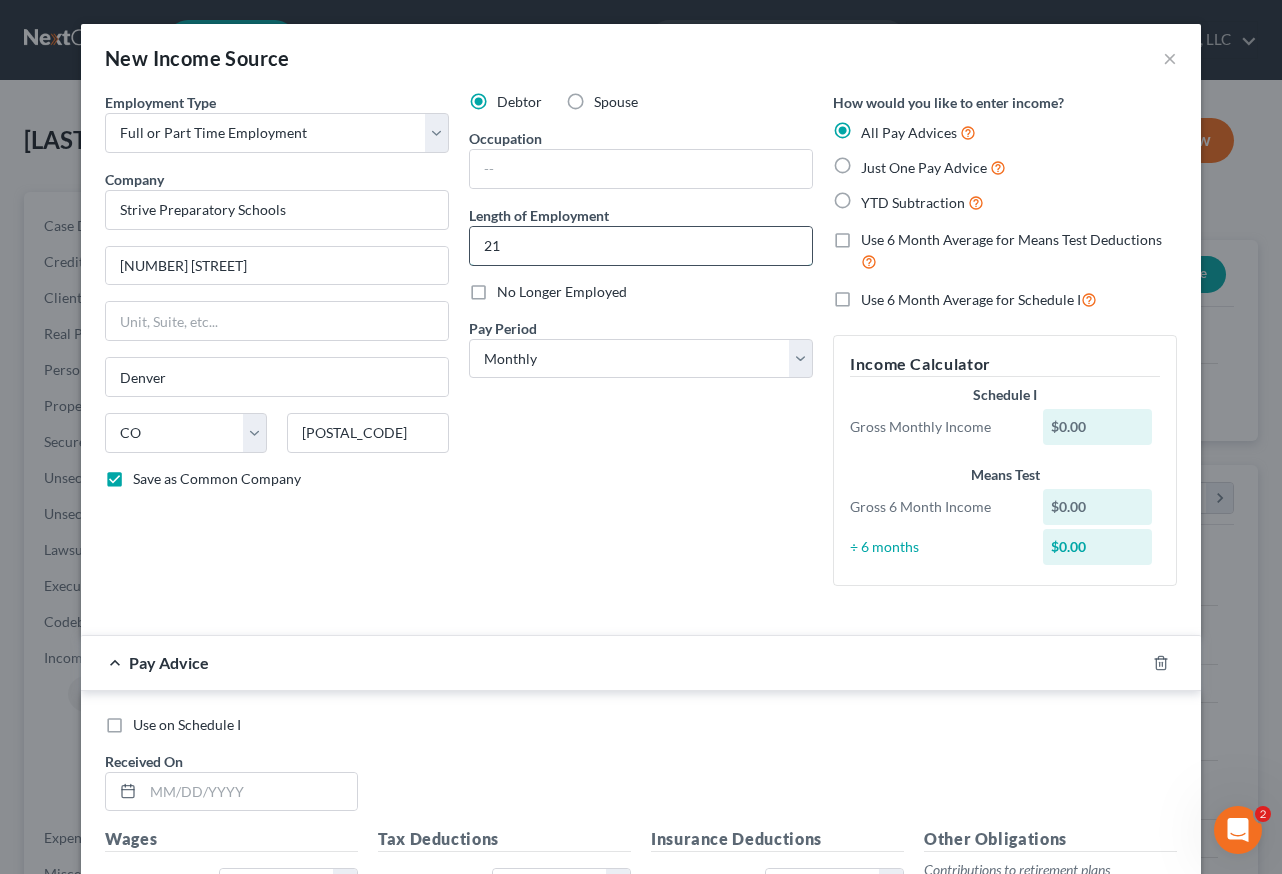 type on "2" 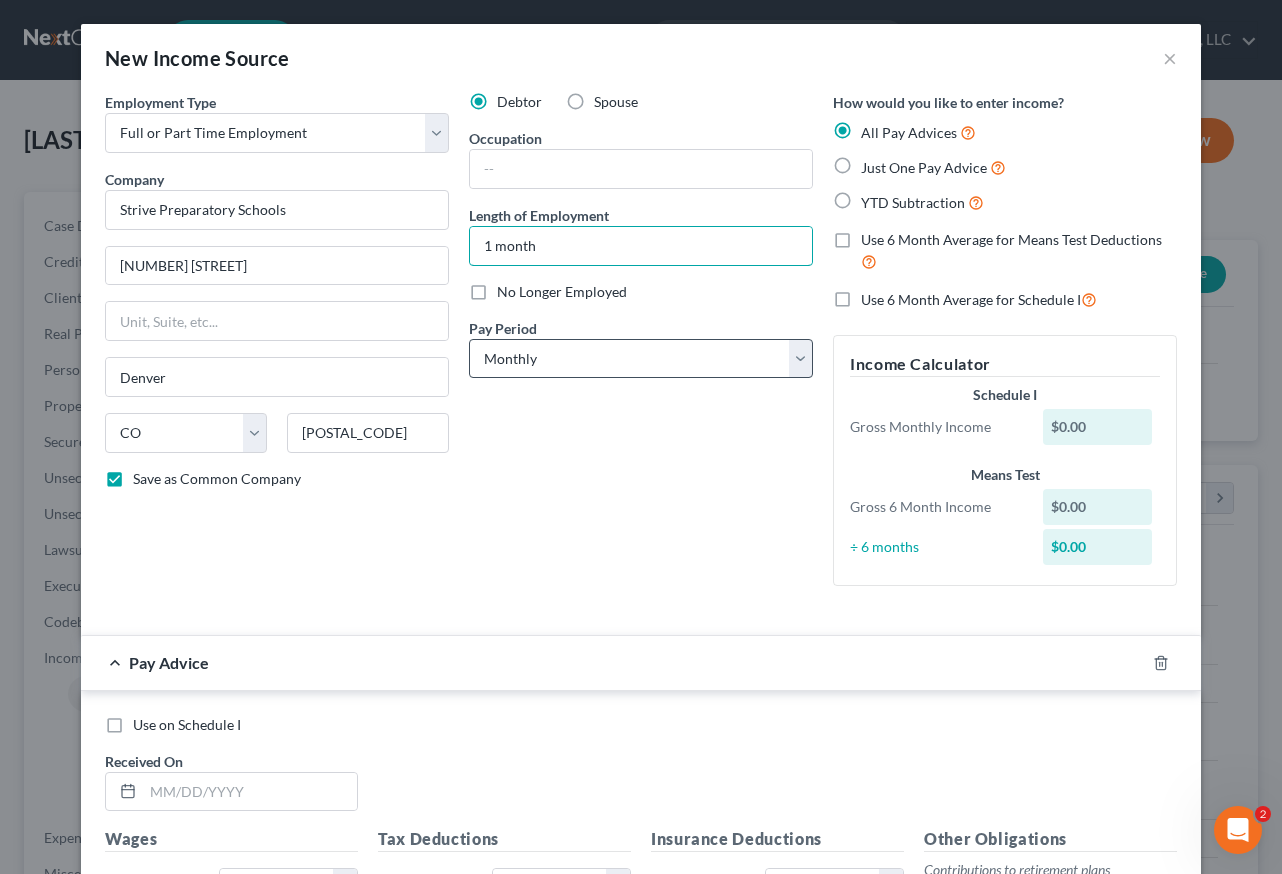 type on "1 month" 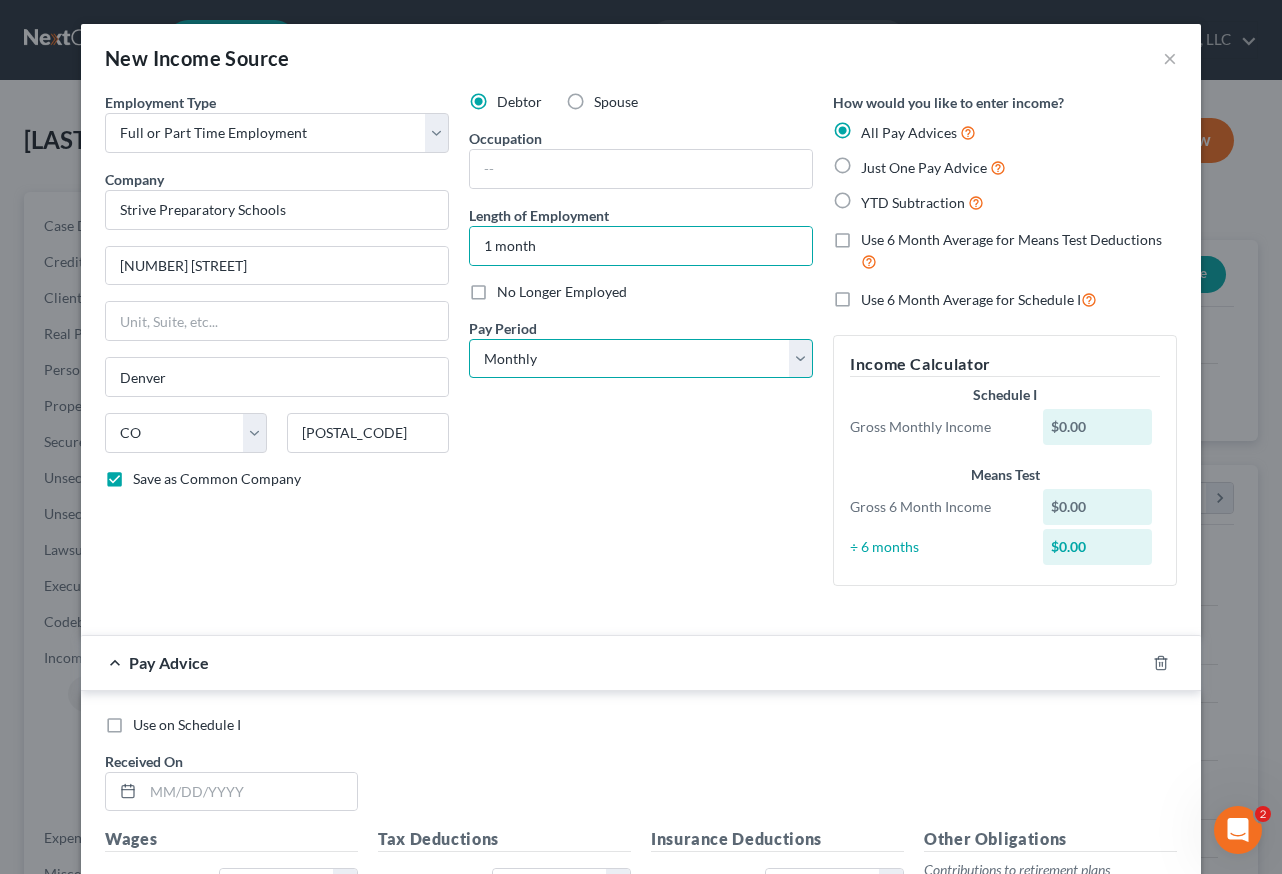 click on "Select Monthly Twice Monthly Every Other Week Weekly" at bounding box center [641, 359] 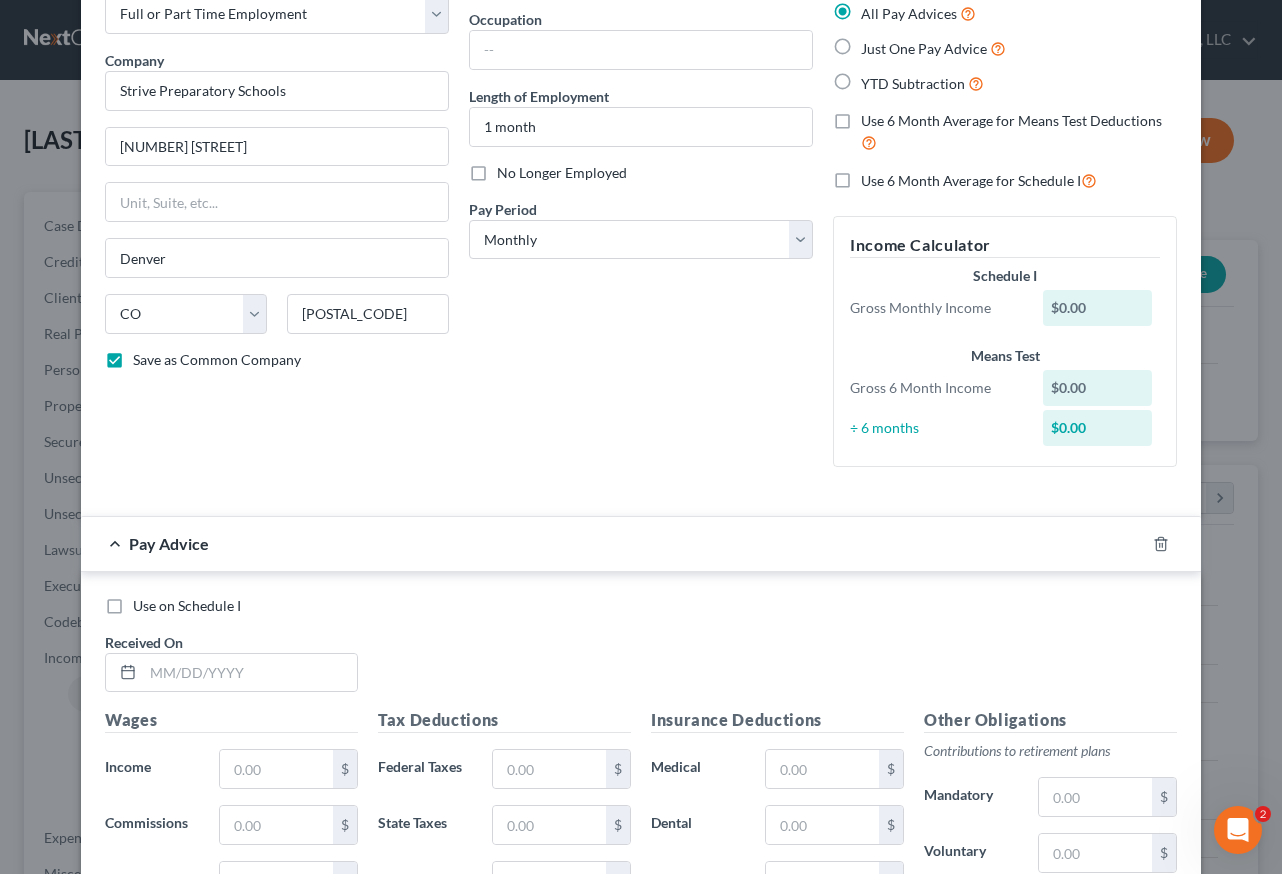 scroll, scrollTop: 300, scrollLeft: 0, axis: vertical 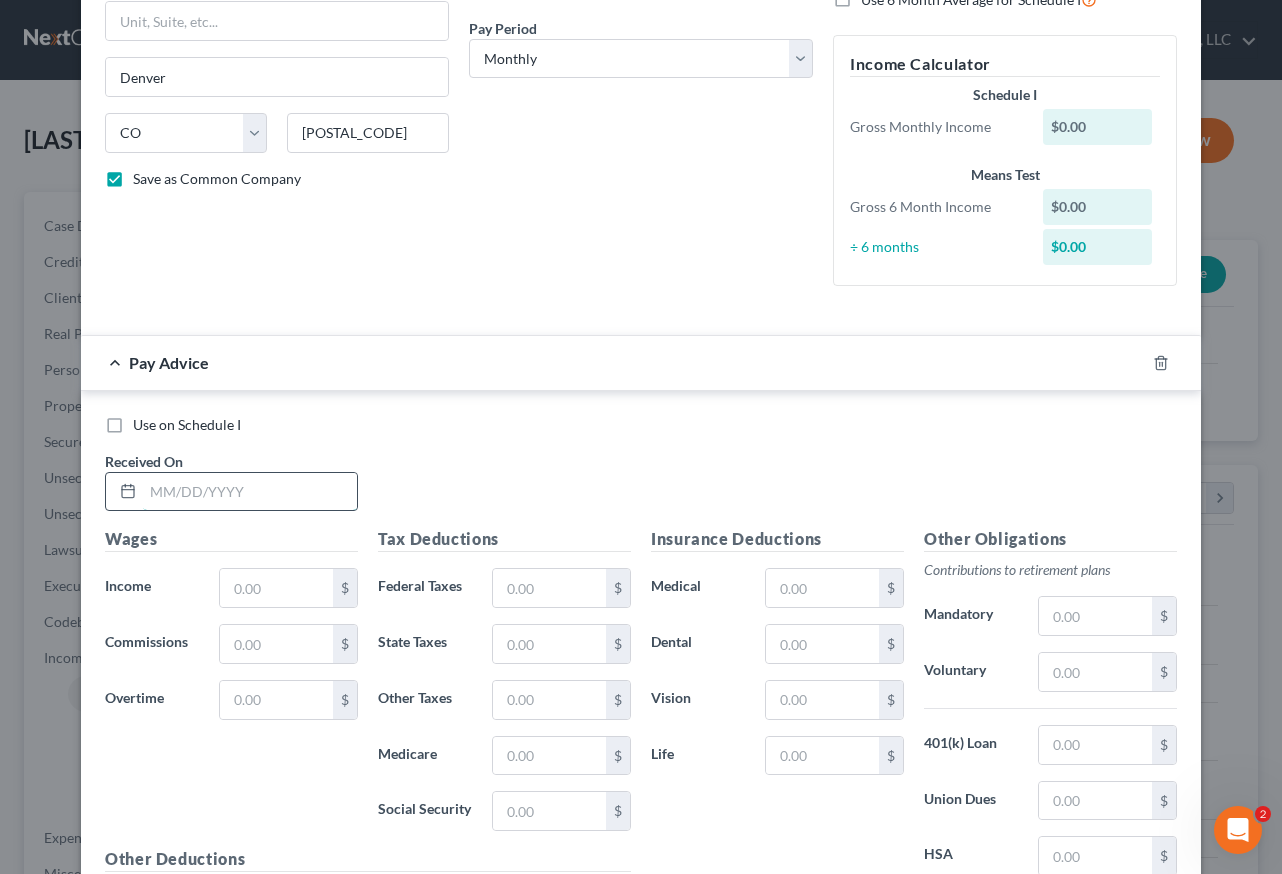 click at bounding box center (250, 492) 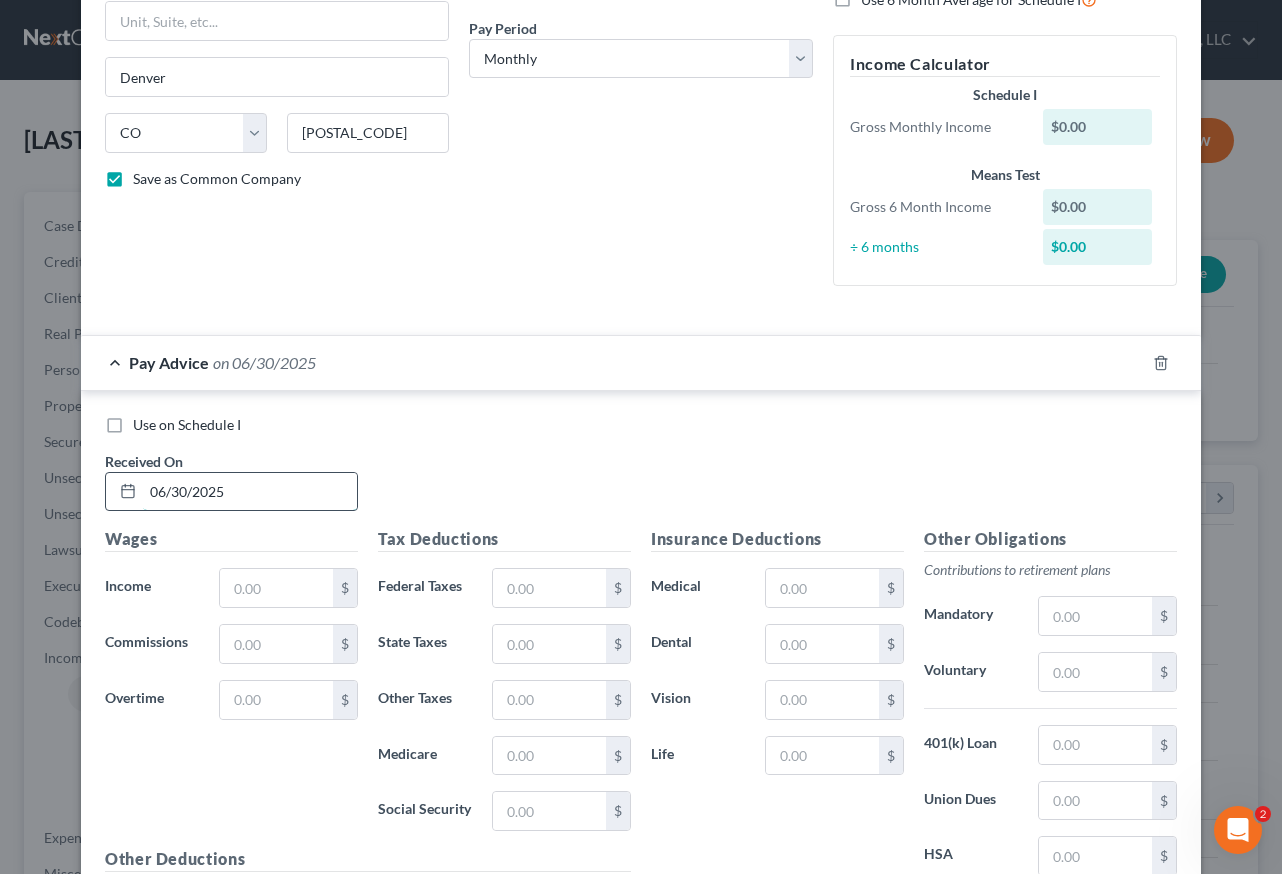 type on "06/30/2025" 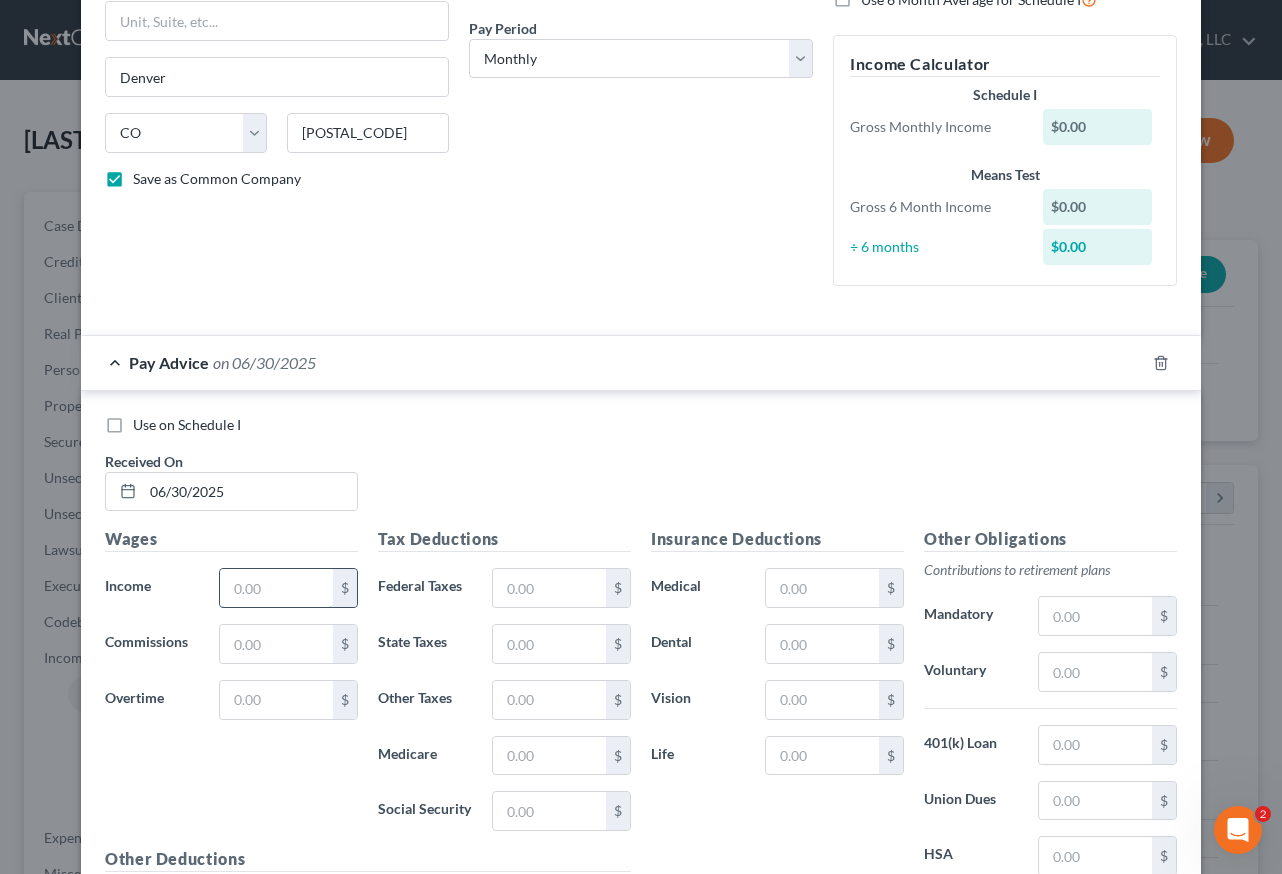 click at bounding box center (276, 588) 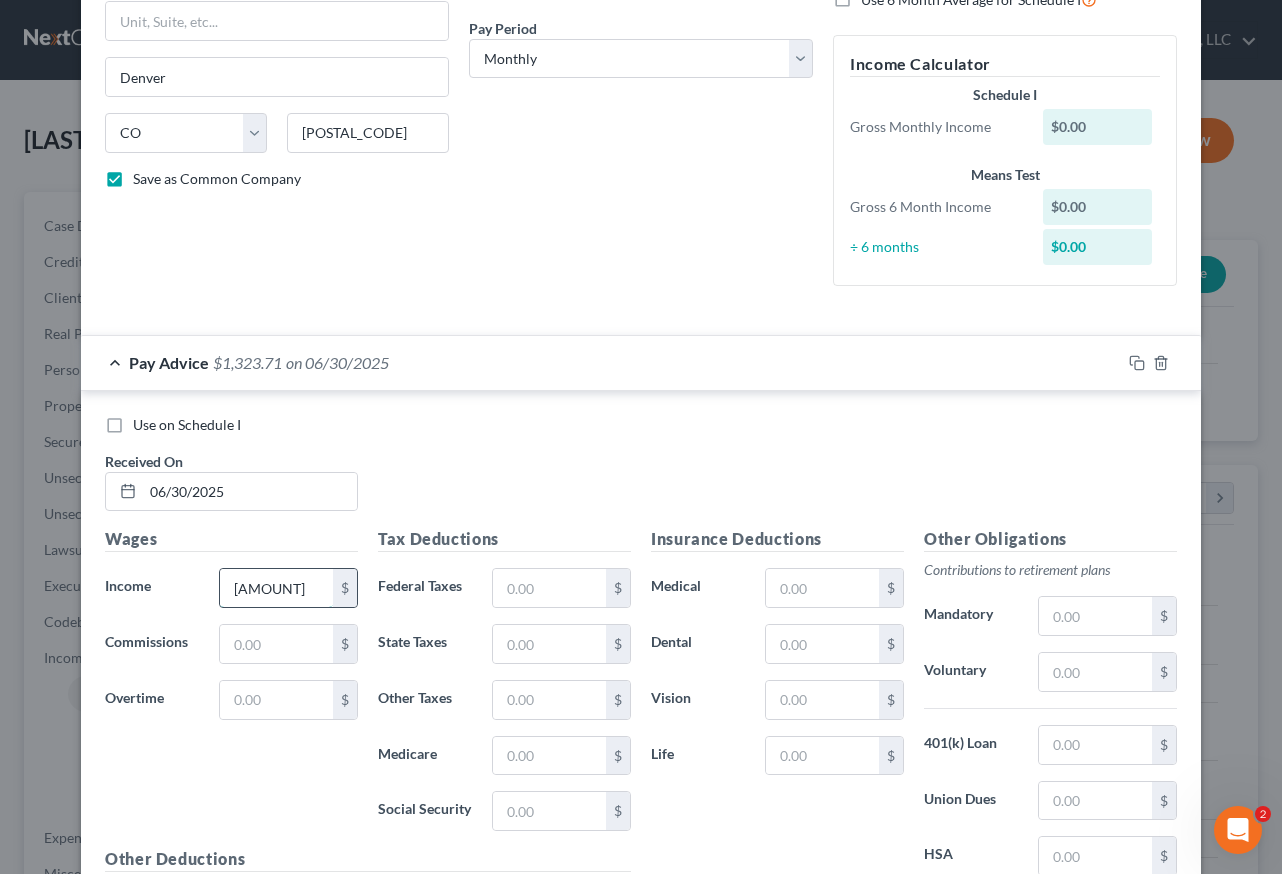 type on "1,323.71" 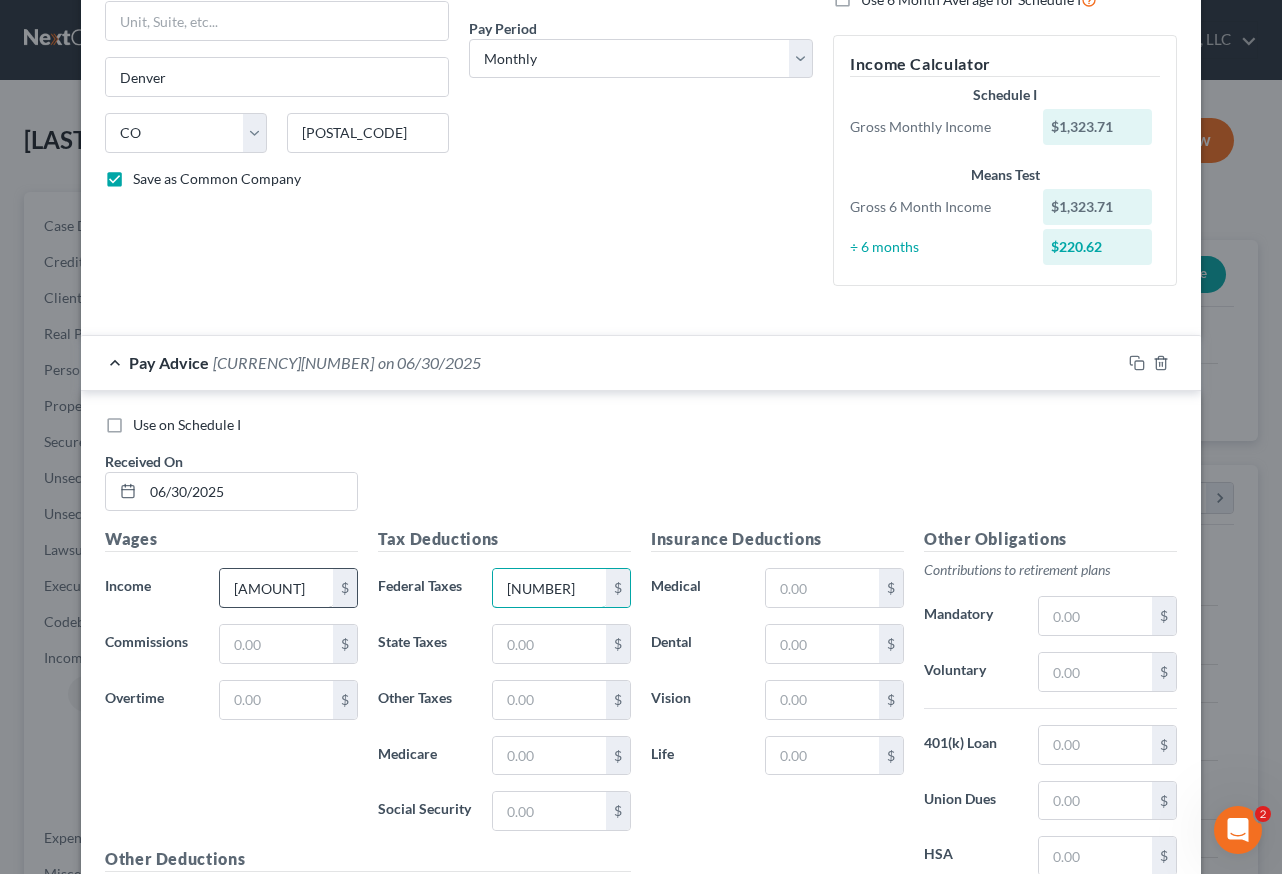 type on "58.94" 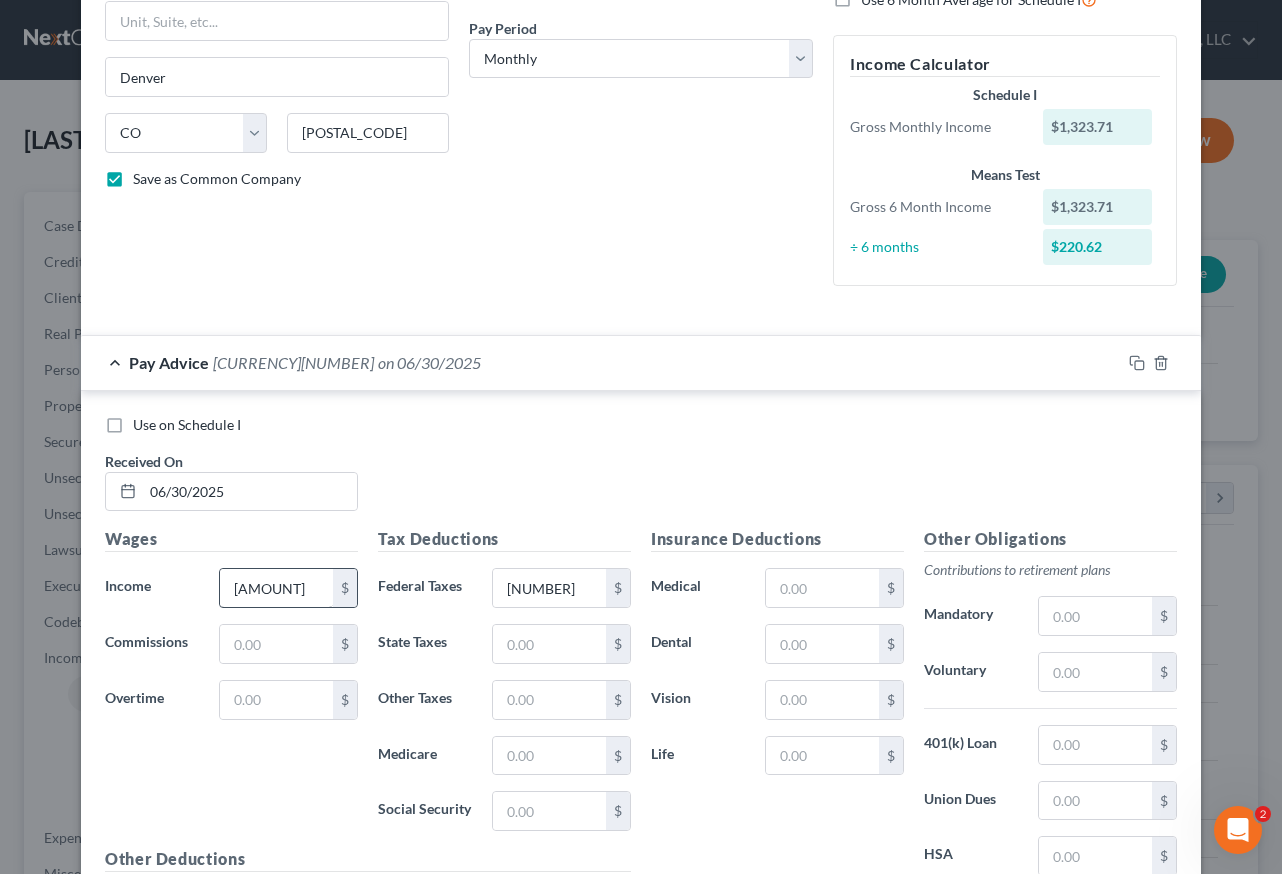scroll, scrollTop: 528, scrollLeft: 0, axis: vertical 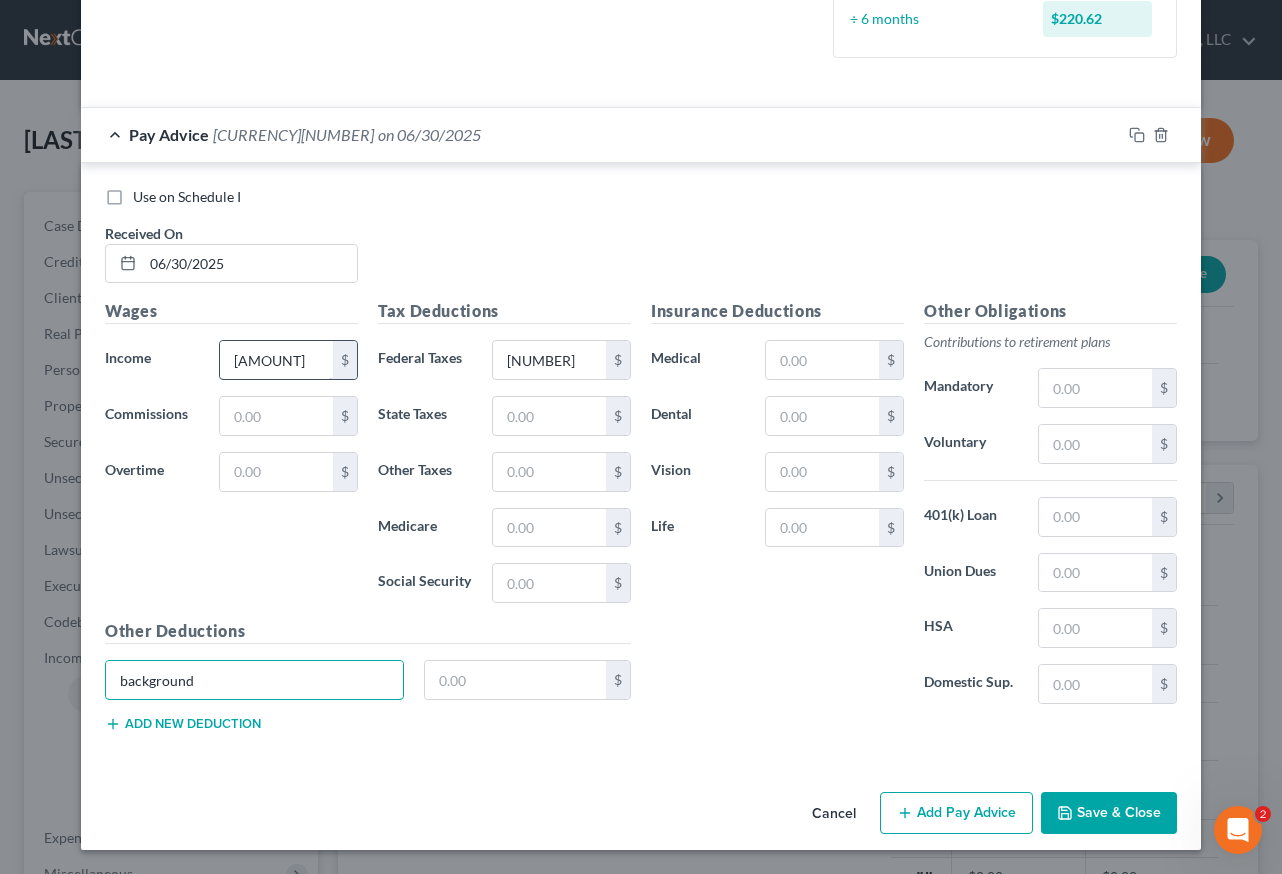 type on "background" 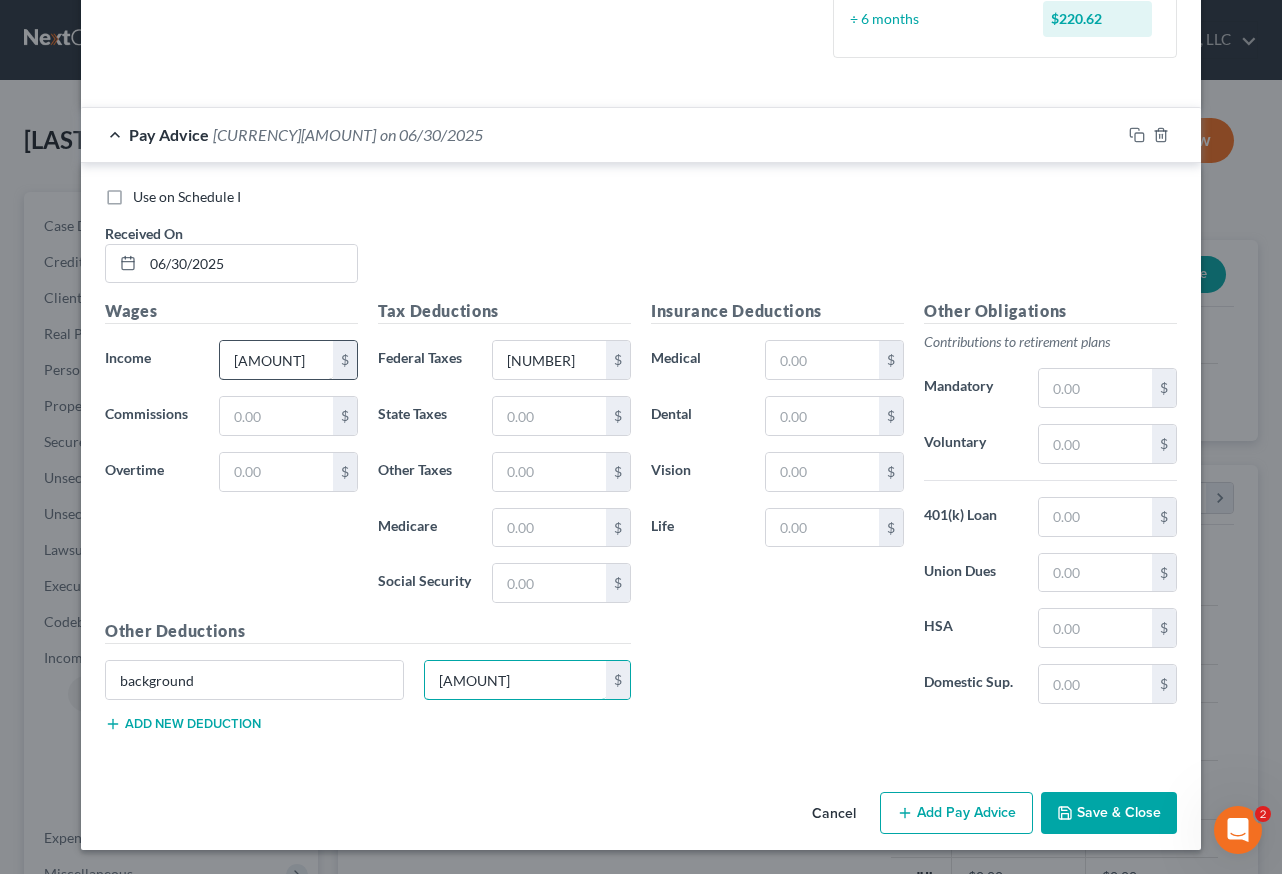 type on "54.50" 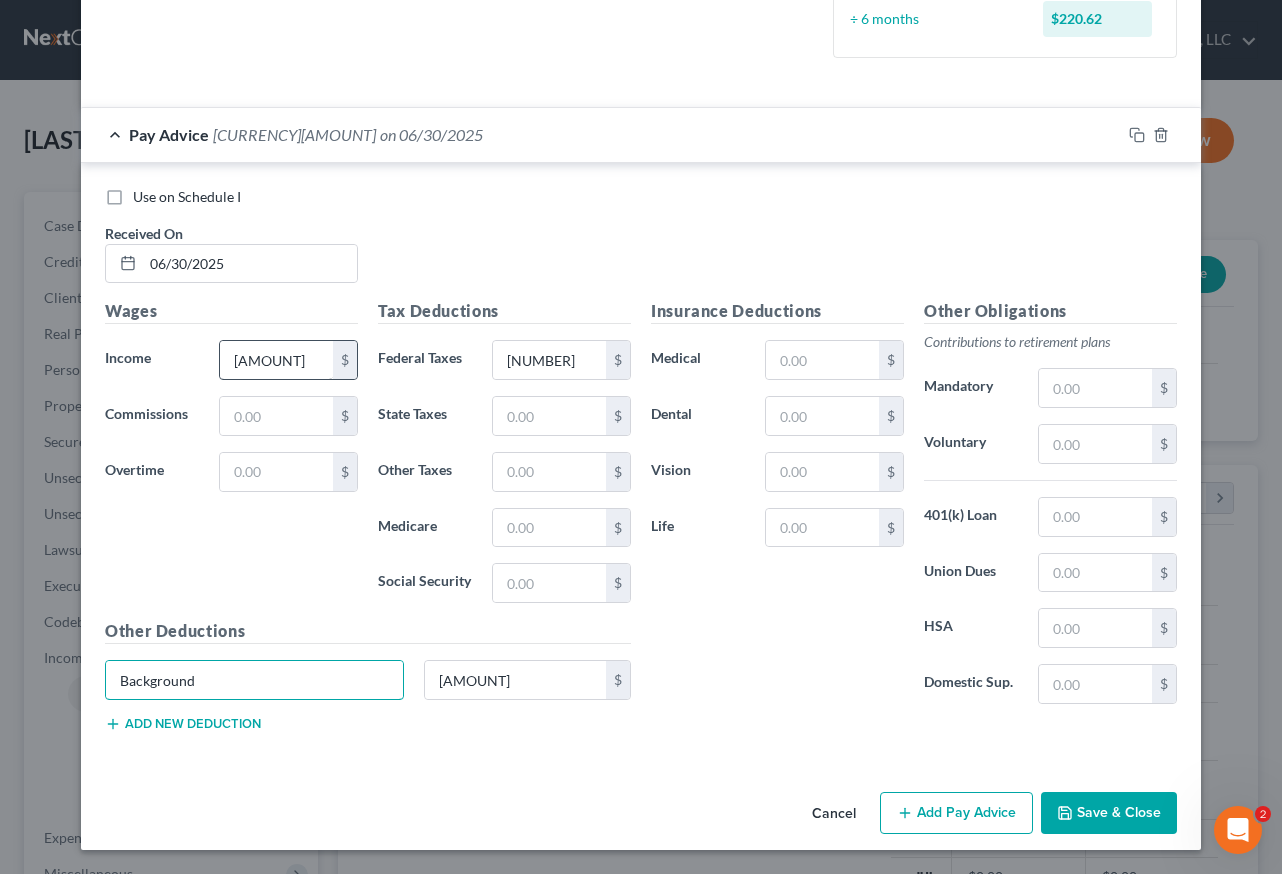 type on "Background" 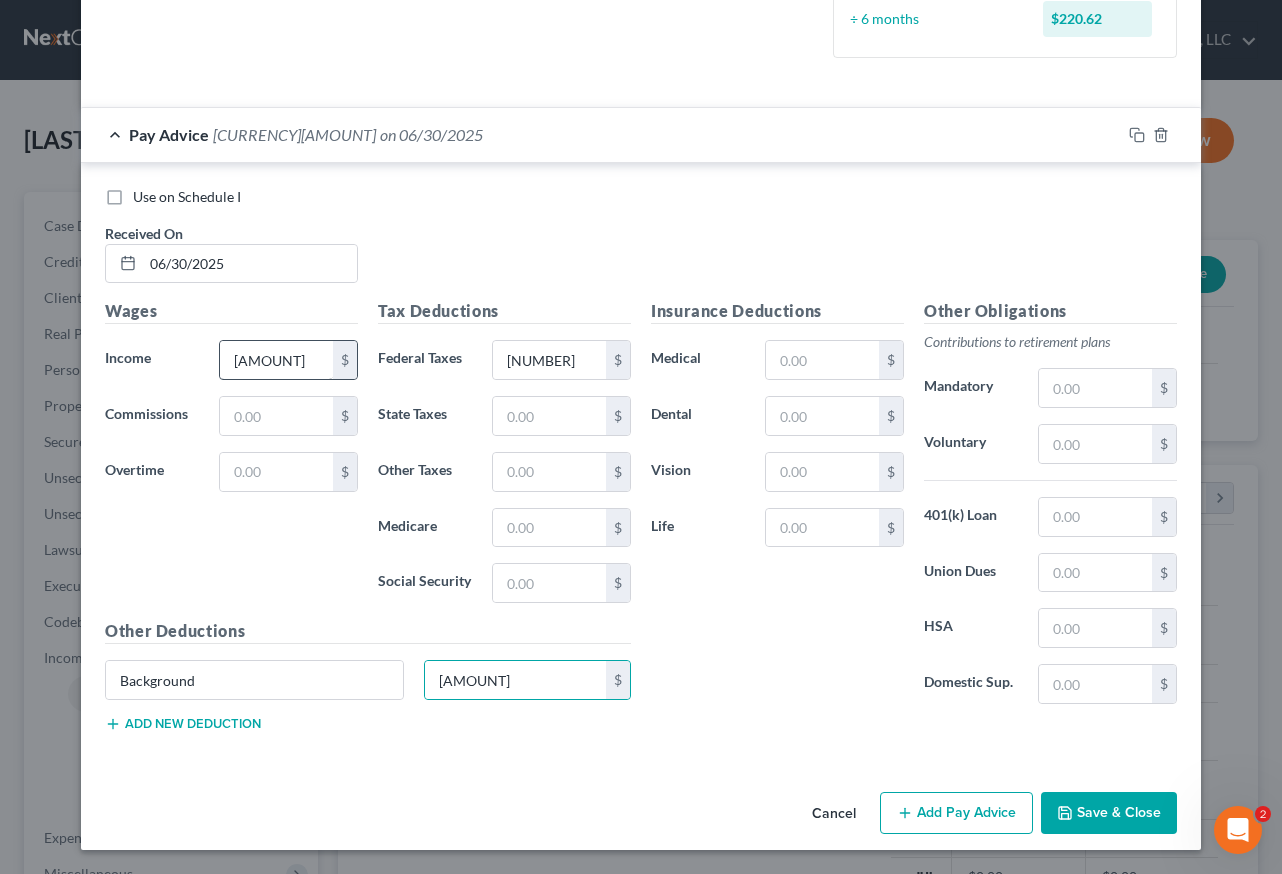 type 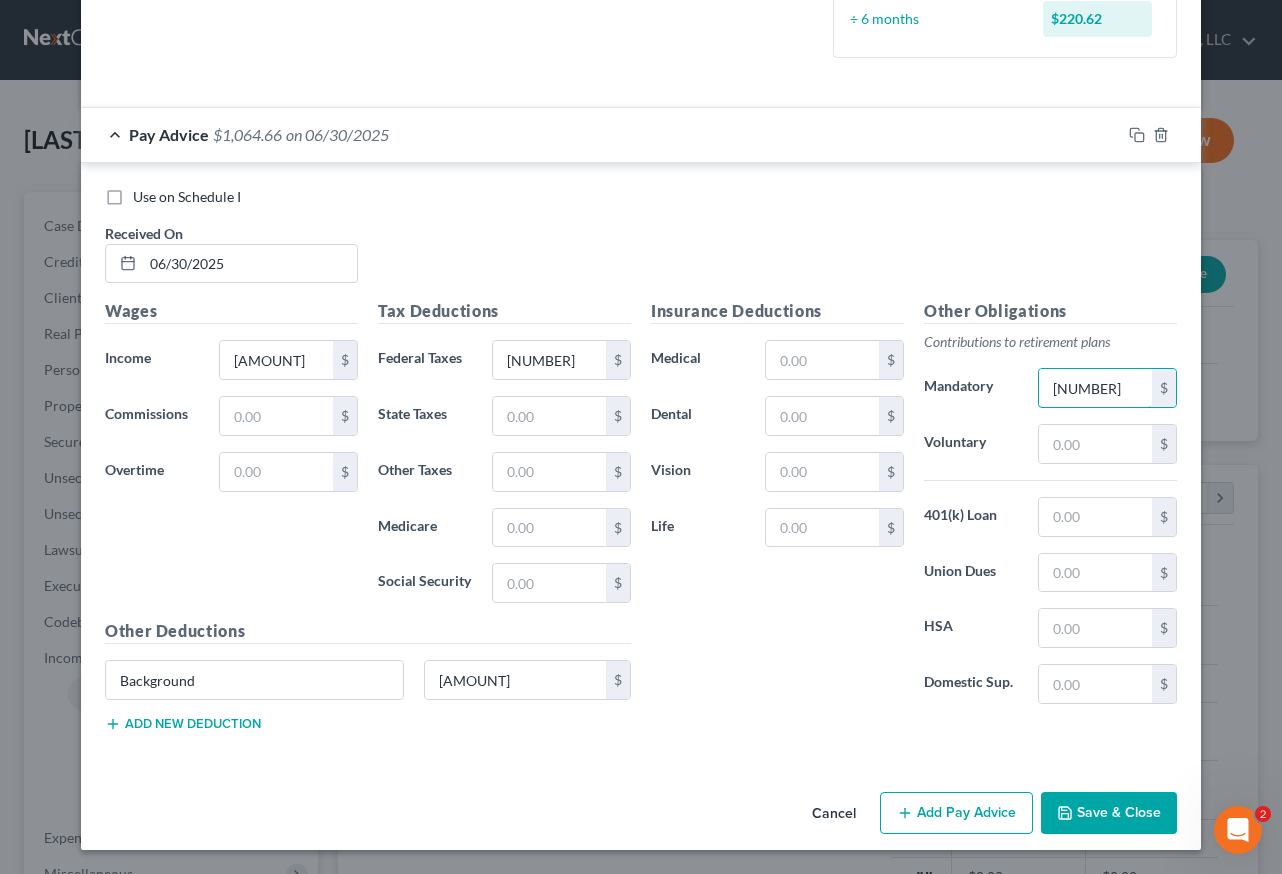 type on "145.61" 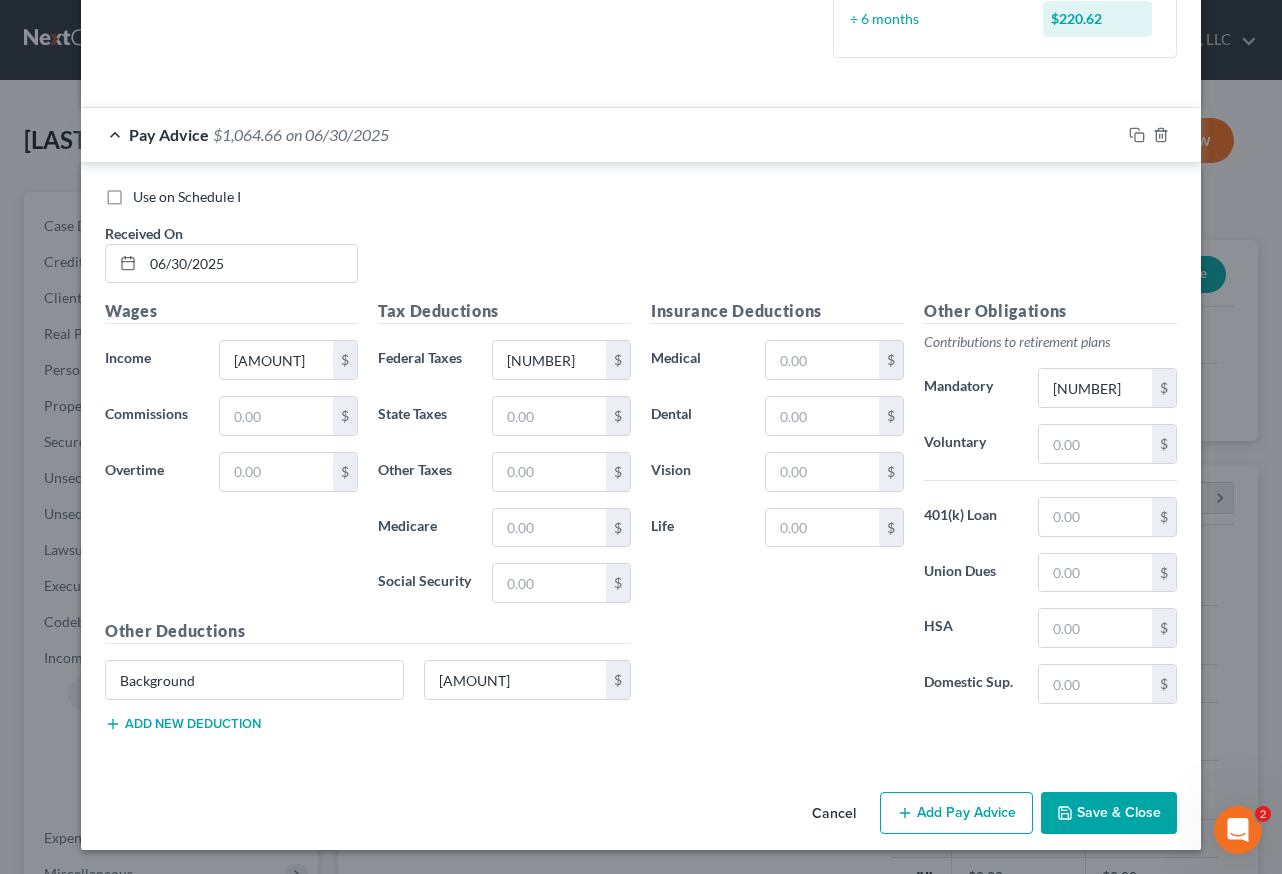 click on "Add Pay Advice" at bounding box center [956, 813] 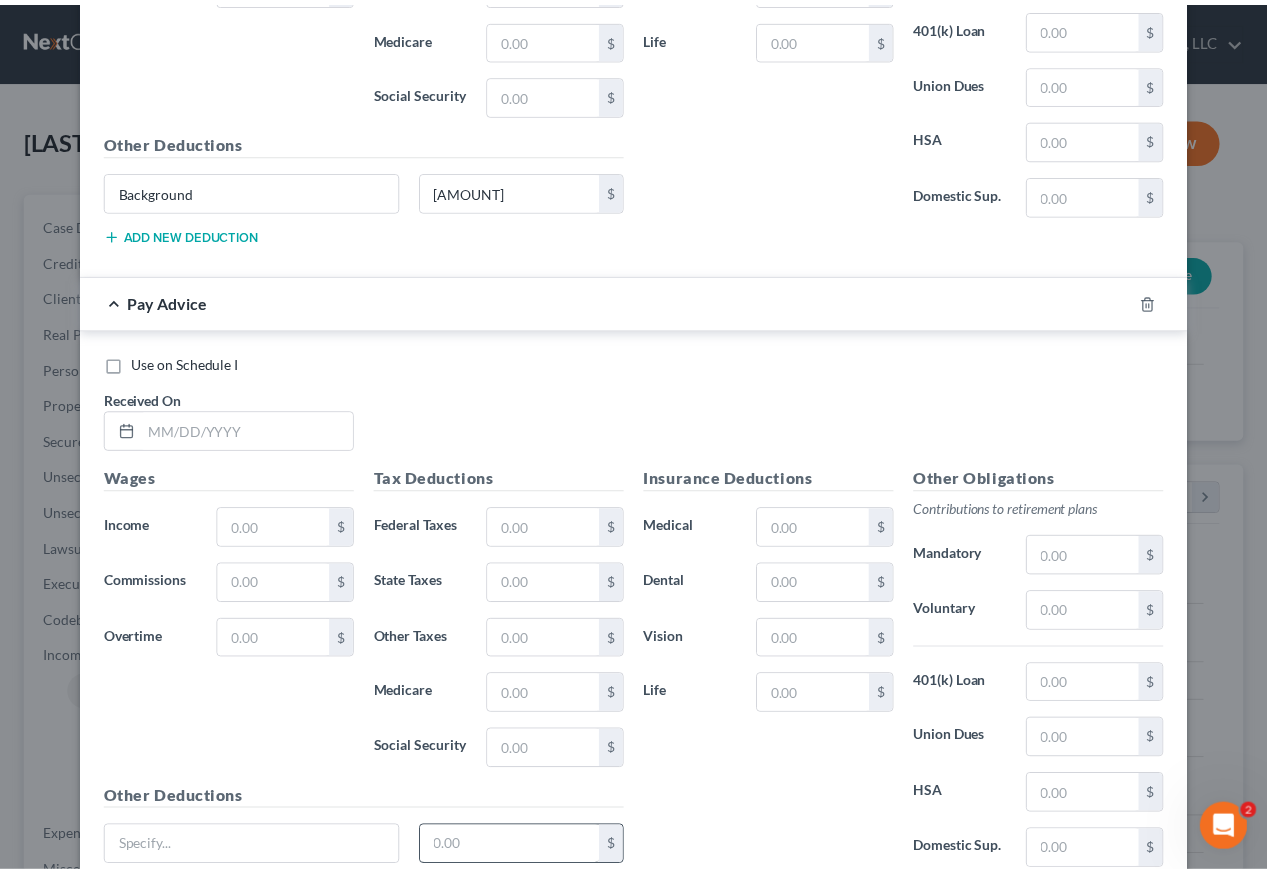 scroll, scrollTop: 1184, scrollLeft: 0, axis: vertical 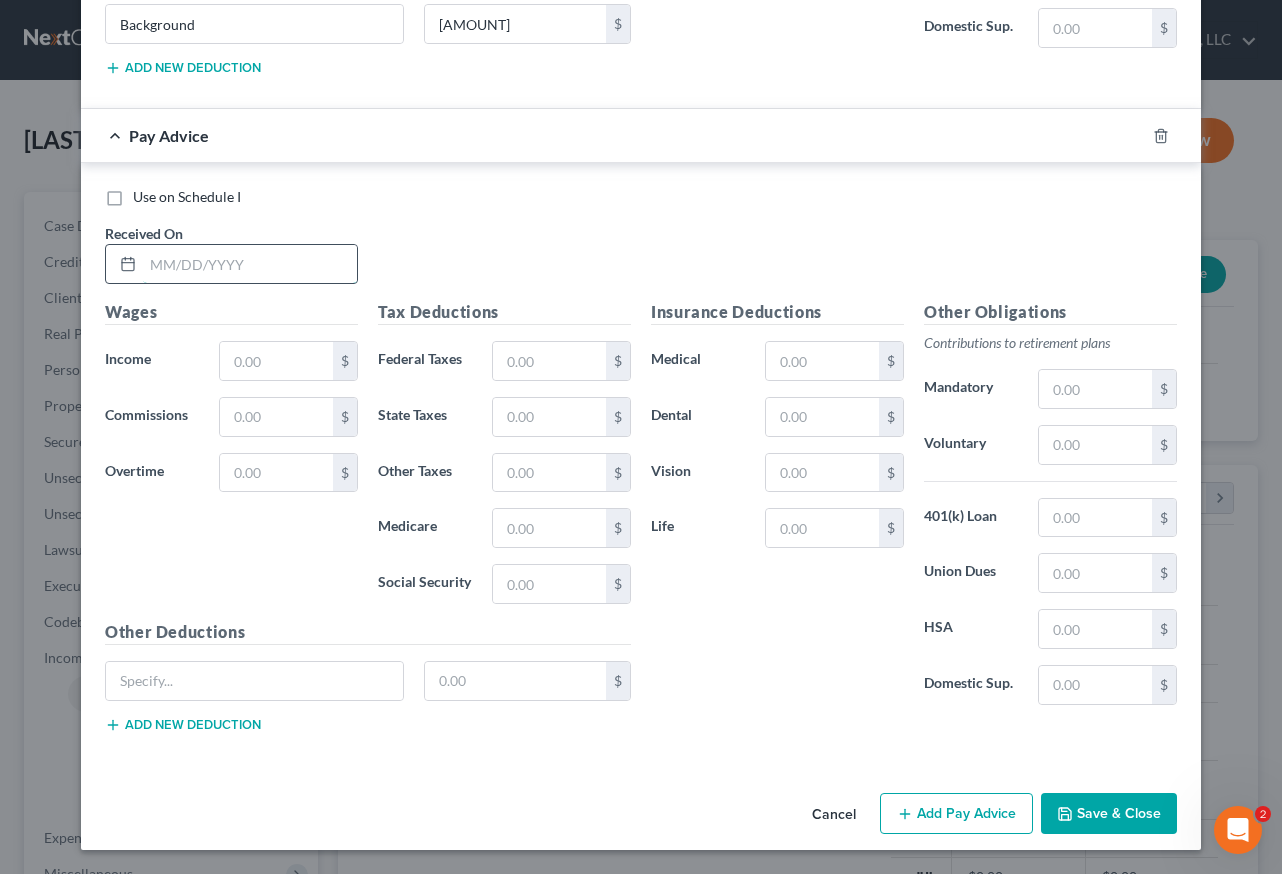 click at bounding box center (250, 264) 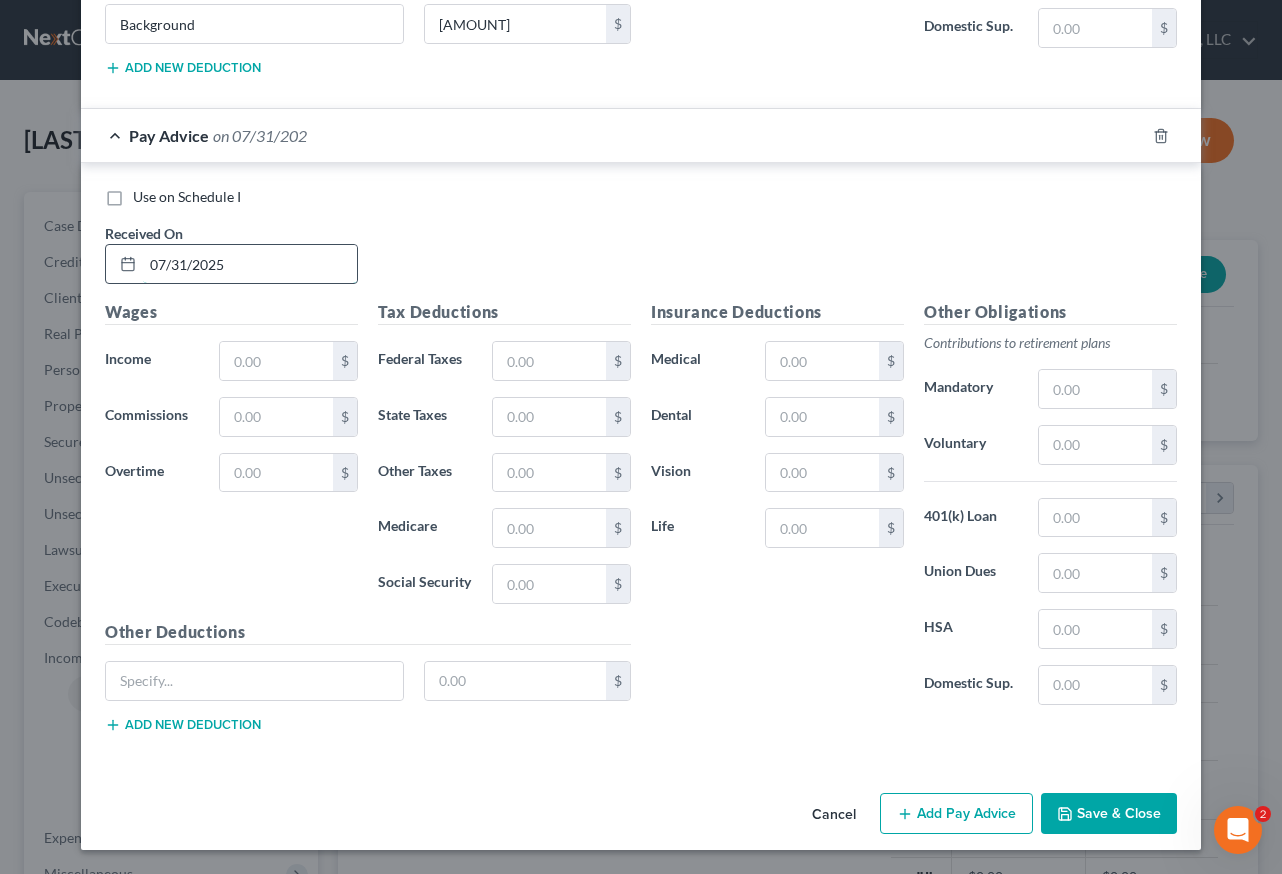 type on "07/31/2025" 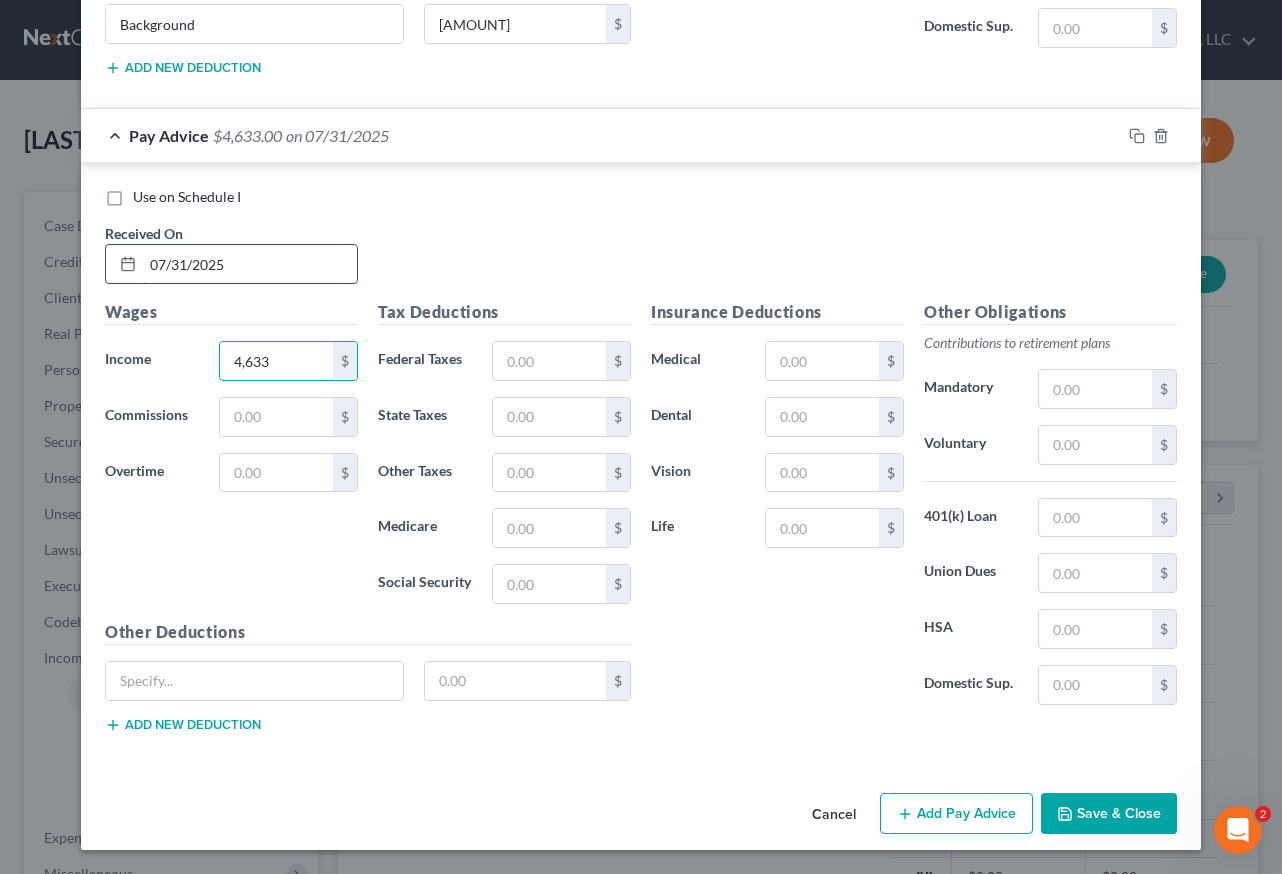 type on "4,633" 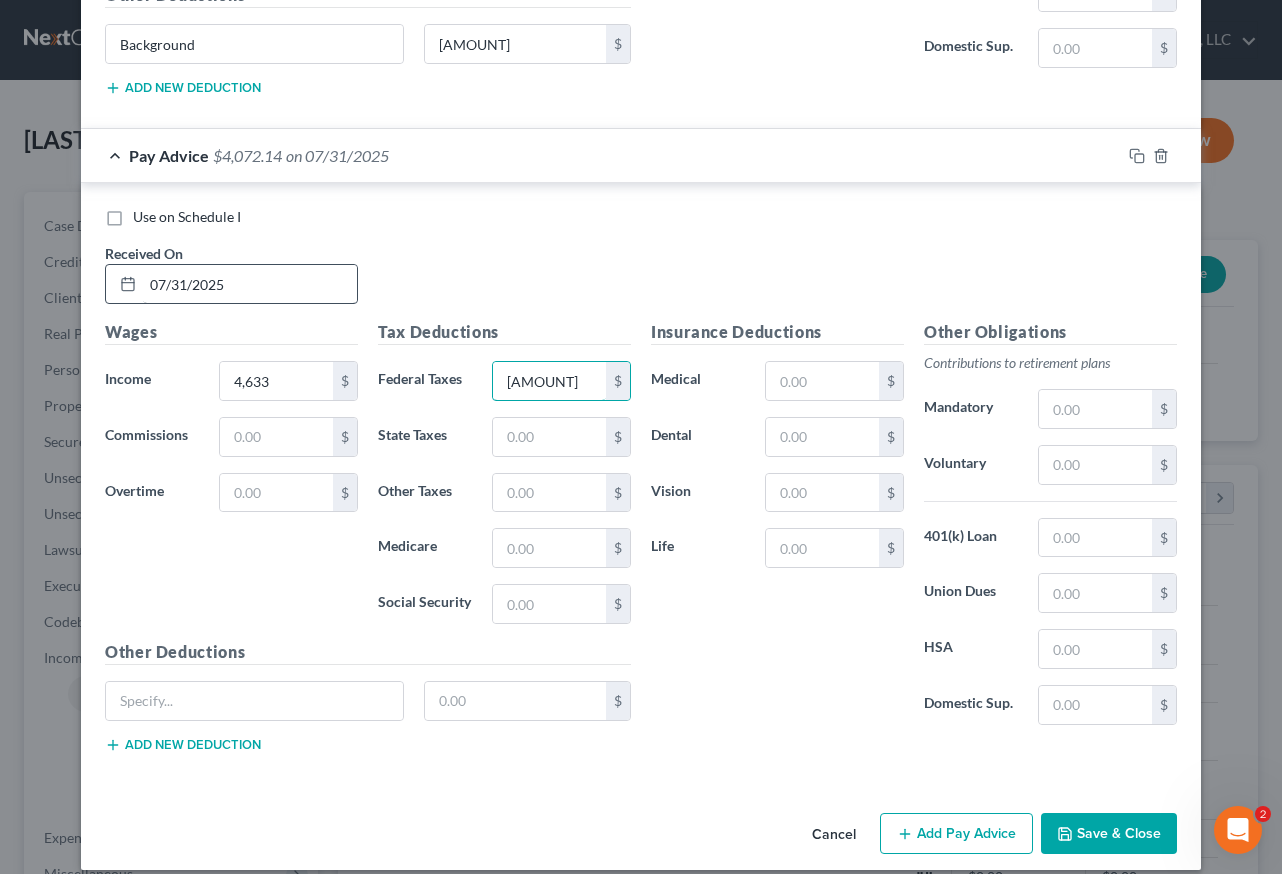 type on "560.86" 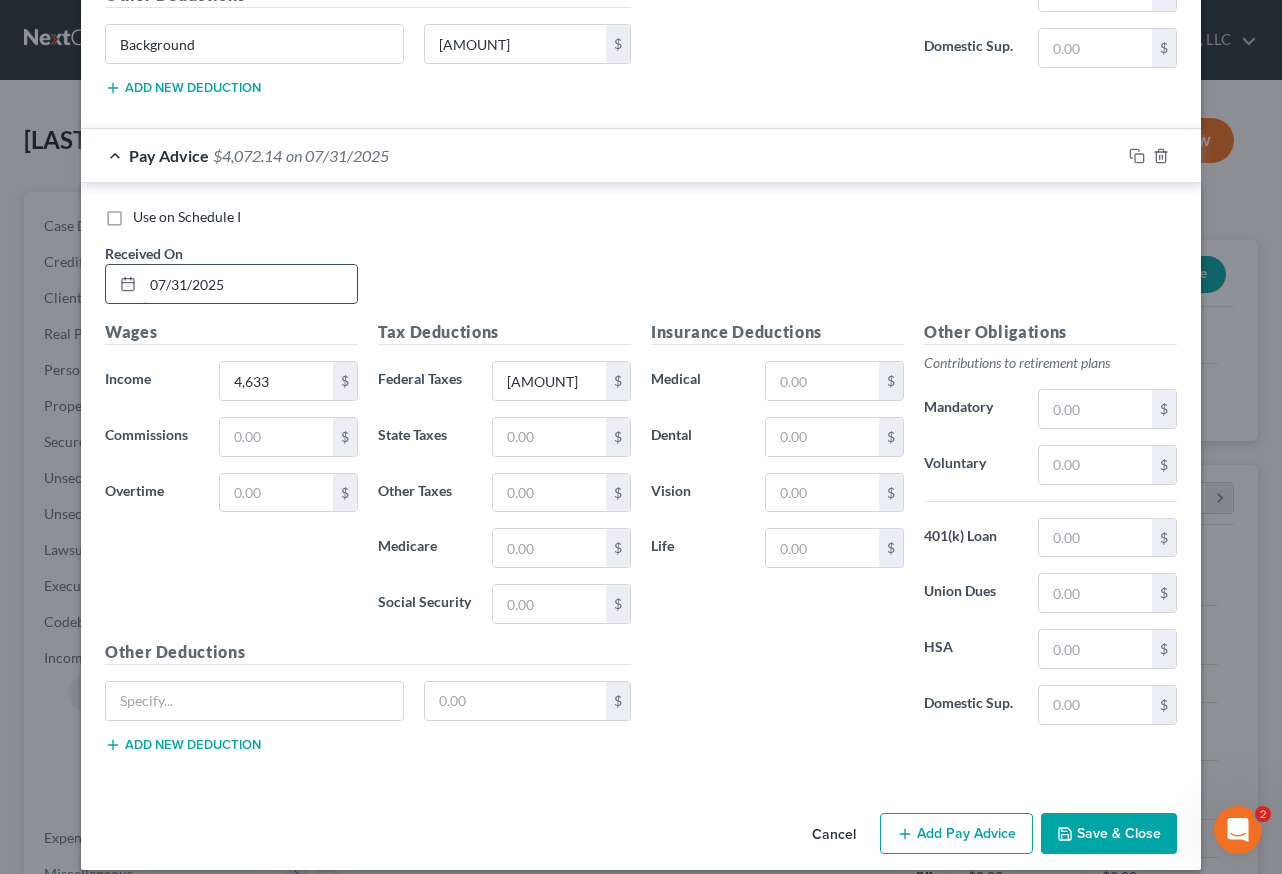 type 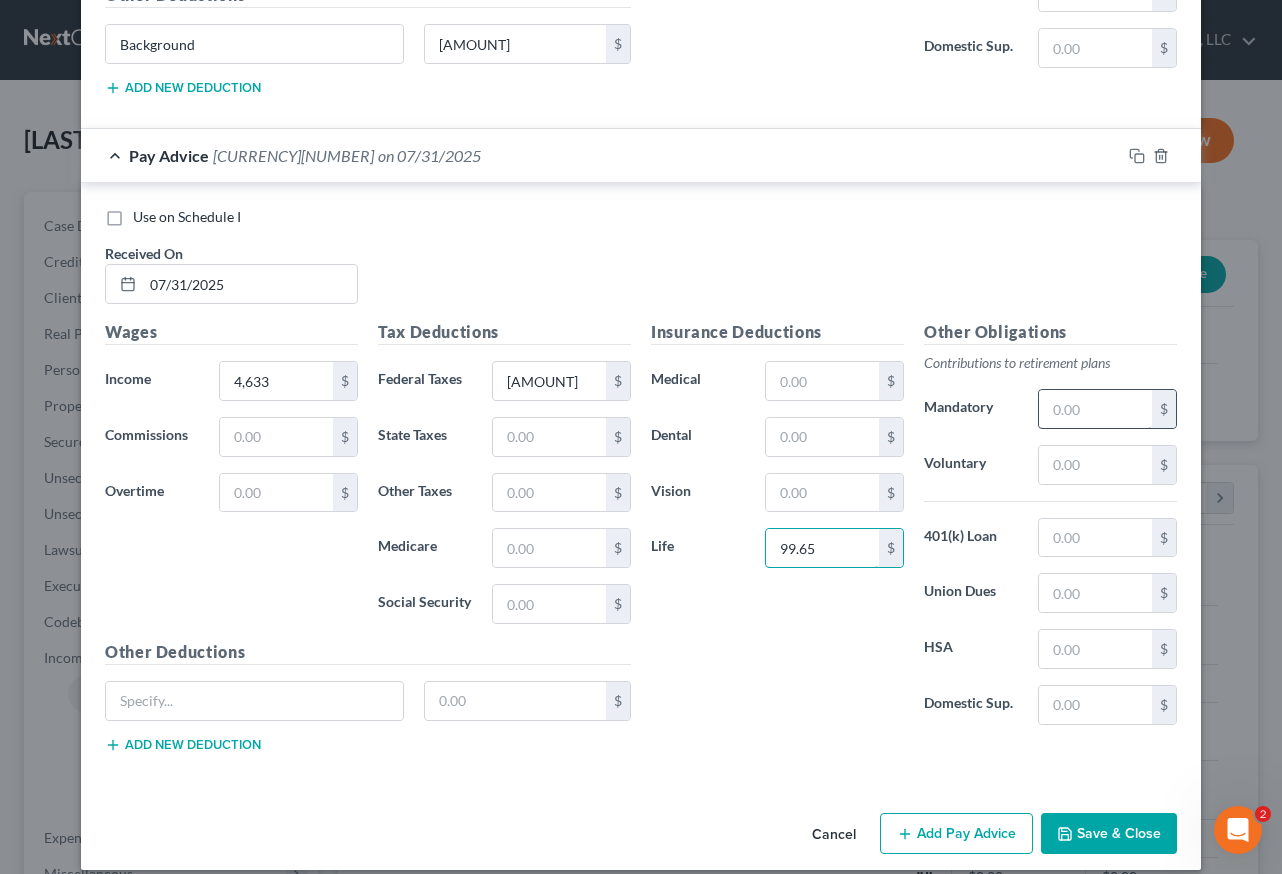type on "99.65" 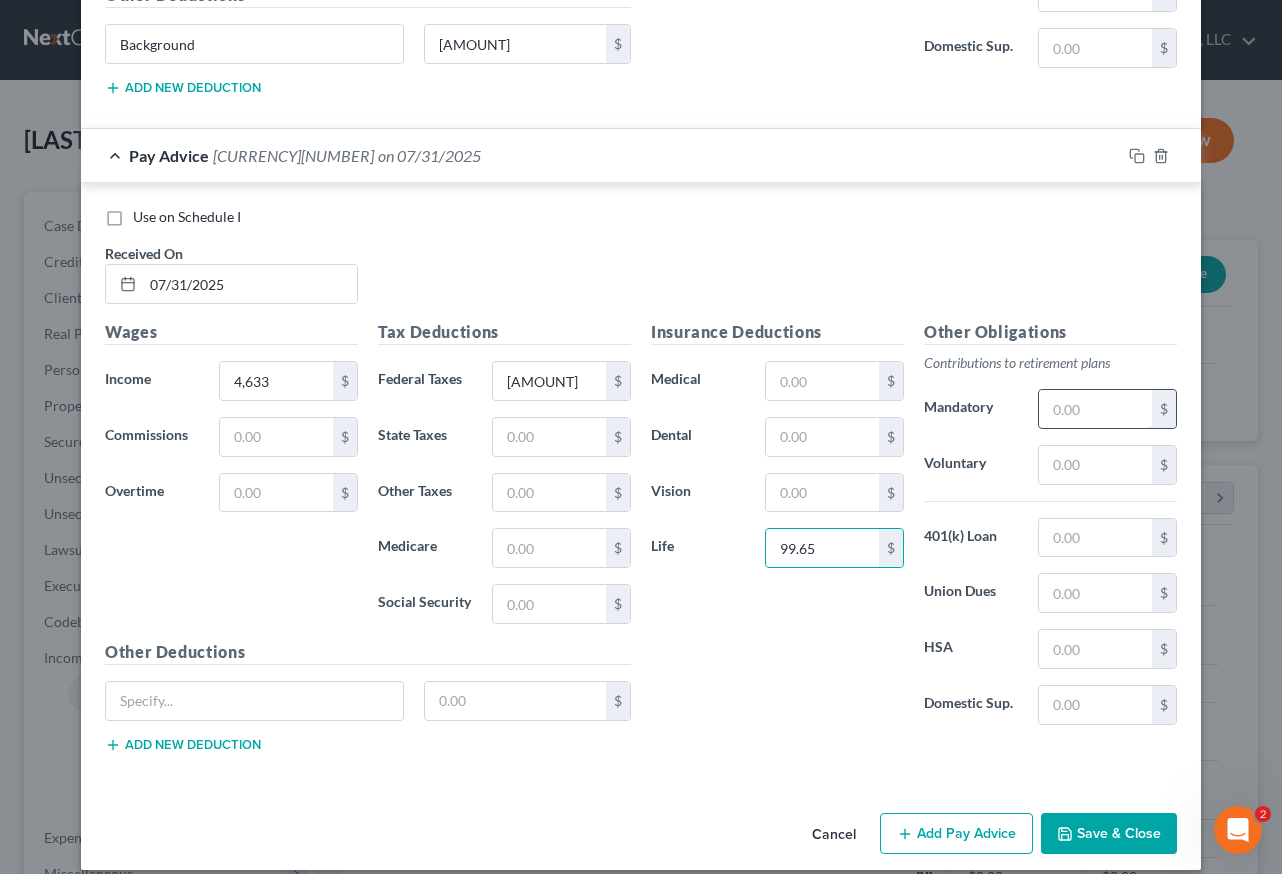 click at bounding box center (1095, 409) 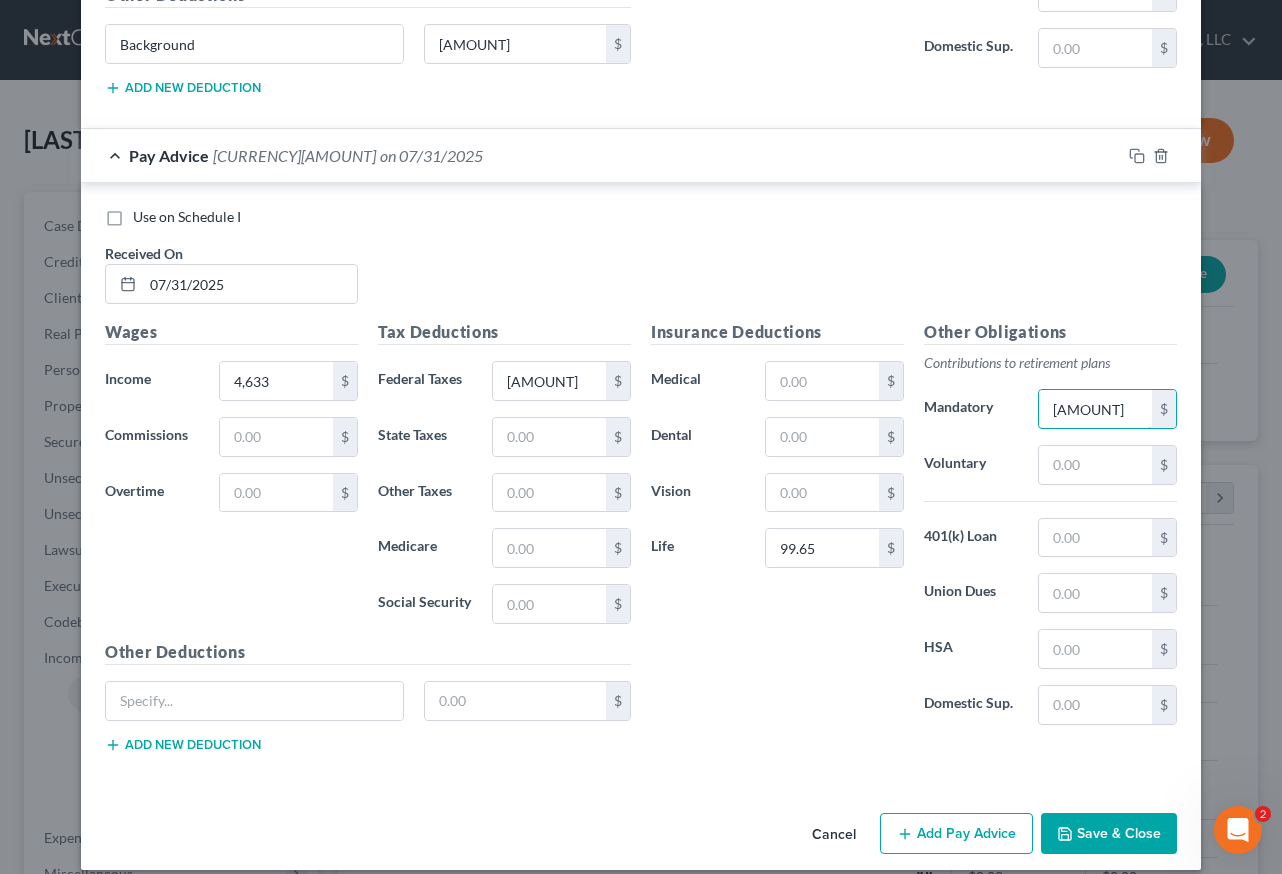 type on "509.63" 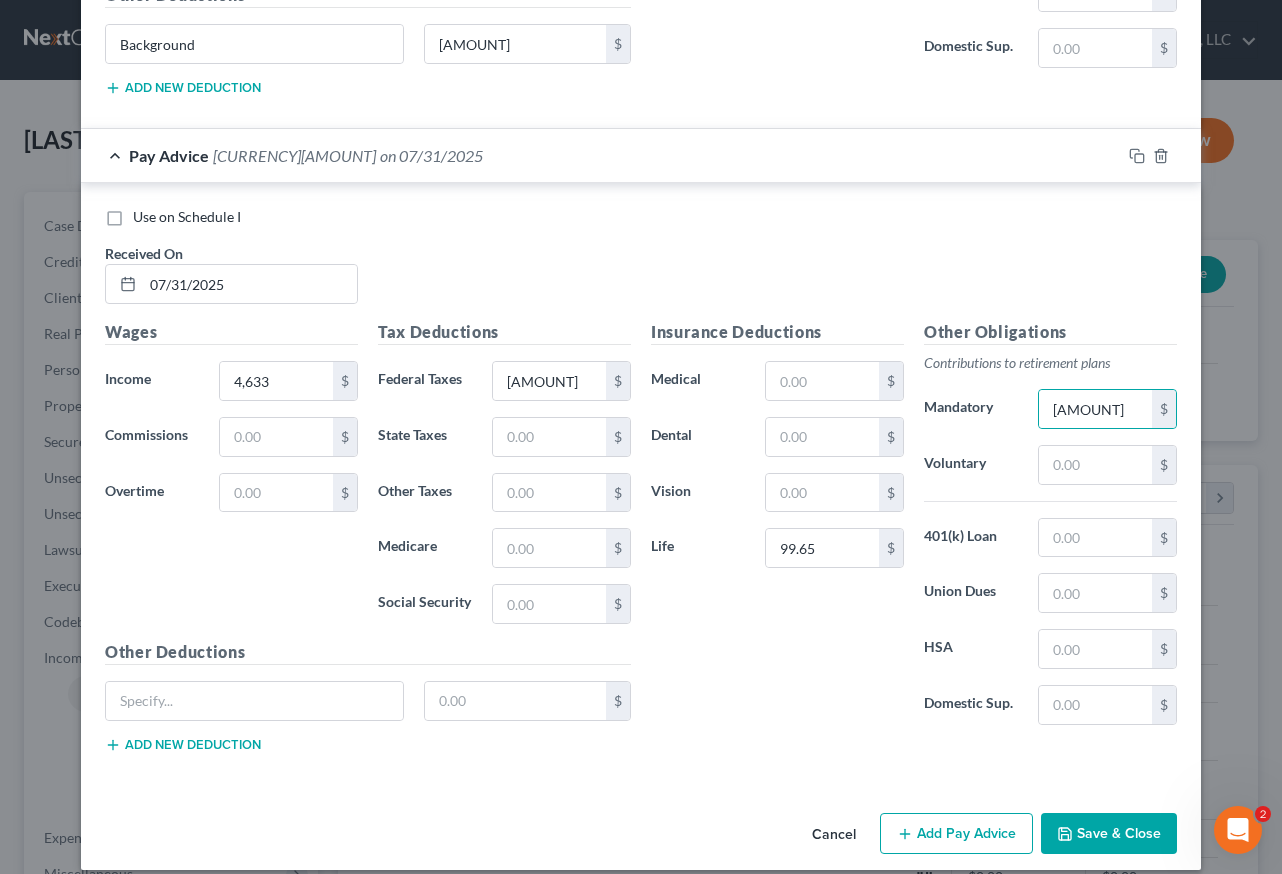 click on "Save & Close" at bounding box center [1109, 834] 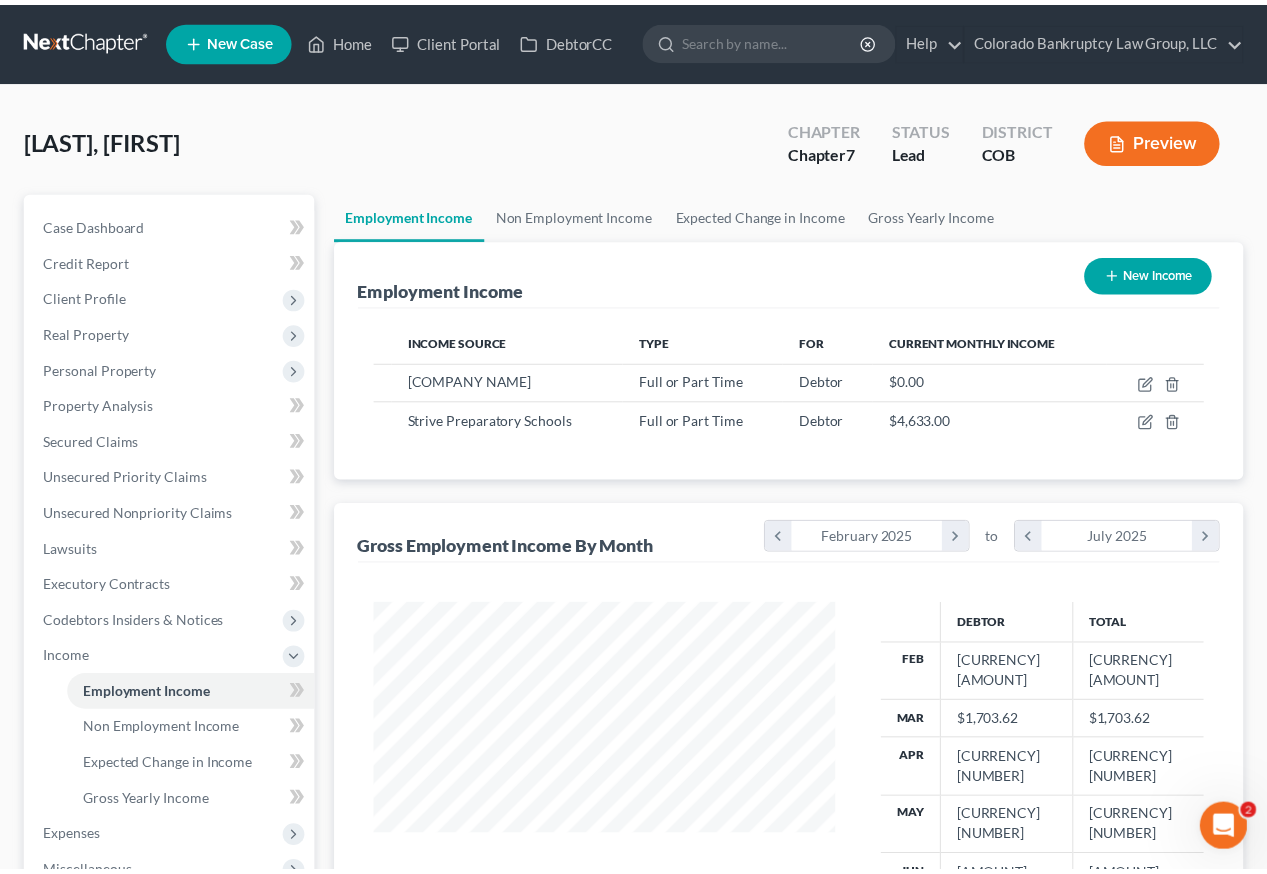 scroll, scrollTop: 359, scrollLeft: 507, axis: both 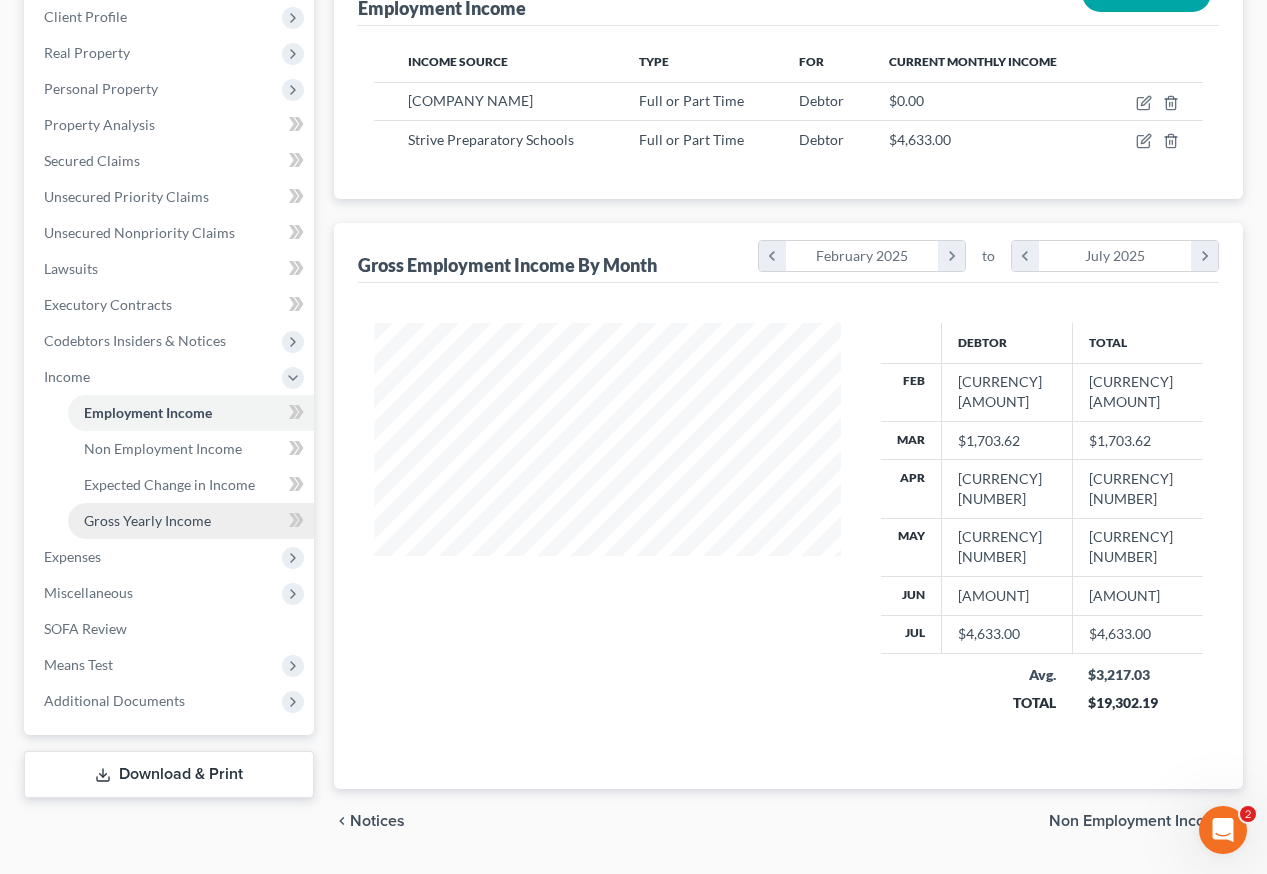 click on "Gross Yearly Income" at bounding box center (147, 520) 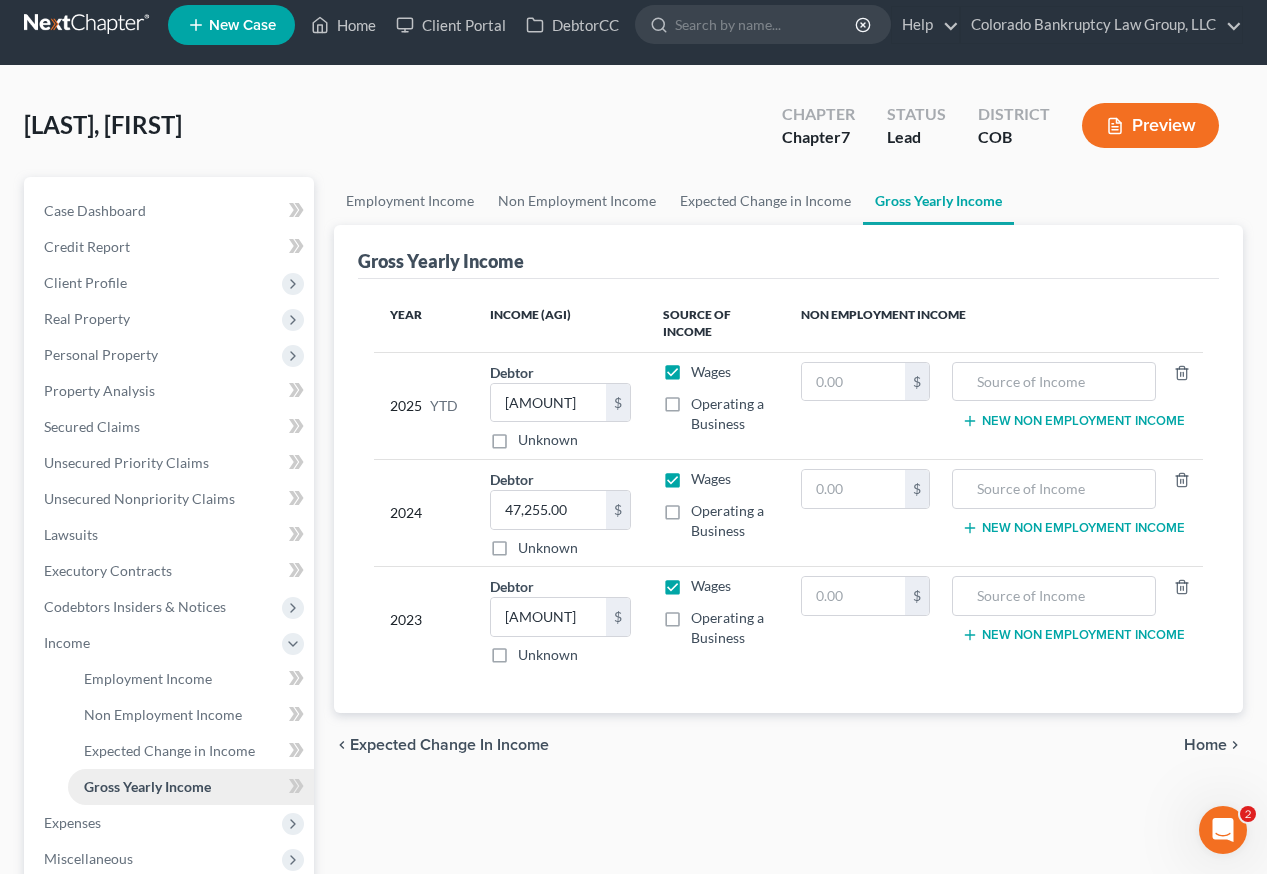 scroll, scrollTop: 0, scrollLeft: 0, axis: both 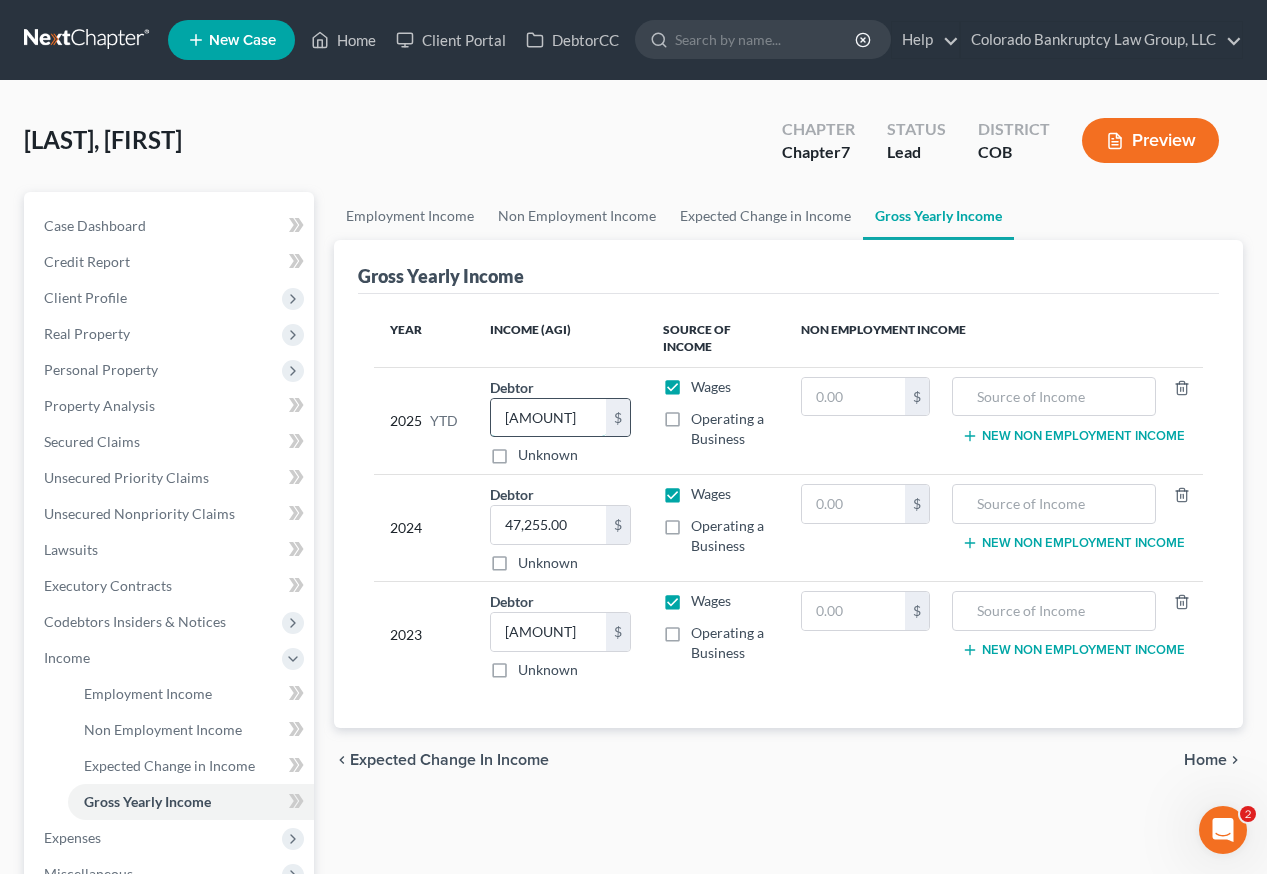 click on "12,868.12" at bounding box center (548, 418) 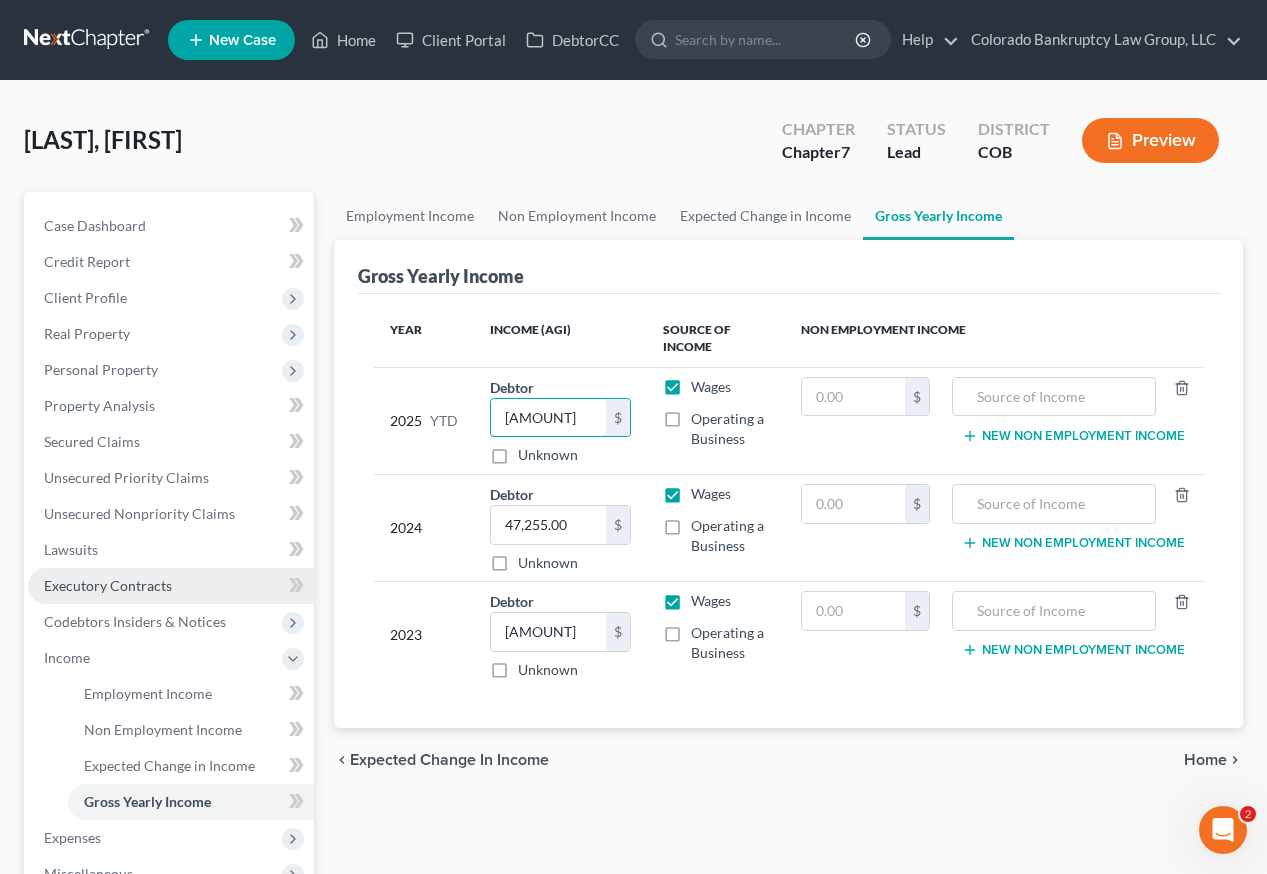 type on "18,824.83" 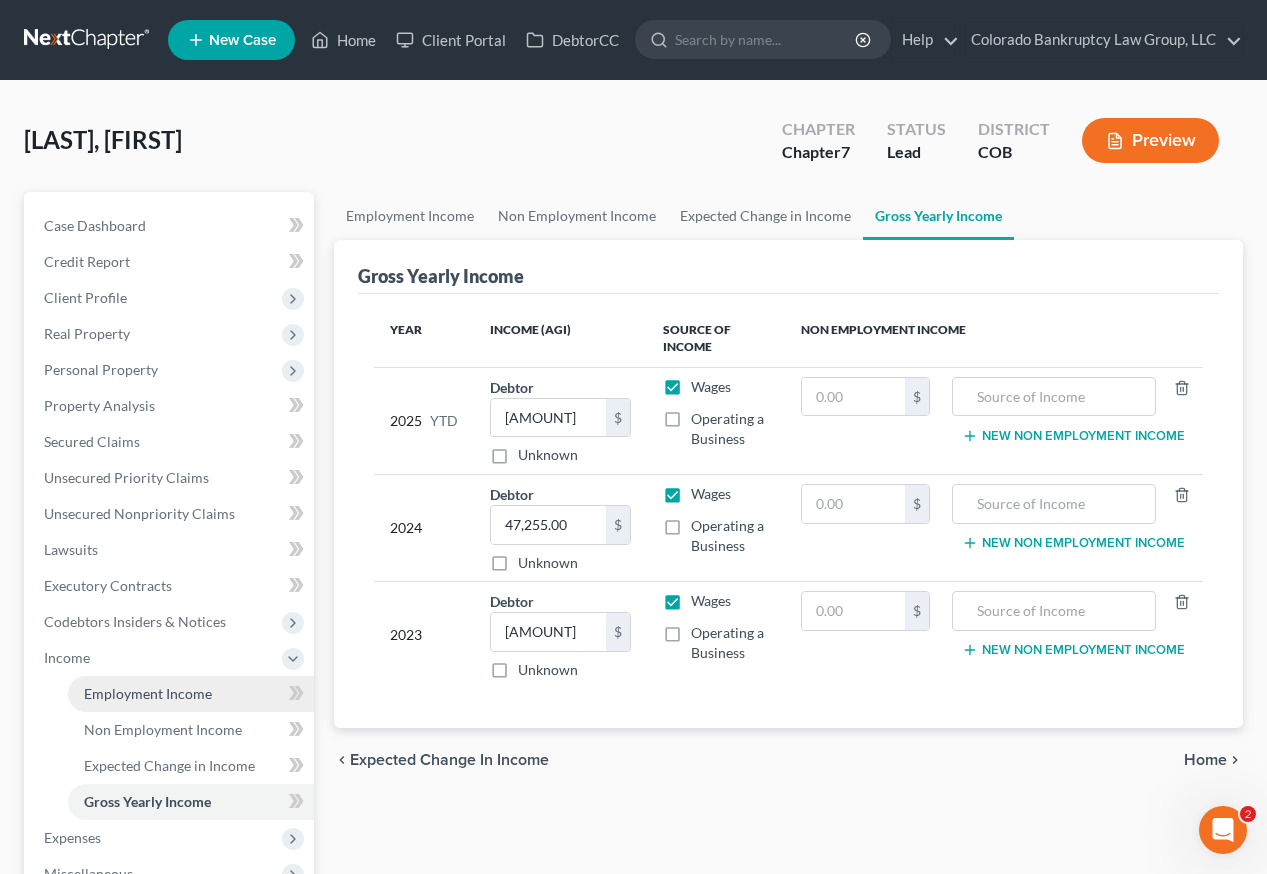 click on "Employment Income" at bounding box center (148, 693) 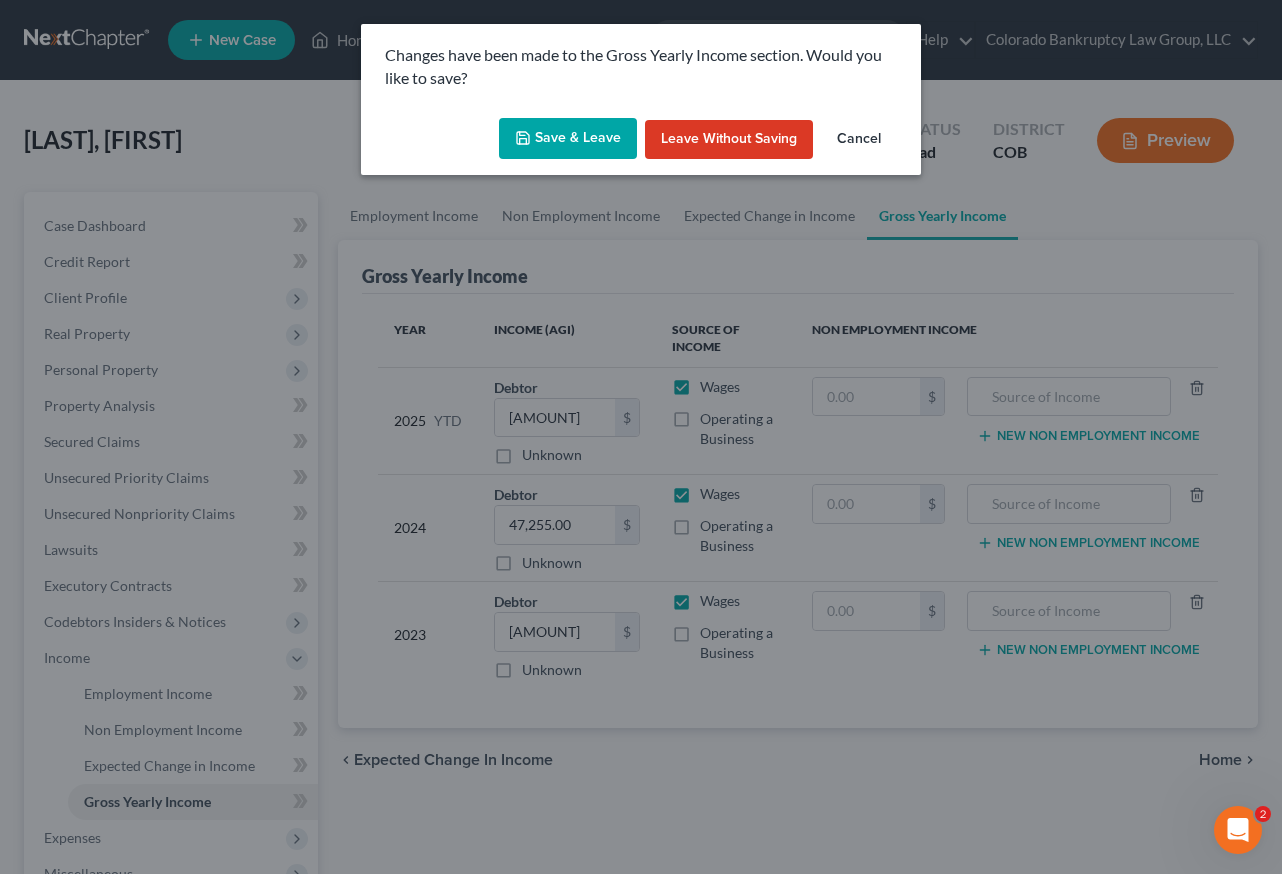 click on "Save & Leave" at bounding box center [568, 139] 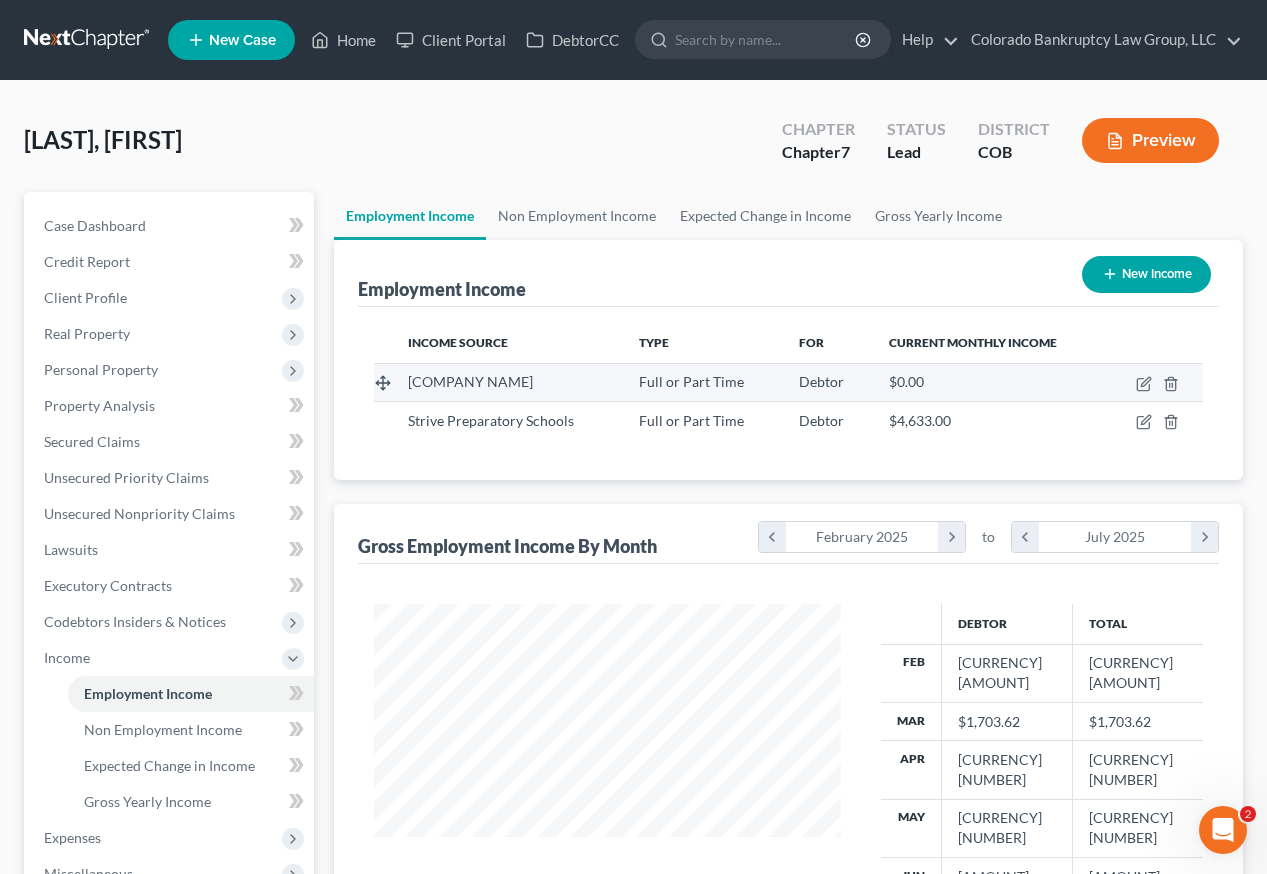 scroll, scrollTop: 999642, scrollLeft: 999493, axis: both 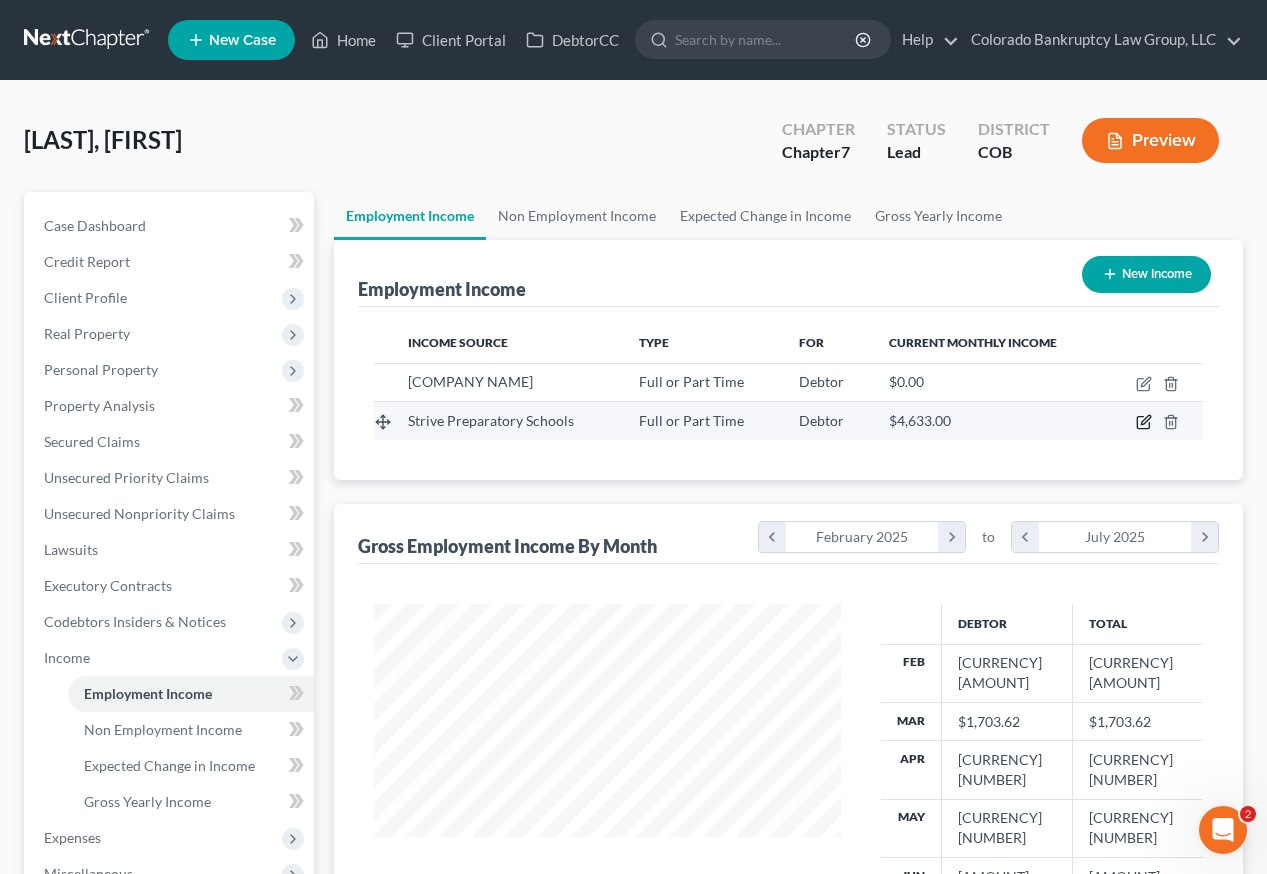 click 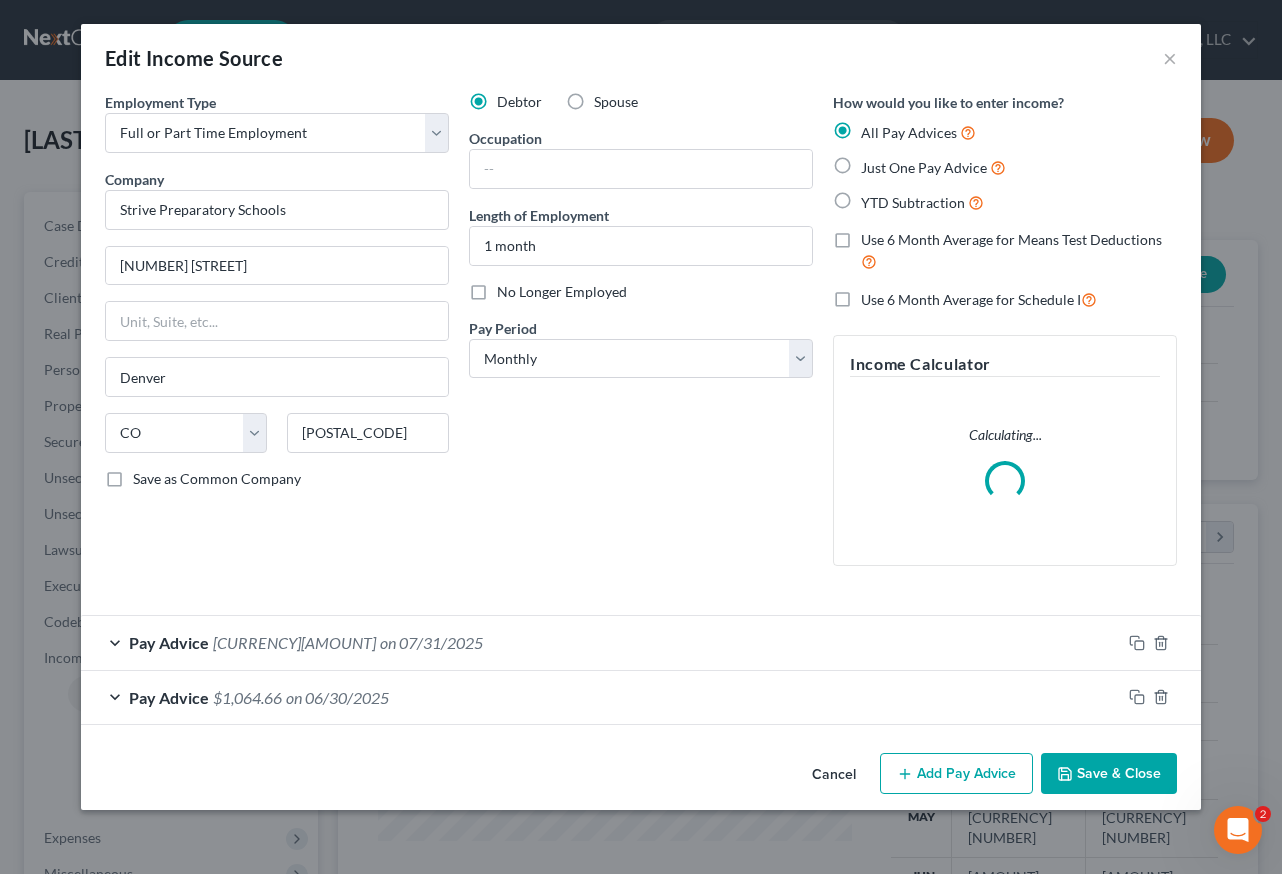scroll, scrollTop: 999642, scrollLeft: 999486, axis: both 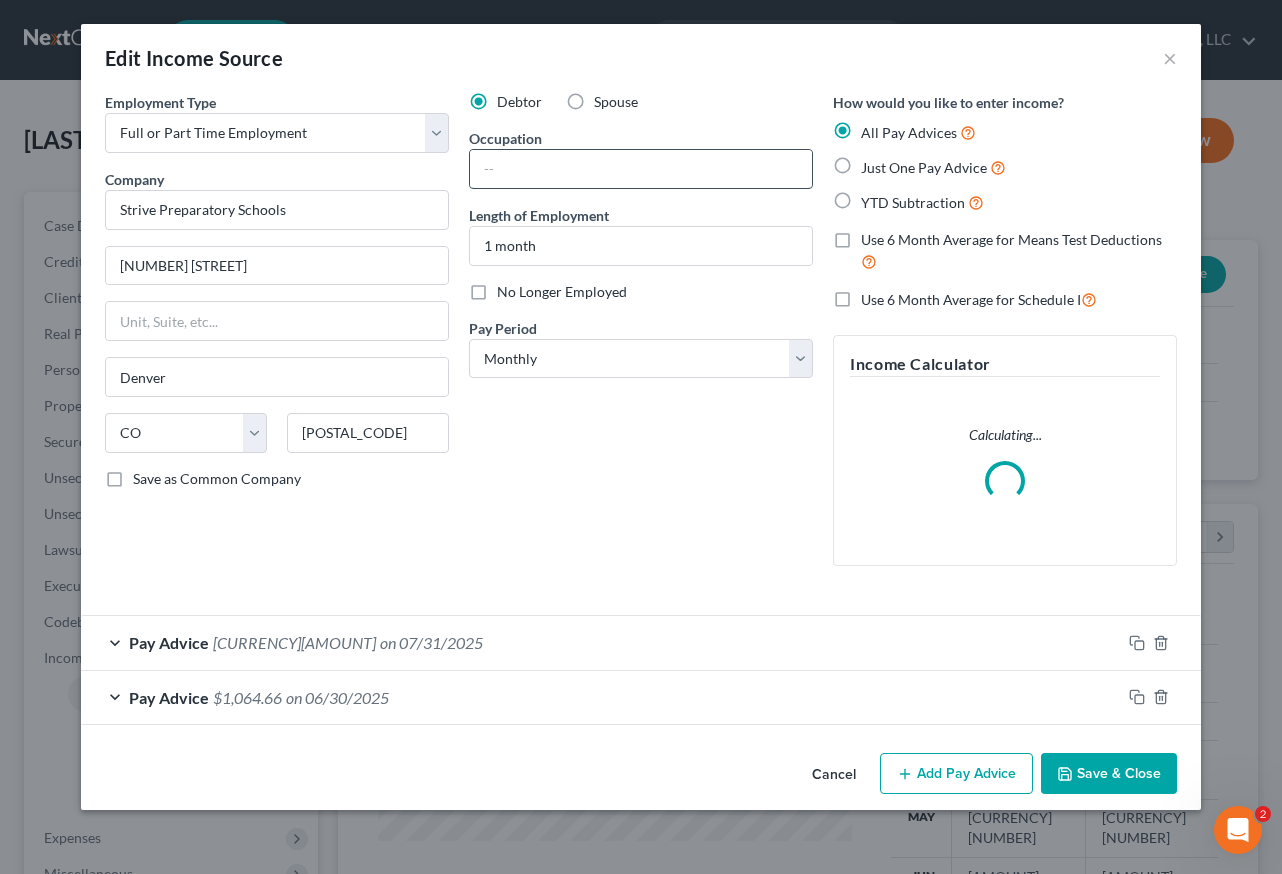 click at bounding box center [641, 169] 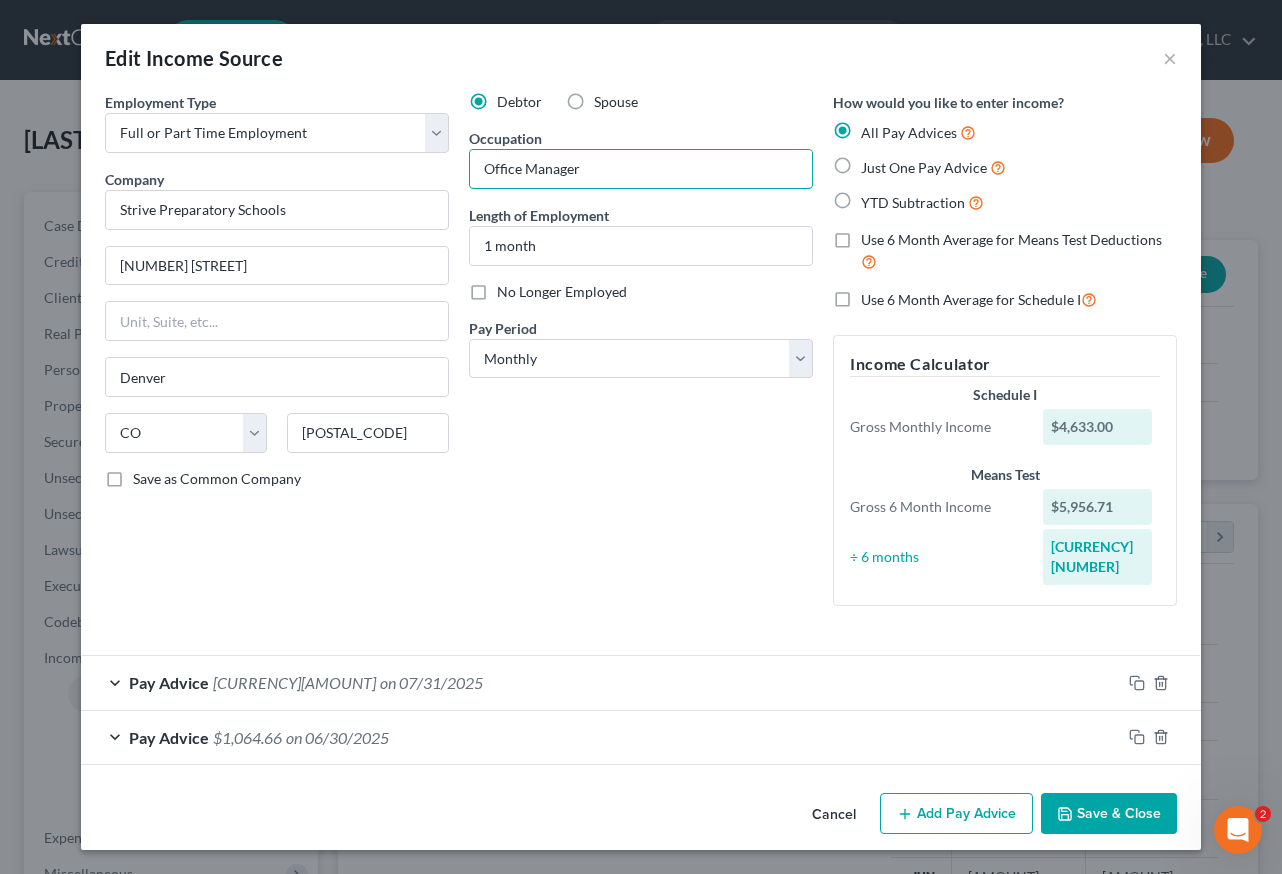 type on "Office Manager" 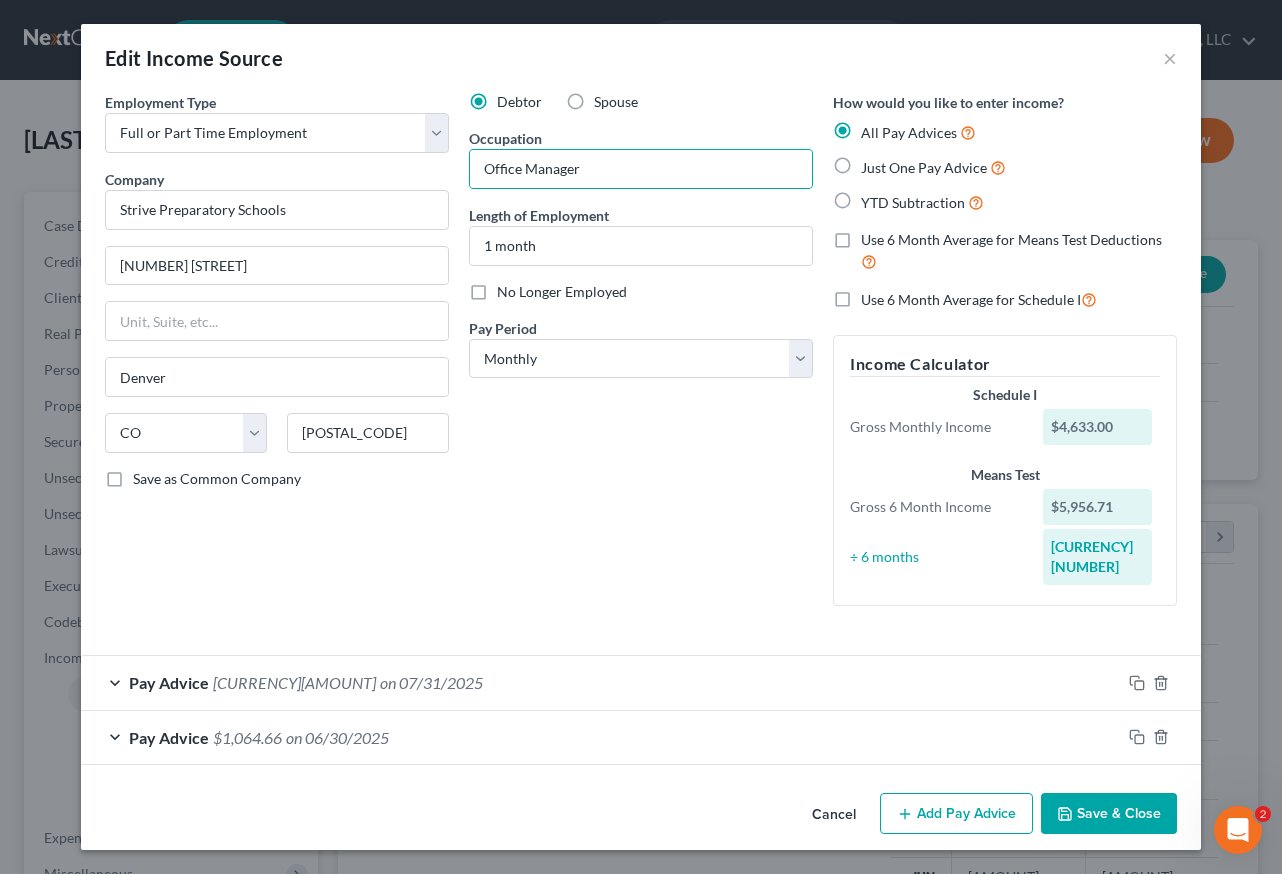 click on "Save & Close" at bounding box center (1109, 814) 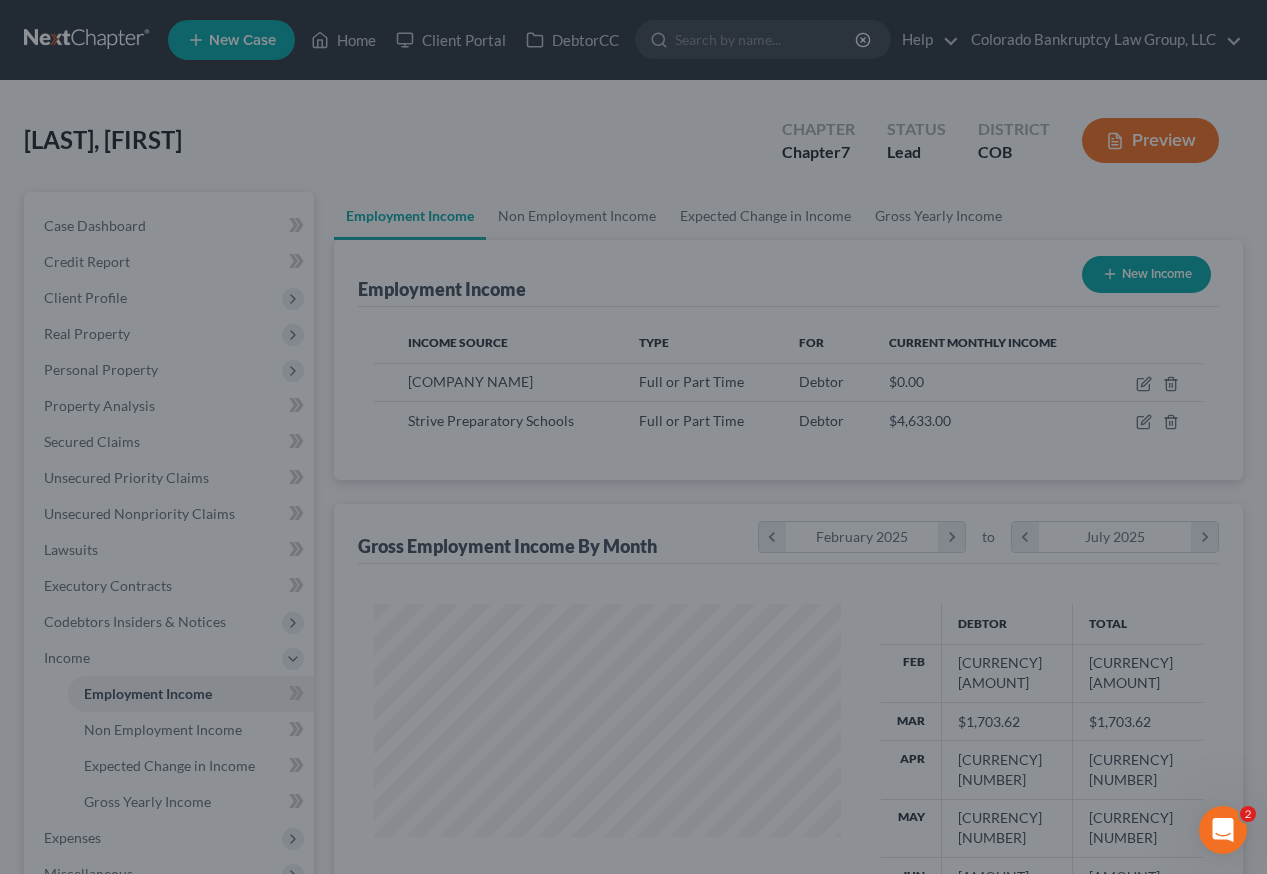 scroll, scrollTop: 359, scrollLeft: 507, axis: both 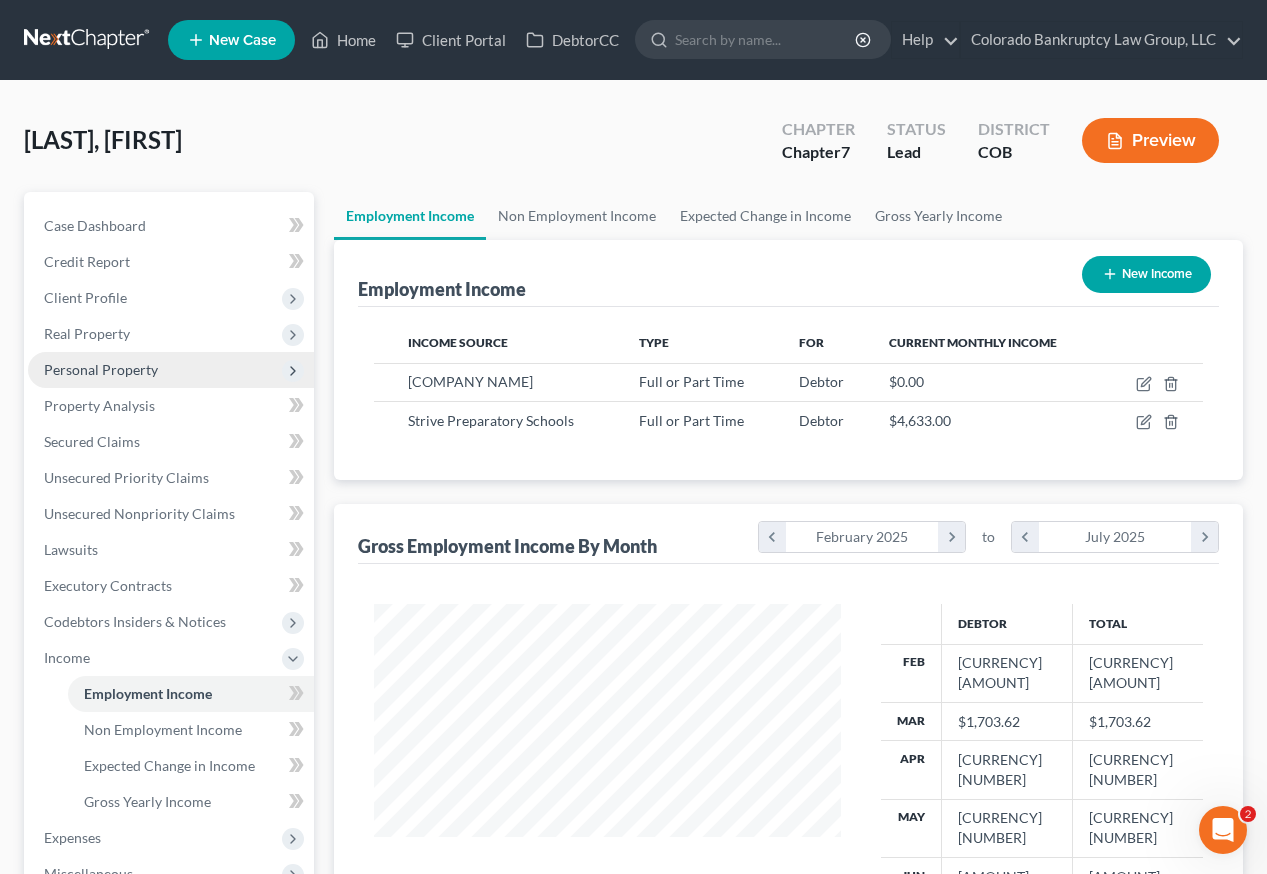 click on "Personal Property" at bounding box center [101, 369] 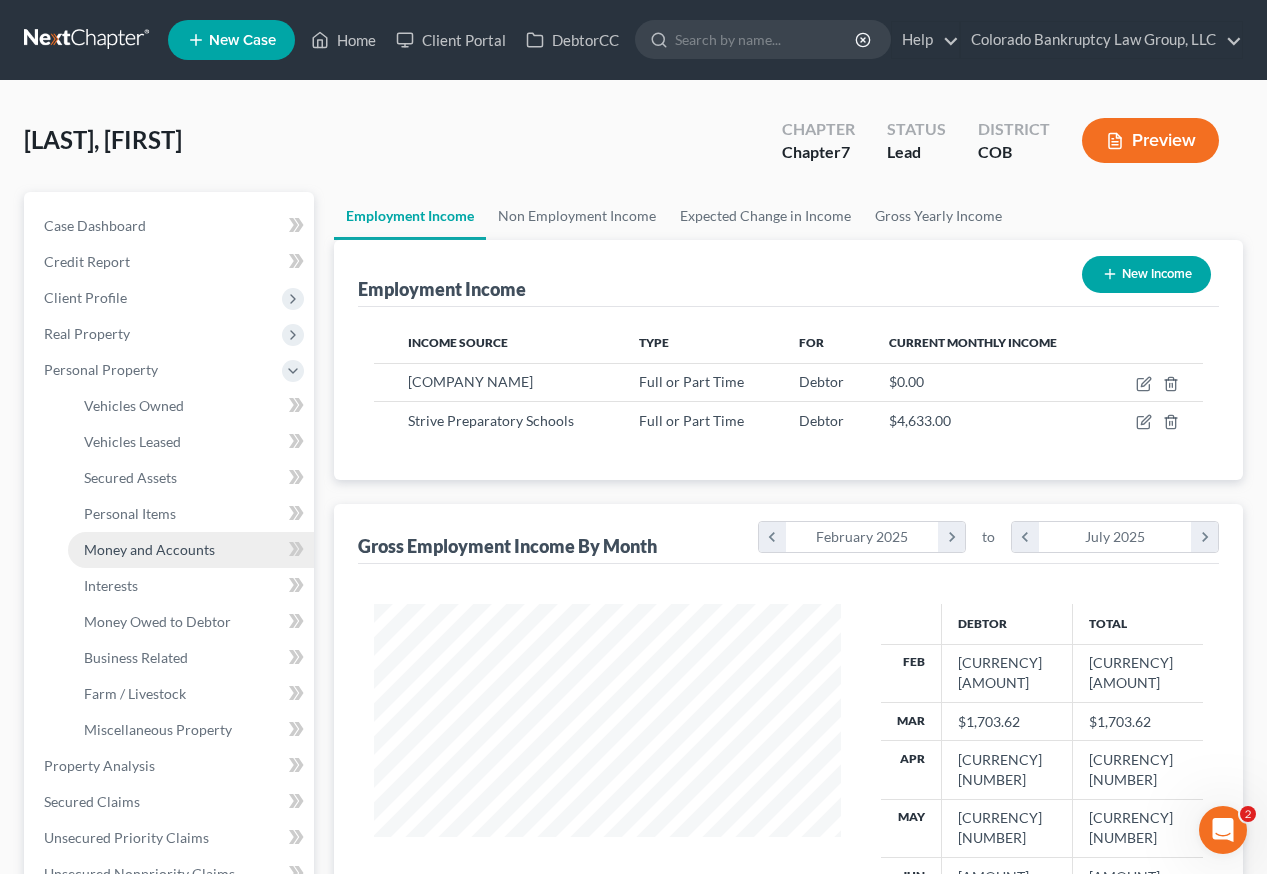 click on "Money and Accounts" at bounding box center [149, 549] 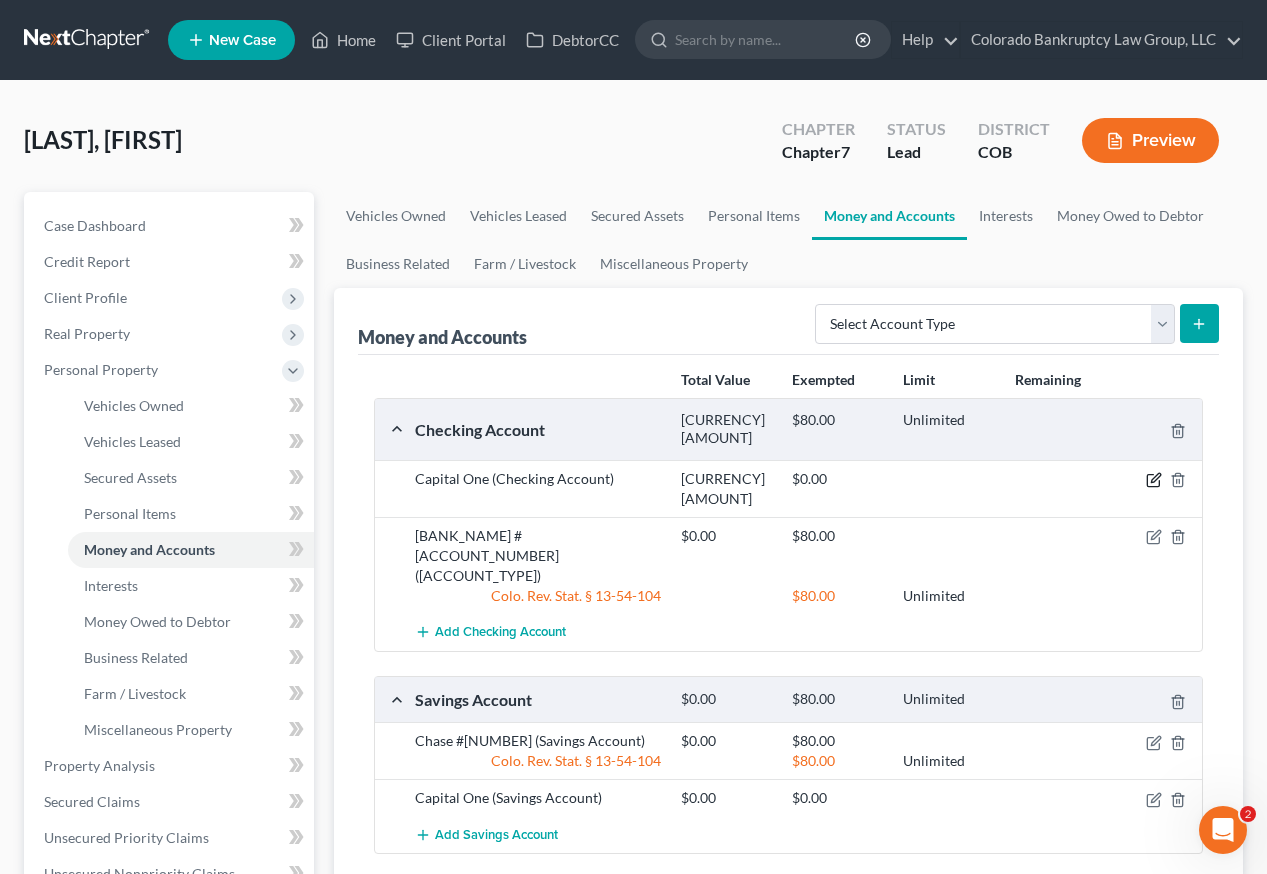 click 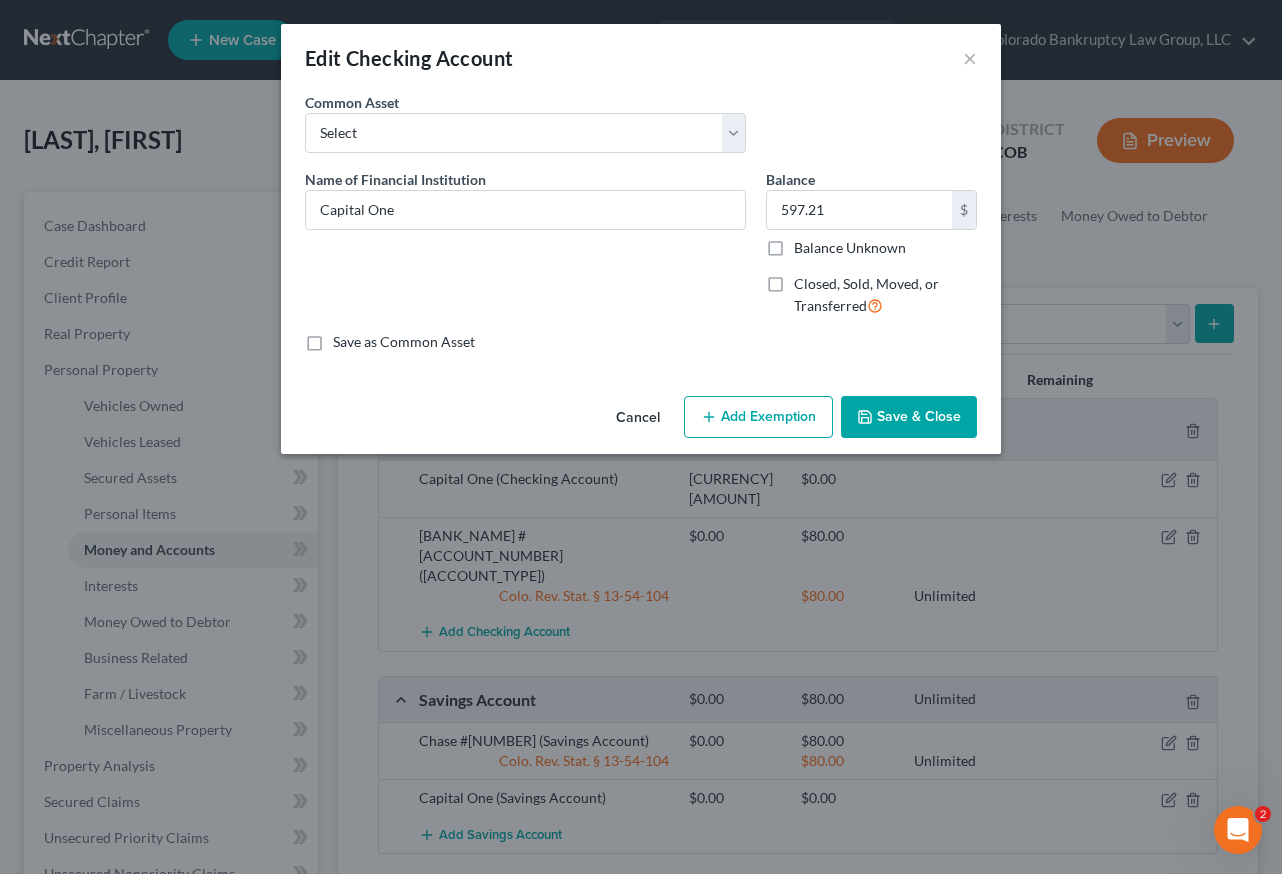 drag, startPoint x: 779, startPoint y: 243, endPoint x: 771, endPoint y: 301, distance: 58.549126 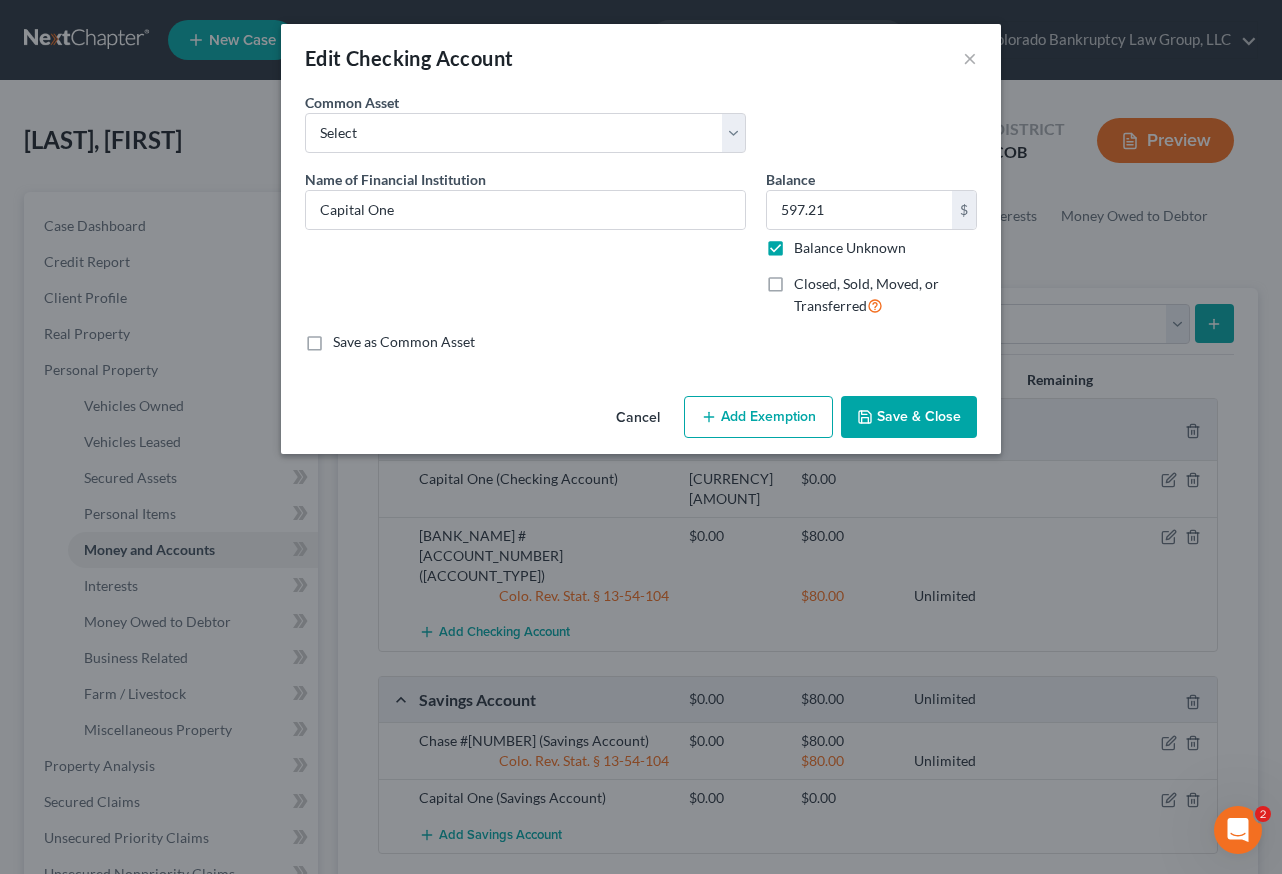 type on "0.00" 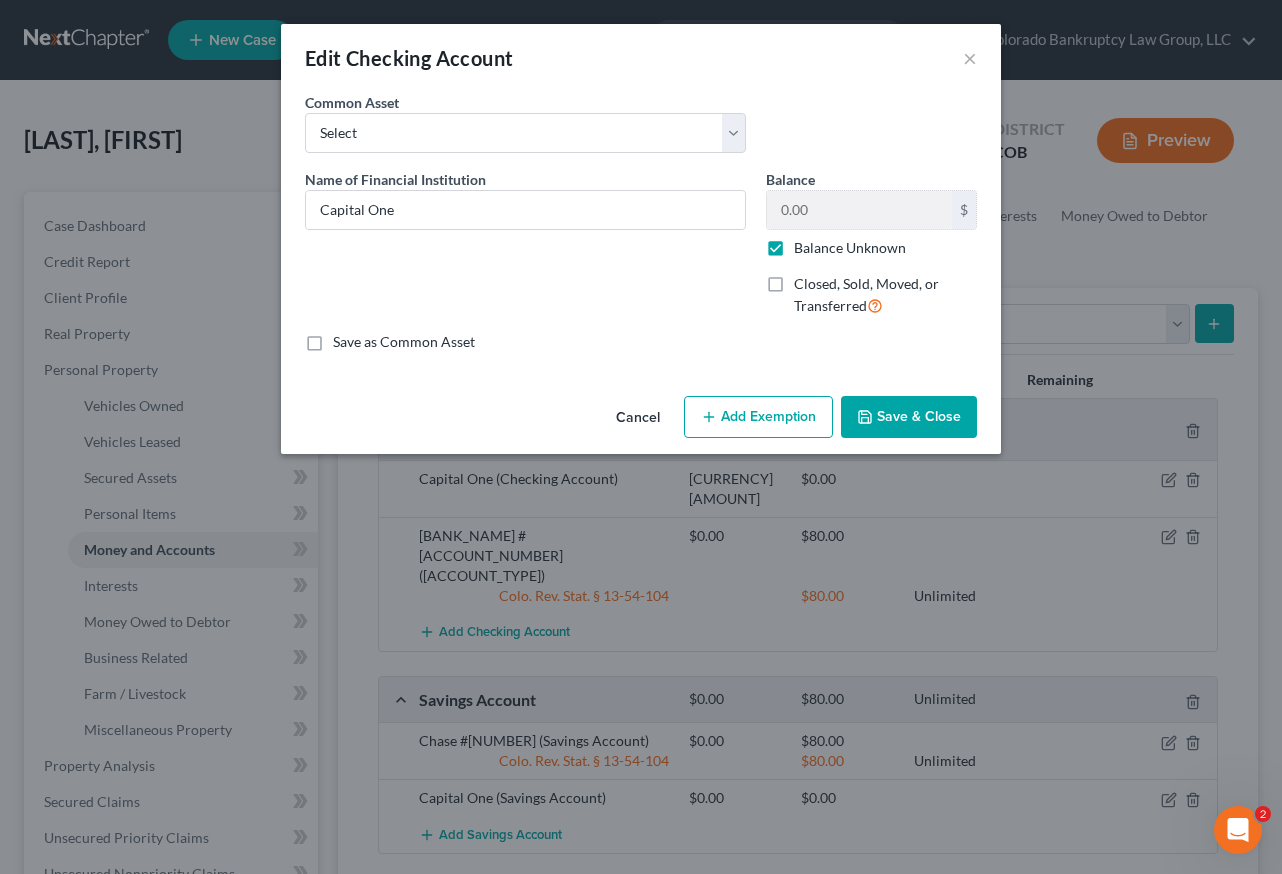 click on "Add Exemption" at bounding box center [758, 417] 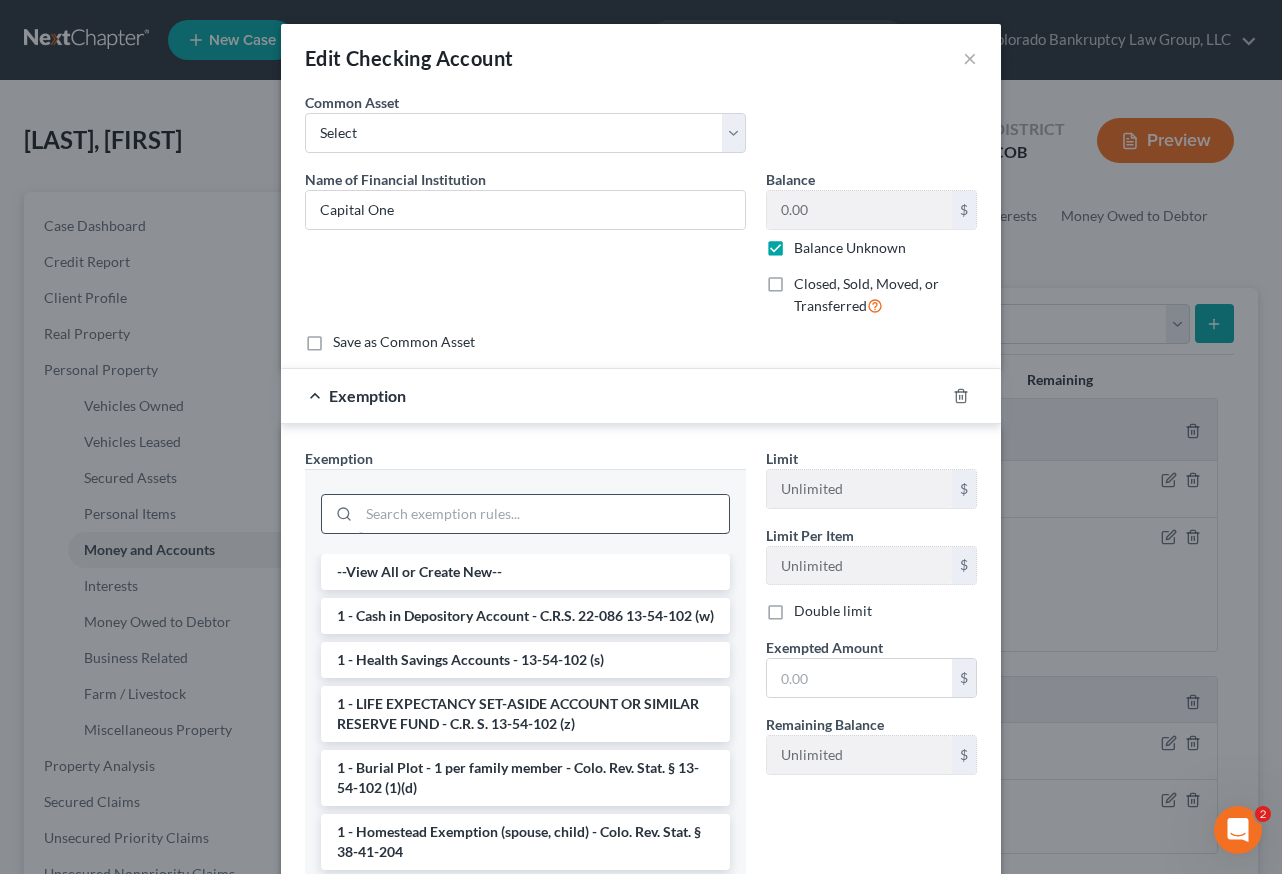 click at bounding box center [544, 514] 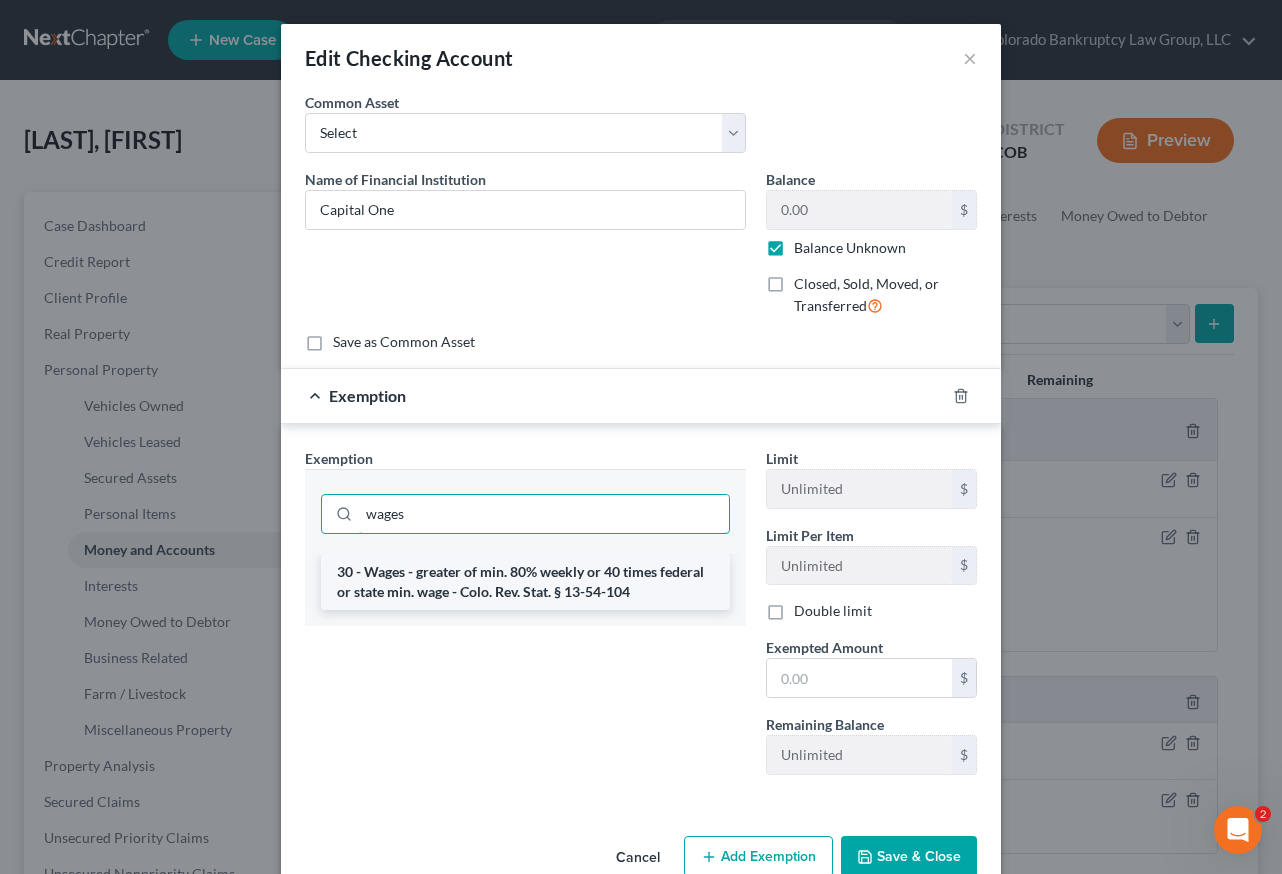 type on "wages" 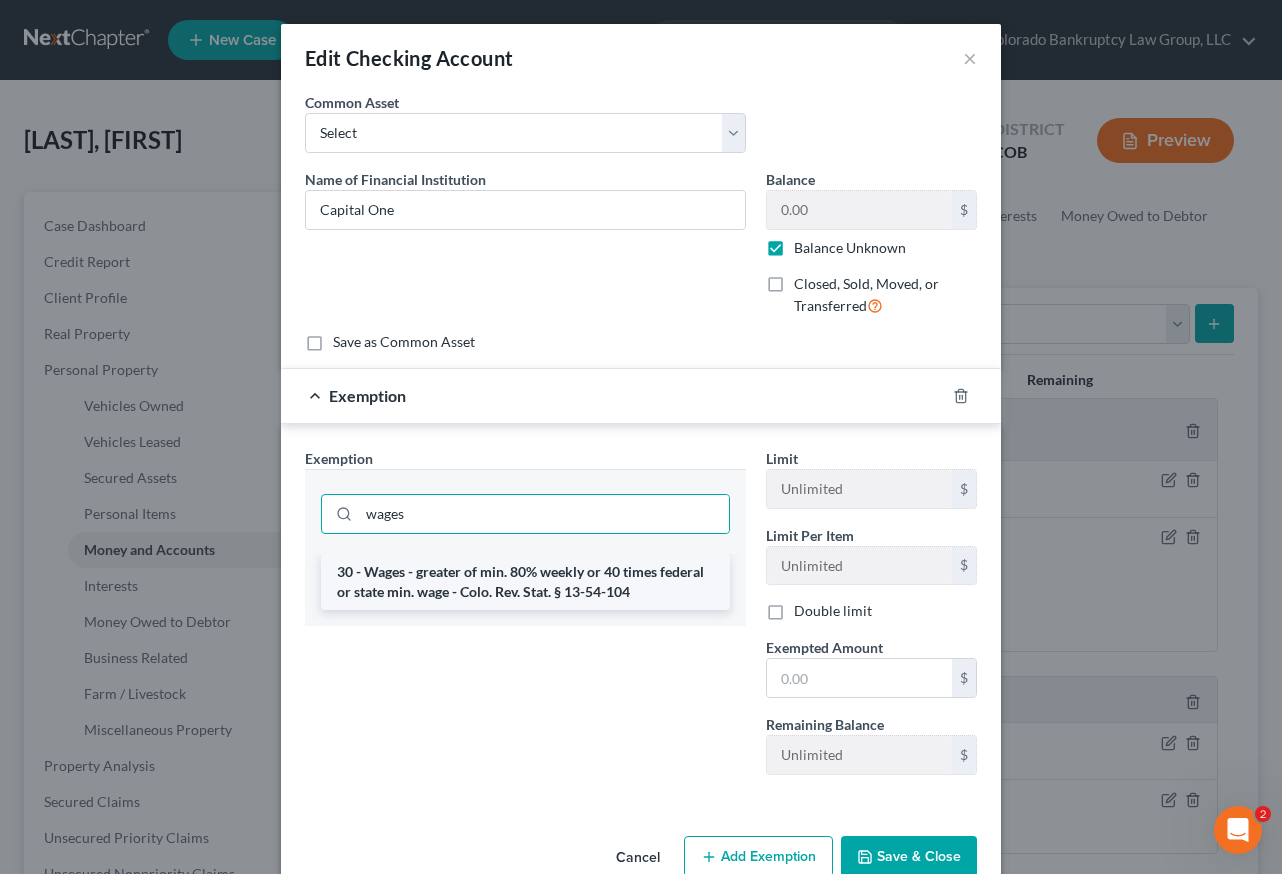 click on "30 - Wages - greater of min. 80% weekly or 40 times federal or state min. wage - Colo. Rev. Stat. § 13-54-104" at bounding box center (525, 582) 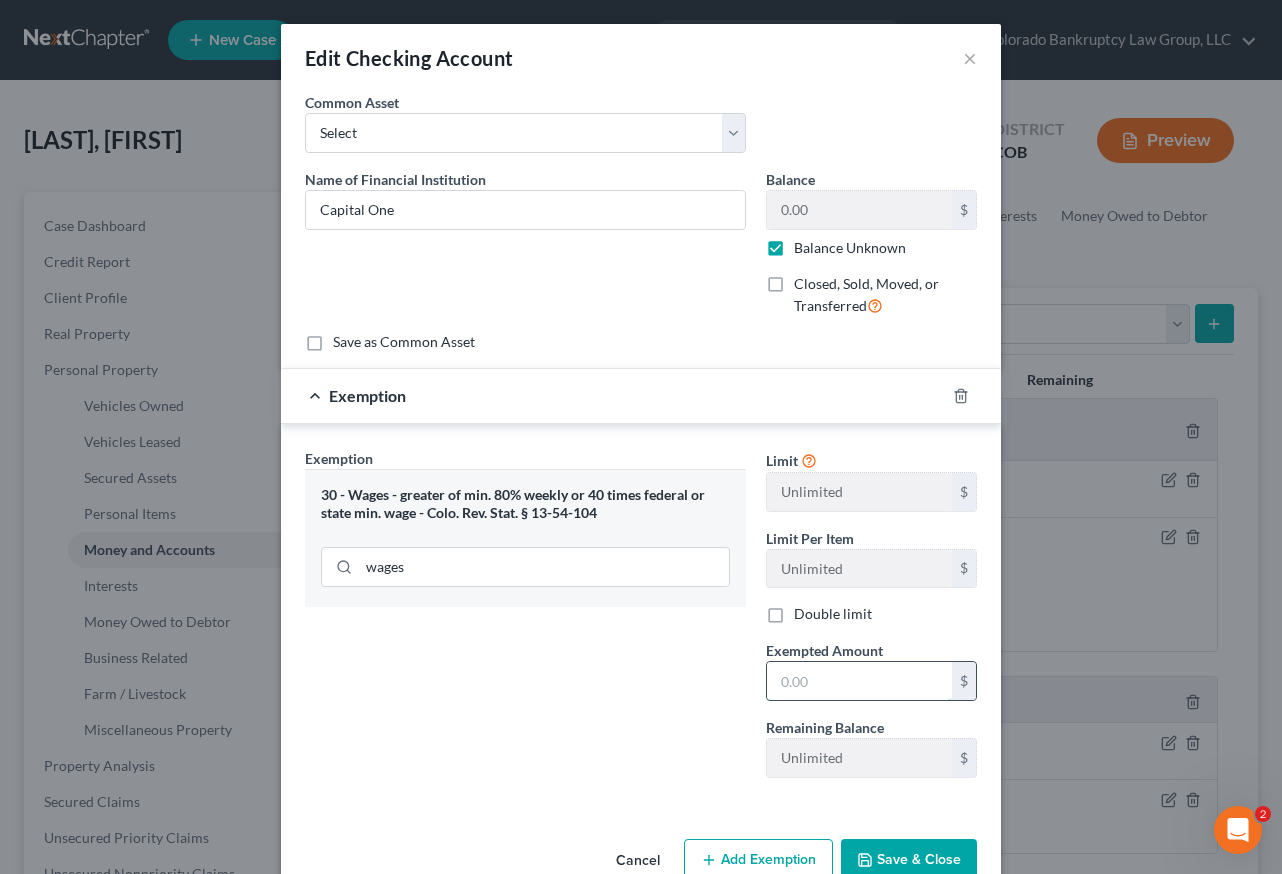 click at bounding box center (859, 681) 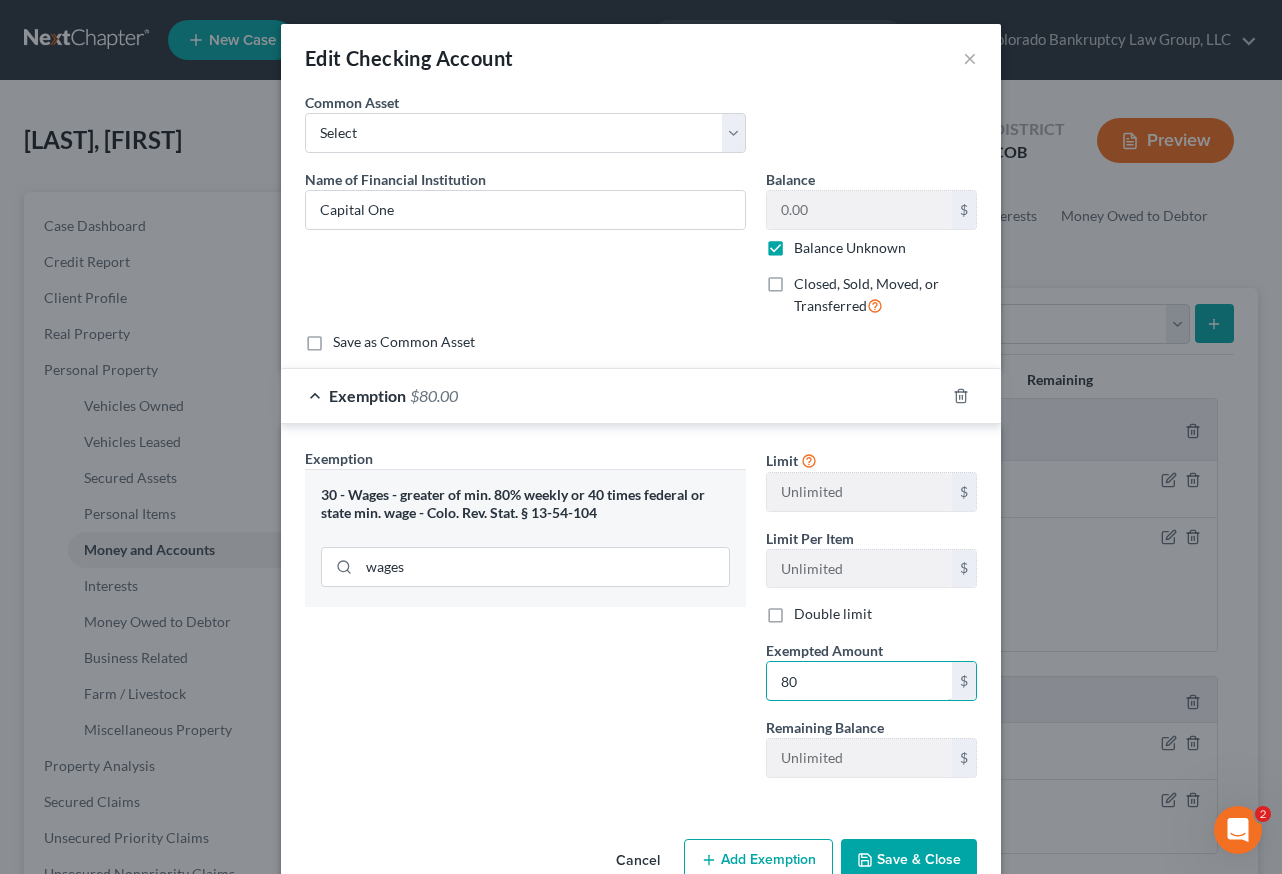type on "80" 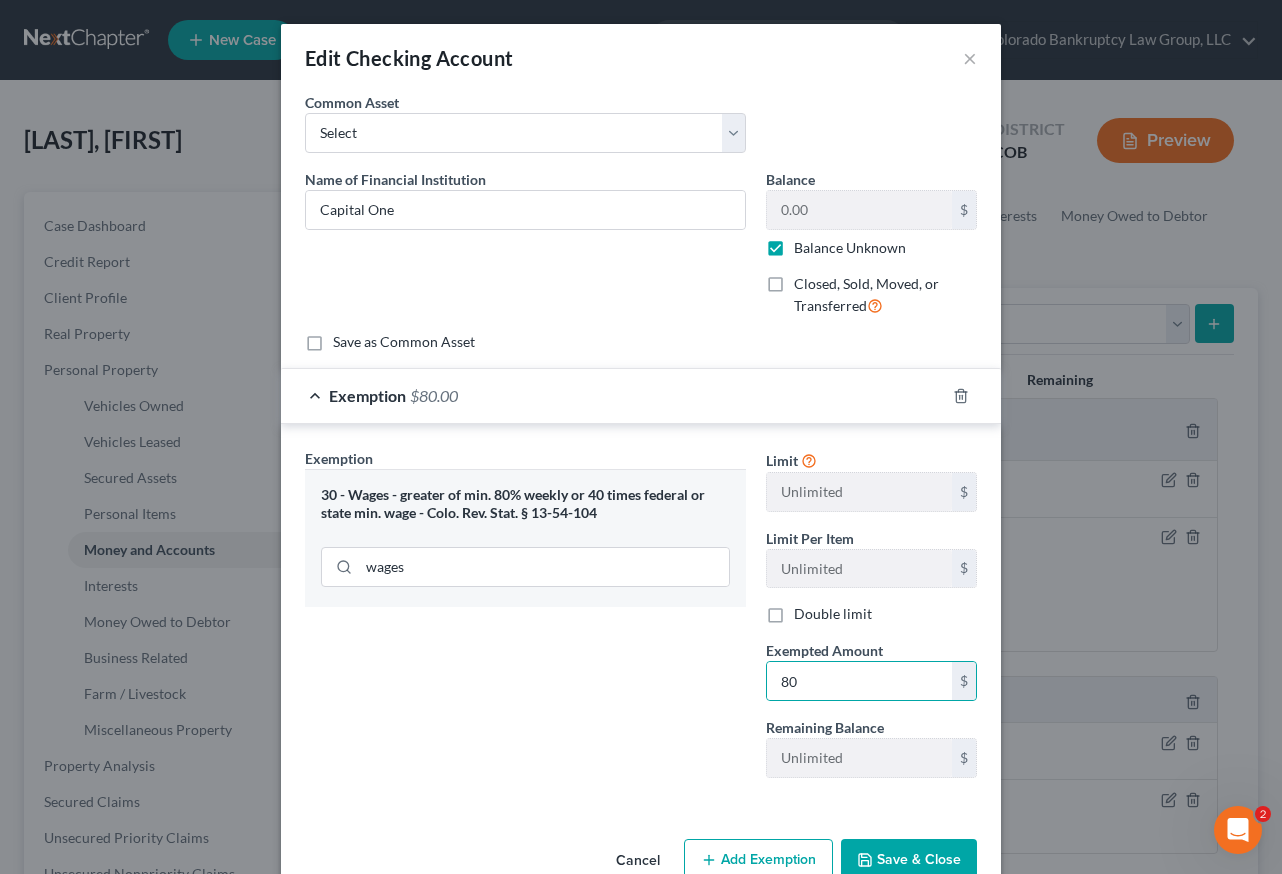 click on "Exemption Set must be selected for CA.
Exemption
*
30 - Wages - greater of min. 80% weekly or 40 times federal or state min. wage - Colo. Rev. Stat. § 13-54-104         wages" at bounding box center (525, 621) 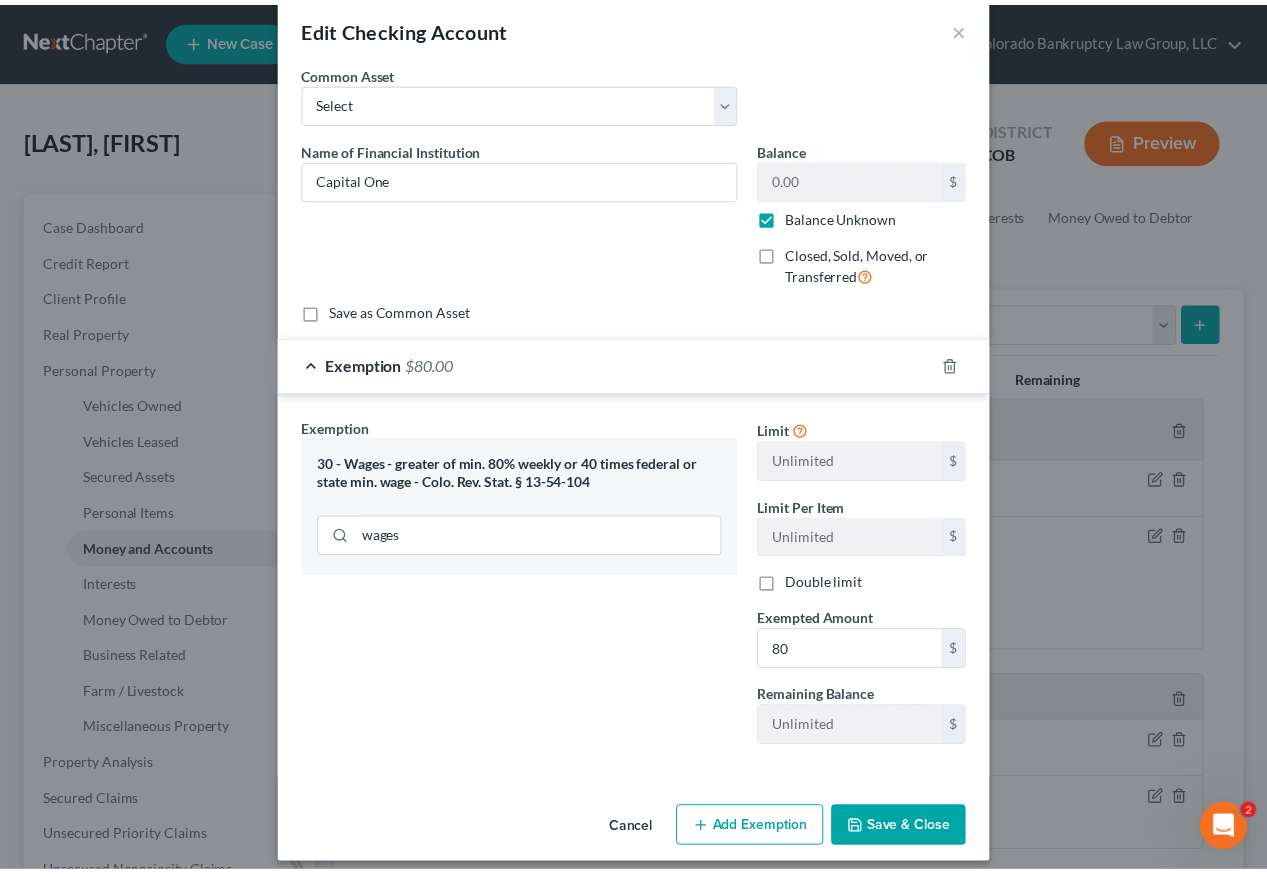 scroll, scrollTop: 46, scrollLeft: 0, axis: vertical 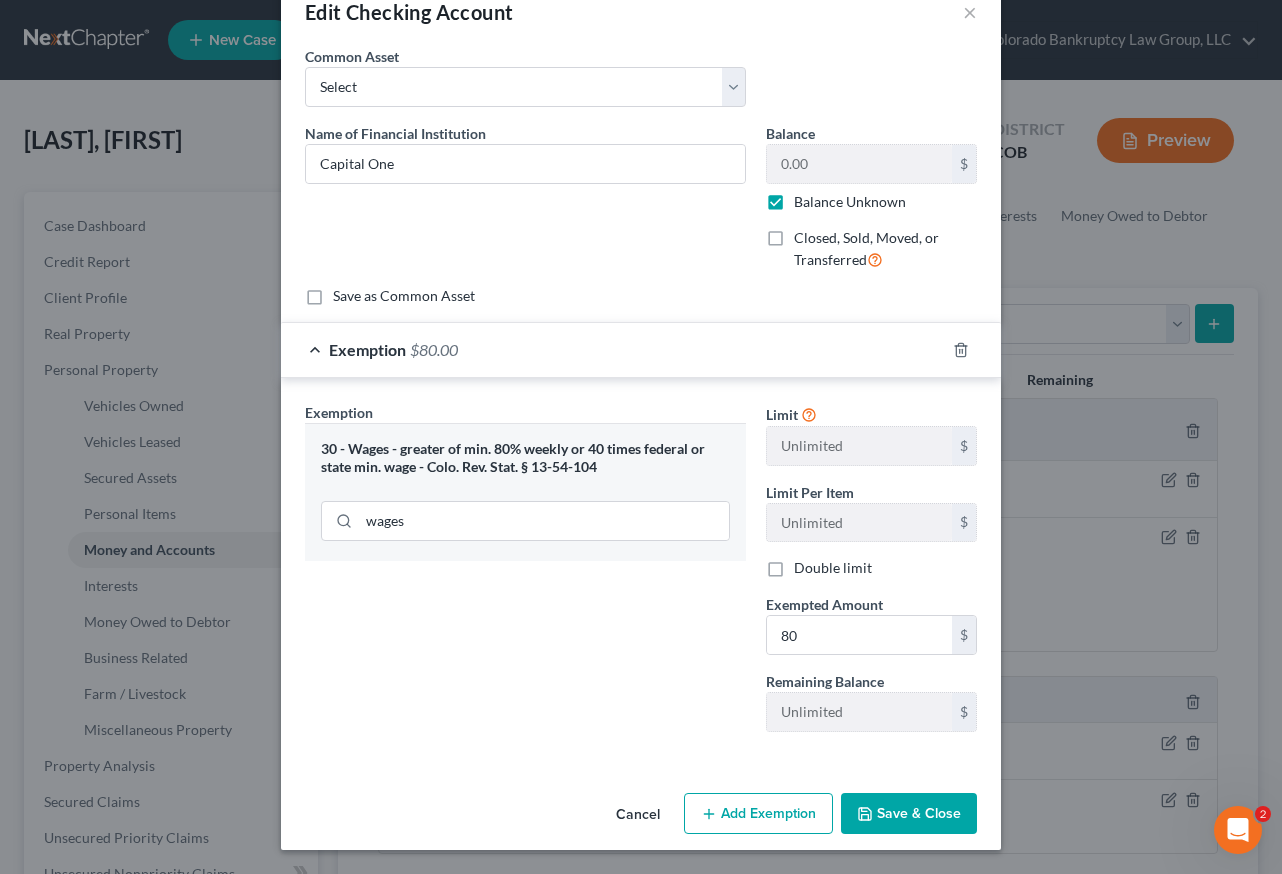 click on "Save & Close" at bounding box center [909, 814] 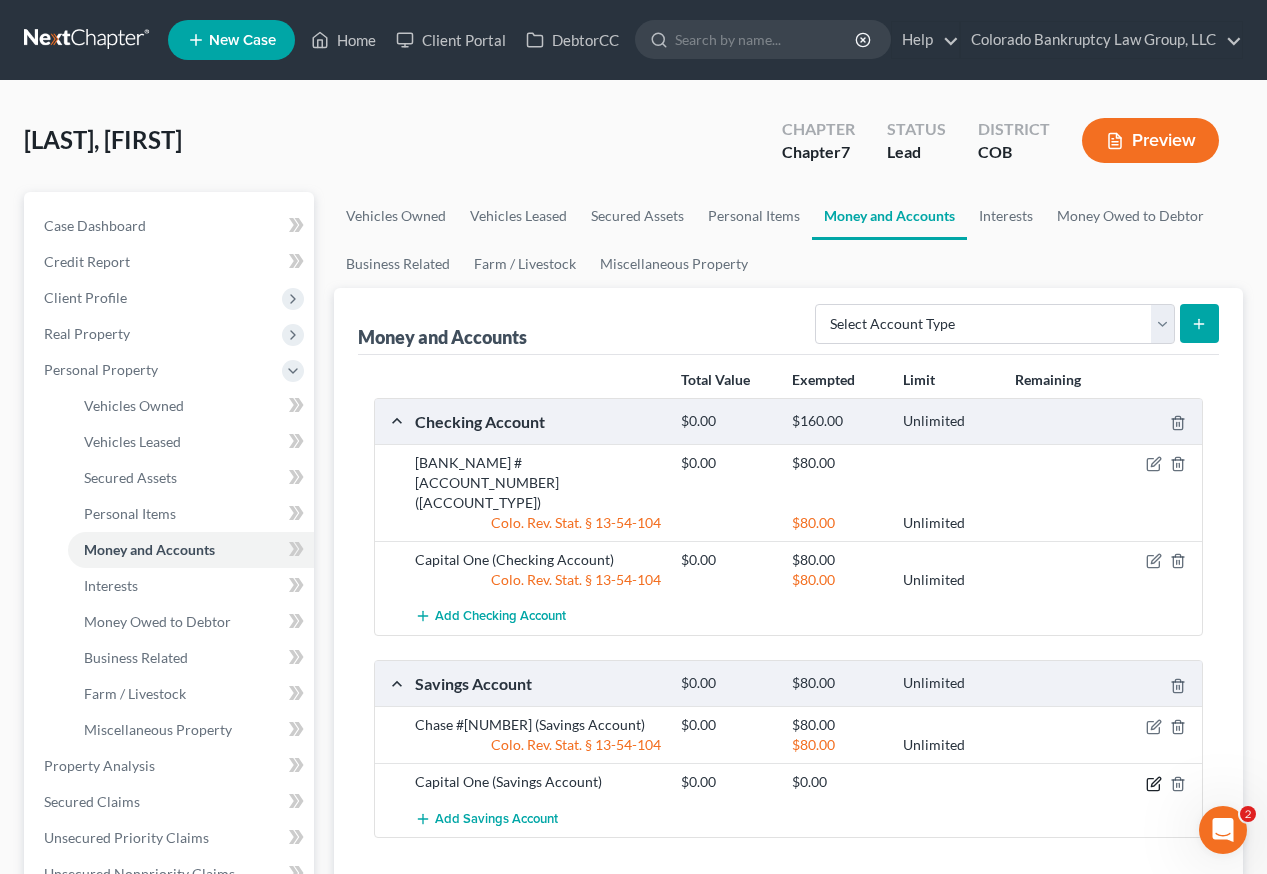 click 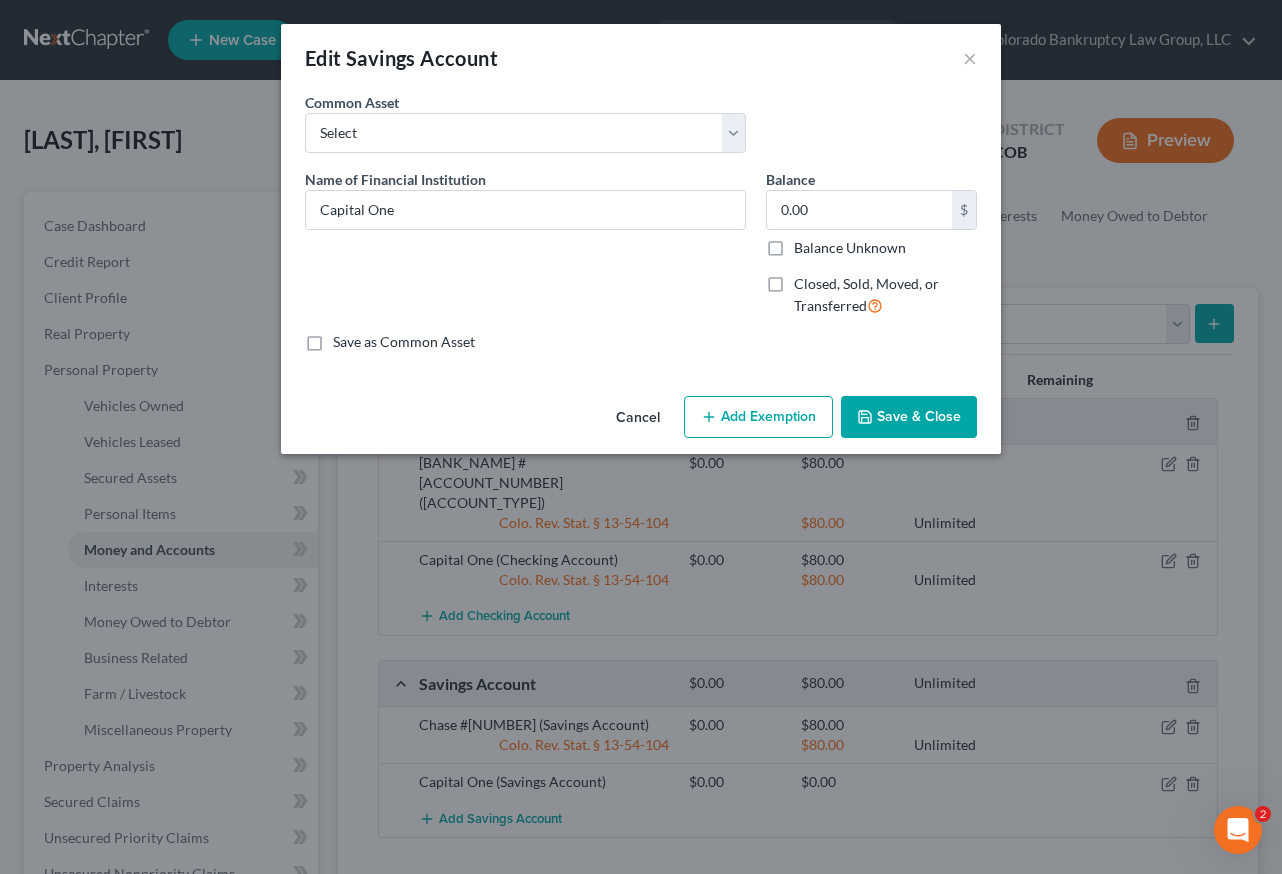 click on "Balance Unknown" at bounding box center (850, 248) 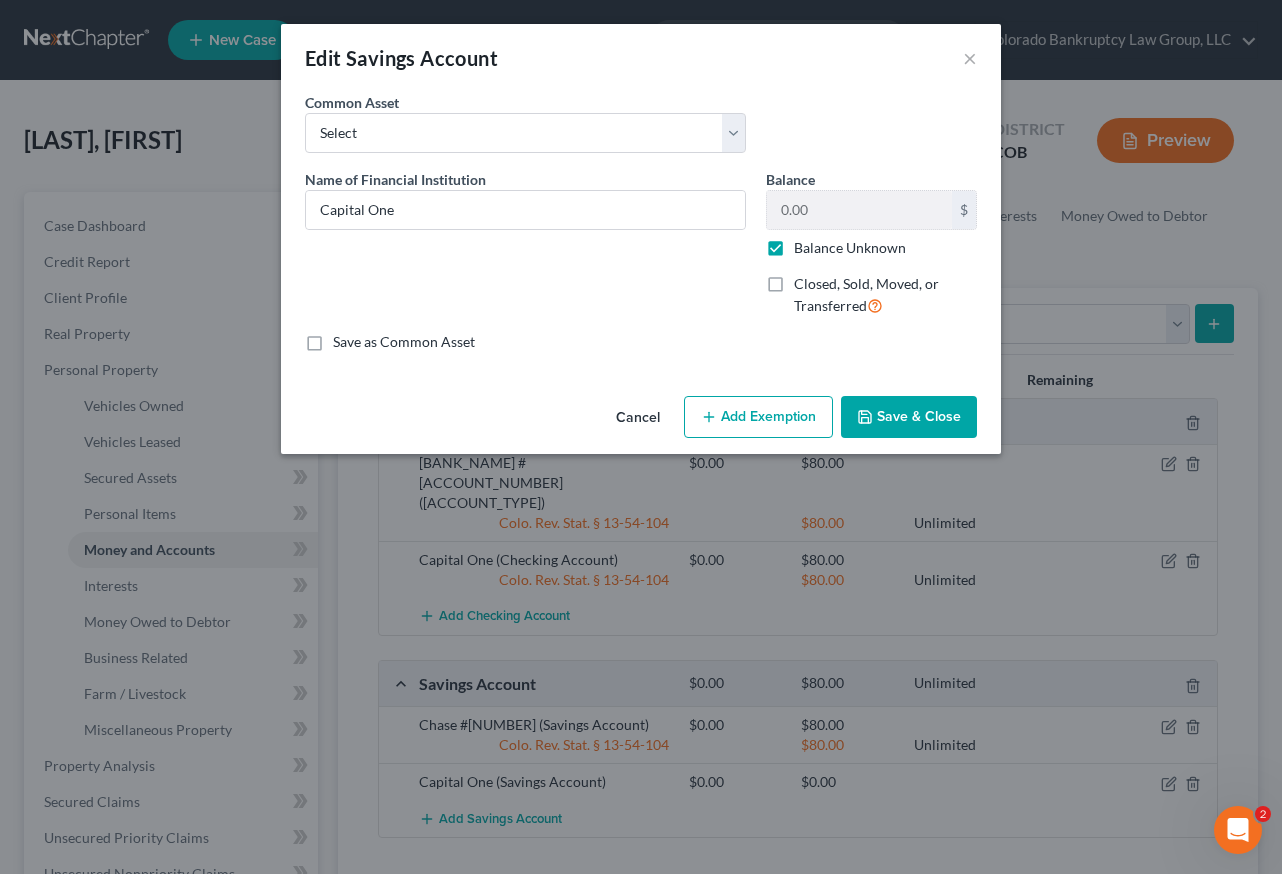 click on "Add Exemption" at bounding box center [758, 417] 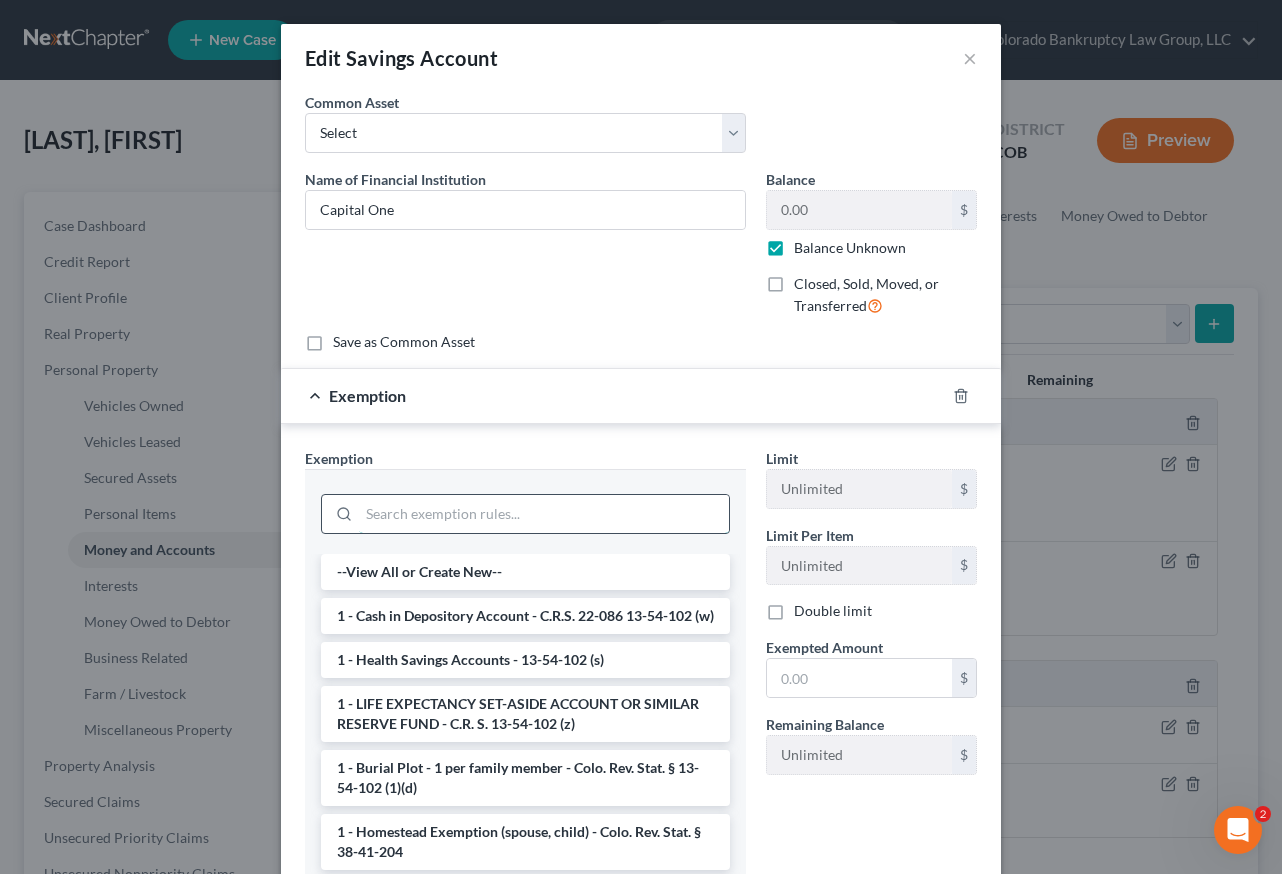 click at bounding box center [544, 514] 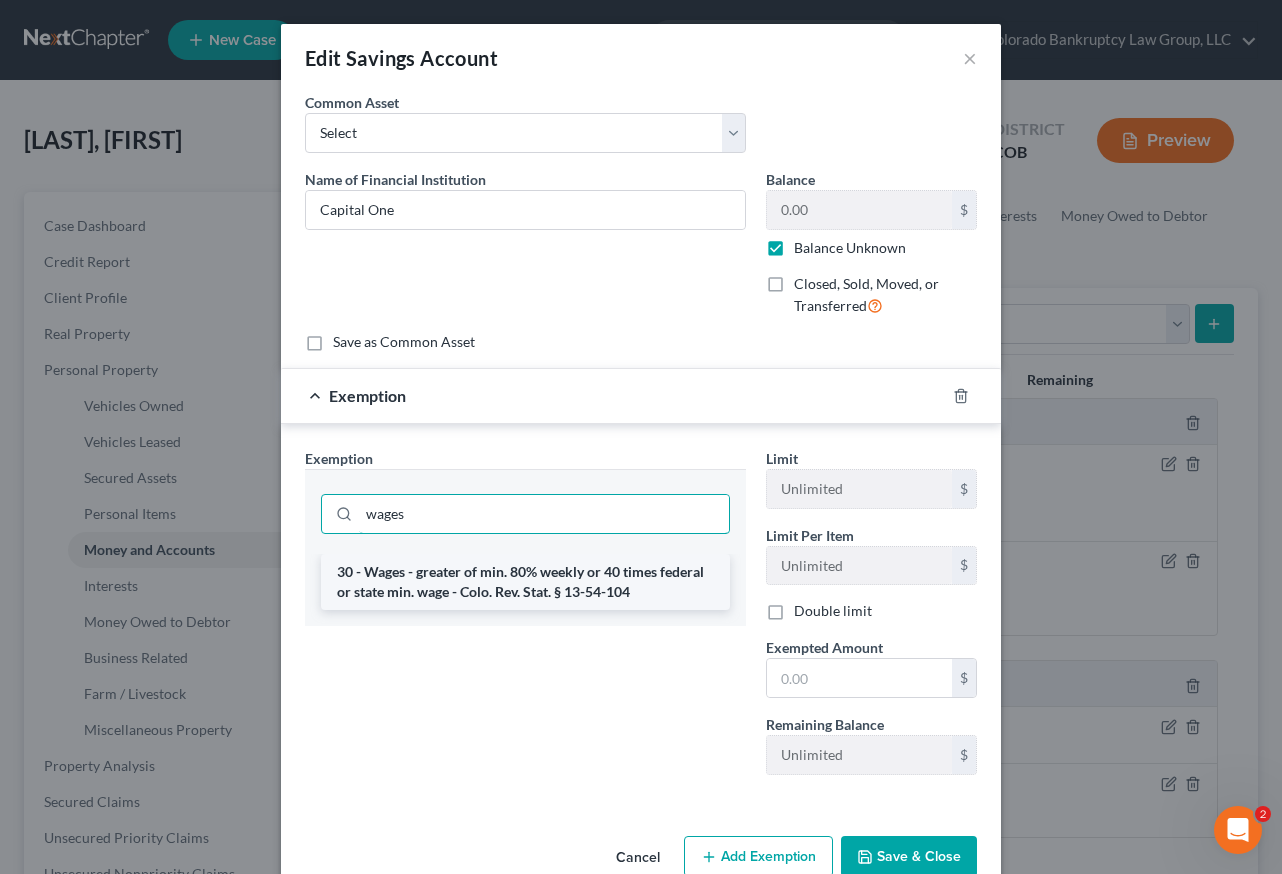 type on "wages" 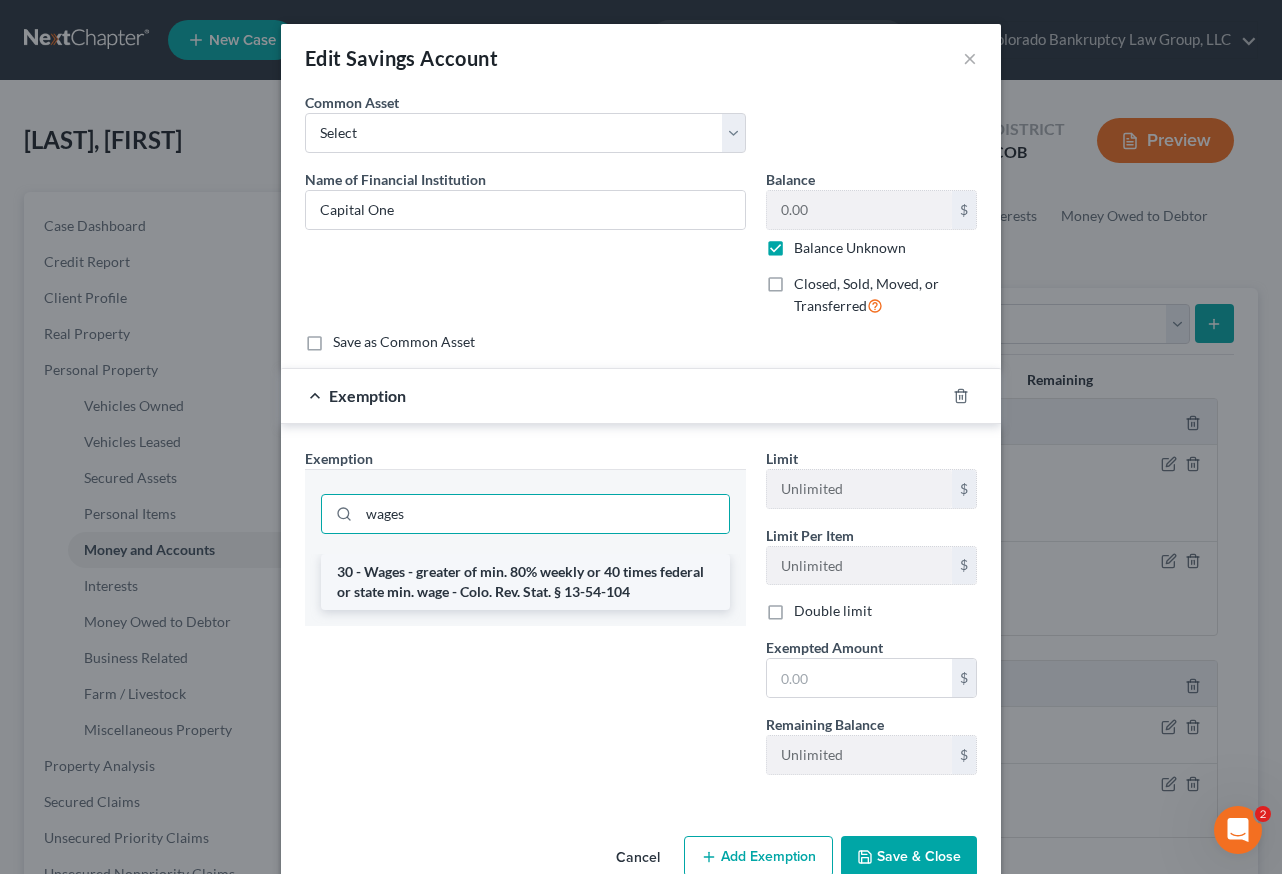 click on "30 - Wages - greater of min. 80% weekly or 40 times federal or state min. wage - Colo. Rev. Stat. § 13-54-104" at bounding box center (525, 582) 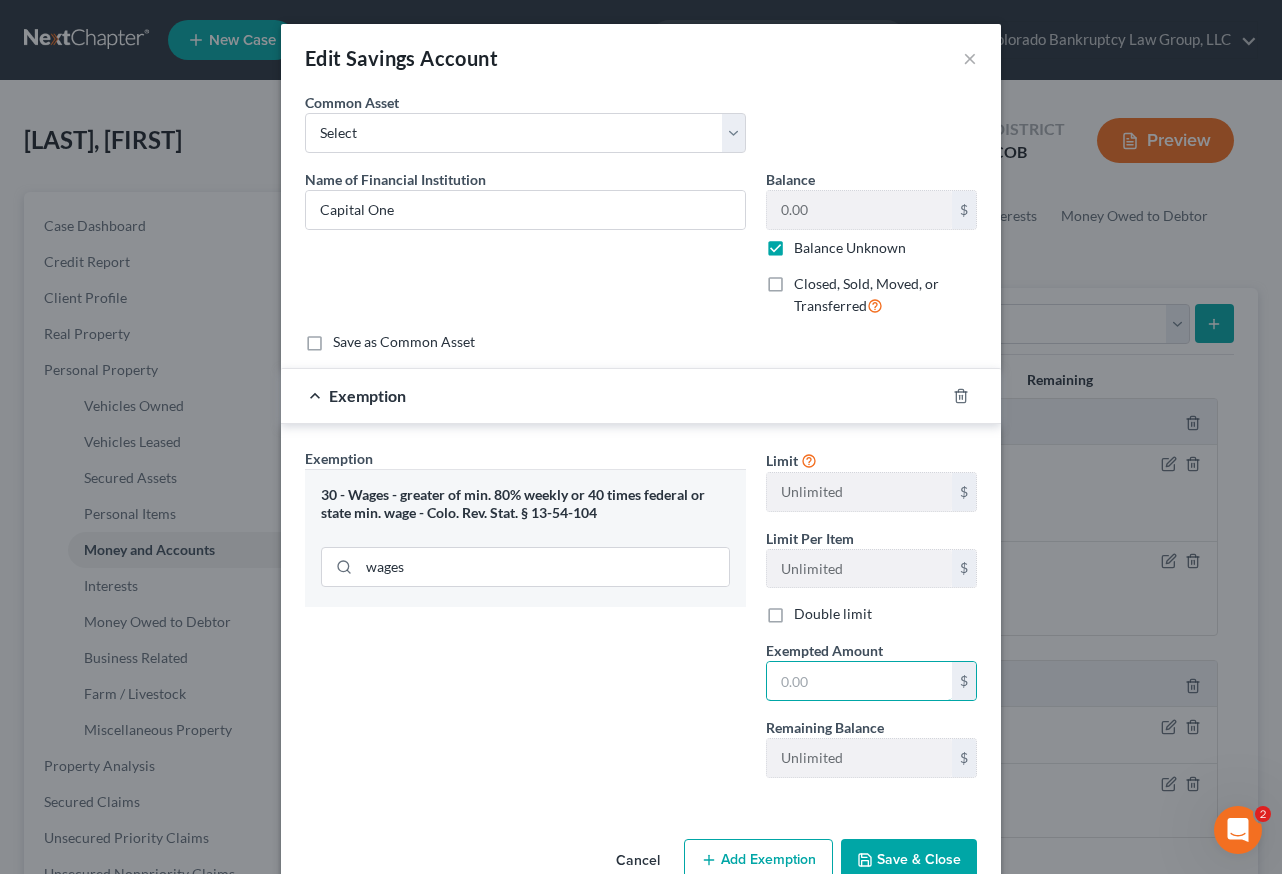 drag, startPoint x: 803, startPoint y: 696, endPoint x: 814, endPoint y: 726, distance: 31.95309 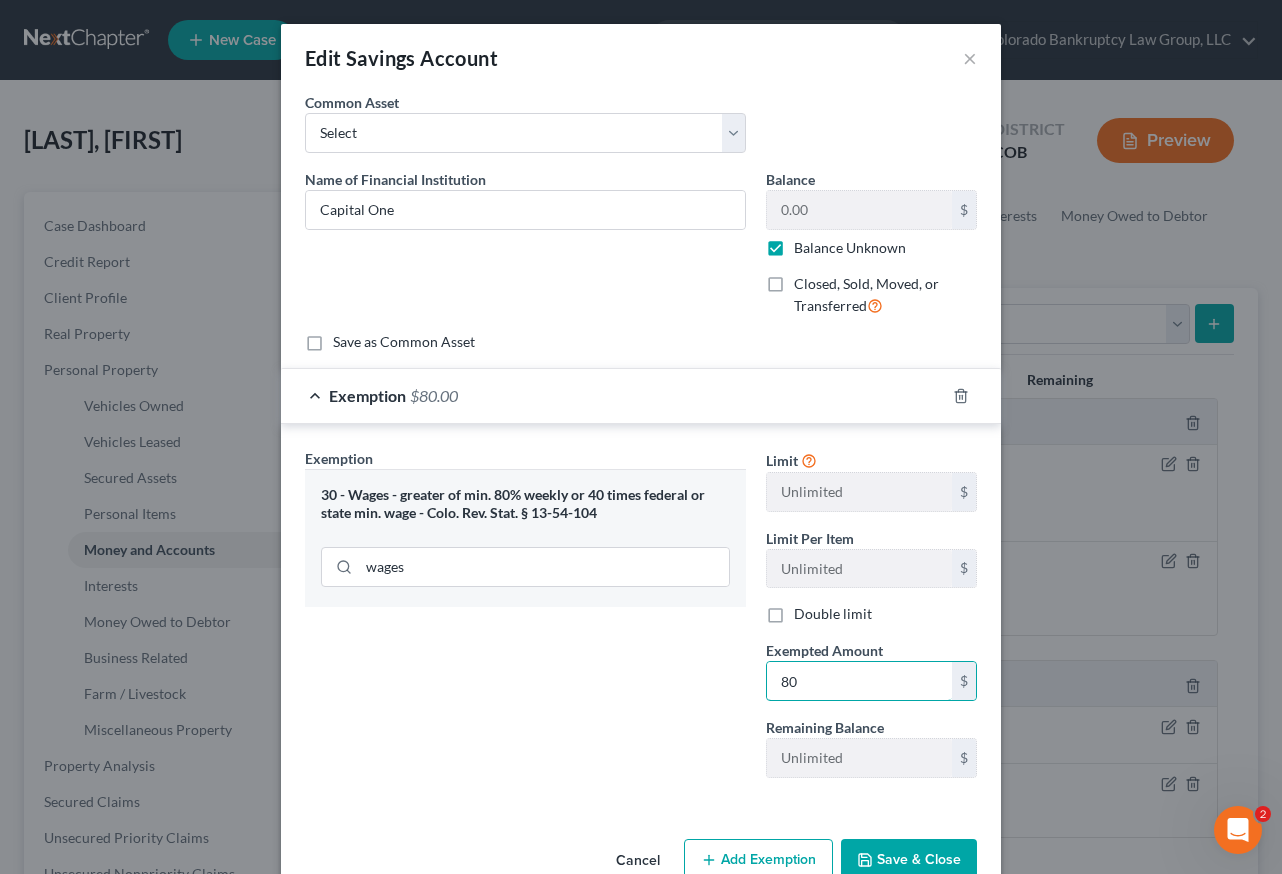 type on "80" 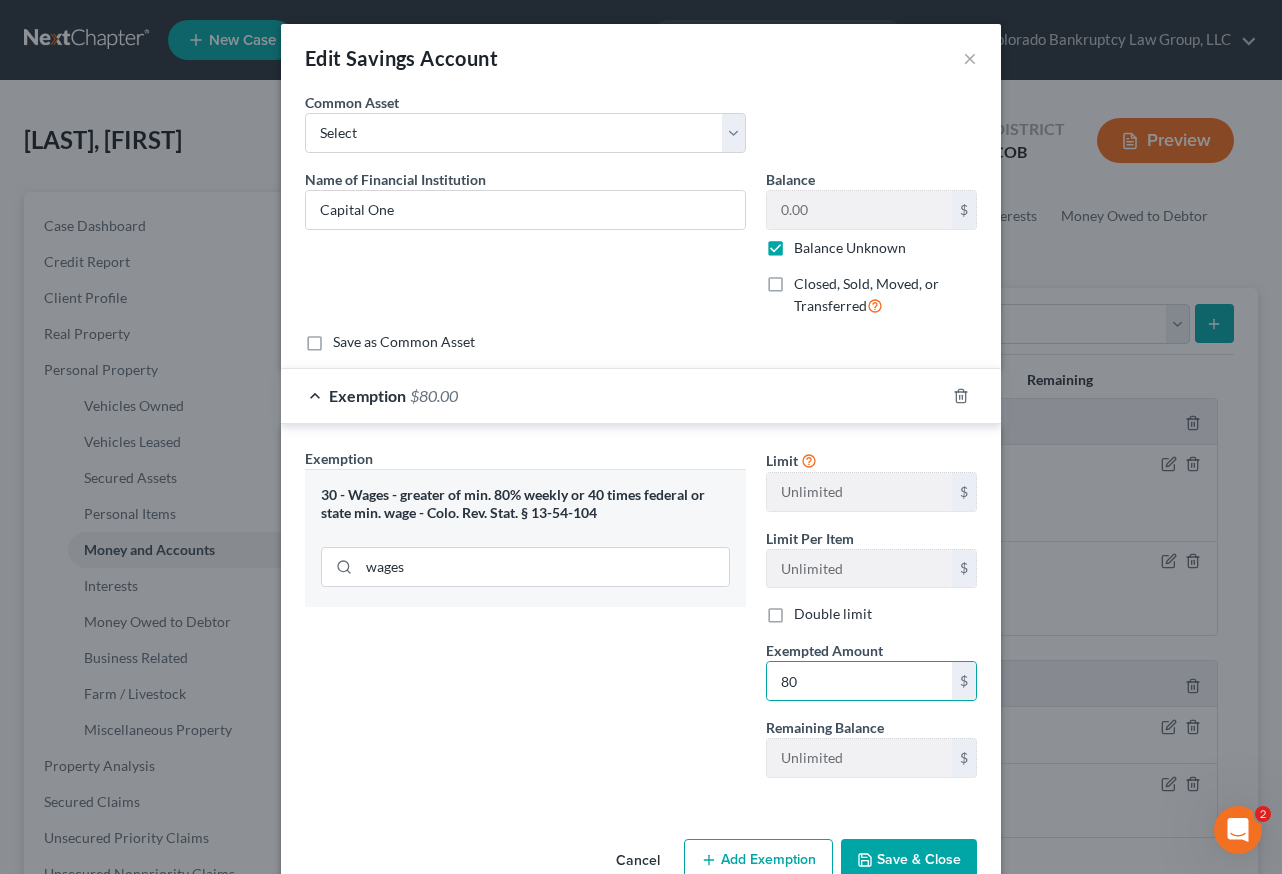 click on "Exemption Set must be selected for CA.
Exemption
*
30 - Wages - greater of min. 80% weekly or 40 times federal or state min. wage - Colo. Rev. Stat. § 13-54-104         wages" at bounding box center (525, 621) 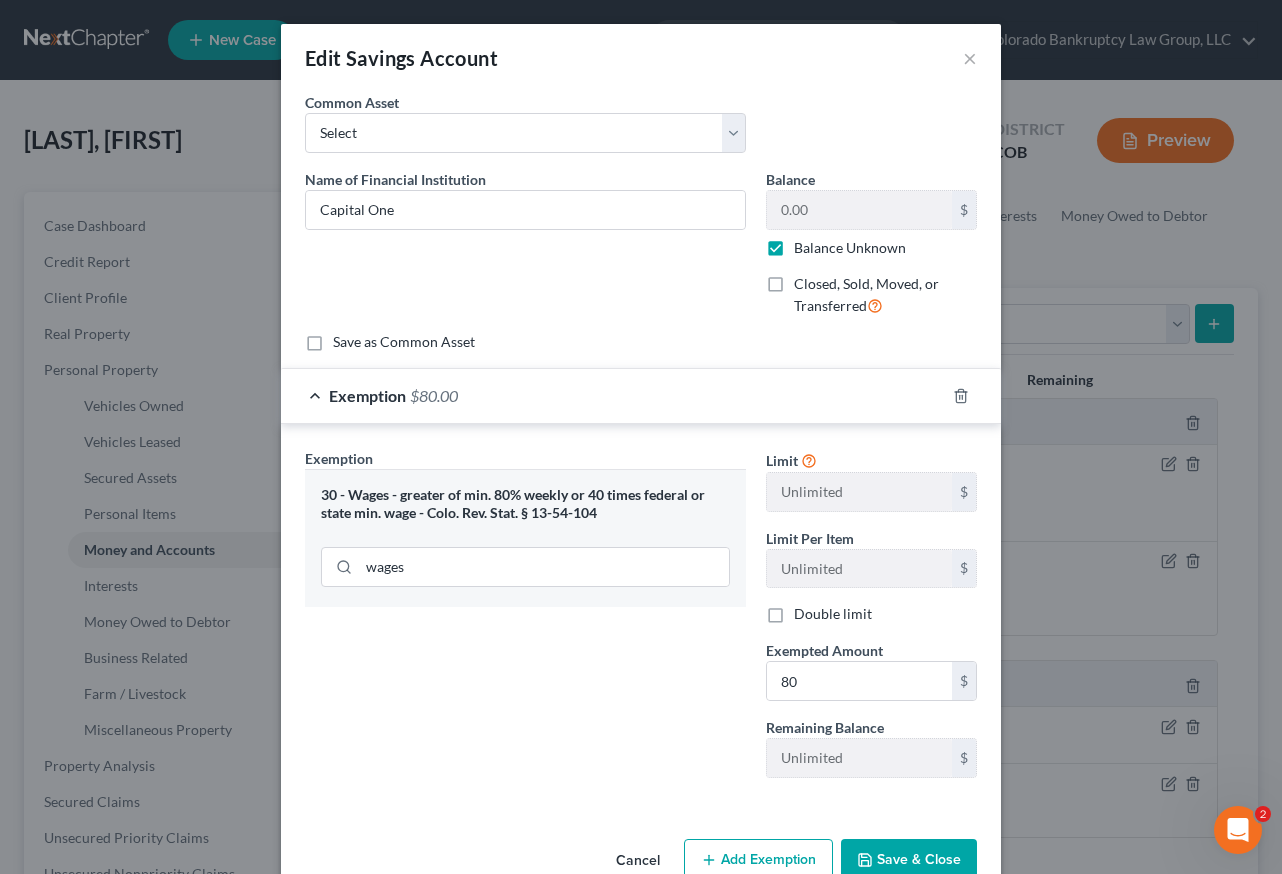 click on "Save & Close" at bounding box center [909, 860] 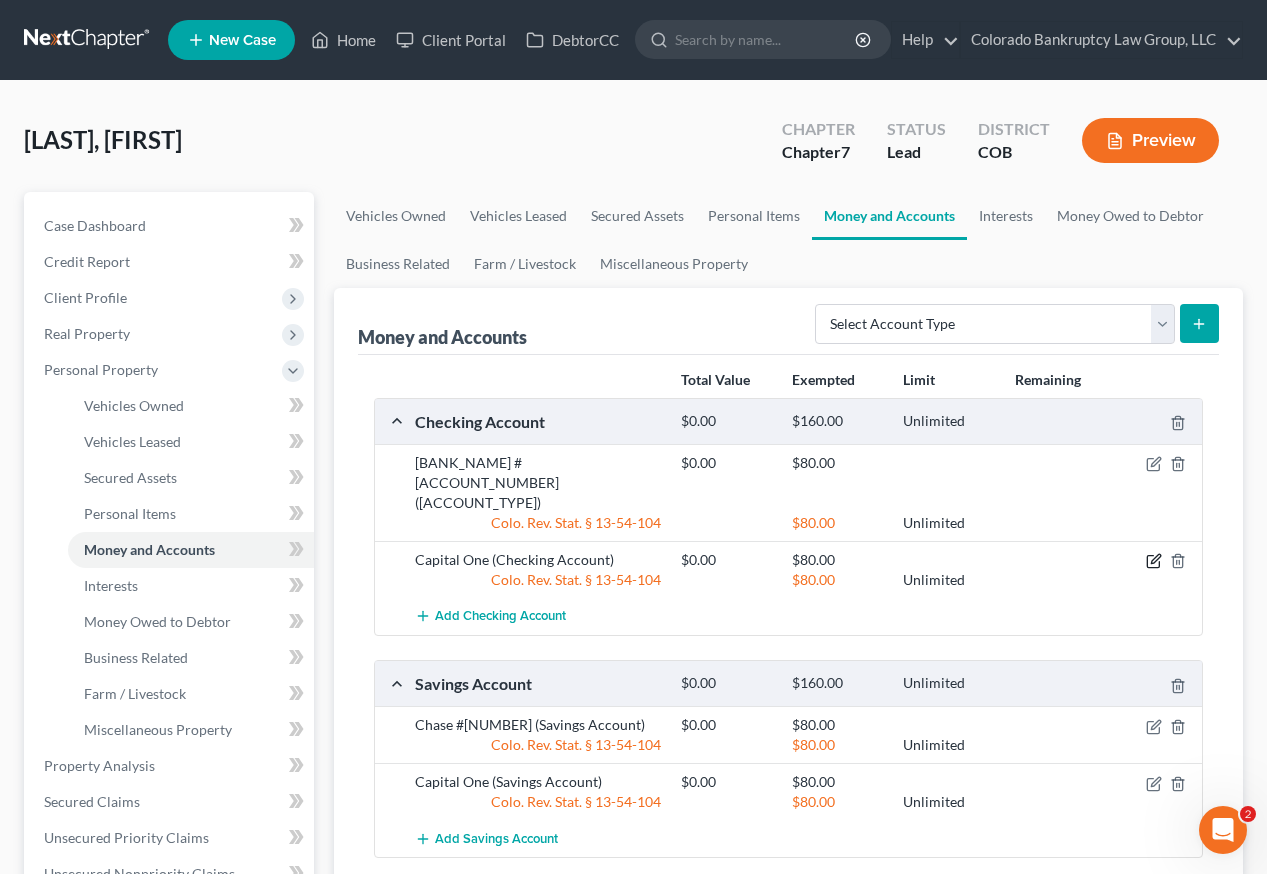 click 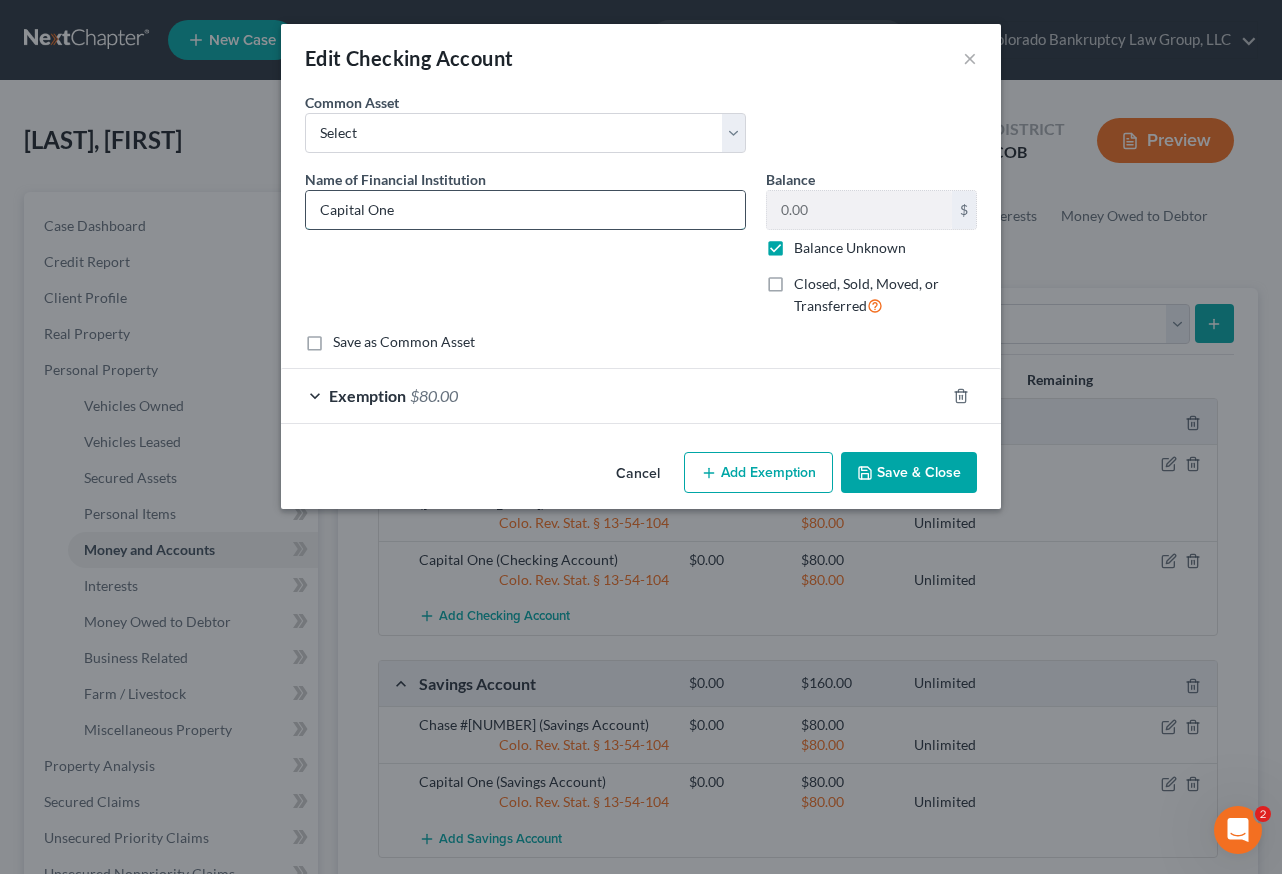 click on "Capital One" at bounding box center [525, 210] 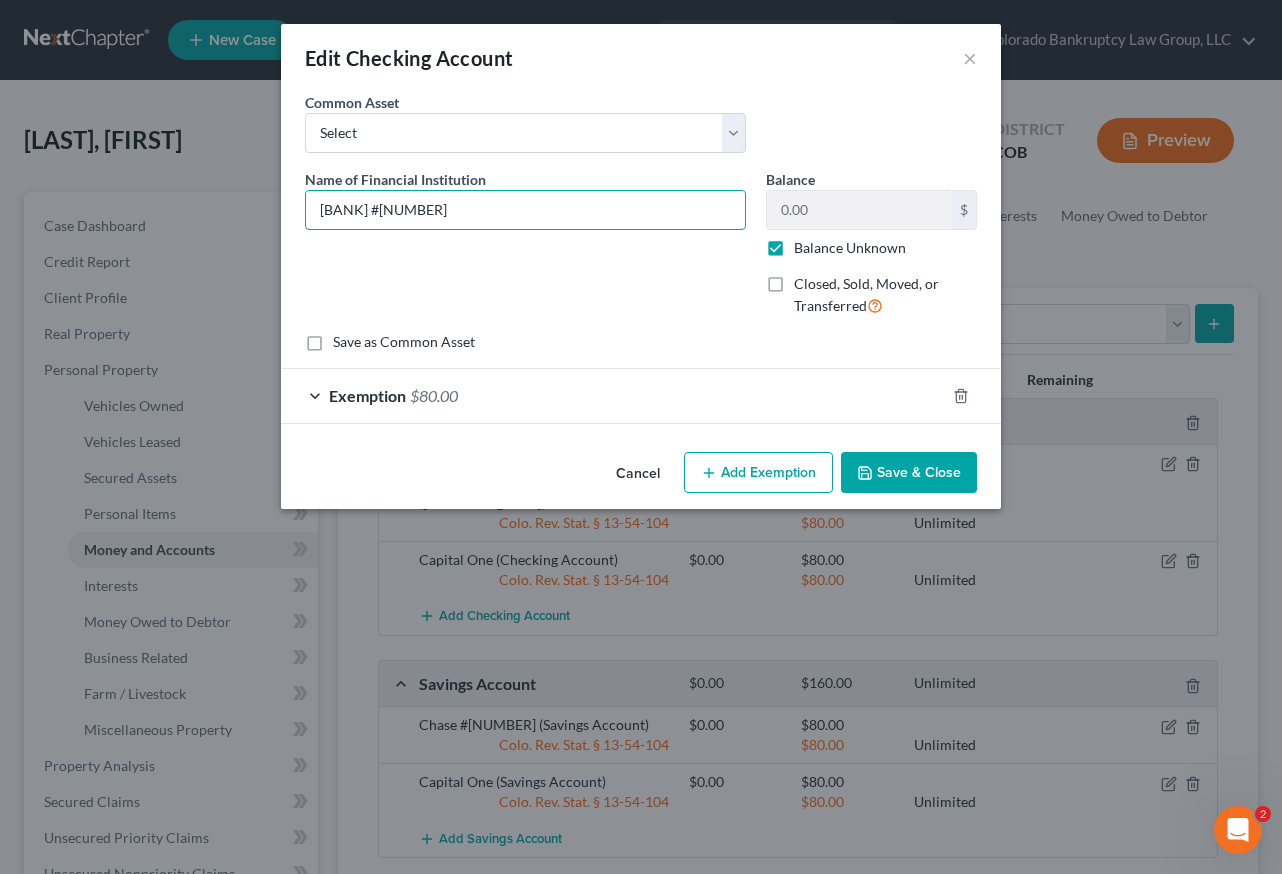 type on "Capital One #3390" 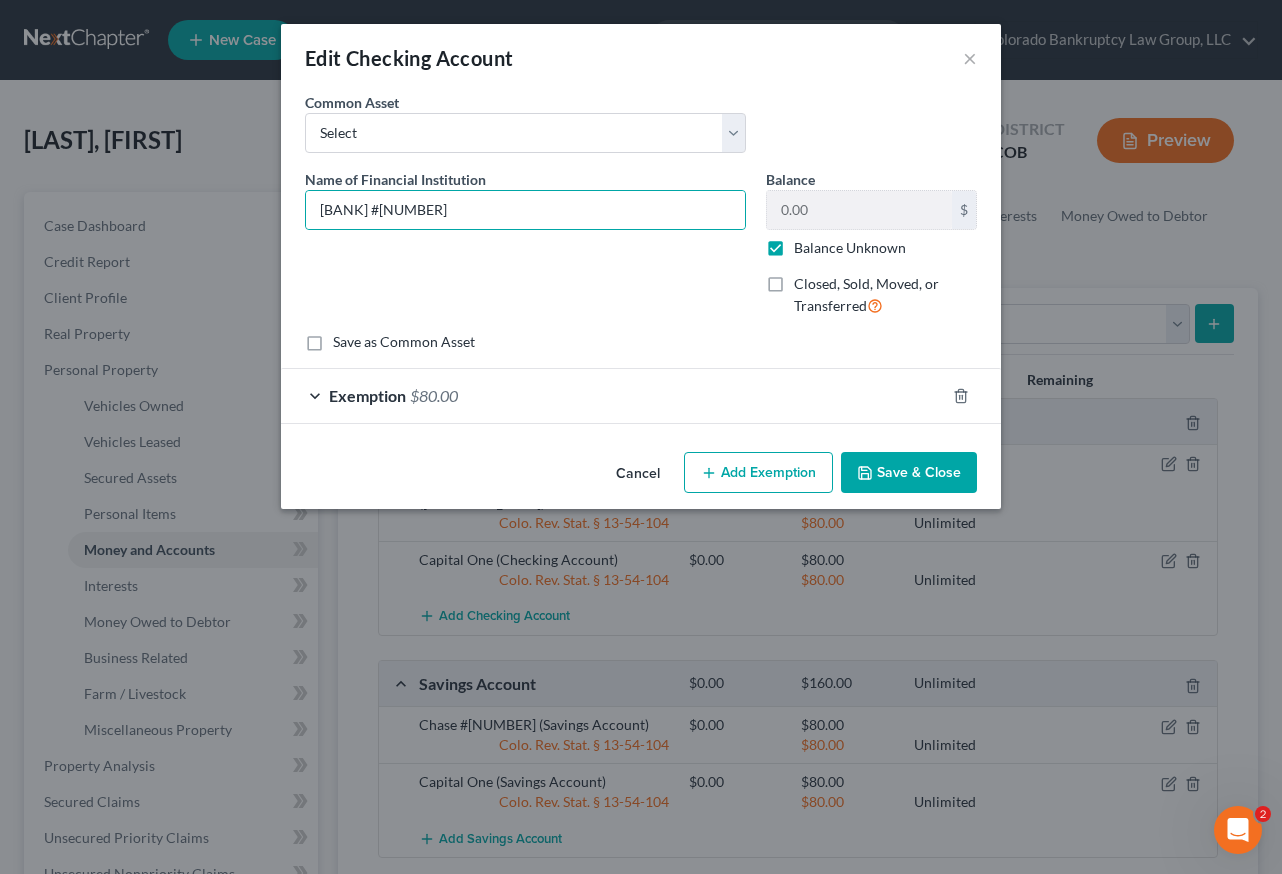 click on "Save & Close" at bounding box center [909, 473] 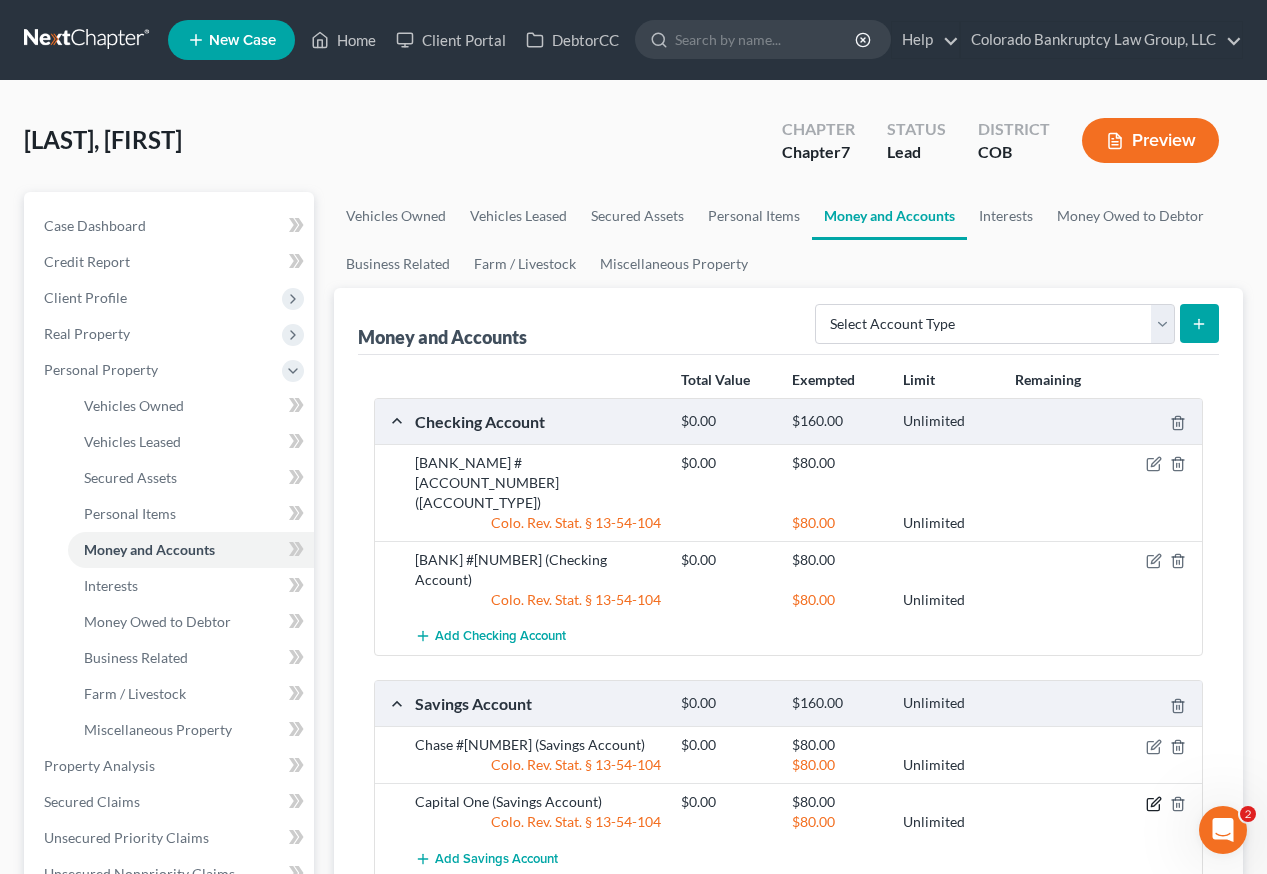 click 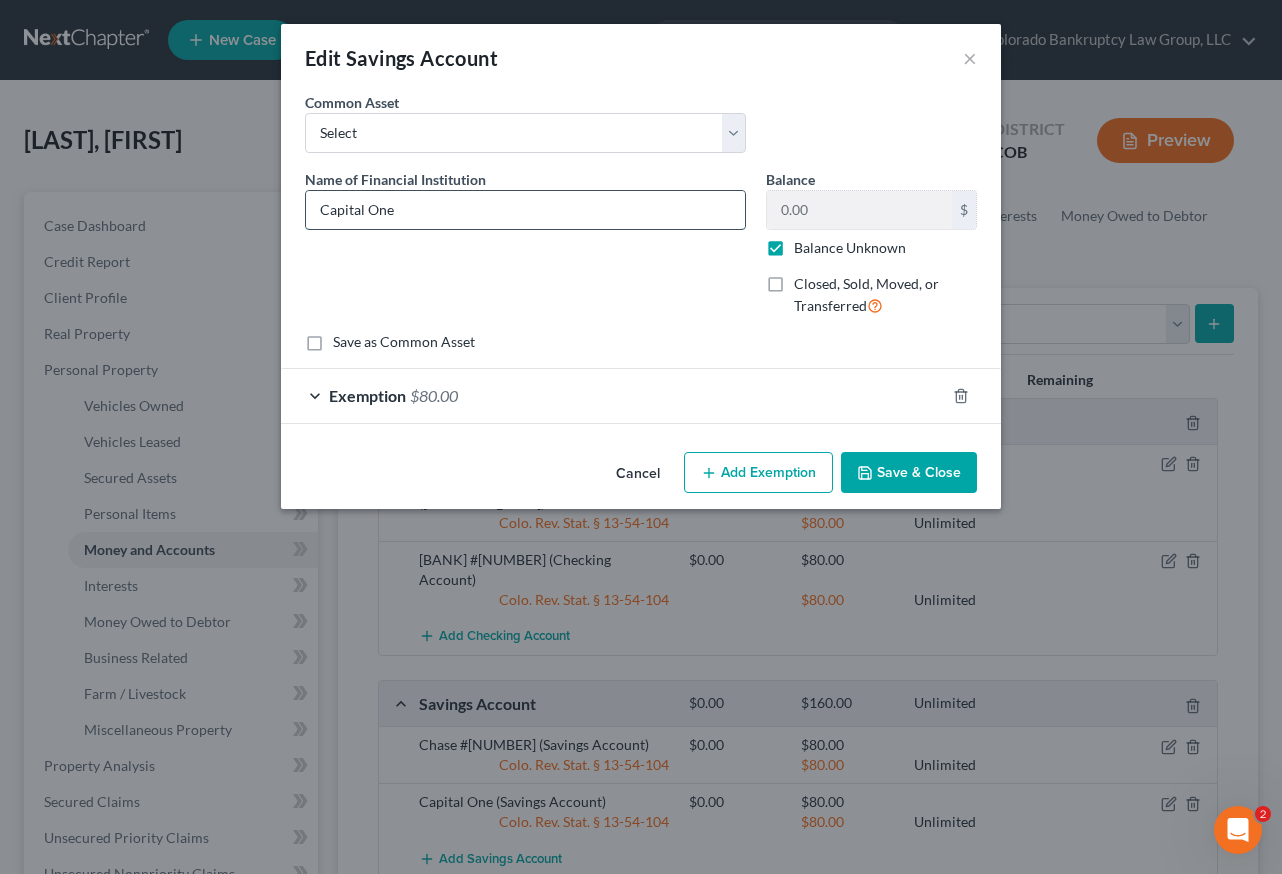 click on "Capital One" at bounding box center (525, 210) 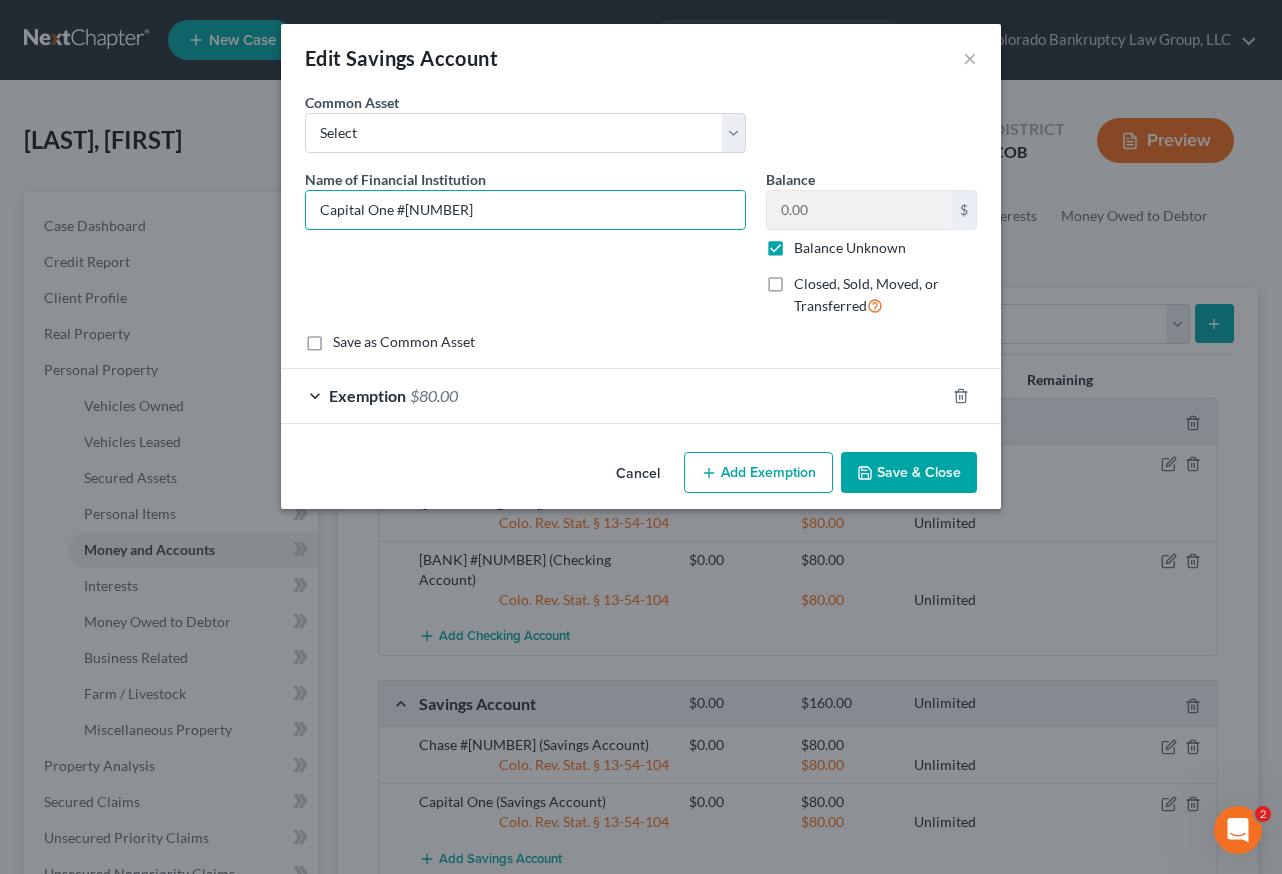 type on "Capital One #3644" 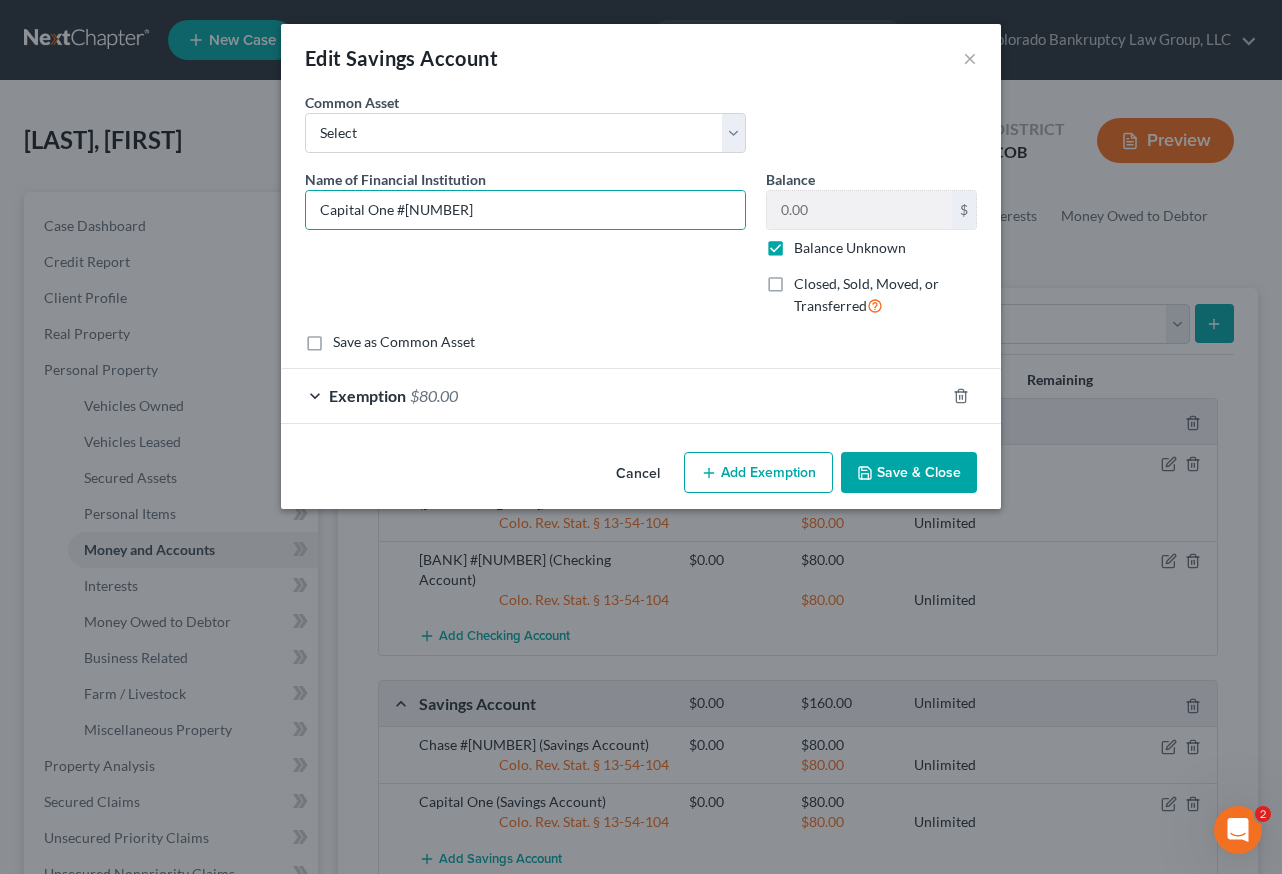 click on "Save & Close" at bounding box center (909, 473) 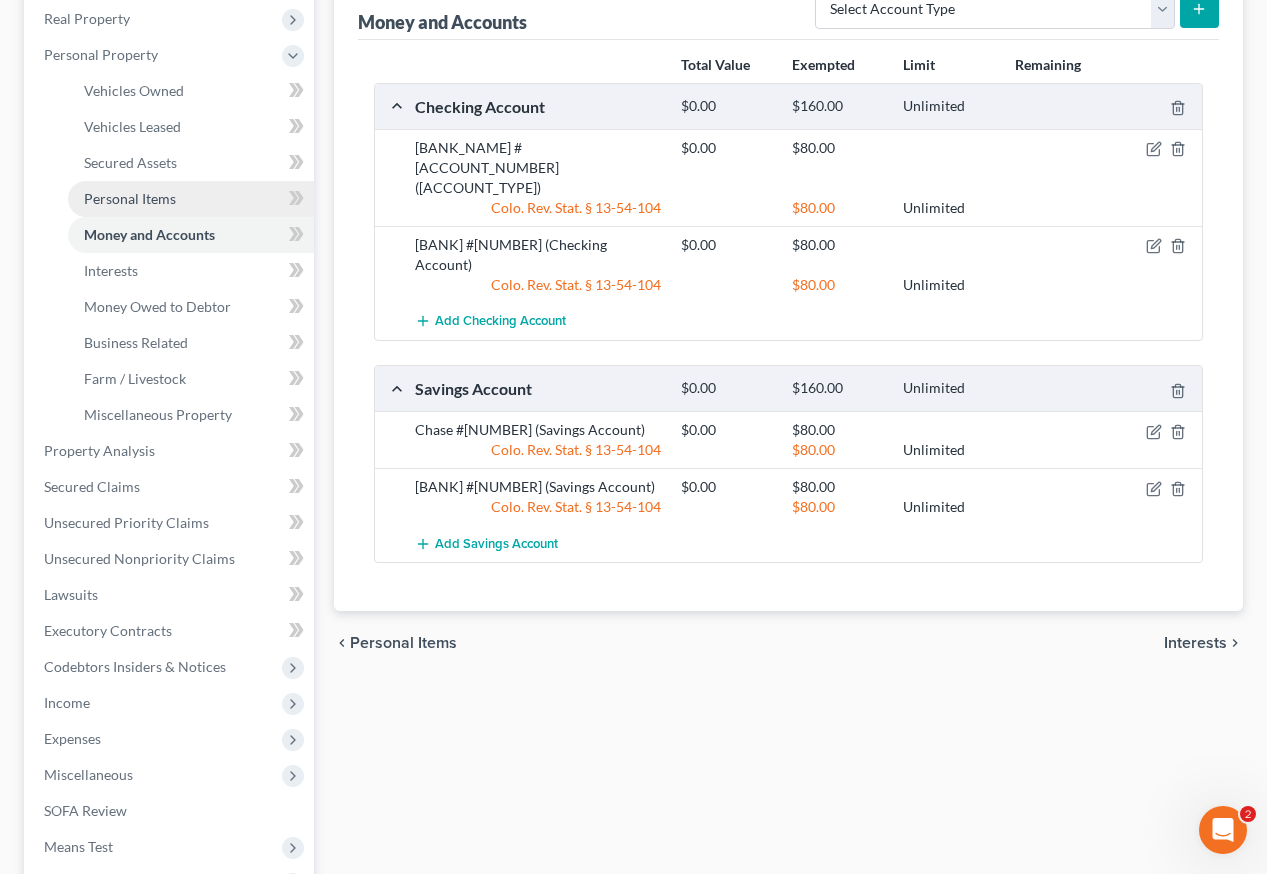 scroll, scrollTop: 497, scrollLeft: 0, axis: vertical 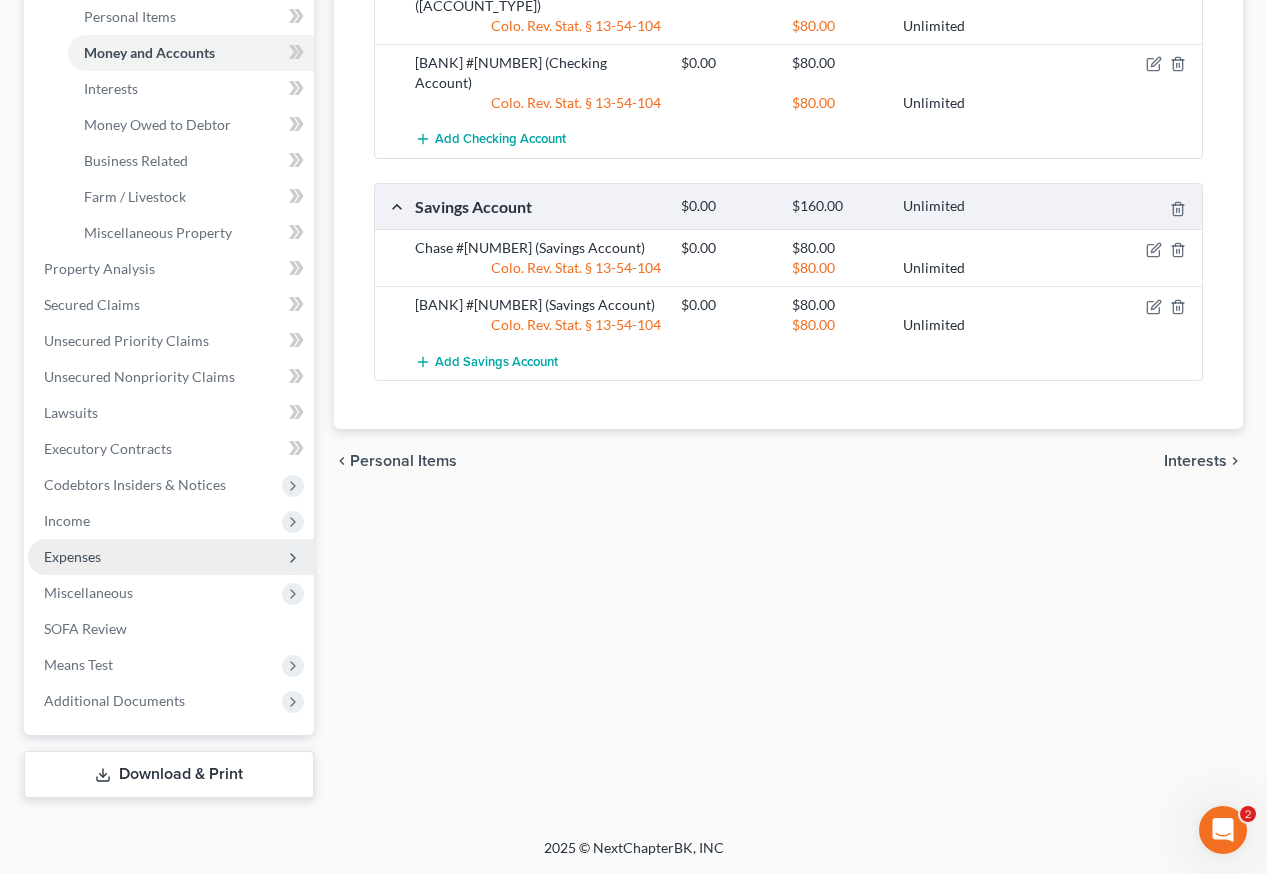 click on "Expenses" at bounding box center [72, 556] 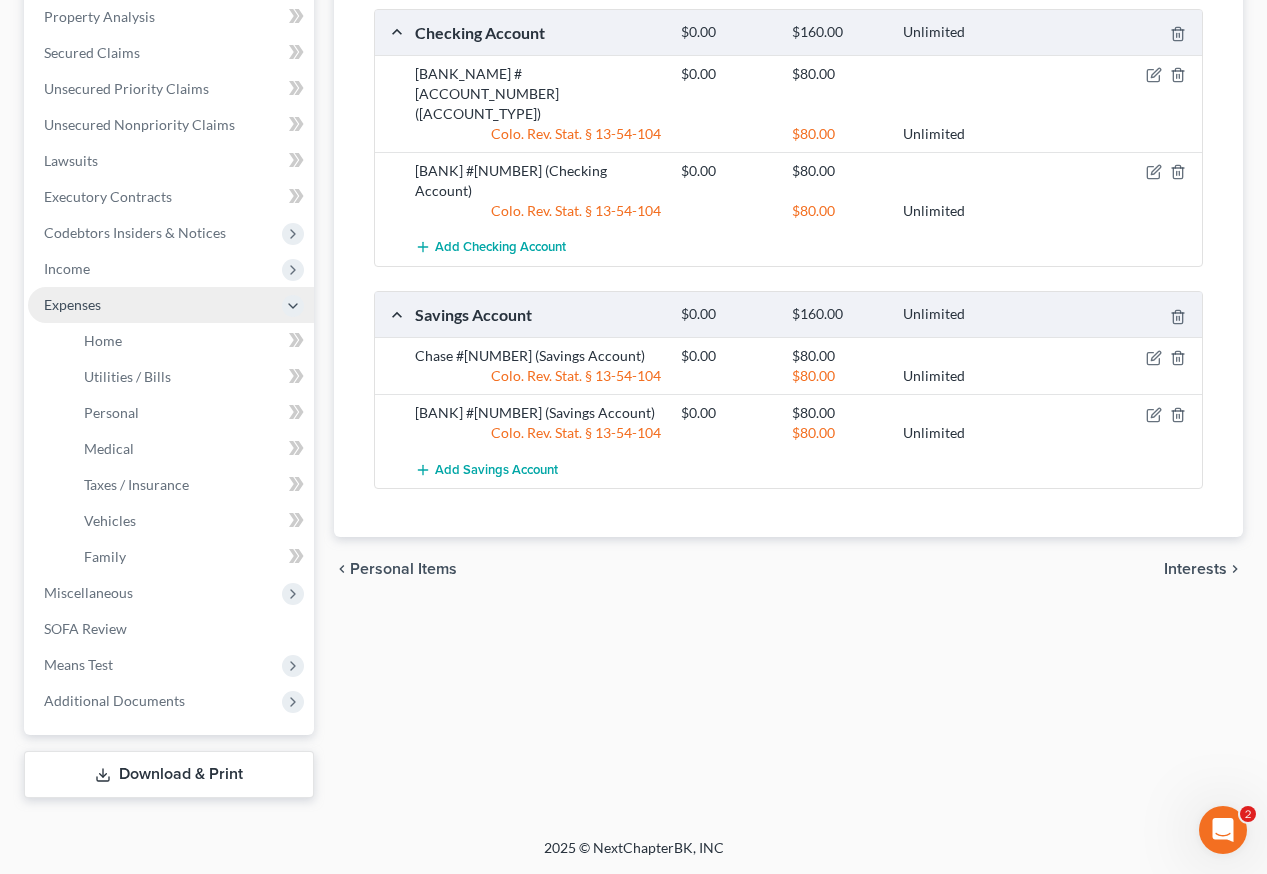 scroll, scrollTop: 389, scrollLeft: 0, axis: vertical 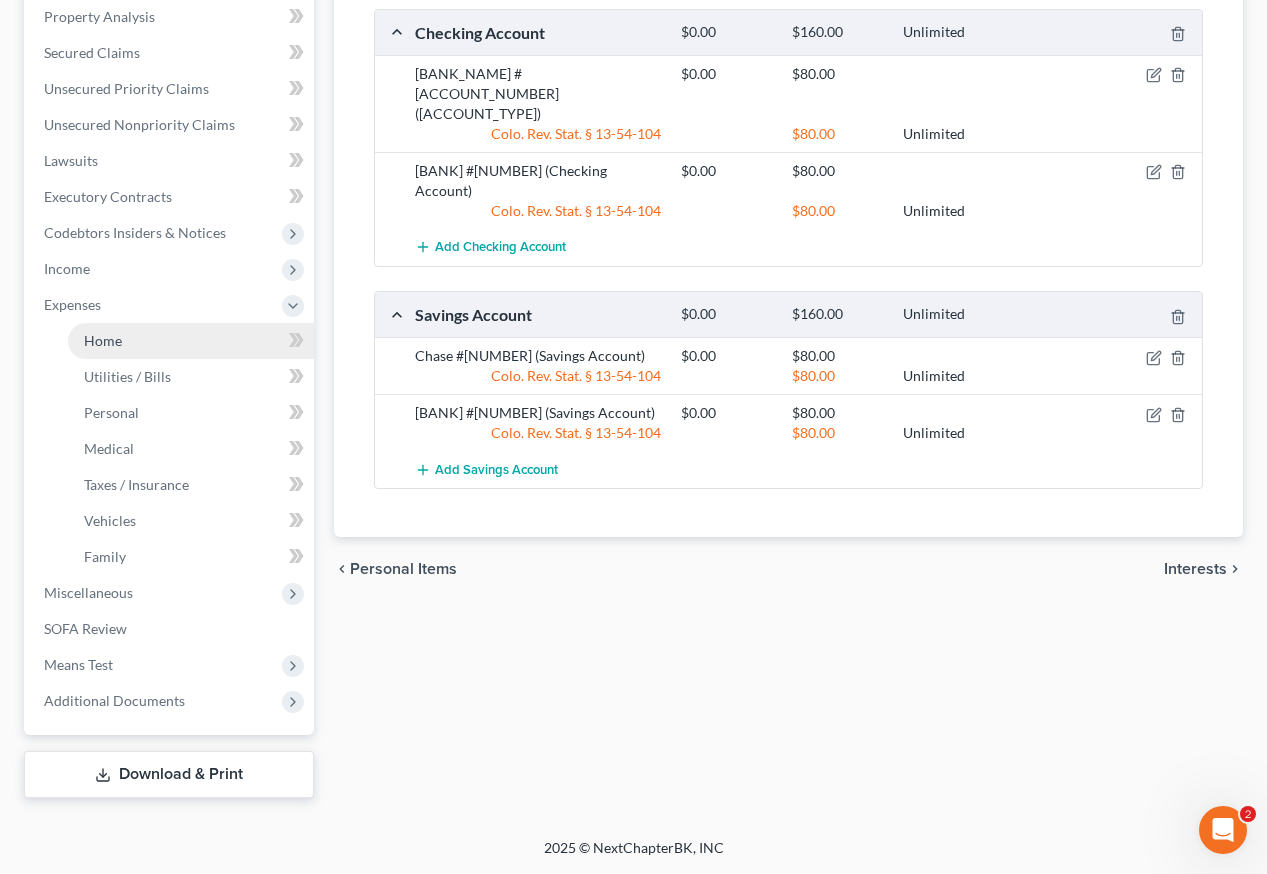 click on "Home" at bounding box center [191, 341] 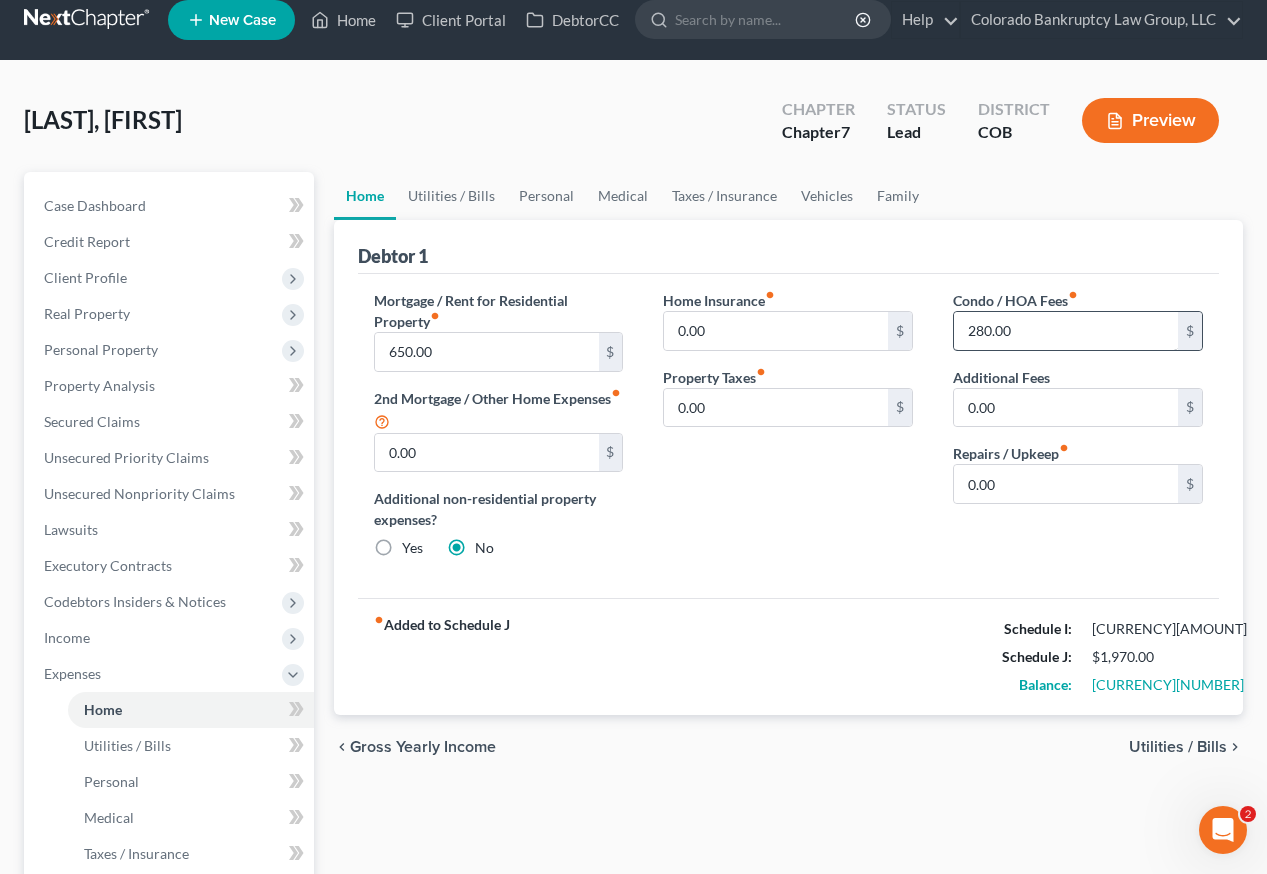 scroll, scrollTop: 0, scrollLeft: 0, axis: both 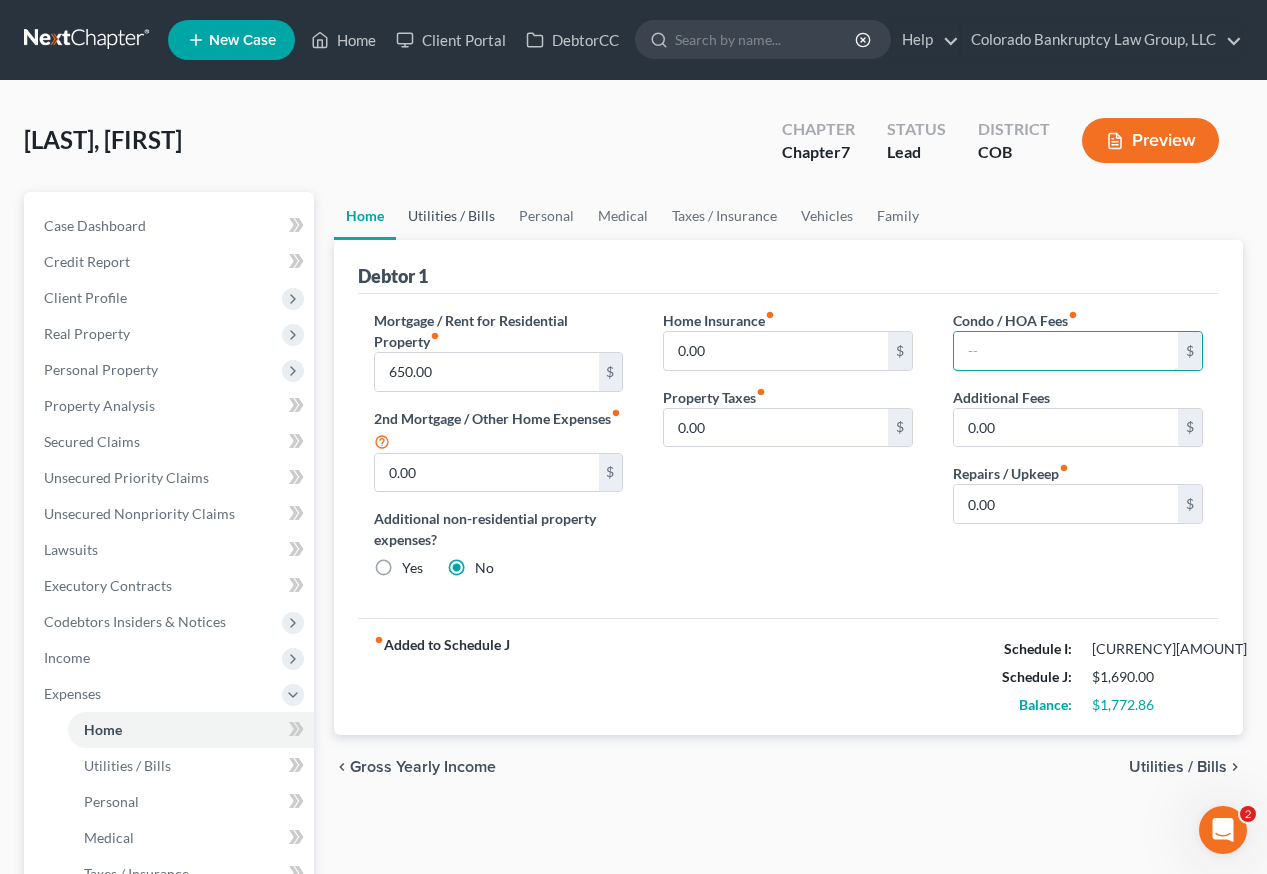 type 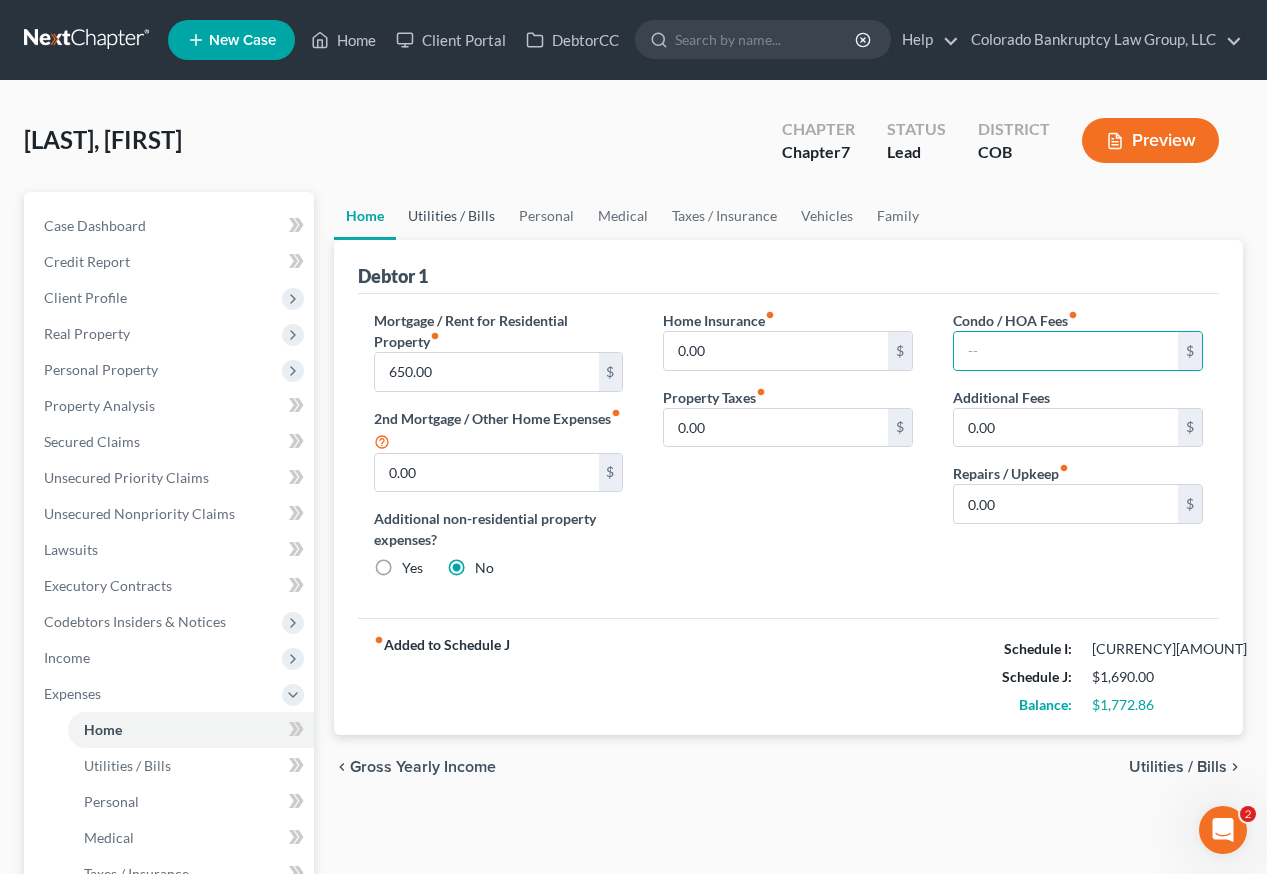 click on "Utilities / Bills" at bounding box center (451, 216) 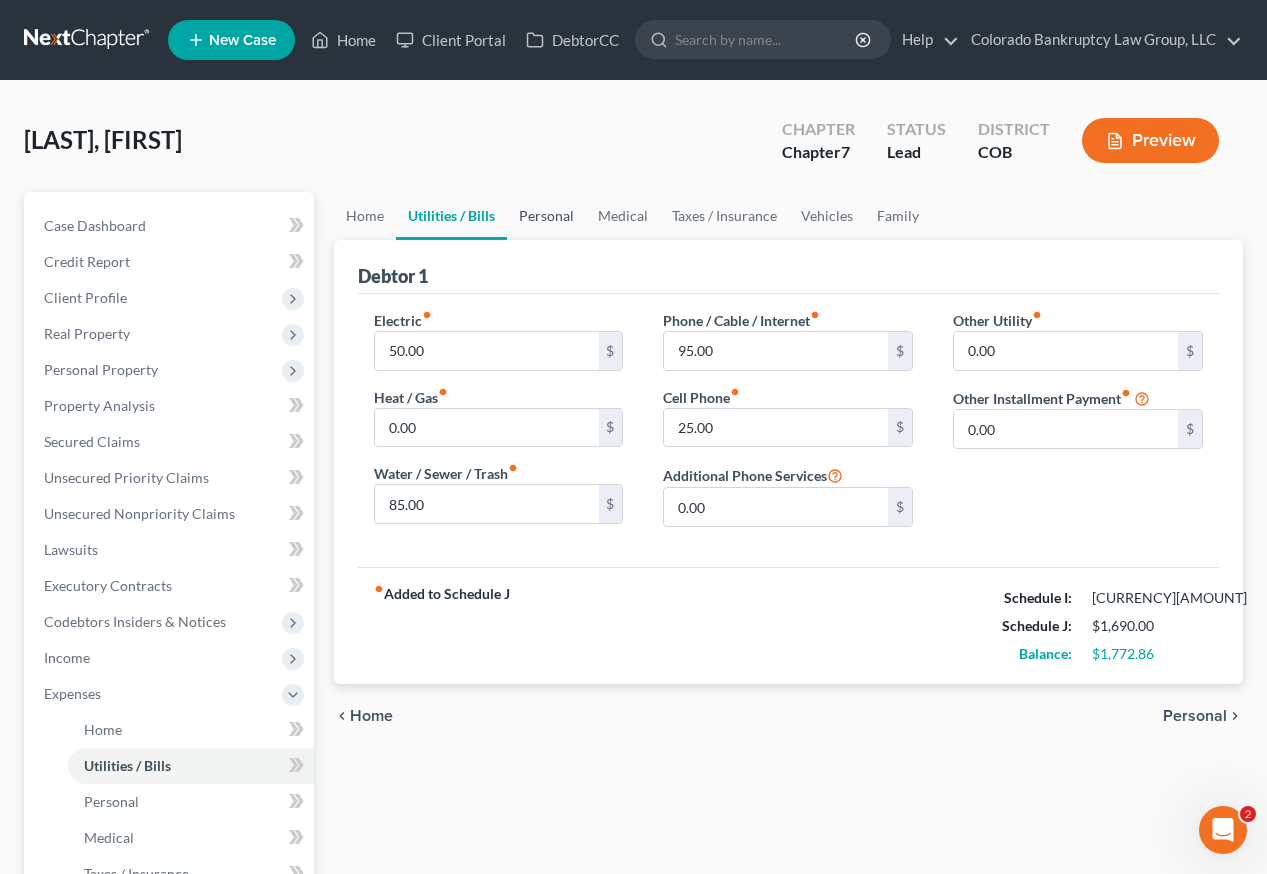 click on "Personal" at bounding box center [546, 216] 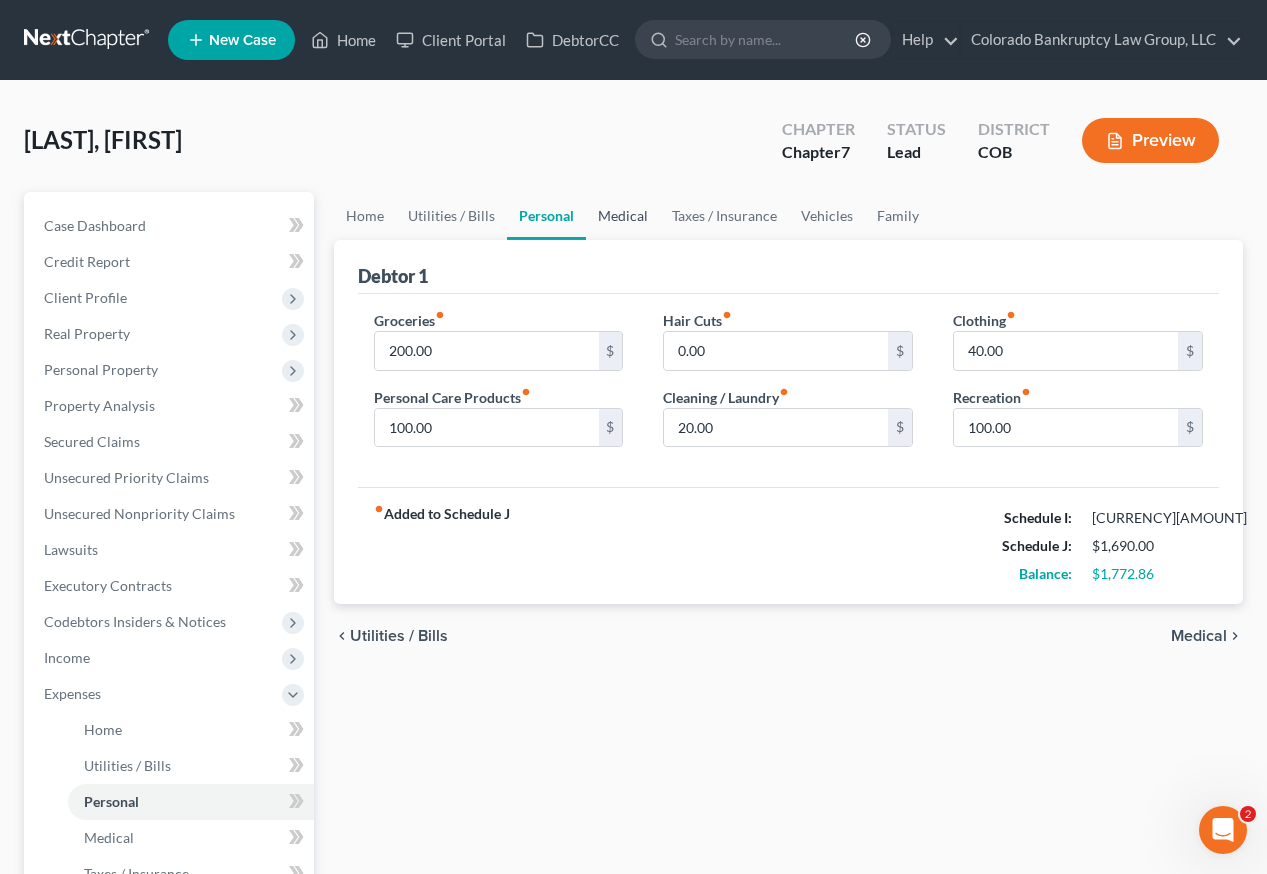 click on "Medical" at bounding box center (623, 216) 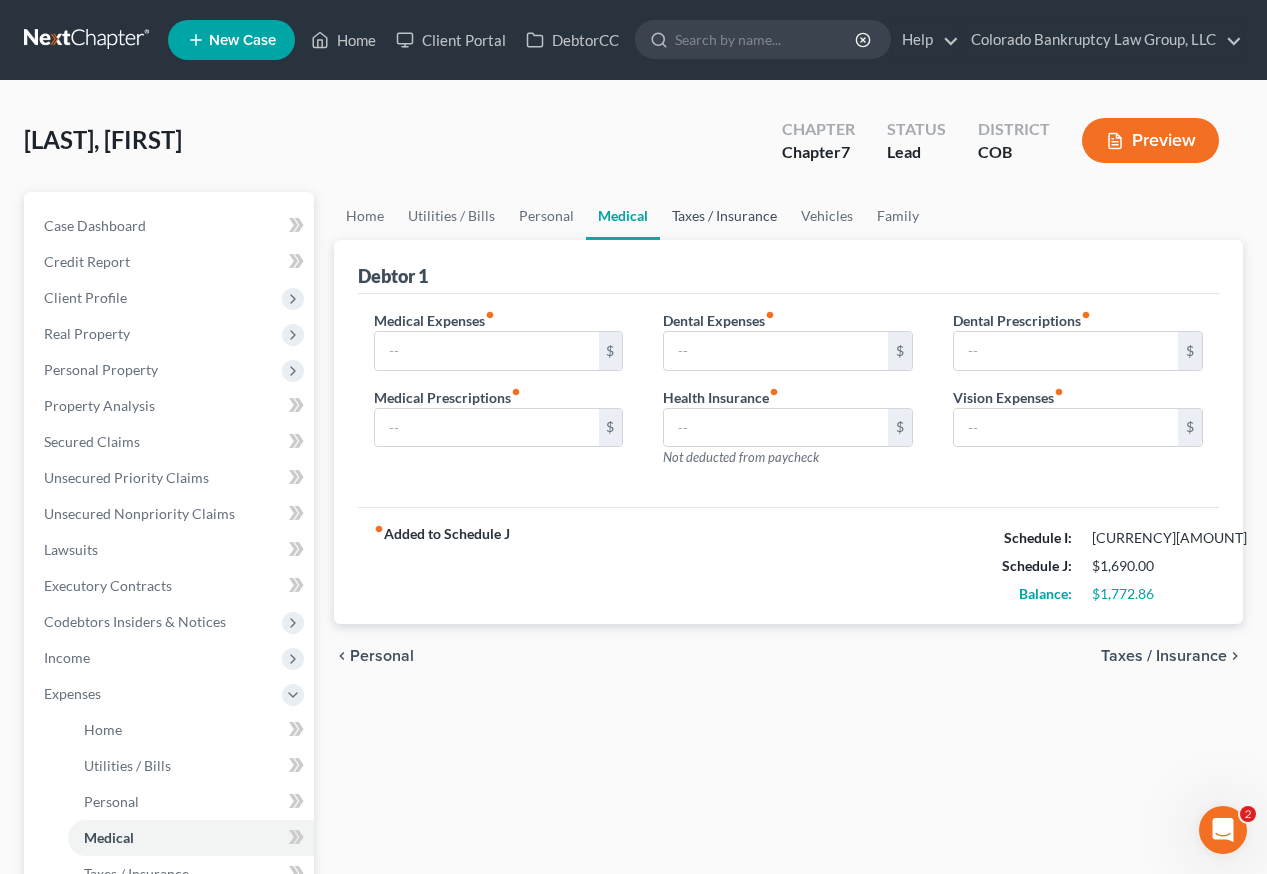 click on "Taxes / Insurance" at bounding box center [724, 216] 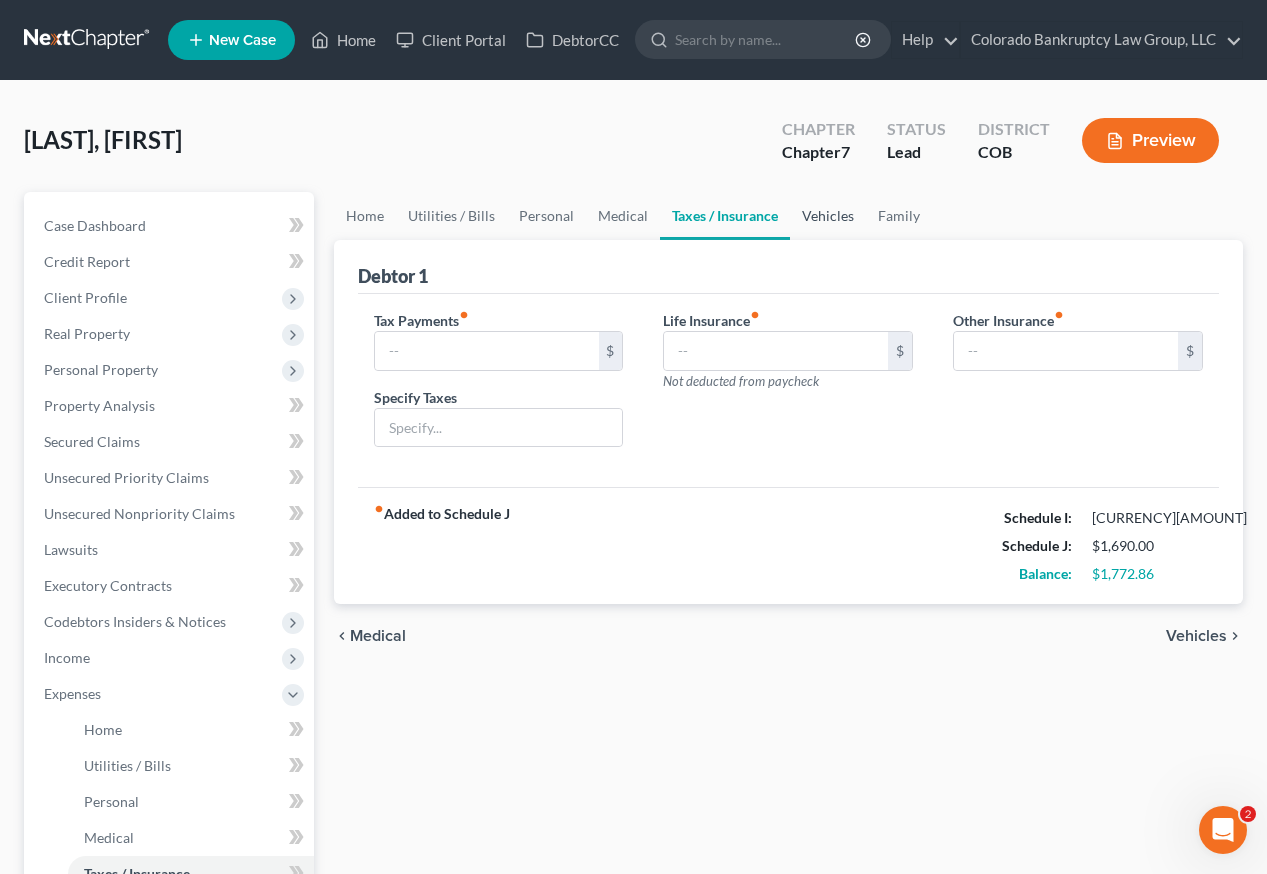 click on "Vehicles" at bounding box center [828, 216] 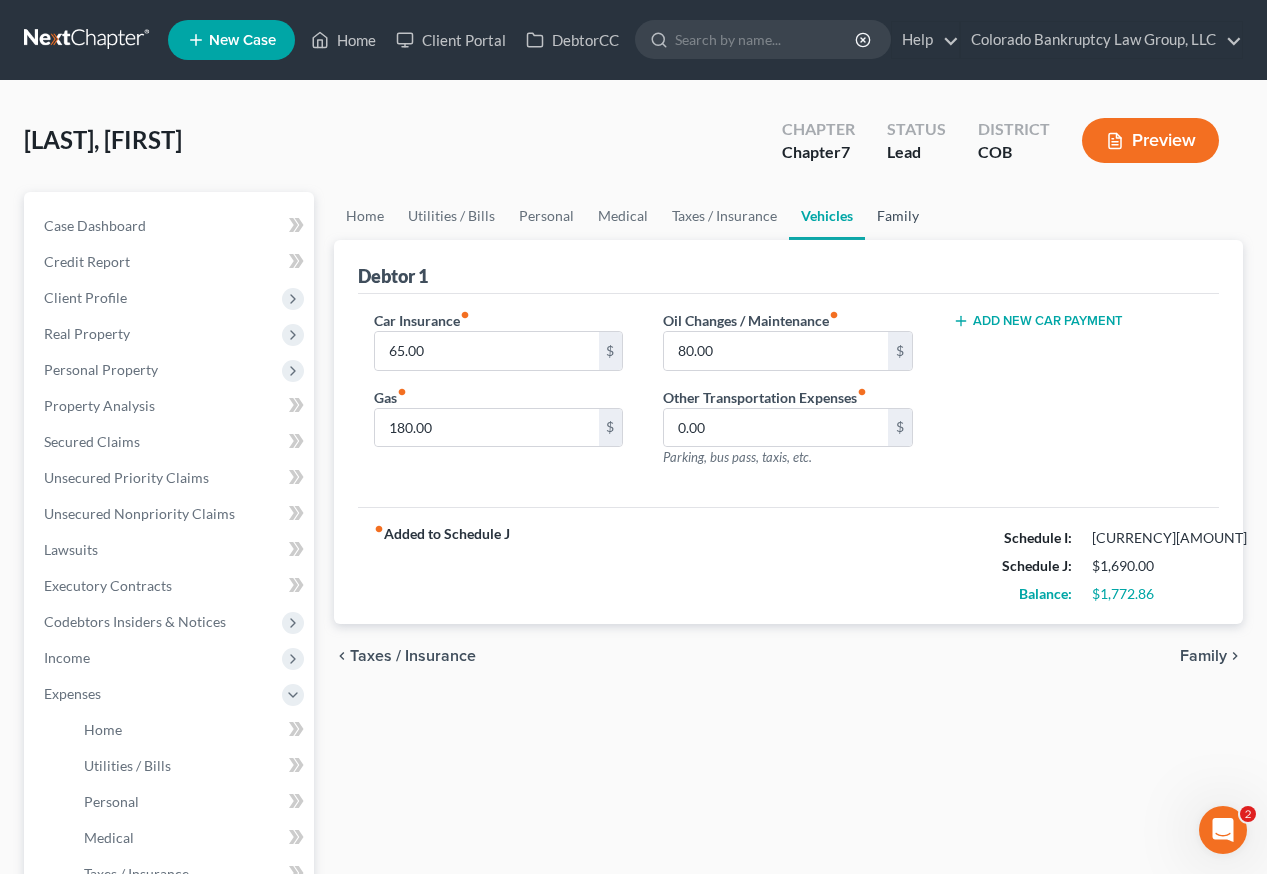 click on "Family" at bounding box center (898, 216) 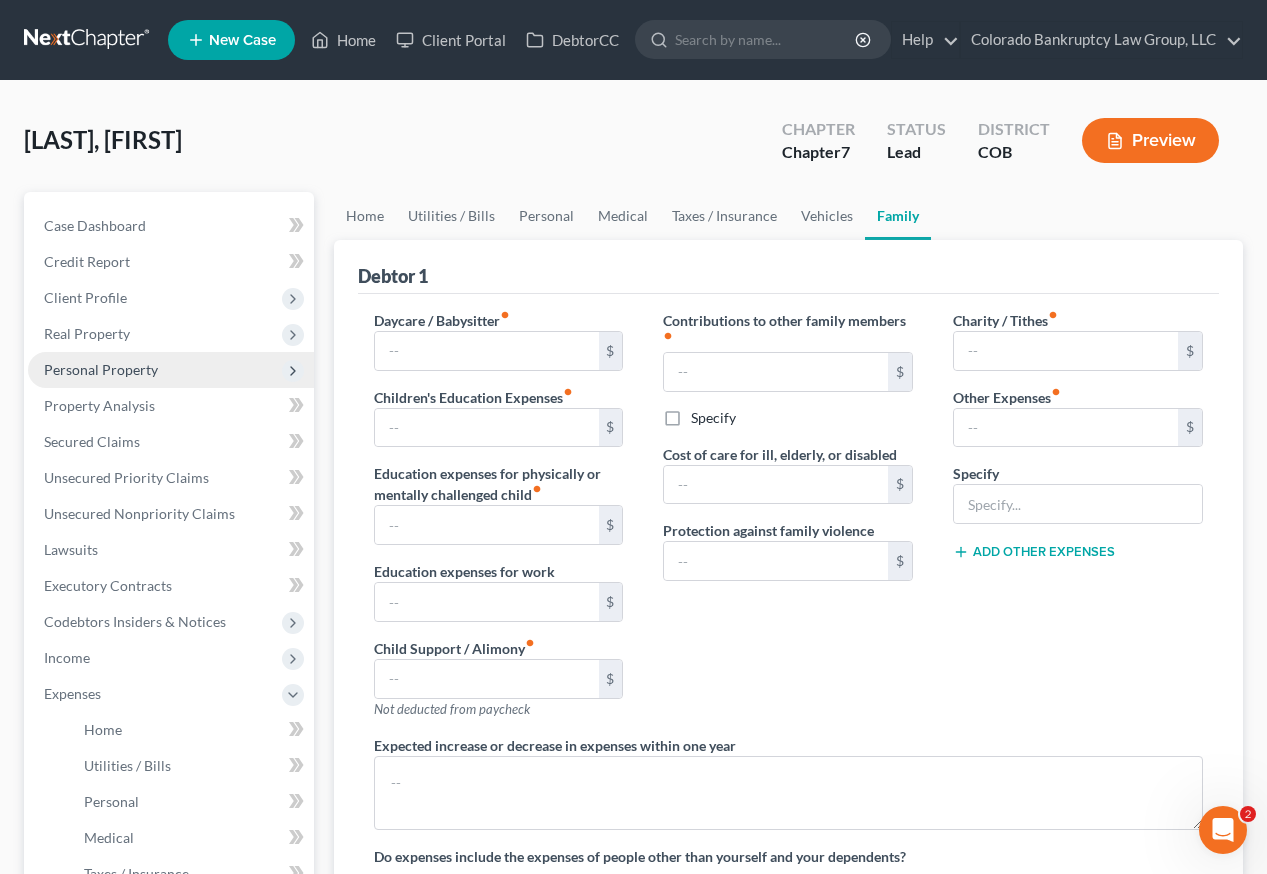 click on "Personal Property" at bounding box center [101, 369] 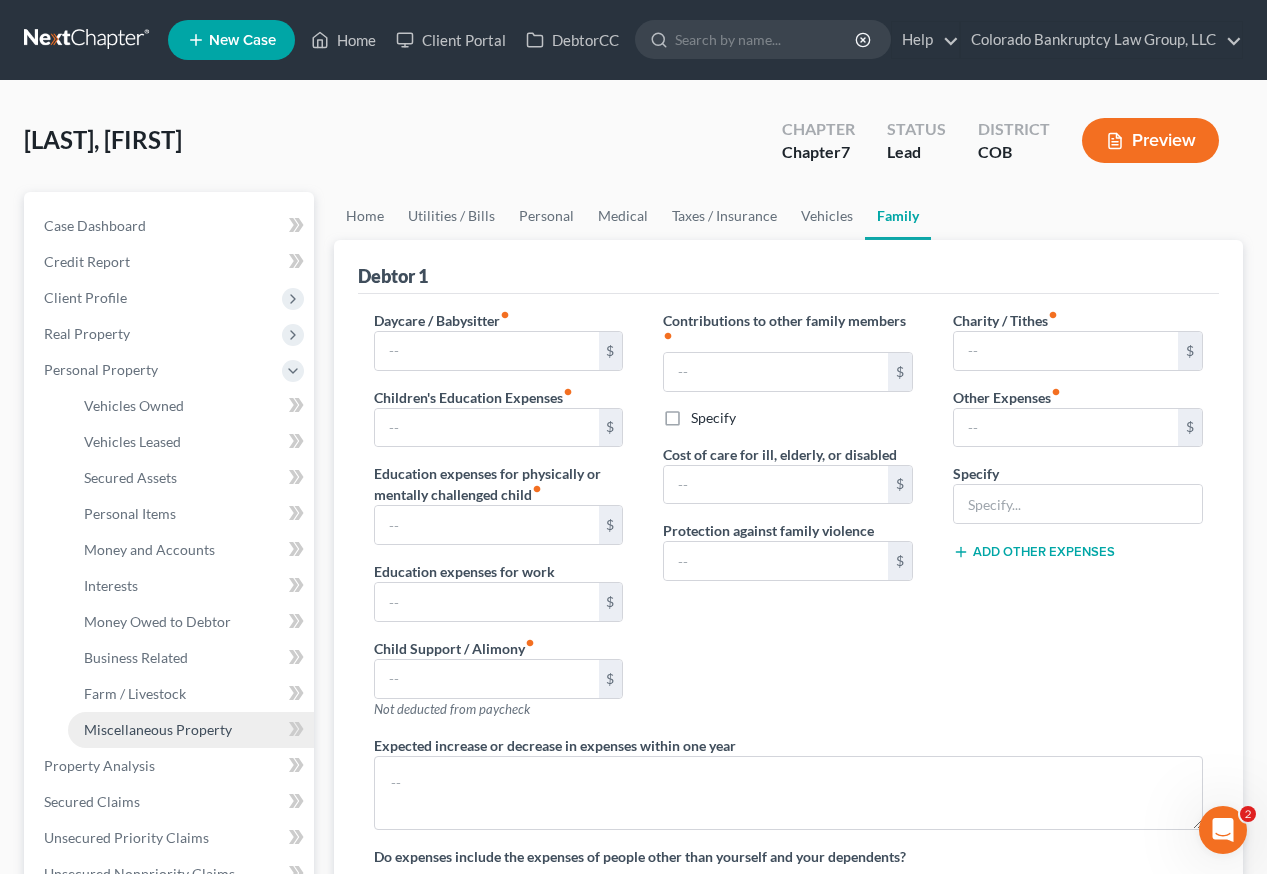 click on "Miscellaneous Property" at bounding box center (158, 729) 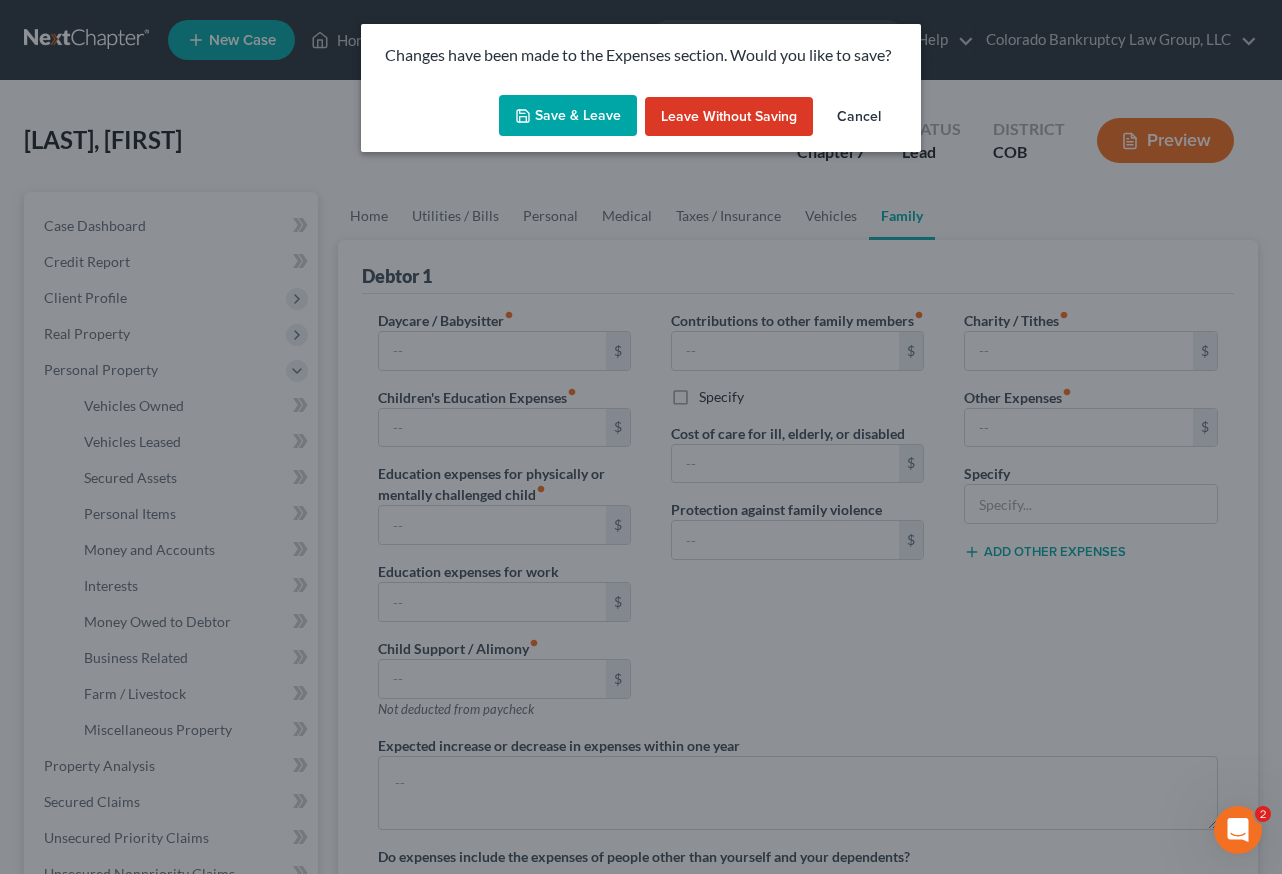 click on "Save & Leave" at bounding box center (568, 116) 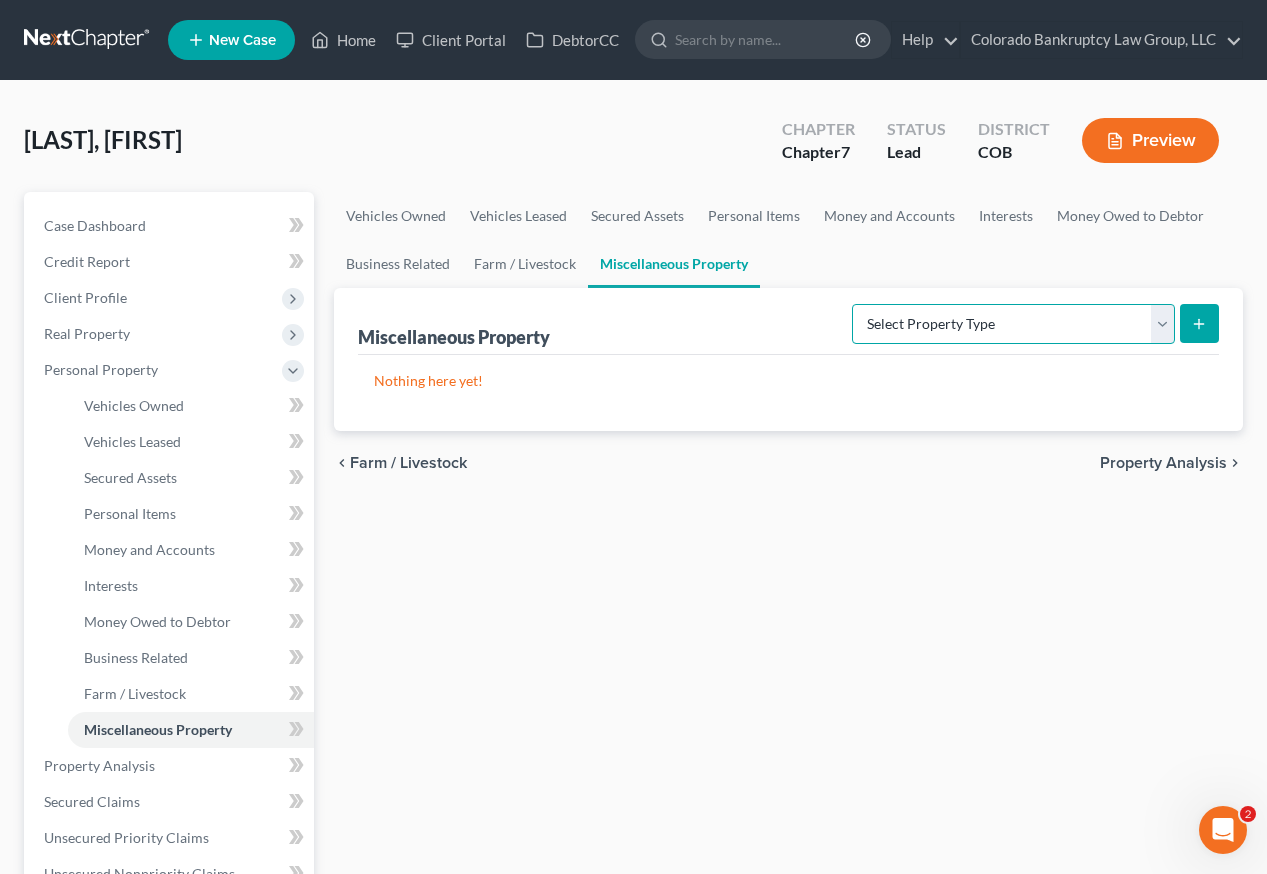 click on "Select Property Type Assigned for Creditor Benefit Within 1 Year Holding for Another Not Yet Listed Stored Within 1 Year Transferred" at bounding box center (1013, 324) 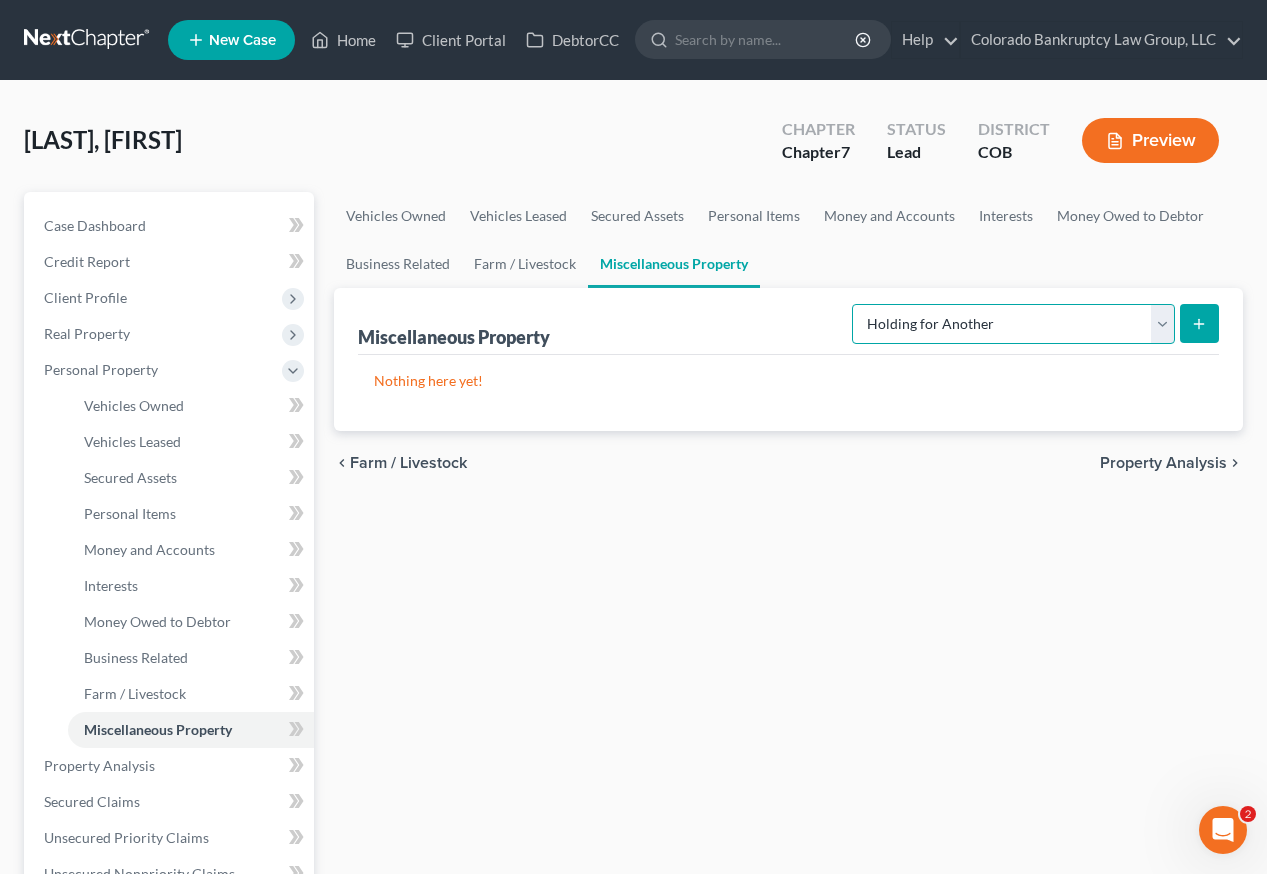 click on "Select Property Type Assigned for Creditor Benefit Within 1 Year Holding for Another Not Yet Listed Stored Within 1 Year Transferred" at bounding box center (1013, 324) 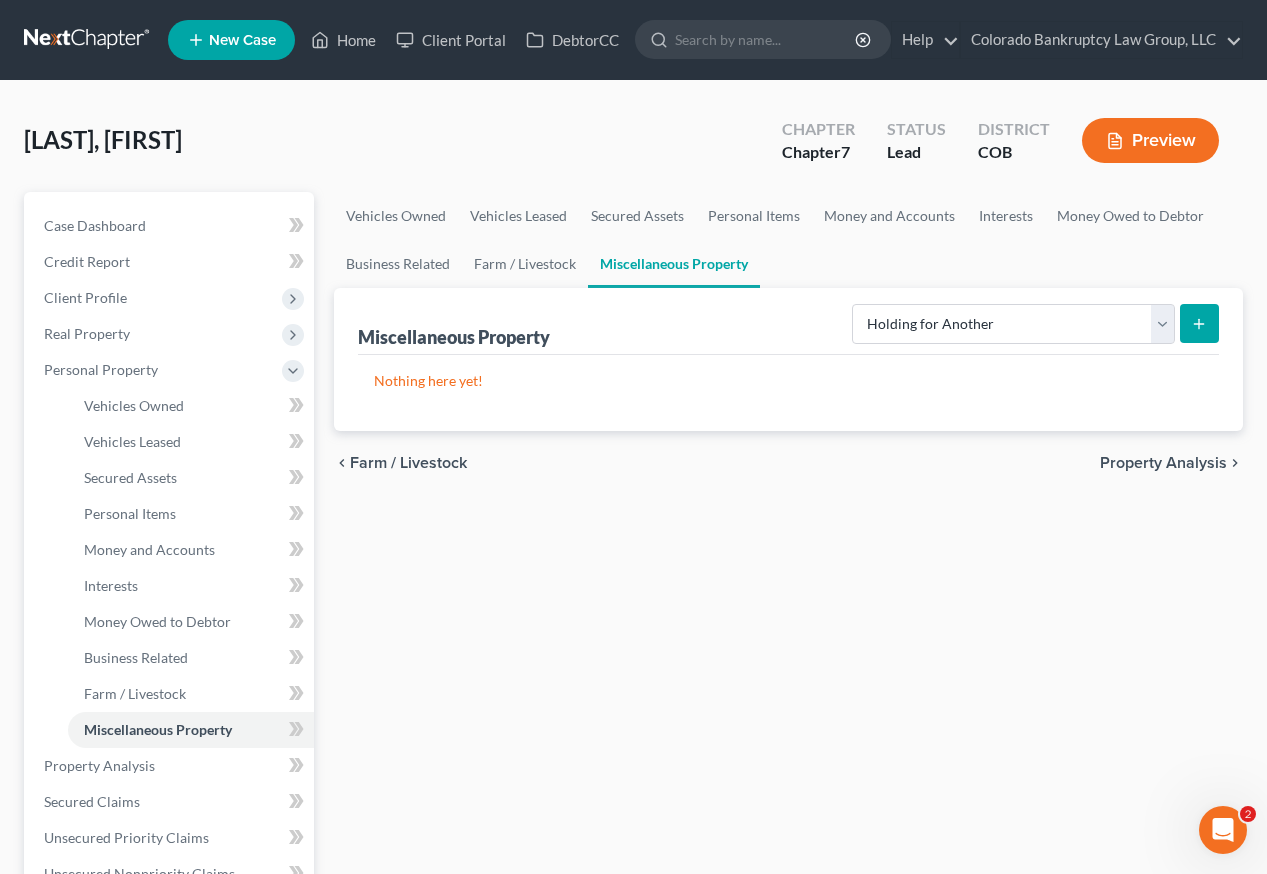 click 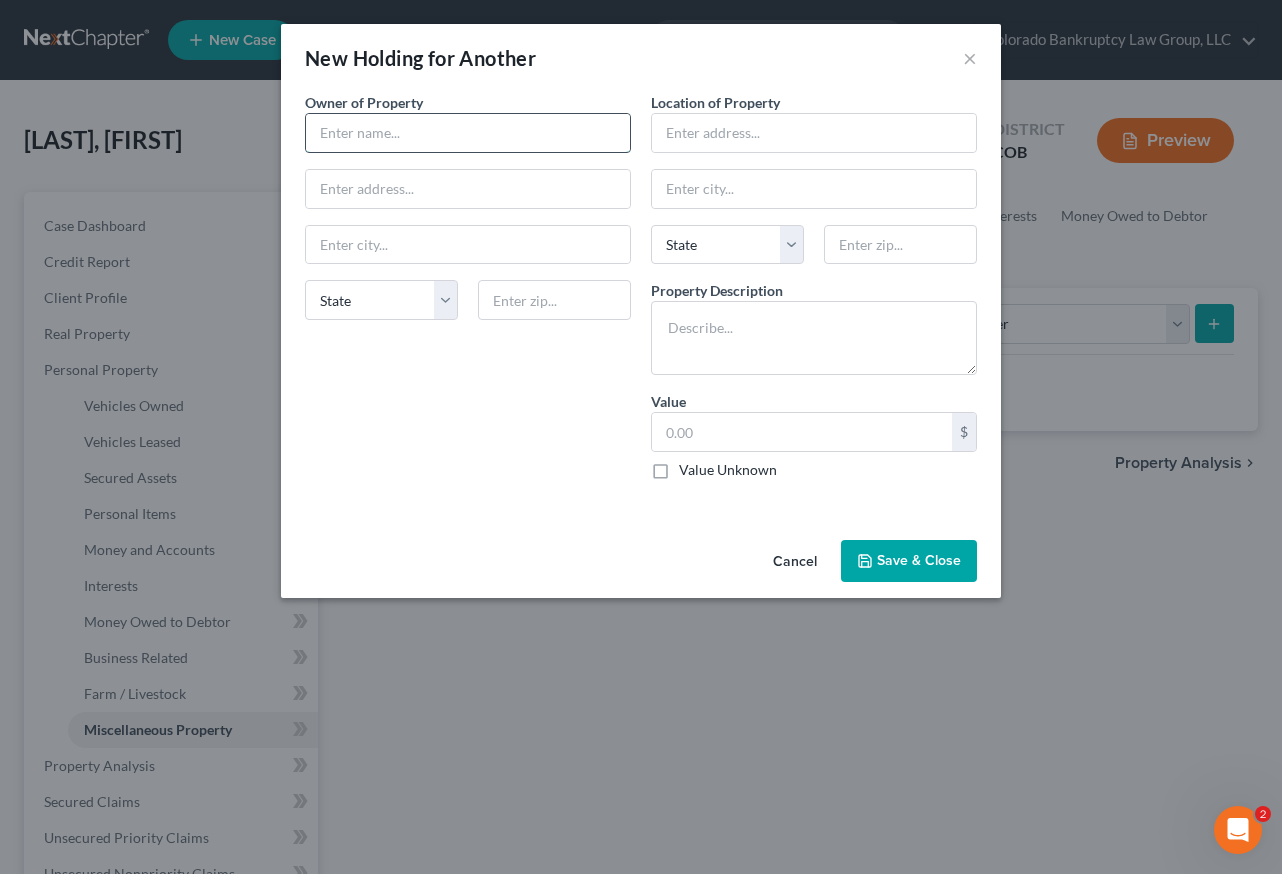click at bounding box center [468, 133] 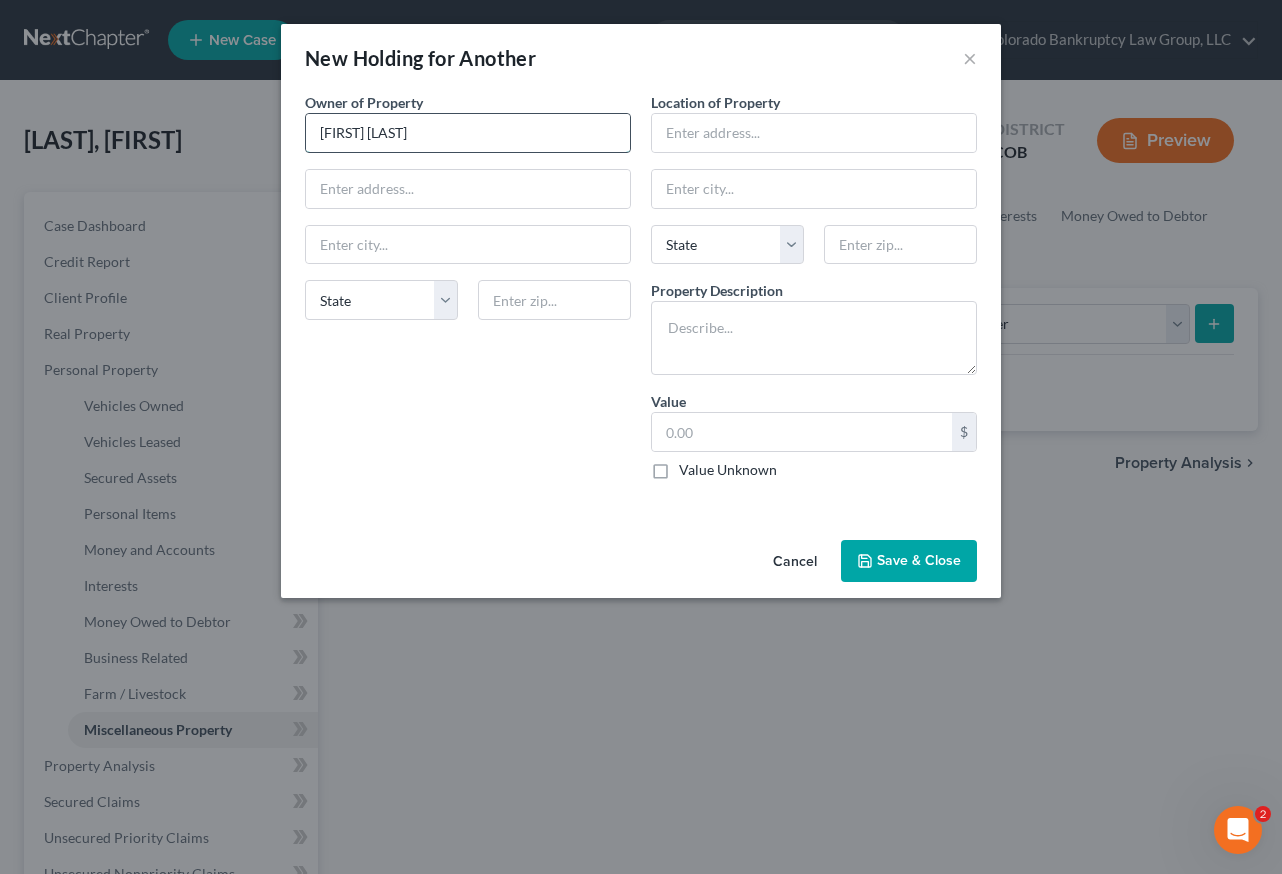 type on "Gavino Barron" 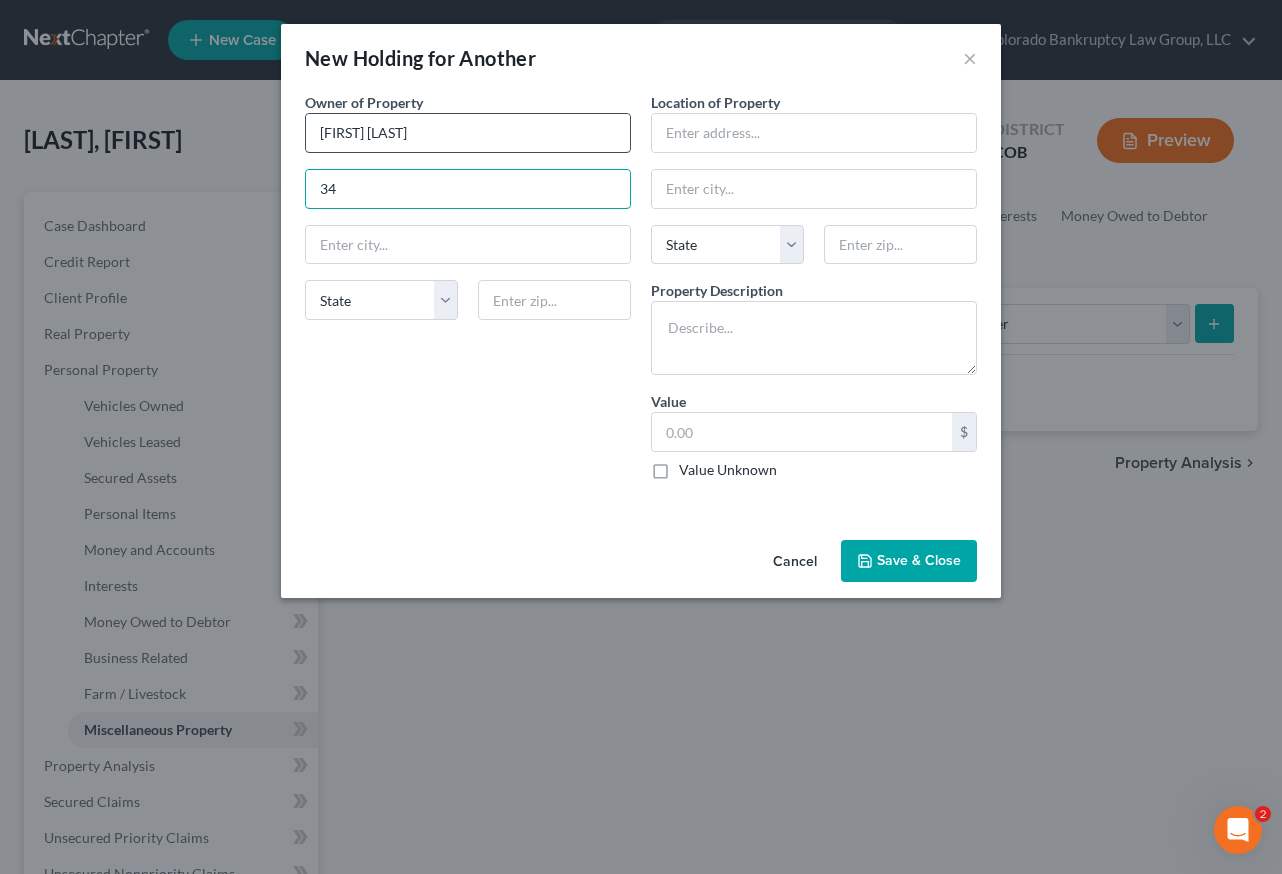 type on "3" 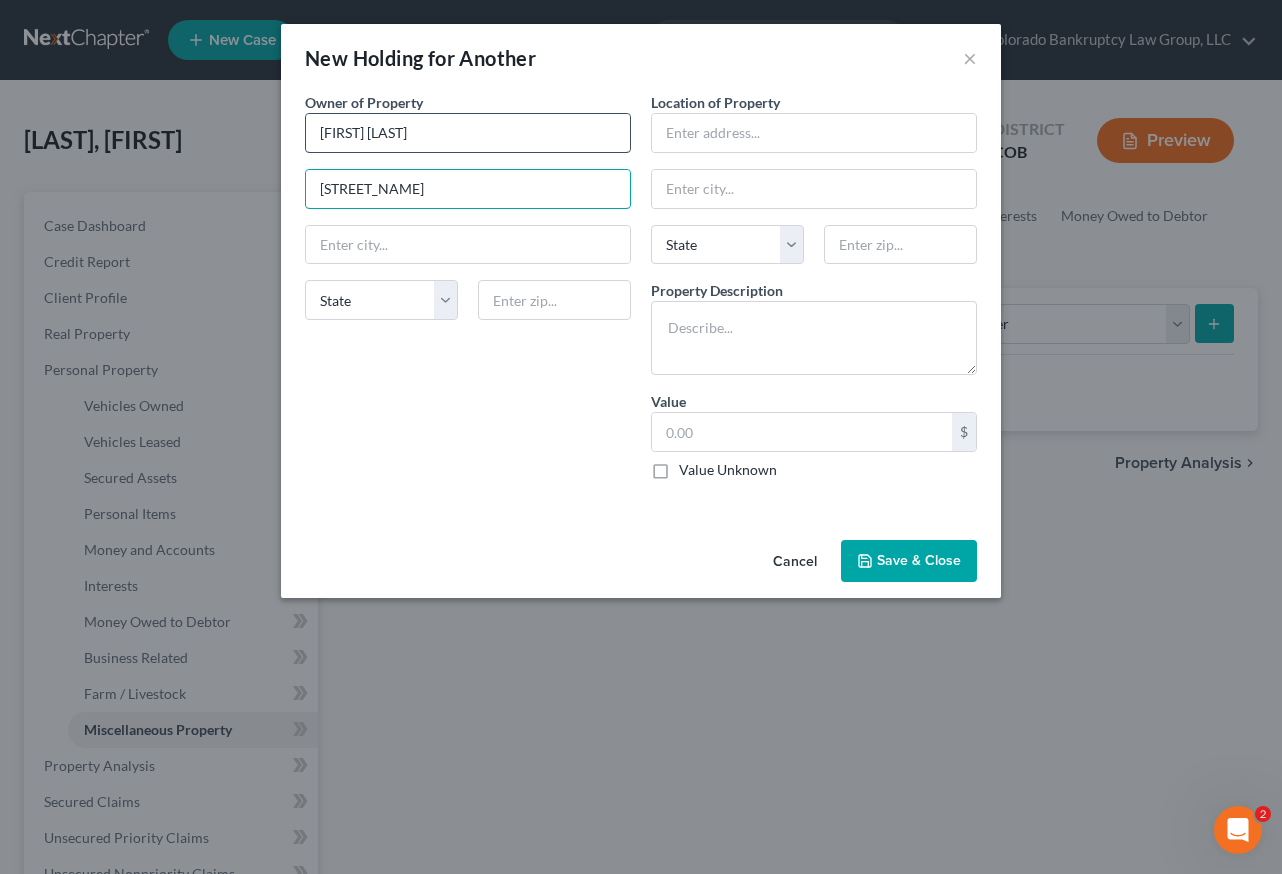 type on "43 Apache Plume St." 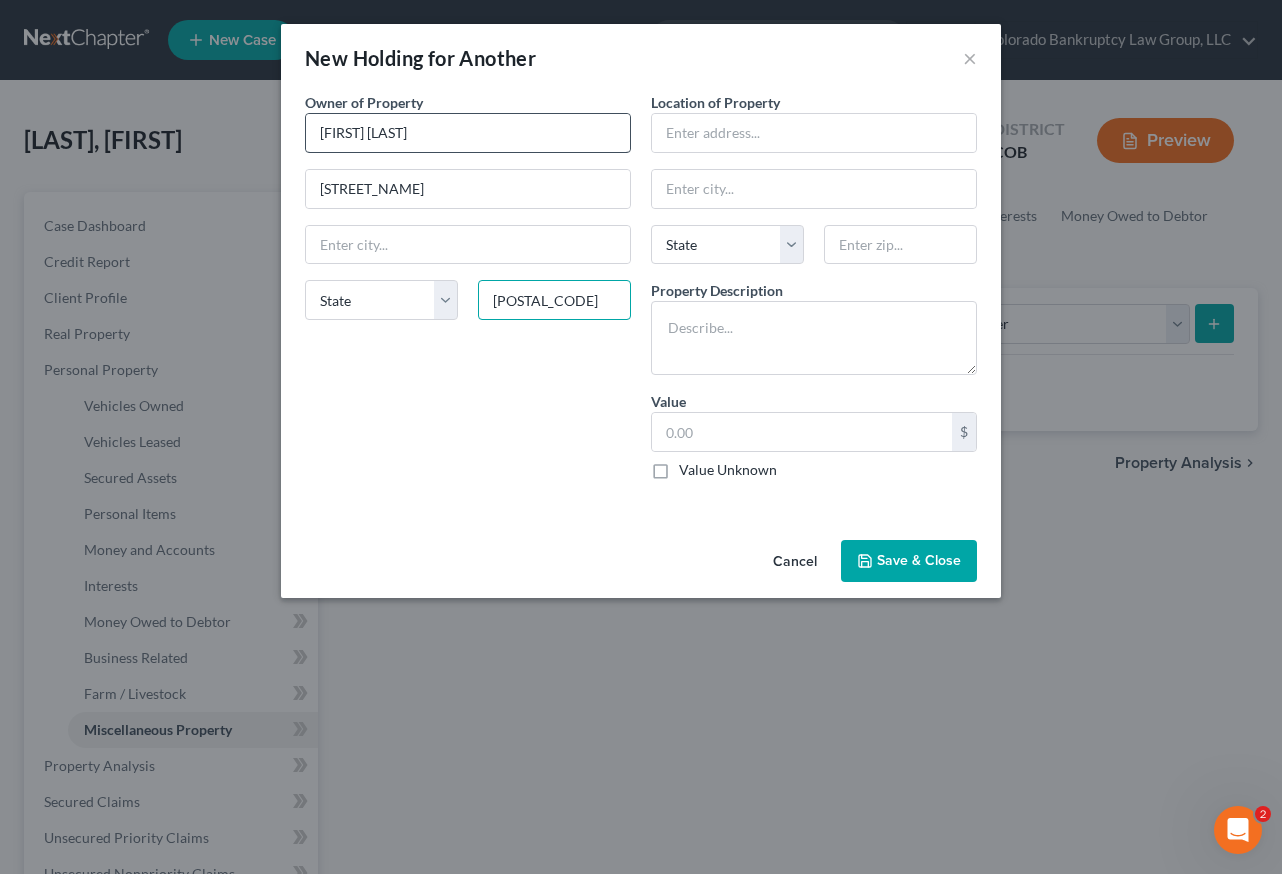 type on "80601" 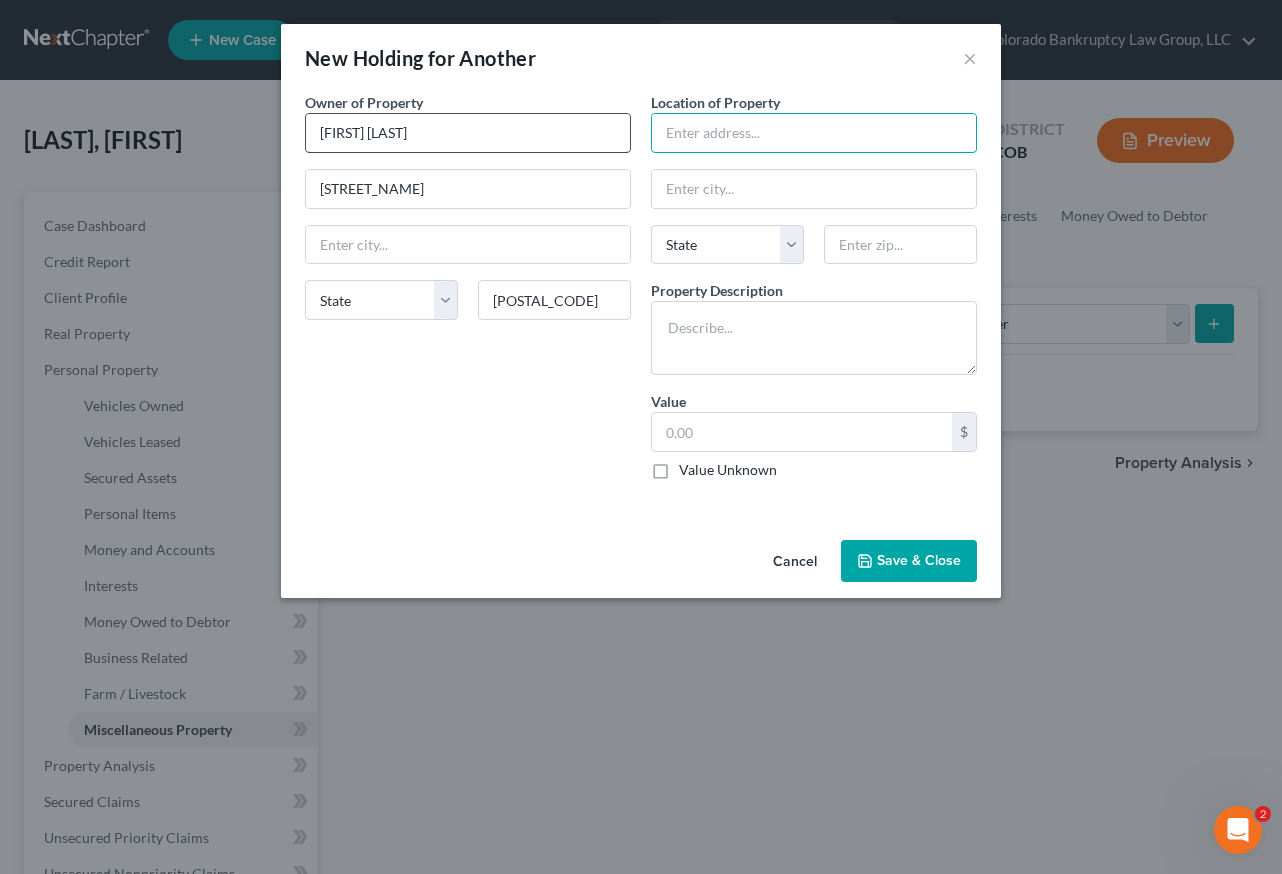 type on "Brighton" 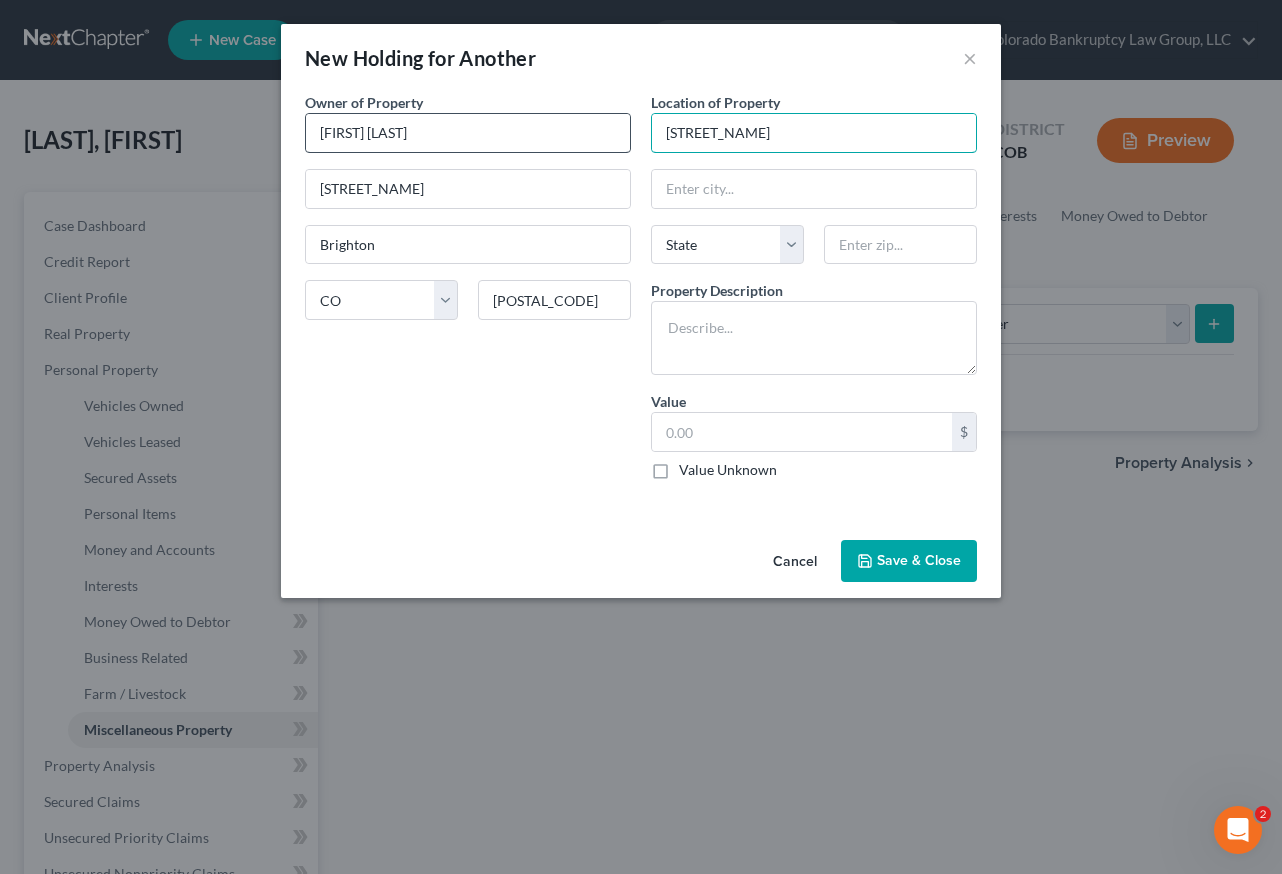 type on "43 Apache Plume St." 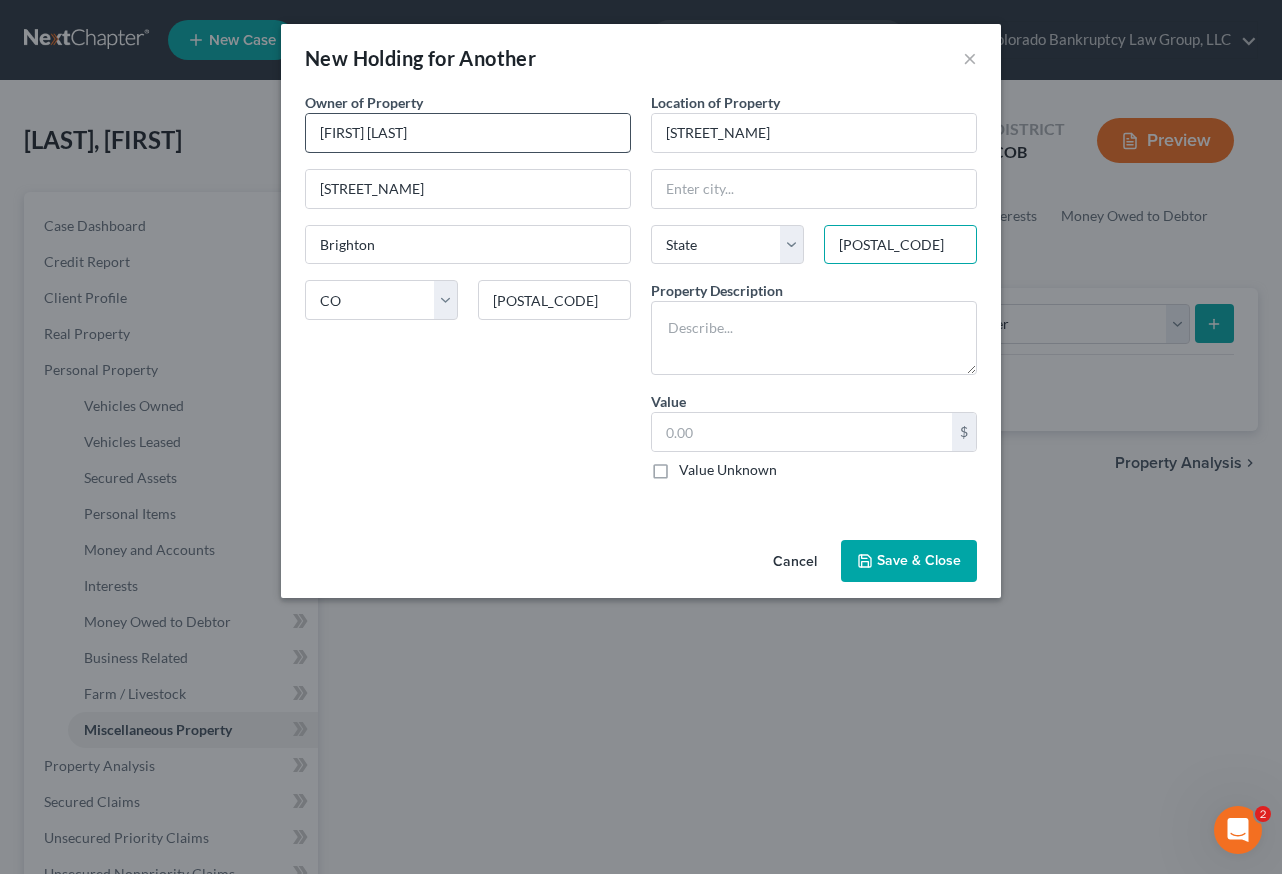 type on "80601" 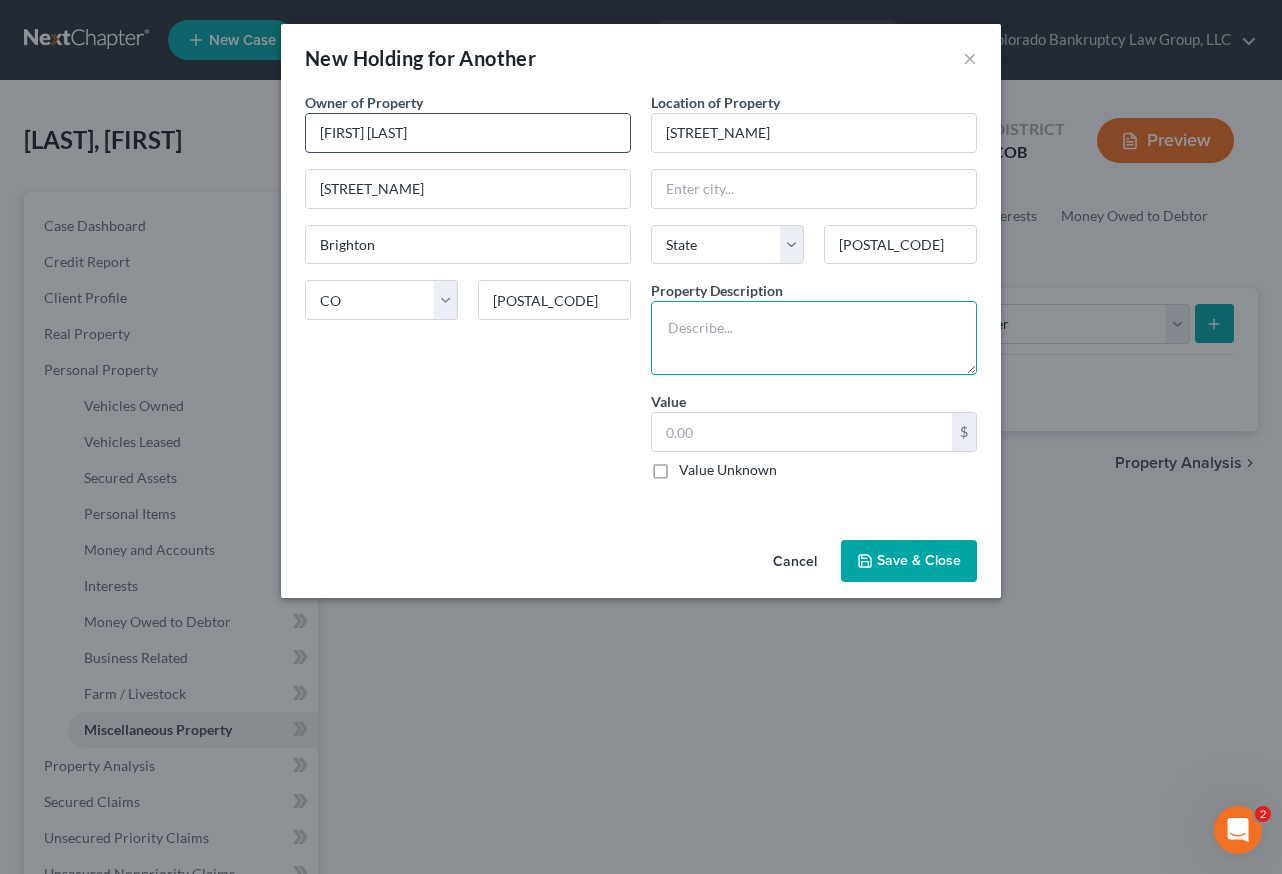 type on "Brighton" 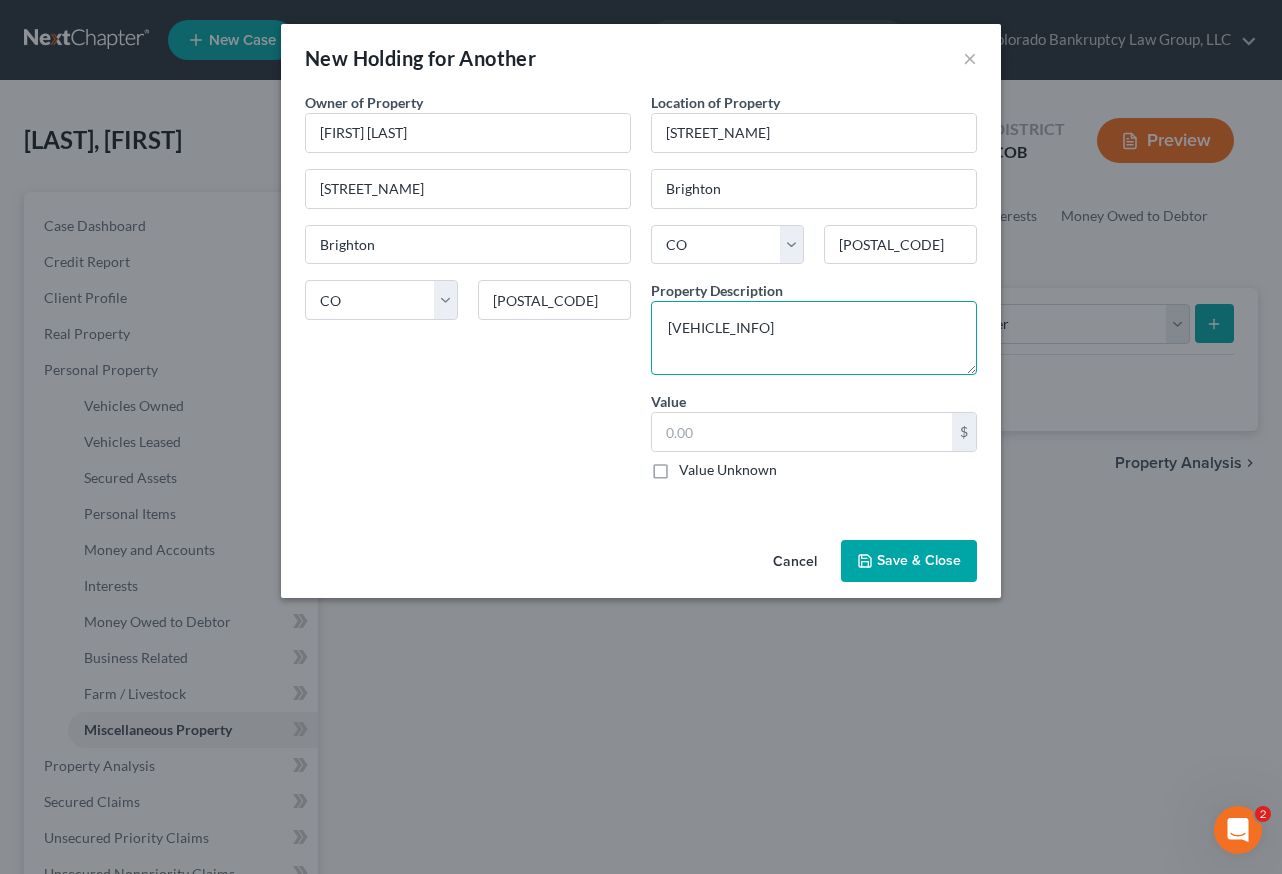 type on "213 Chevrolet Spark, 88,000 miles, fair condition." 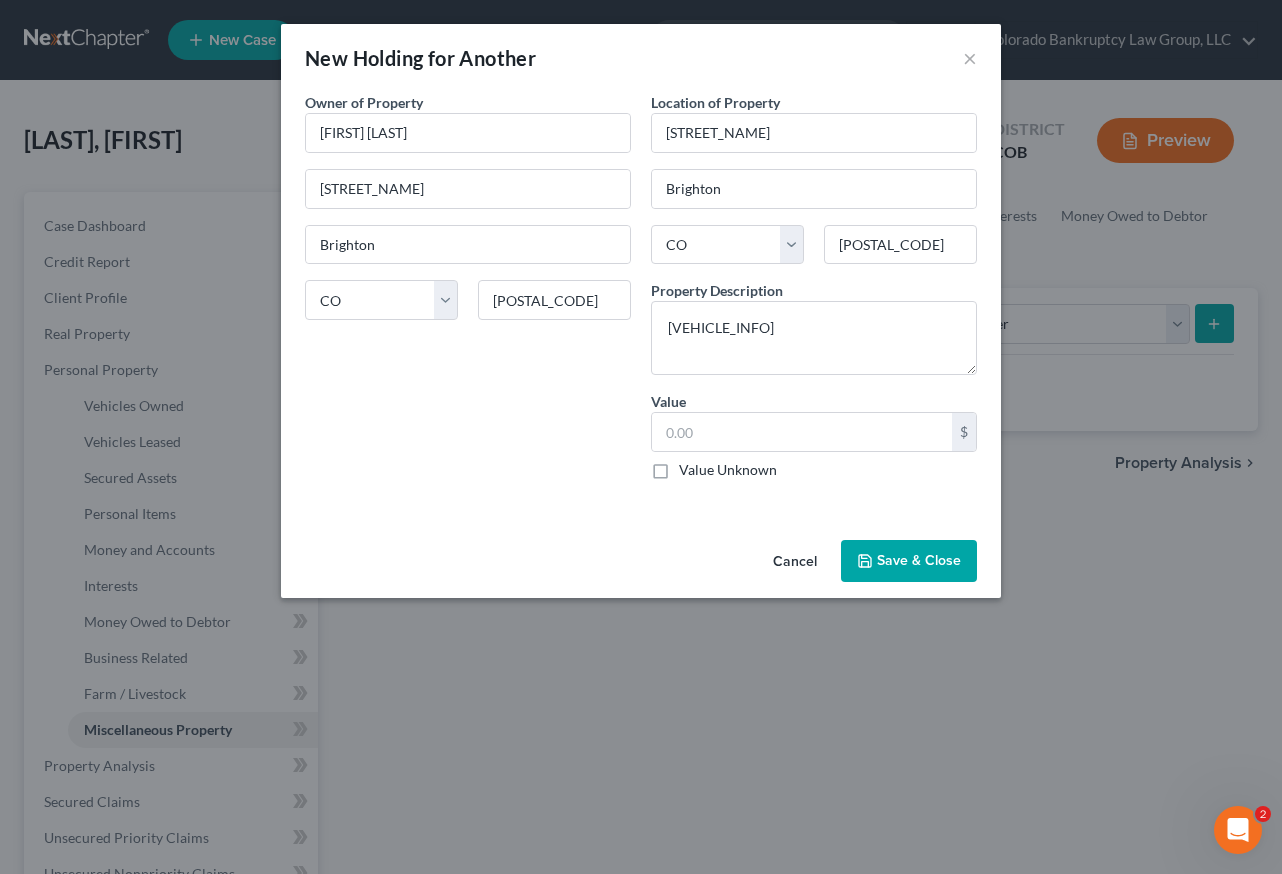 click on "Value Unknown" at bounding box center (728, 470) 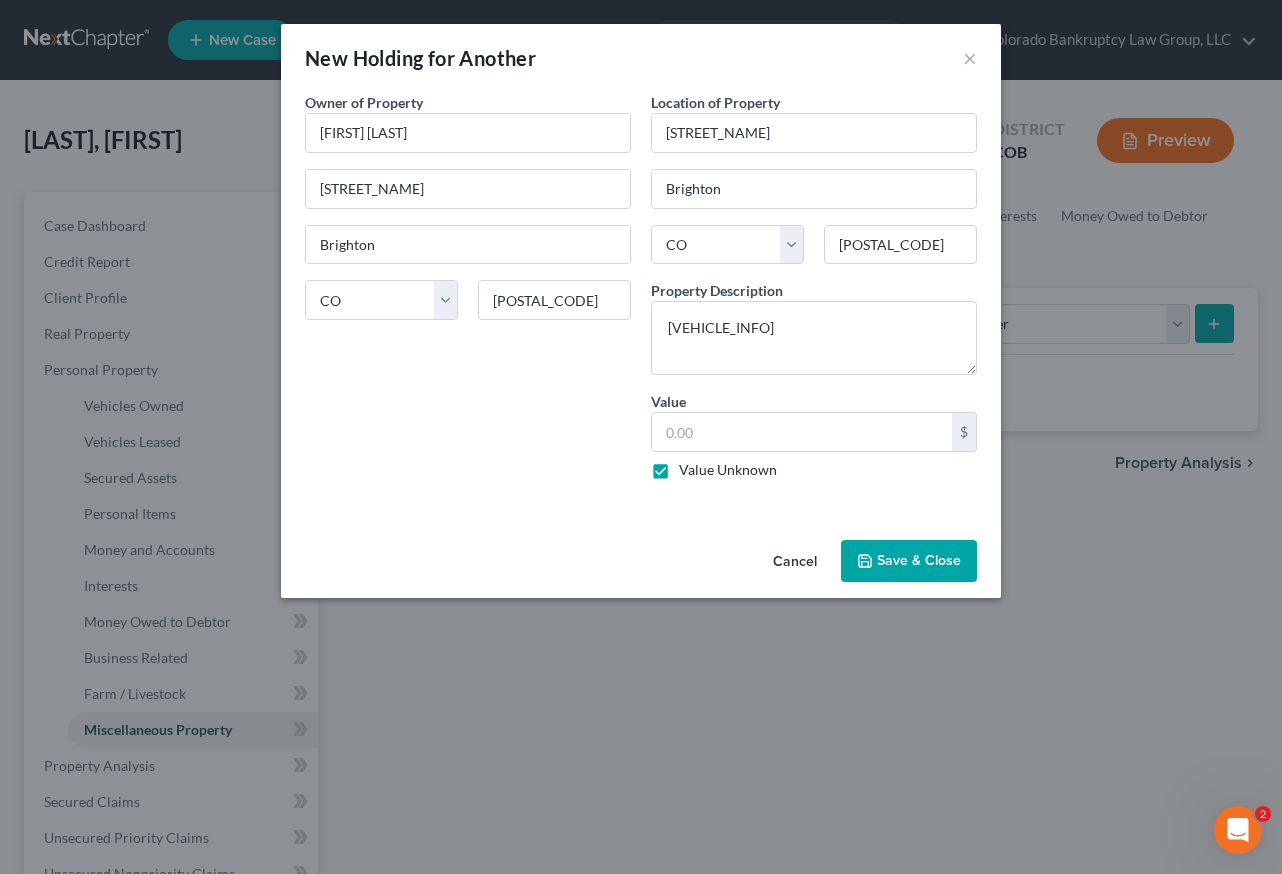 type on "0.00" 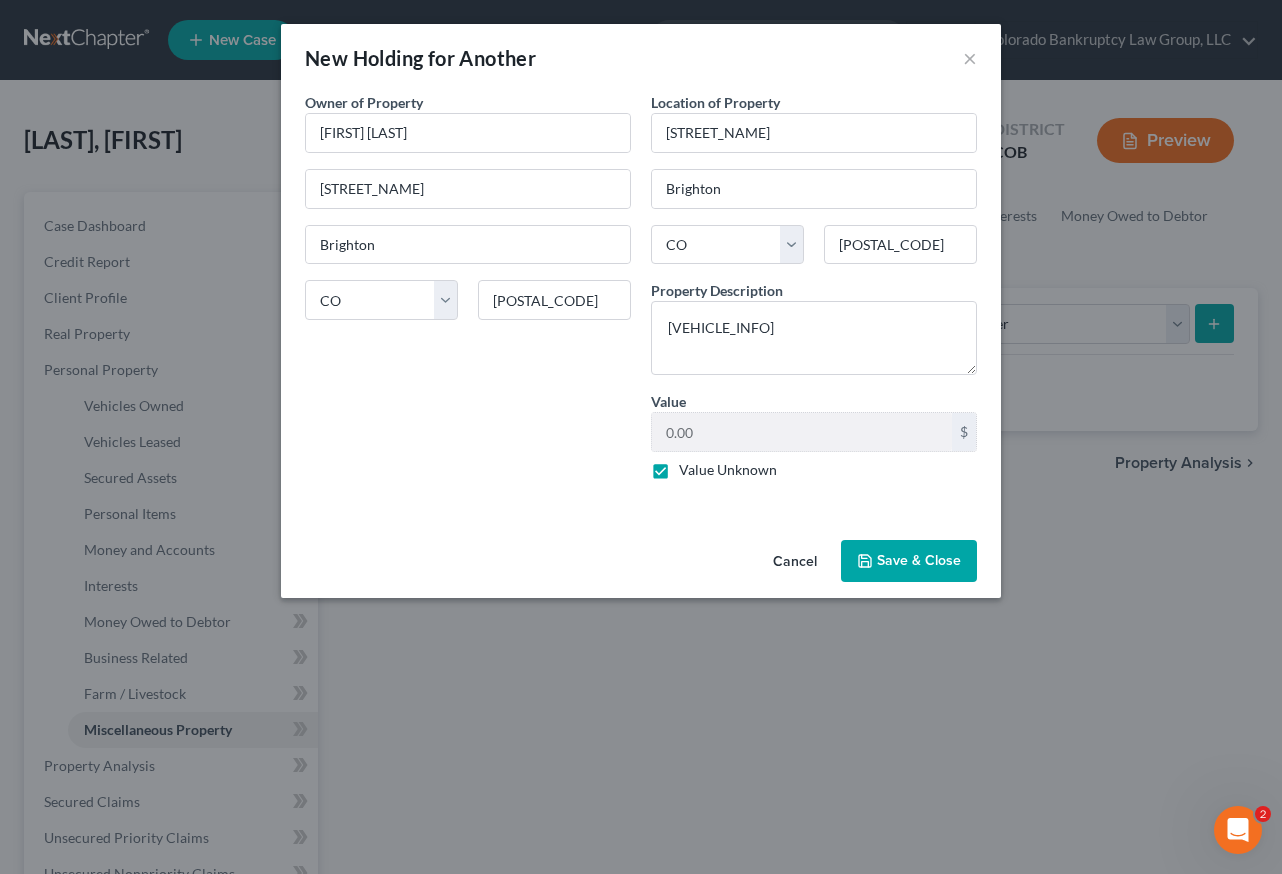 click on "Save & Close" at bounding box center (909, 561) 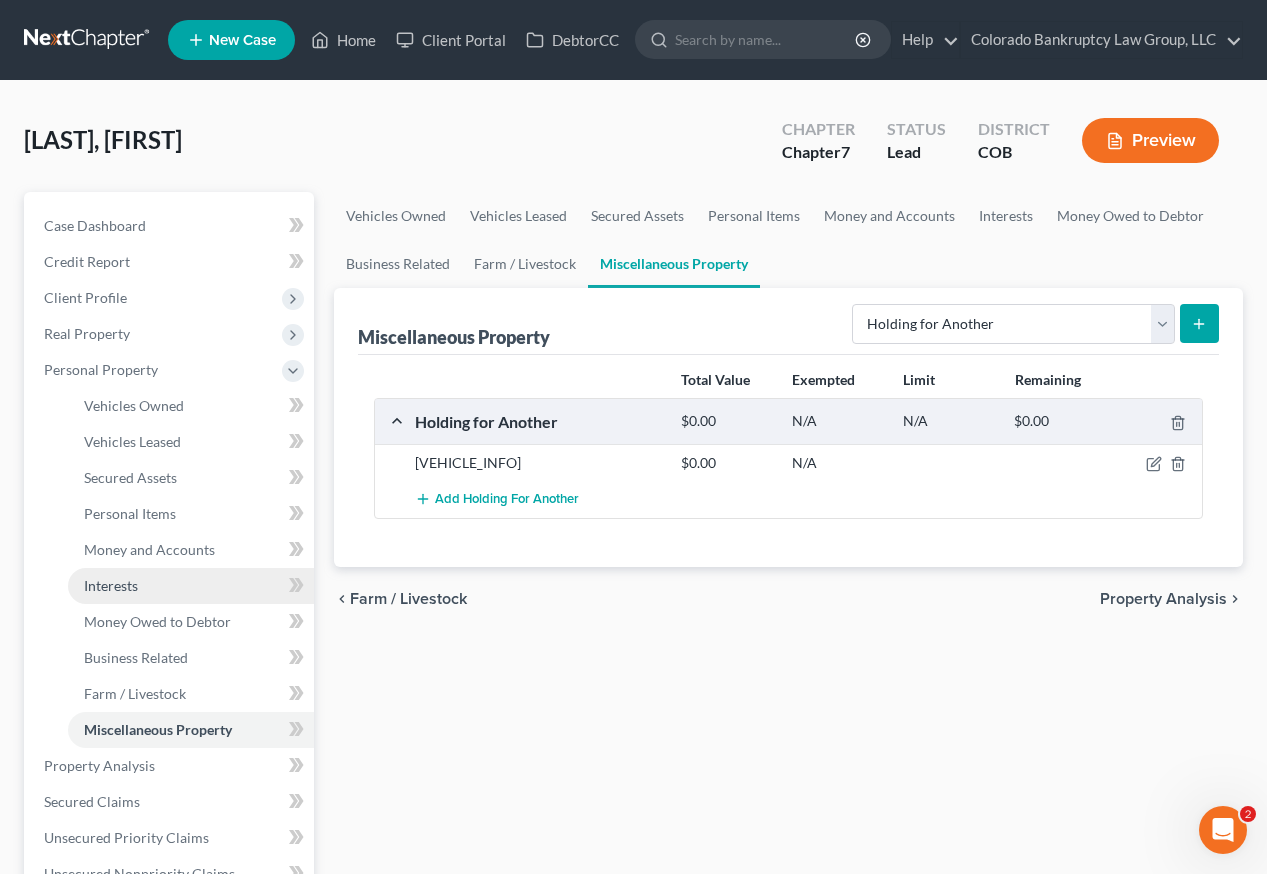 click on "Interests" at bounding box center (111, 585) 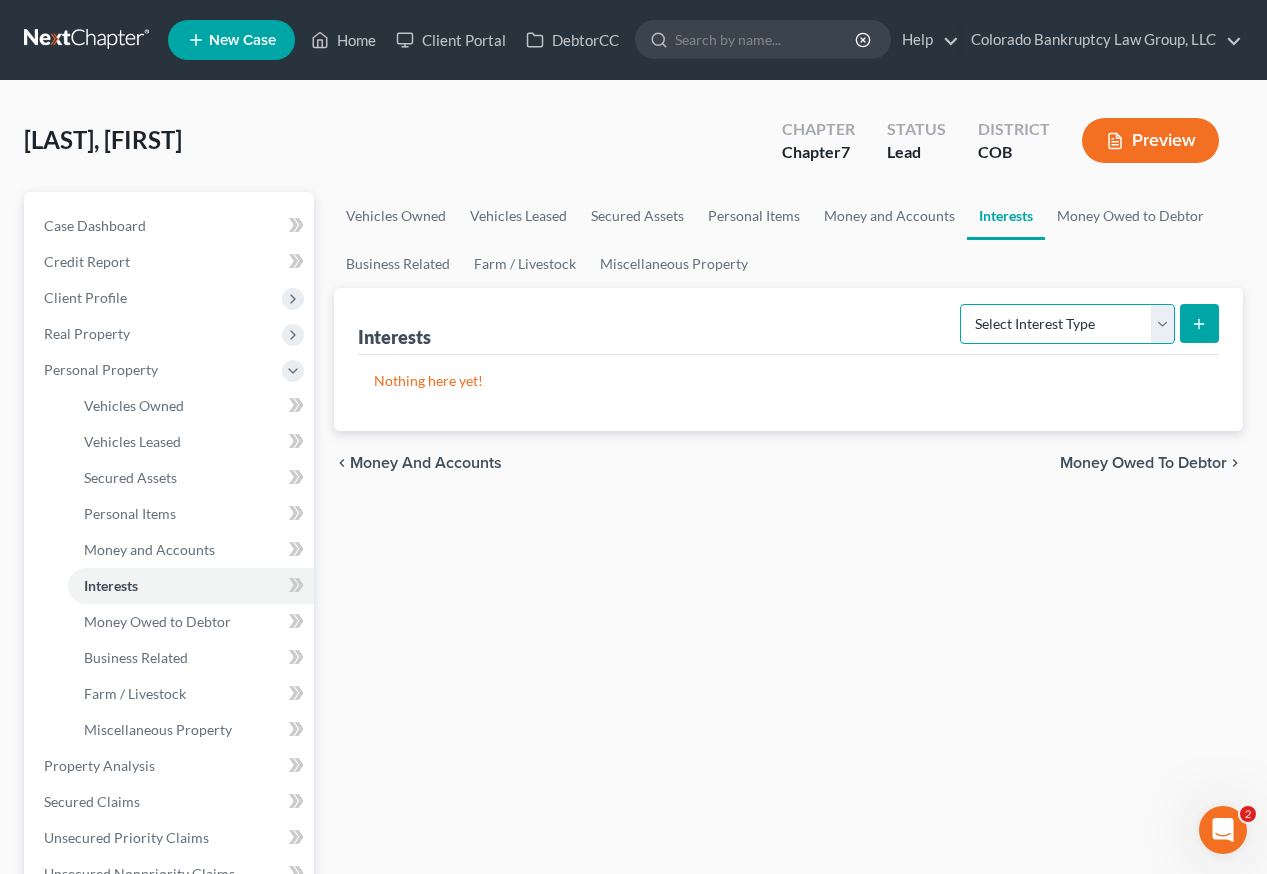 click on "Select Interest Type 401K Annuity Bond Education IRA Government Bond Government Pension Plan Incorporated Business IRA Joint Venture (Active) Joint Venture (Inactive) Keogh Mutual Fund Other Retirement Plan Partnership (Active) Partnership (Inactive) Pension Plan Stock Term Life Insurance Unincorporated Business Whole Life Insurance" at bounding box center (1067, 324) 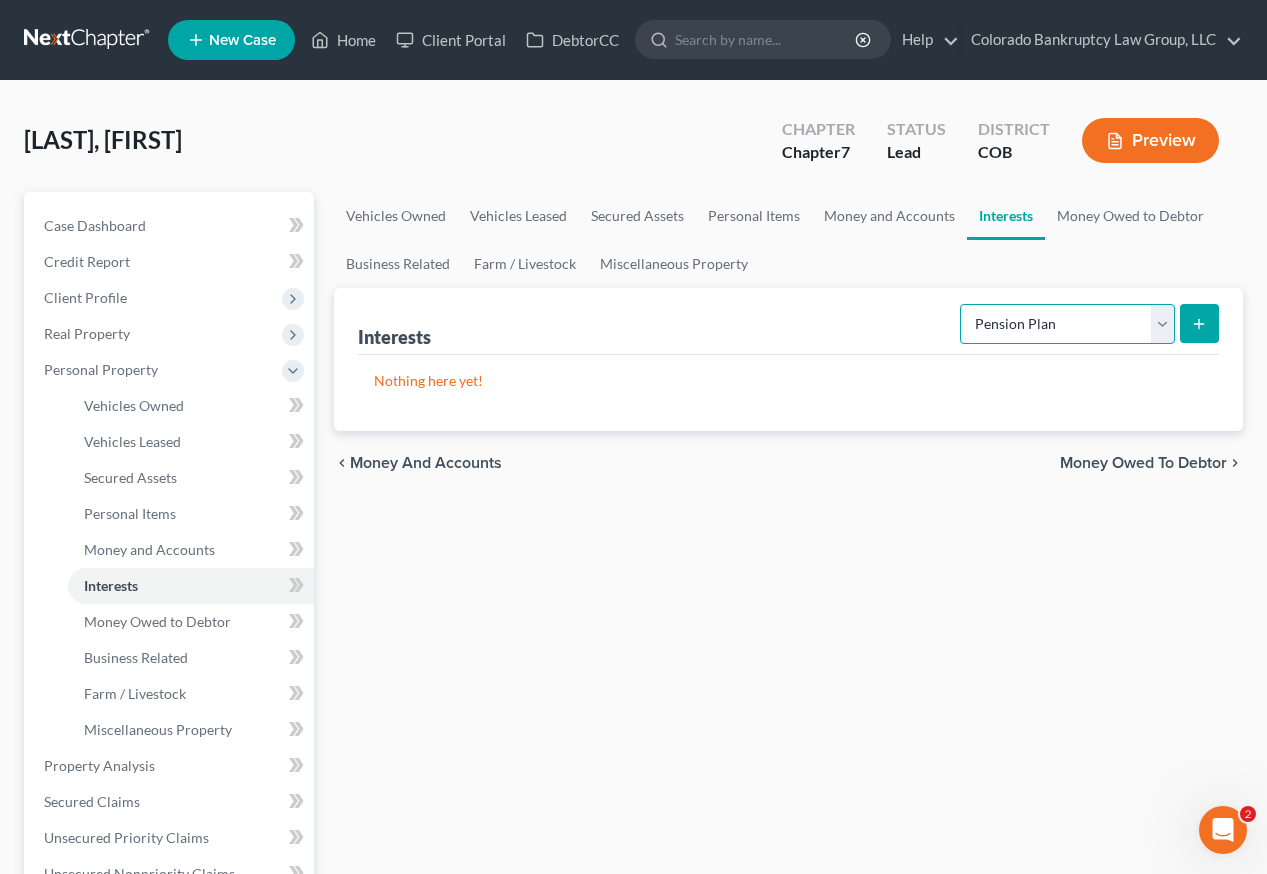 click on "Select Interest Type 401K Annuity Bond Education IRA Government Bond Government Pension Plan Incorporated Business IRA Joint Venture (Active) Joint Venture (Inactive) Keogh Mutual Fund Other Retirement Plan Partnership (Active) Partnership (Inactive) Pension Plan Stock Term Life Insurance Unincorporated Business Whole Life Insurance" at bounding box center (1067, 324) 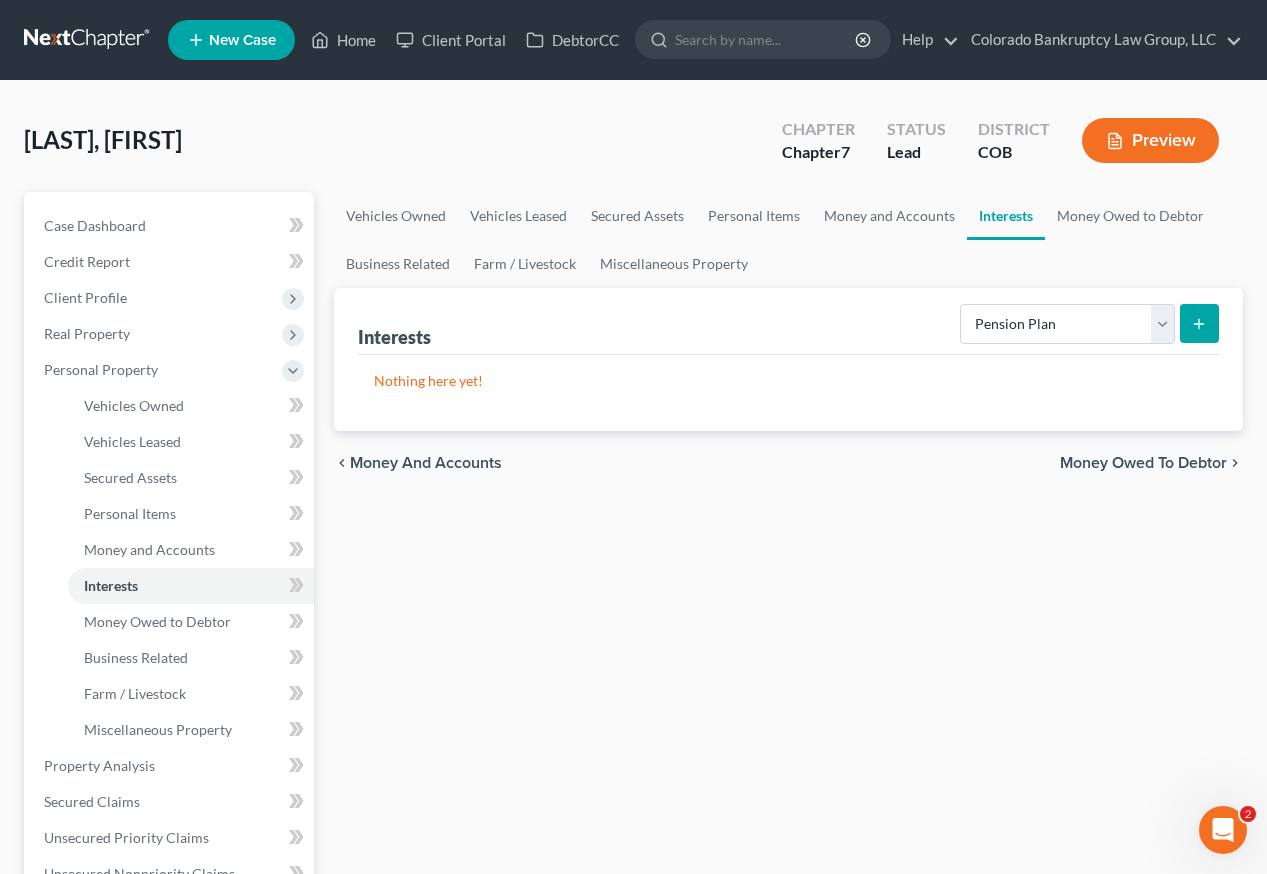 click 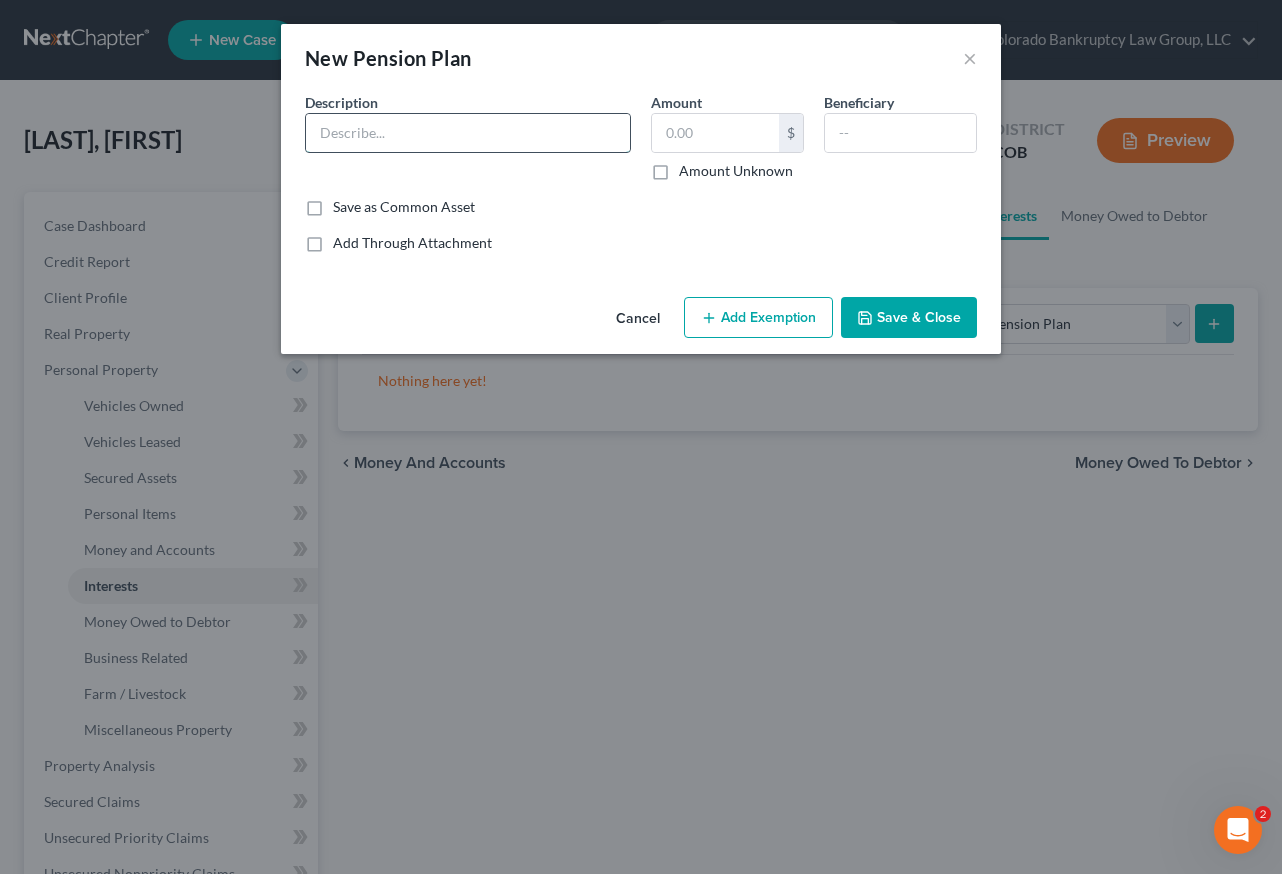 click at bounding box center (468, 133) 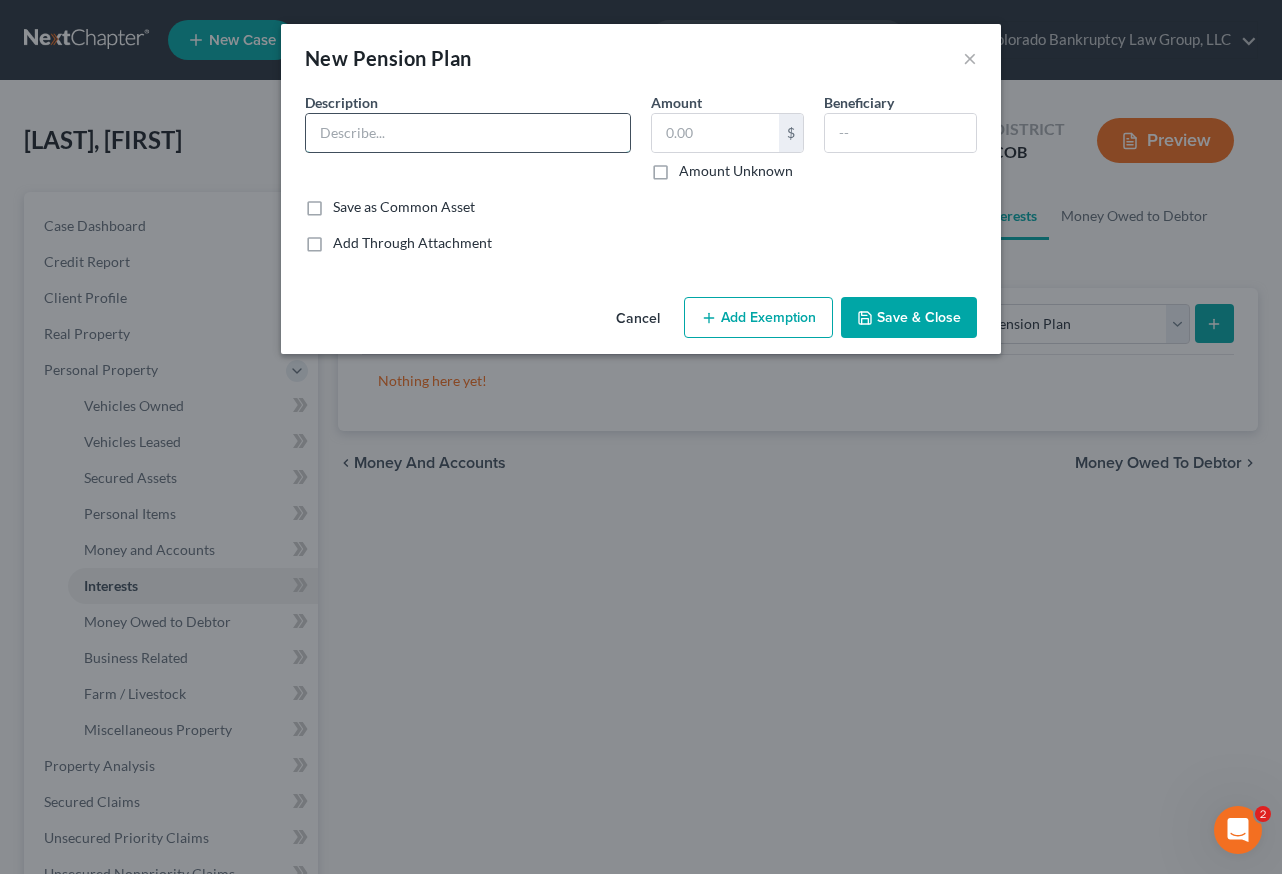 type on "Colorado Public Employee Retirement Account" 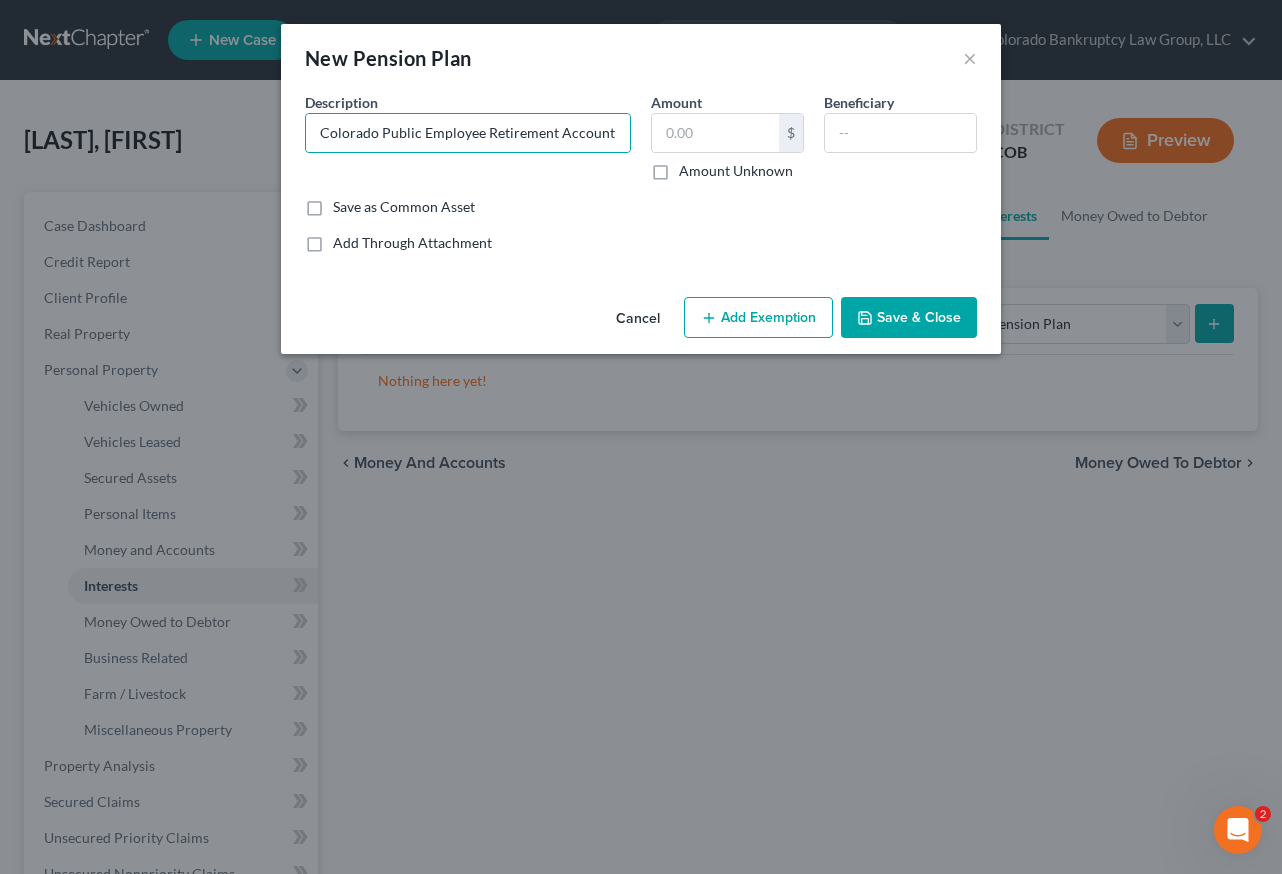 click on "Amount Unknown" at bounding box center (736, 171) 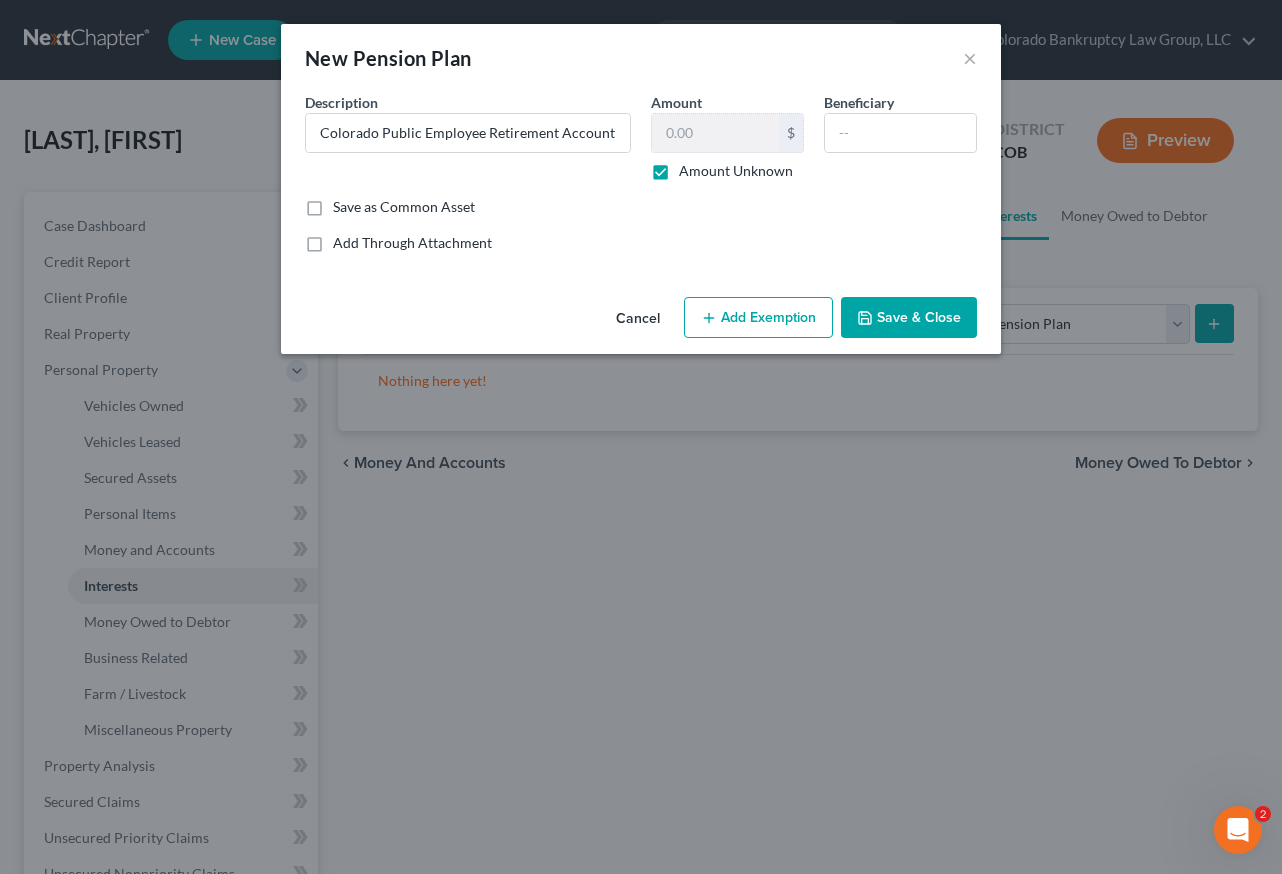 click on "Add Exemption" at bounding box center [758, 318] 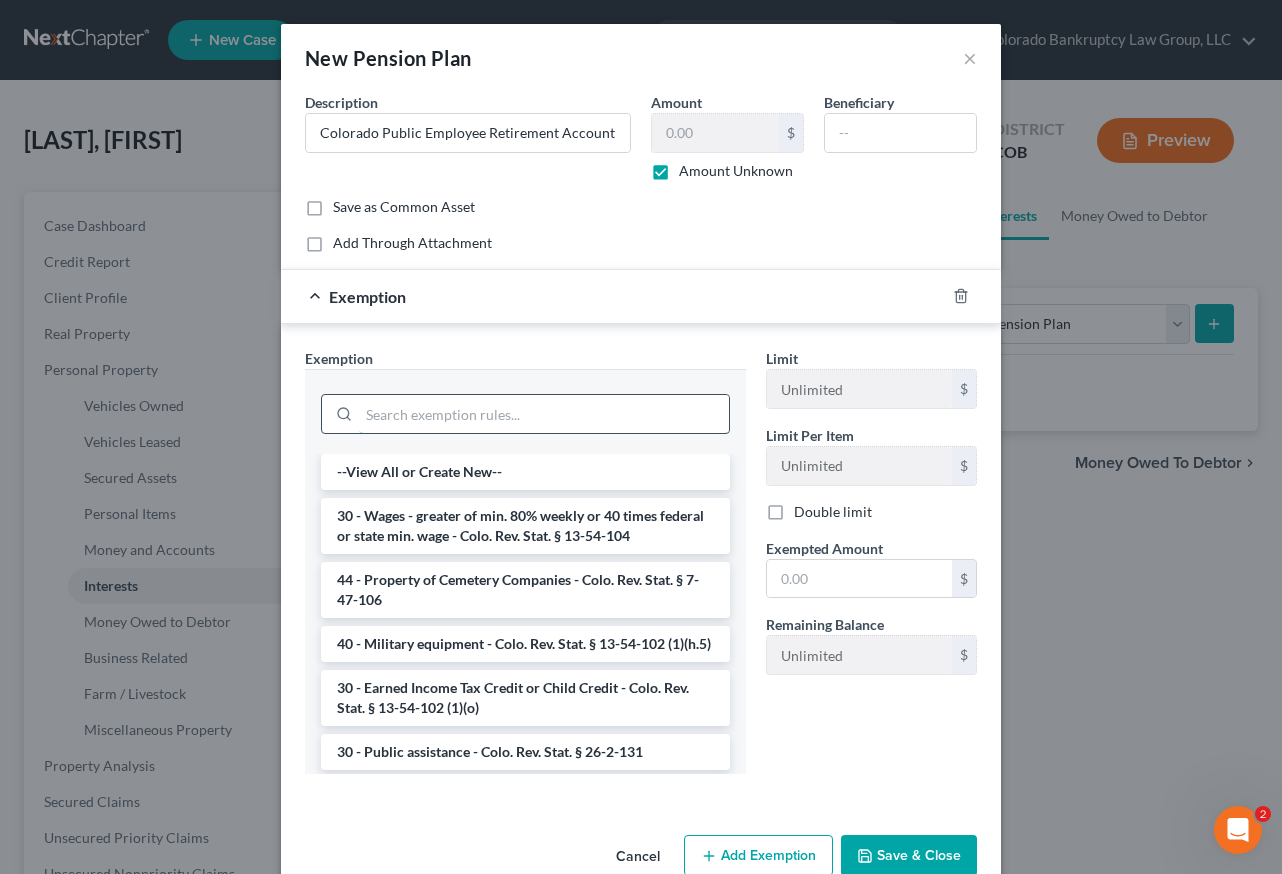 click at bounding box center [544, 414] 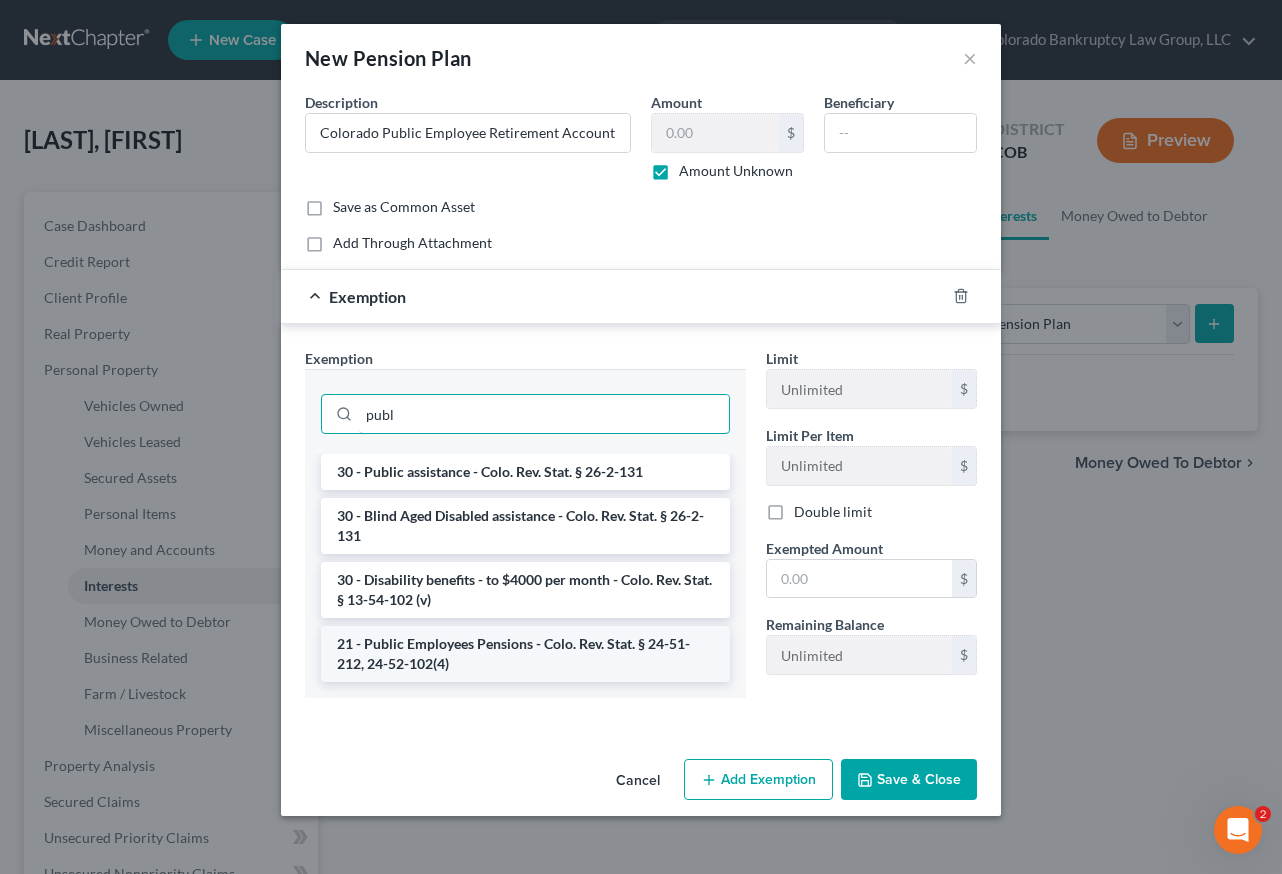 type on "publ" 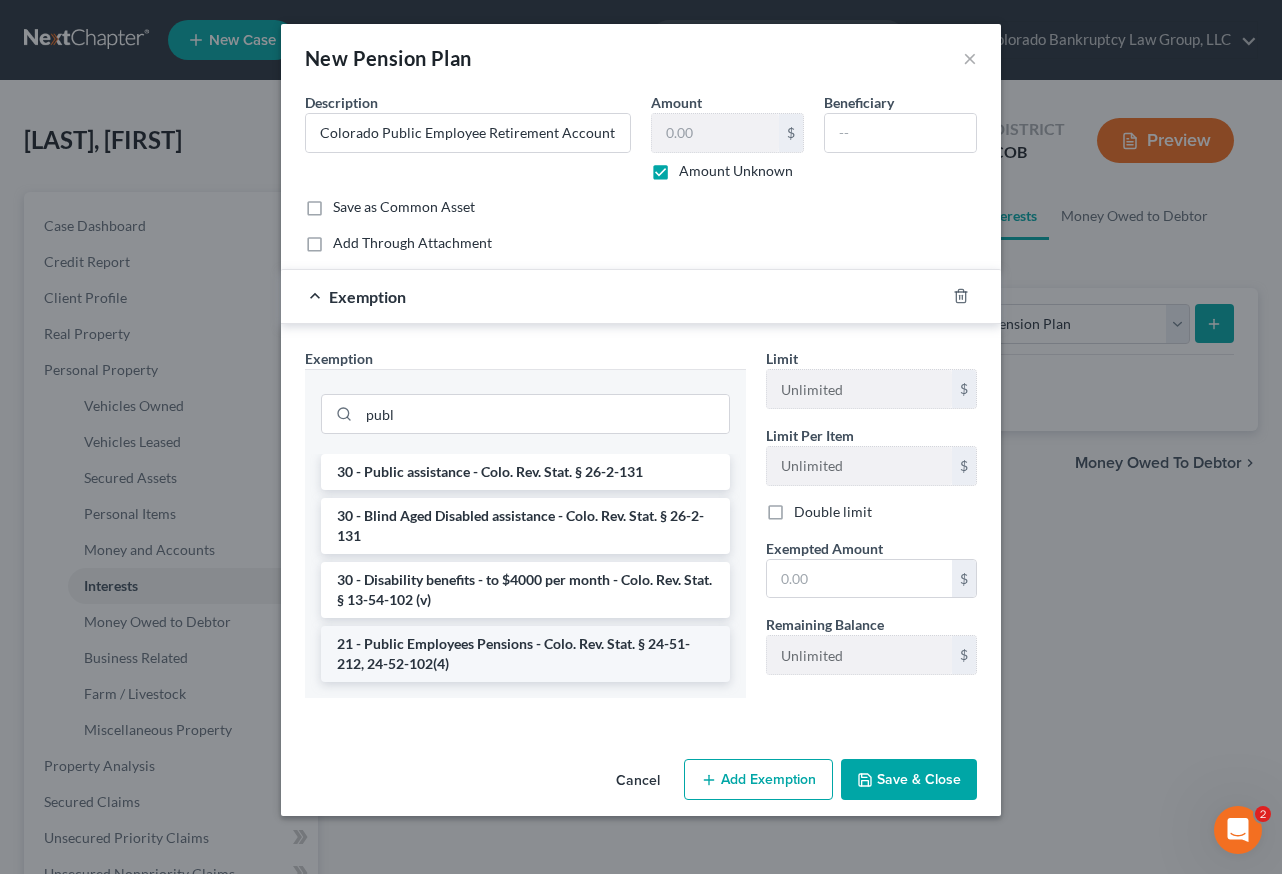 click on "21 - Public Employees Pensions - Colo. Rev. Stat. § 24-51-212, 24-52-102(4)" at bounding box center (525, 654) 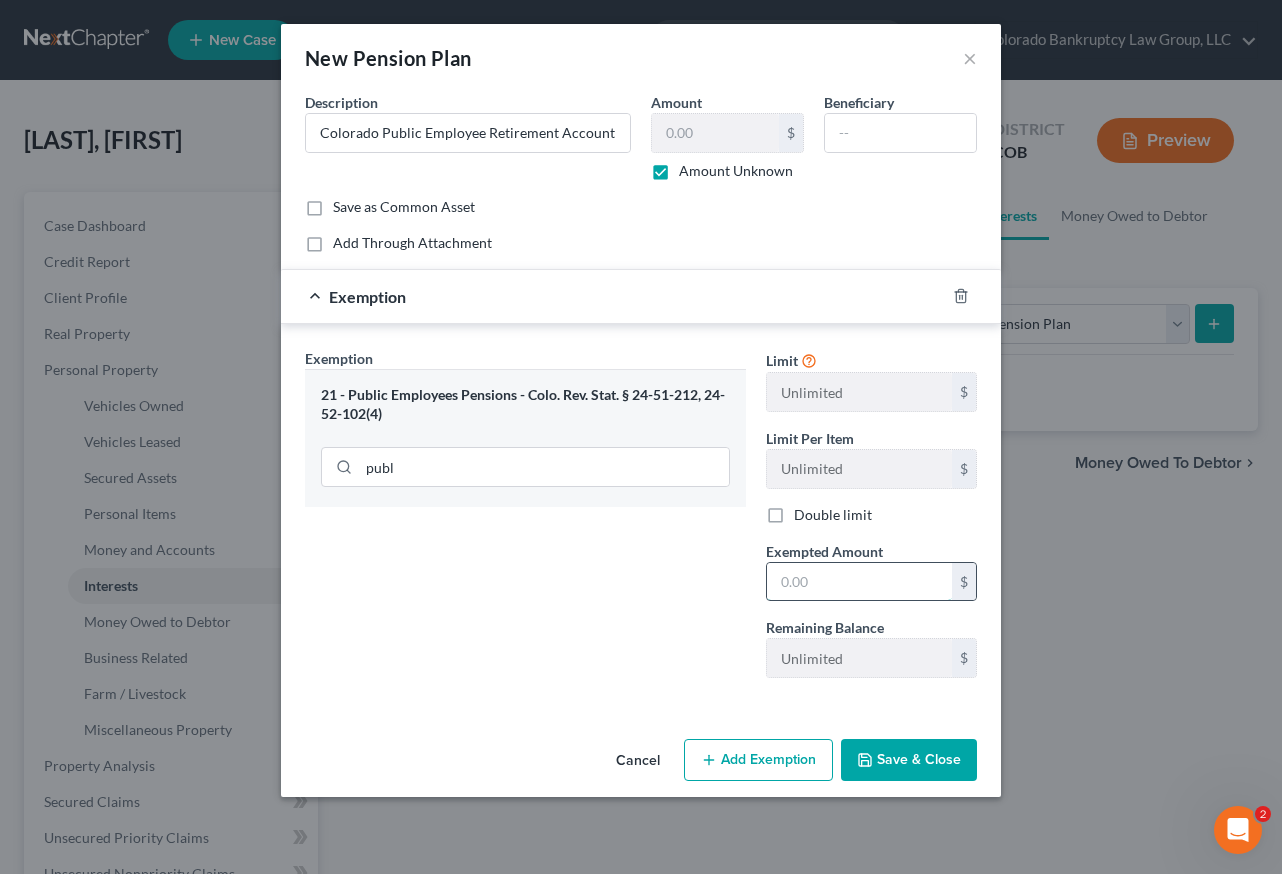 click at bounding box center (859, 582) 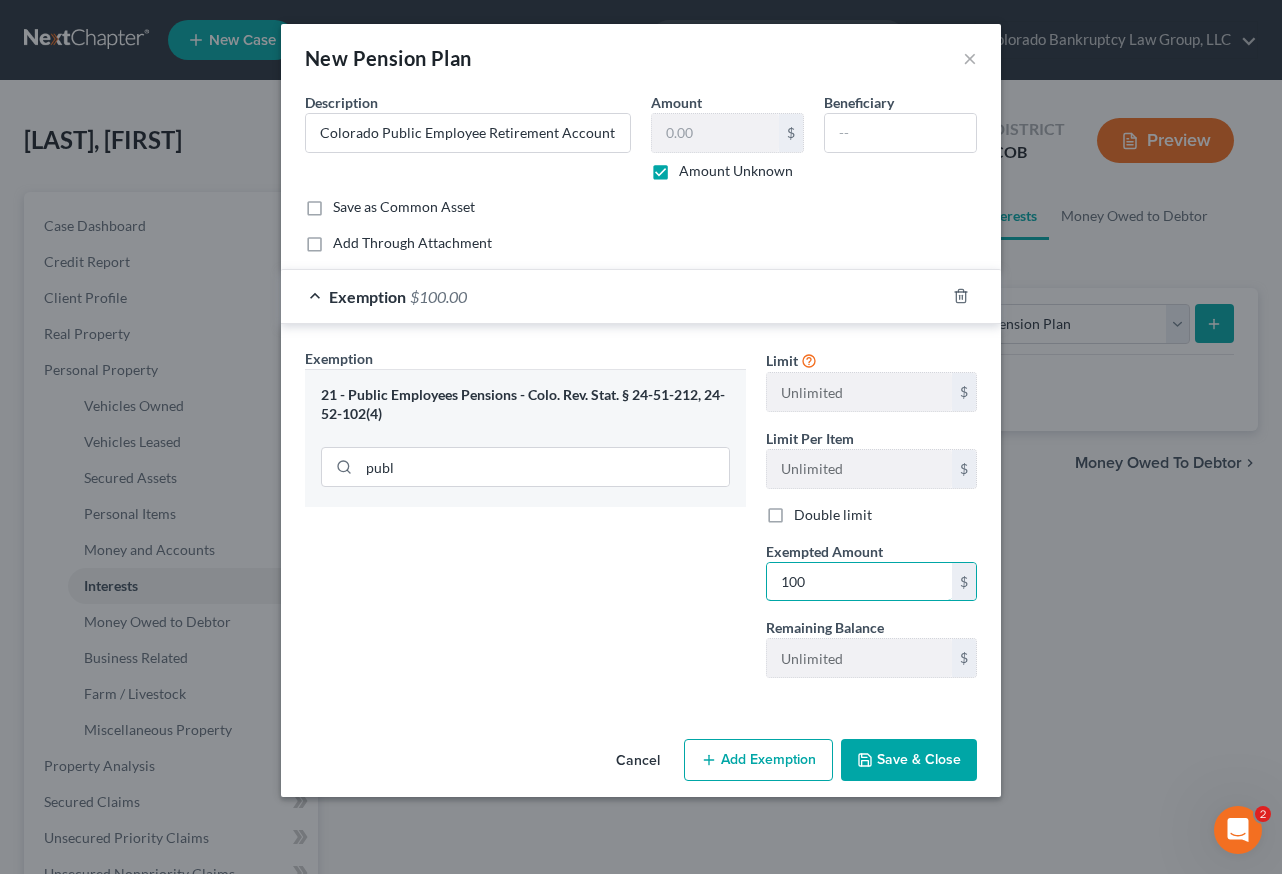 type on "100" 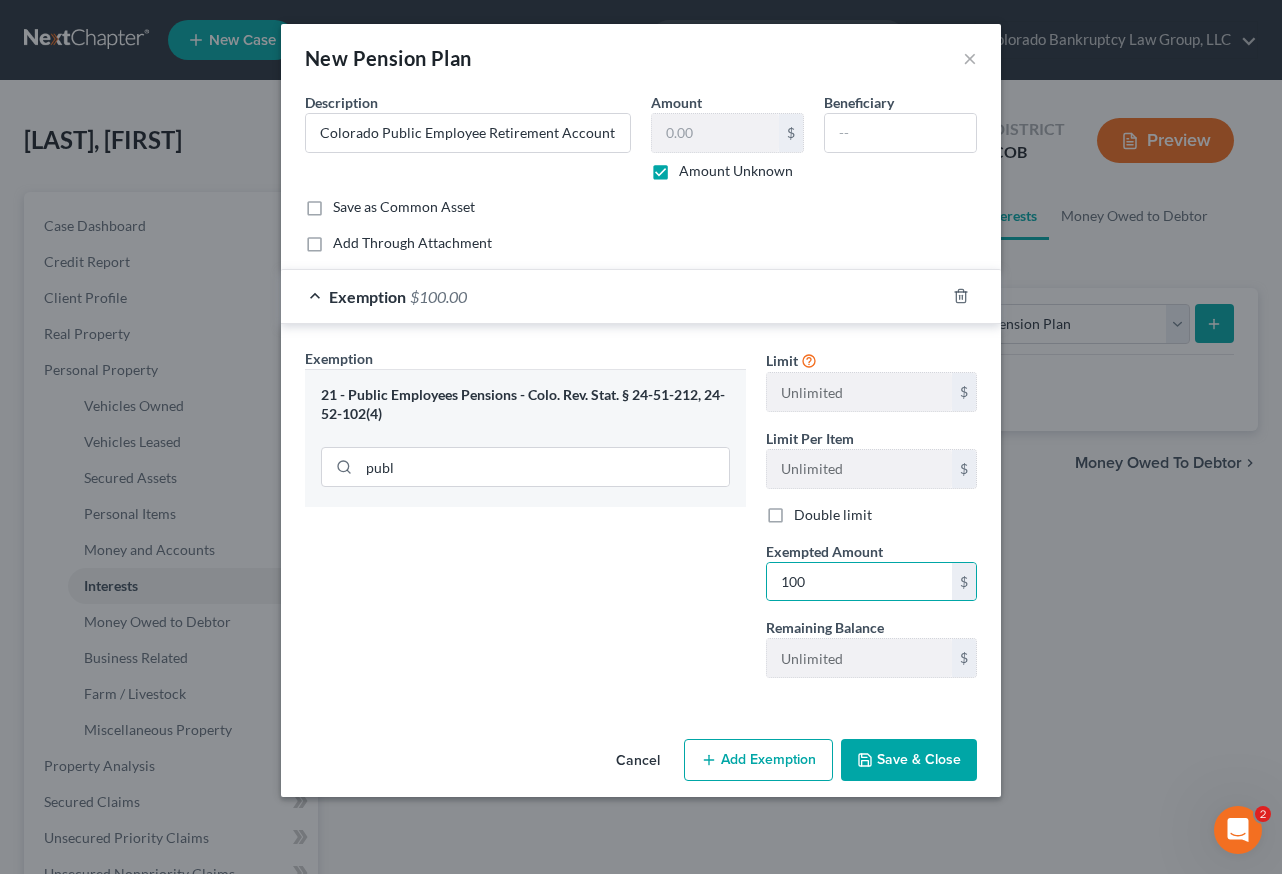 click on "Save & Close" at bounding box center [909, 760] 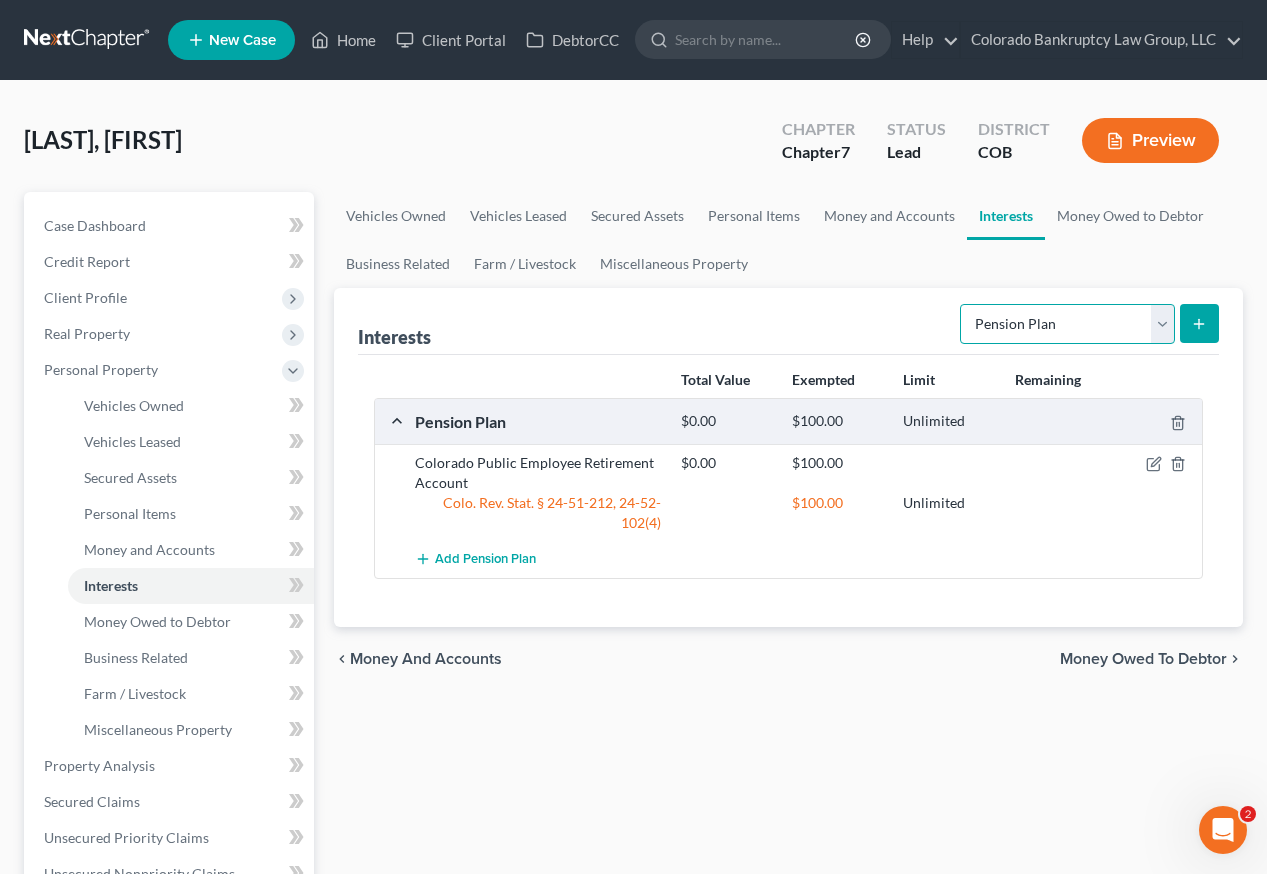 click on "Select Interest Type 401K Annuity Bond Education IRA Government Bond Government Pension Plan Incorporated Business IRA Joint Venture (Active) Joint Venture (Inactive) Keogh Mutual Fund Other Retirement Plan Partnership (Active) Partnership (Inactive) Pension Plan Stock Term Life Insurance Unincorporated Business Whole Life Insurance" at bounding box center (1067, 324) 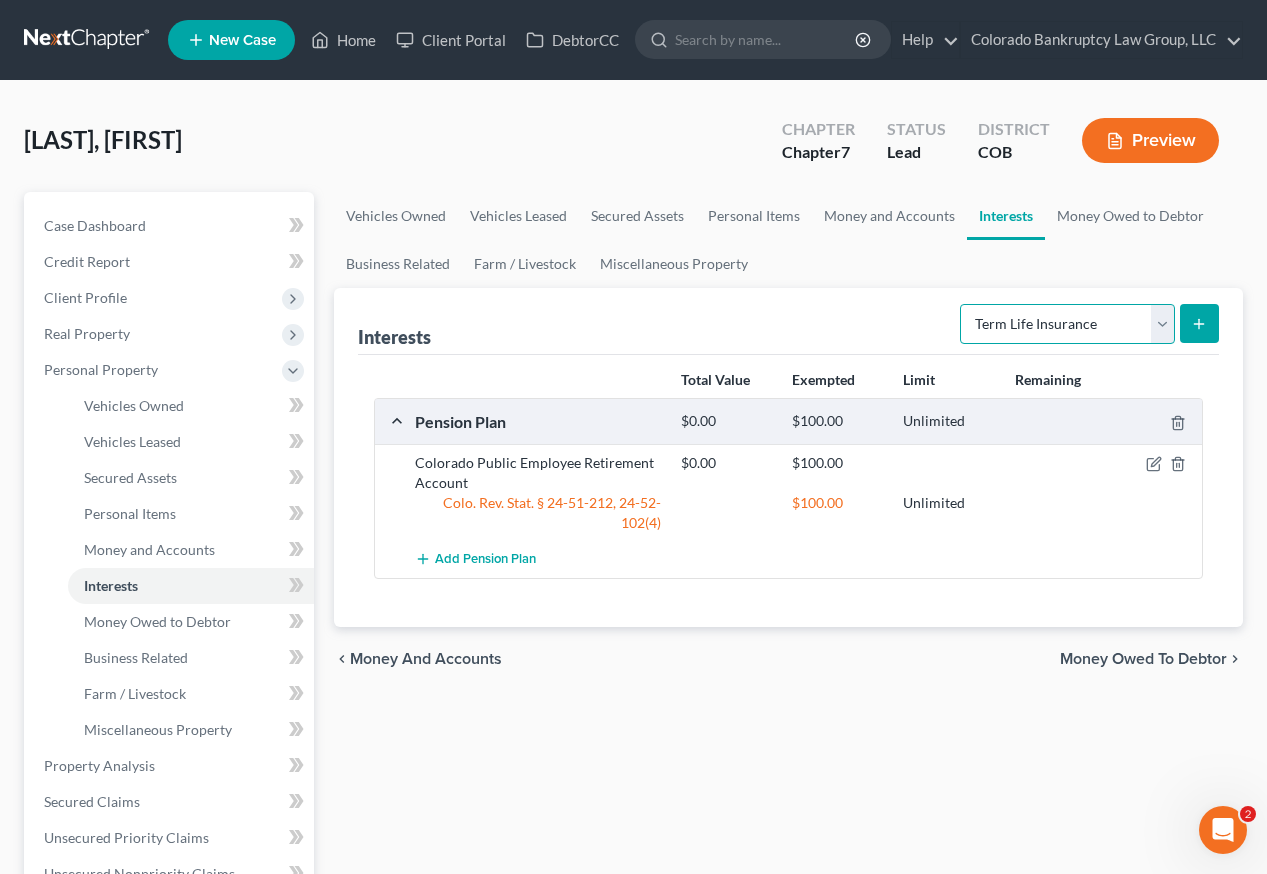 click on "Select Interest Type 401K Annuity Bond Education IRA Government Bond Government Pension Plan Incorporated Business IRA Joint Venture (Active) Joint Venture (Inactive) Keogh Mutual Fund Other Retirement Plan Partnership (Active) Partnership (Inactive) Pension Plan Stock Term Life Insurance Unincorporated Business Whole Life Insurance" at bounding box center [1067, 324] 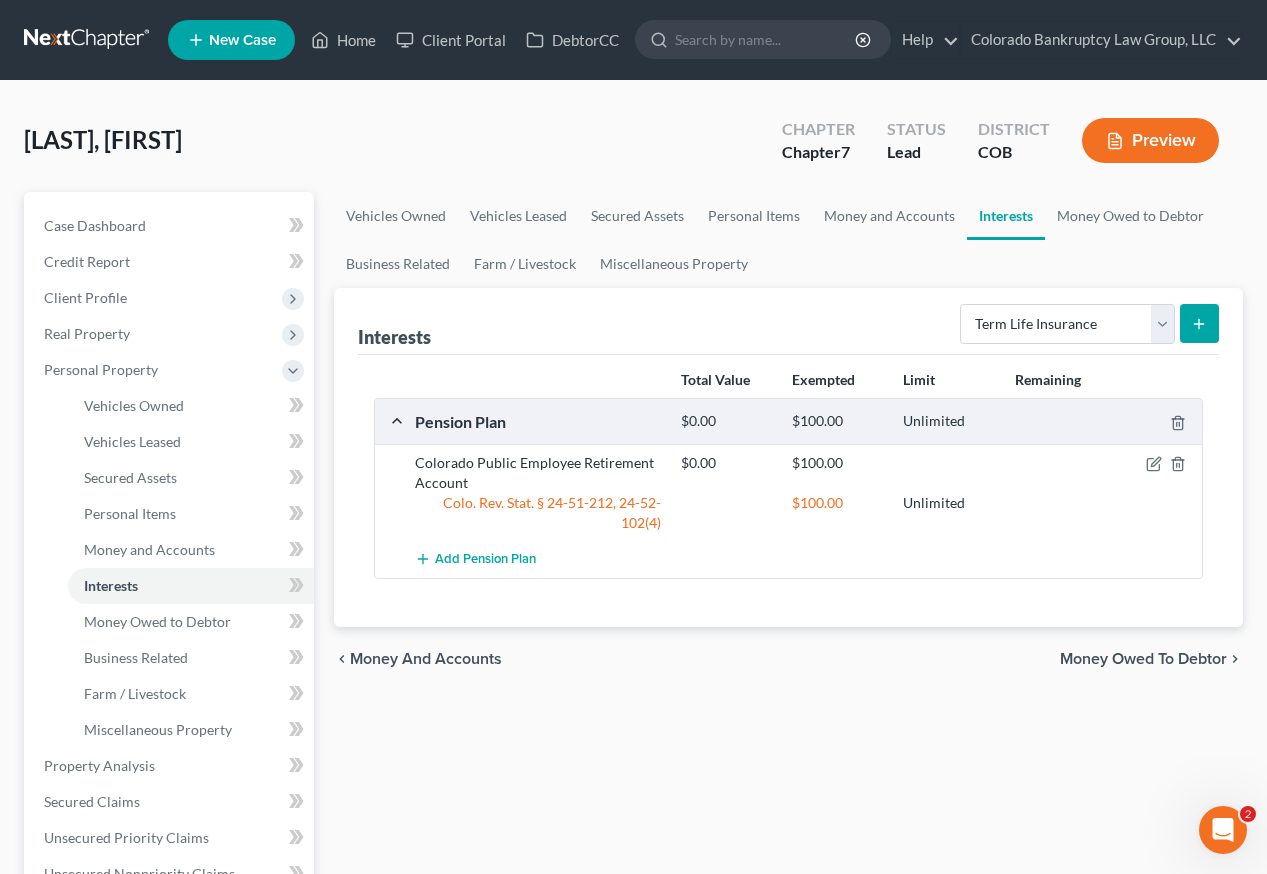 click 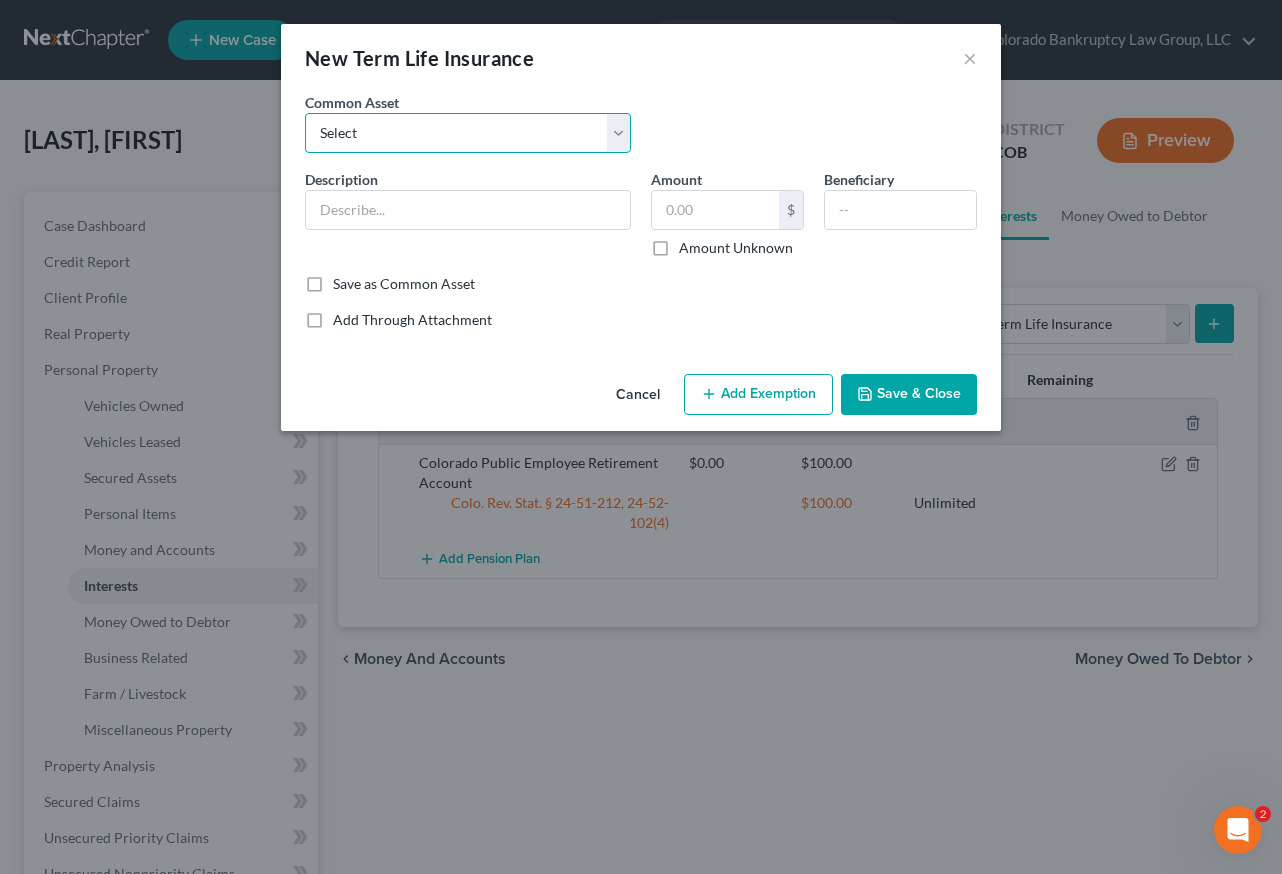 click on "Select Employer Sponsored Group Term Life Term Life Insurance Policy" at bounding box center (468, 133) 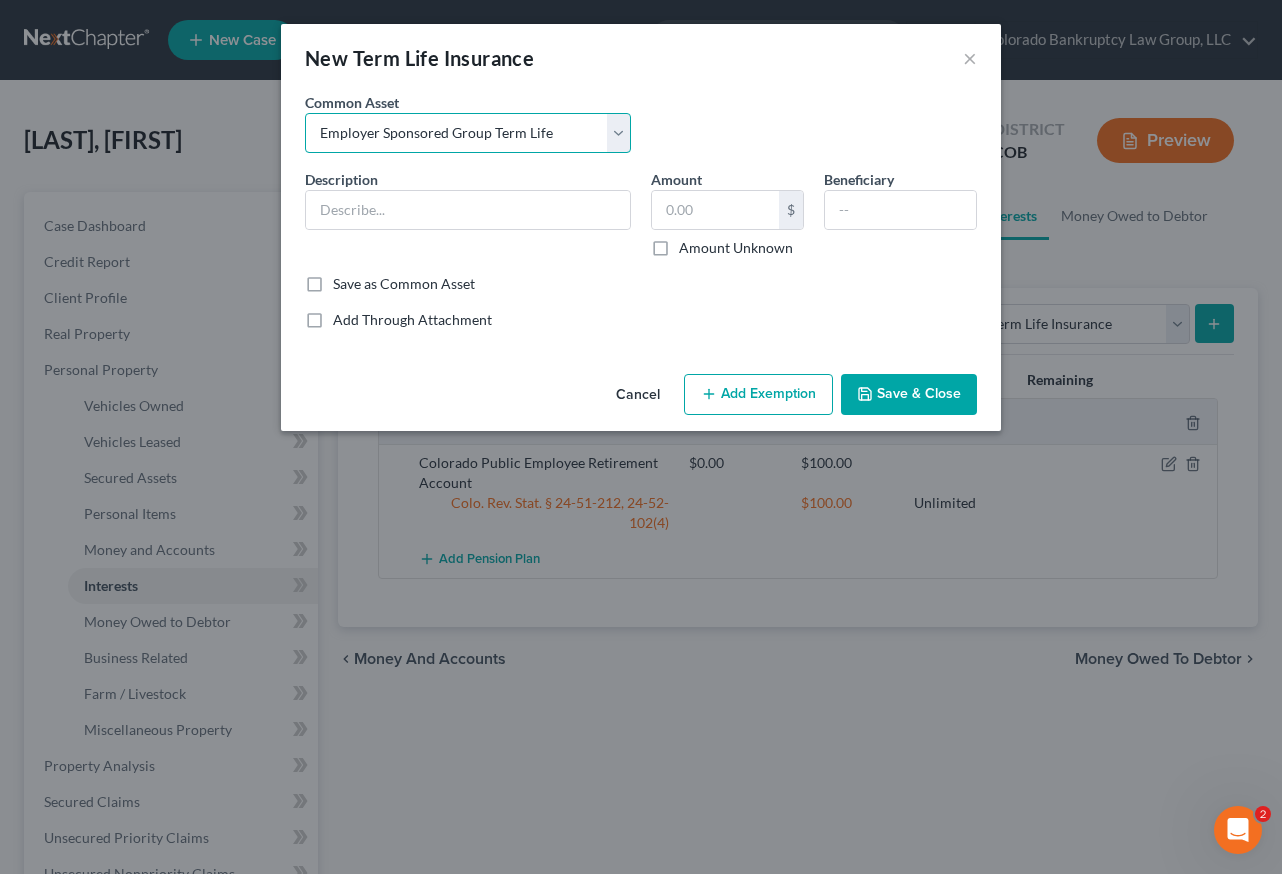 click on "Select Employer Sponsored Group Term Life Term Life Insurance Policy" at bounding box center (468, 133) 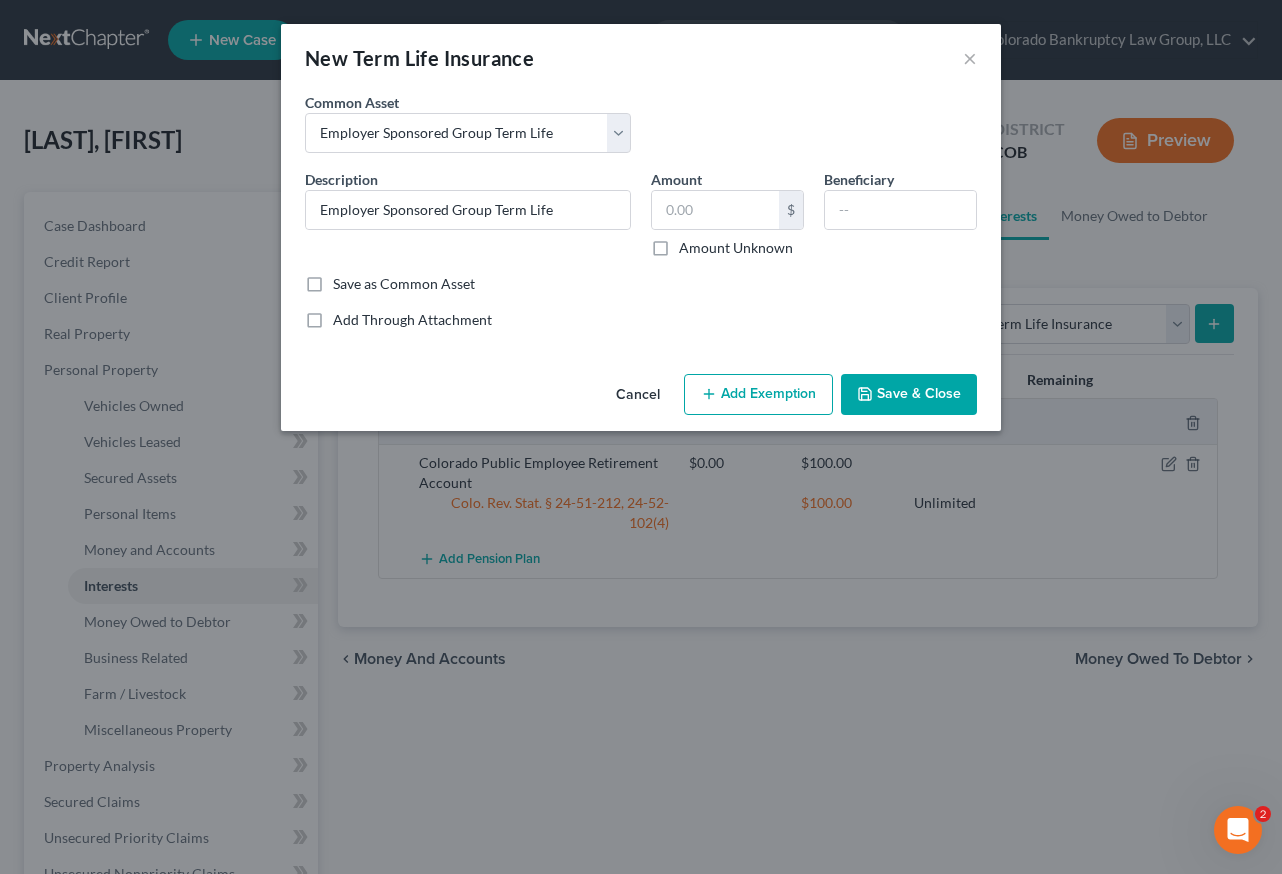 click on "Add Exemption" at bounding box center [758, 395] 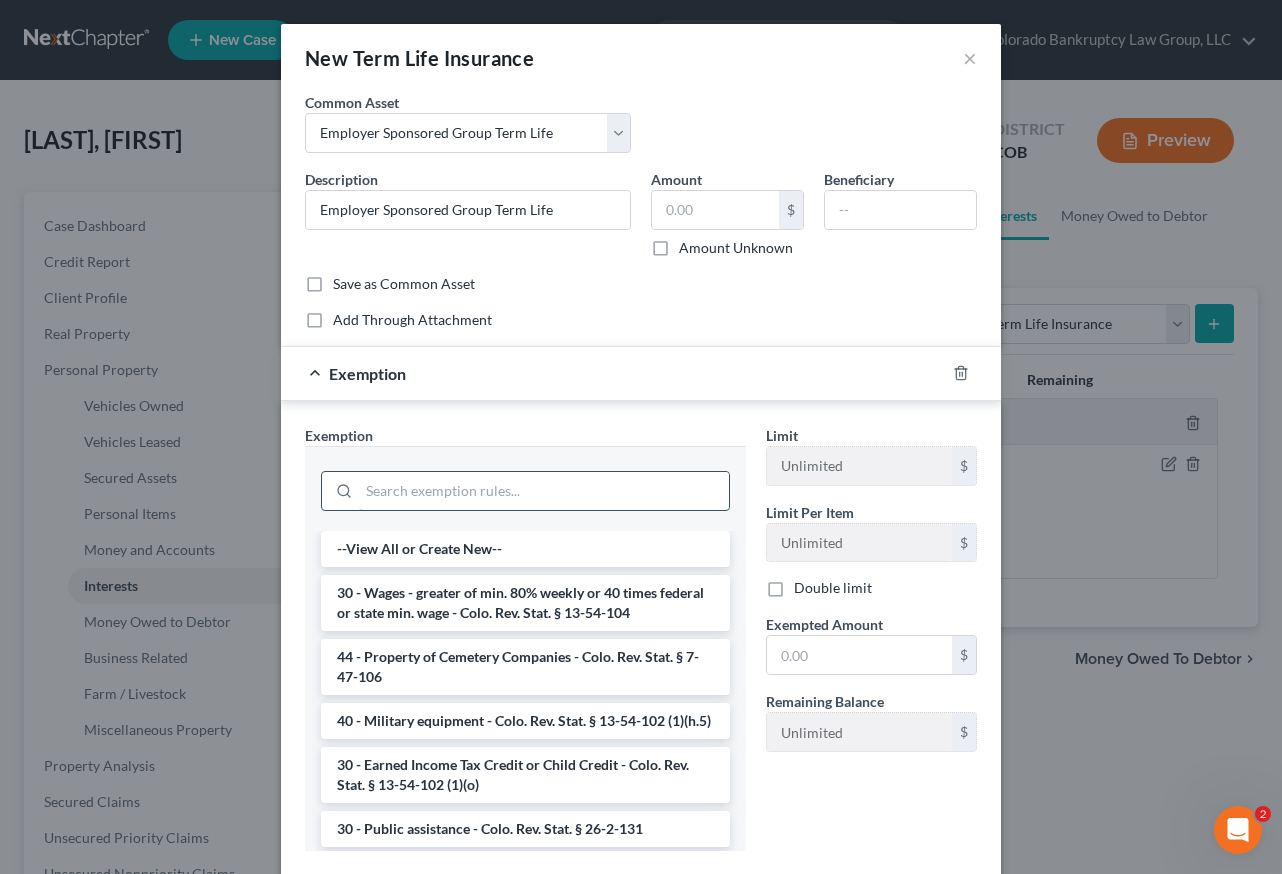 click at bounding box center [544, 491] 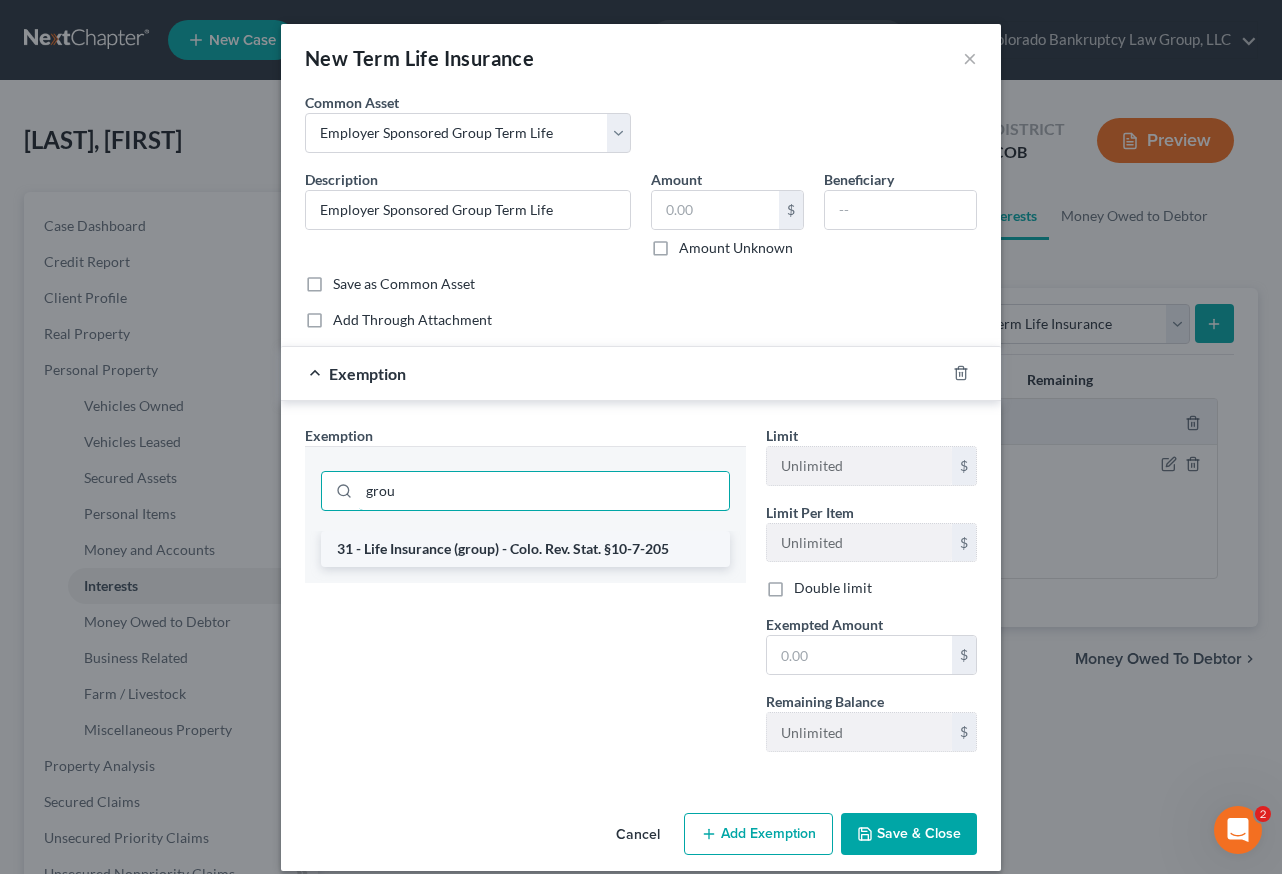 type on "grou" 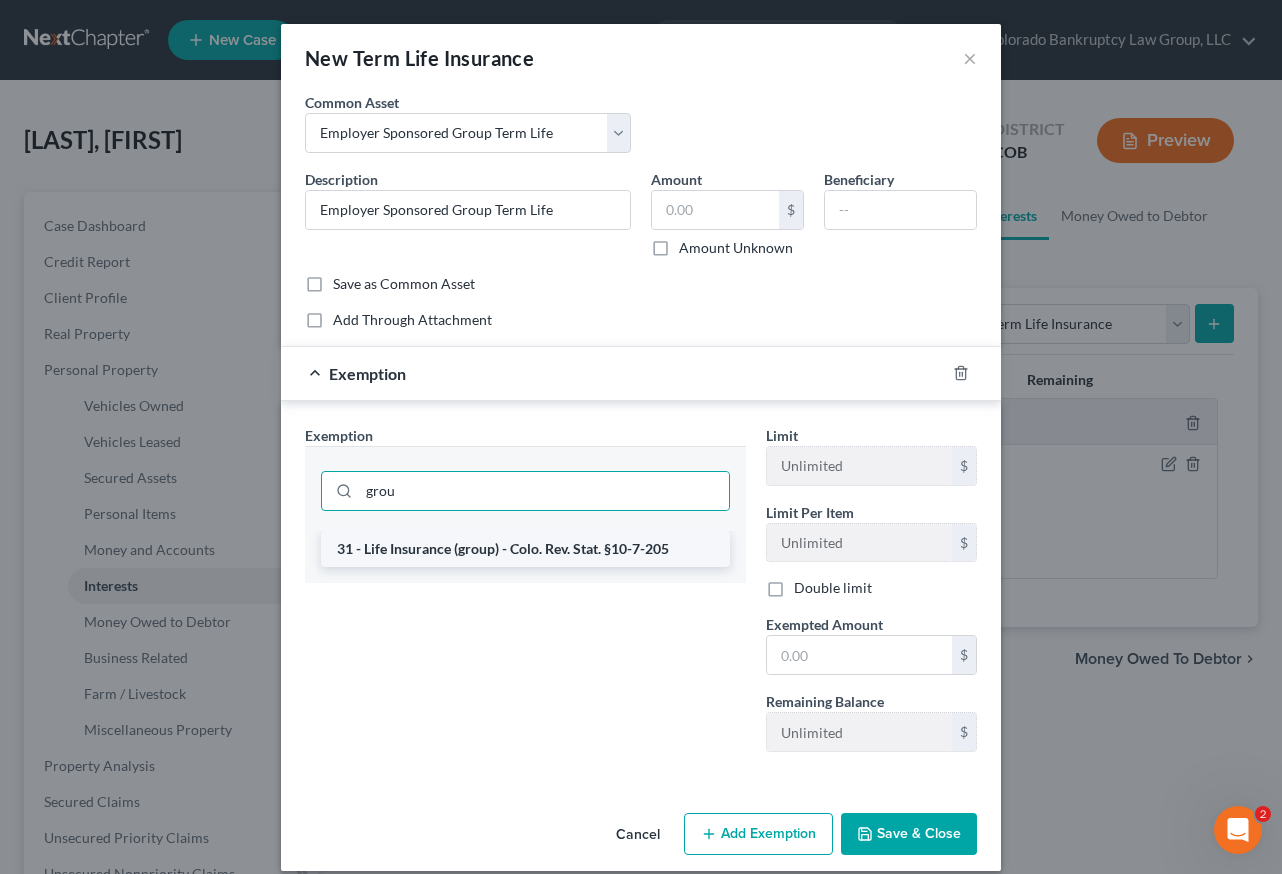 click on "31 - Life Insurance (group) - Colo. Rev. Stat. §10-7-205" at bounding box center (525, 549) 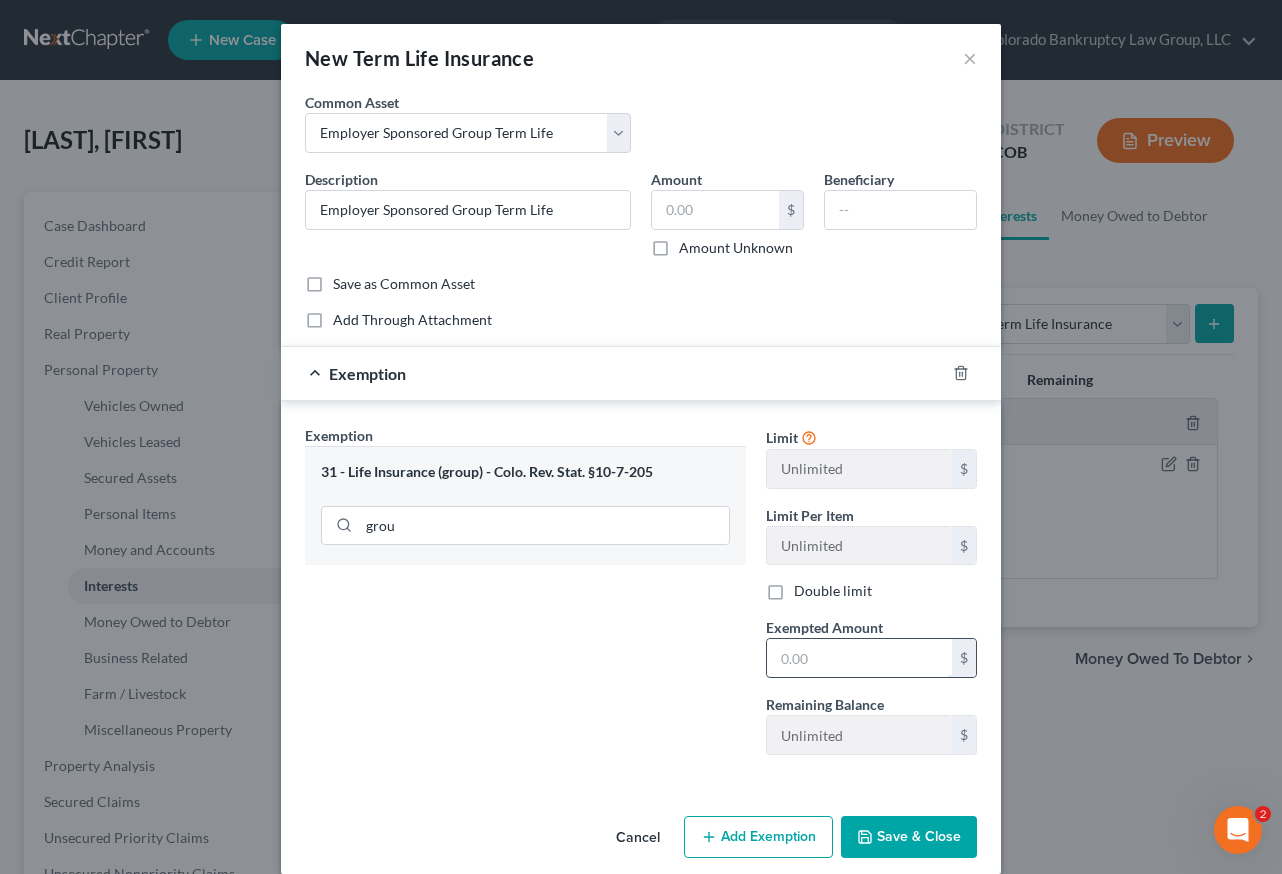 click at bounding box center (859, 658) 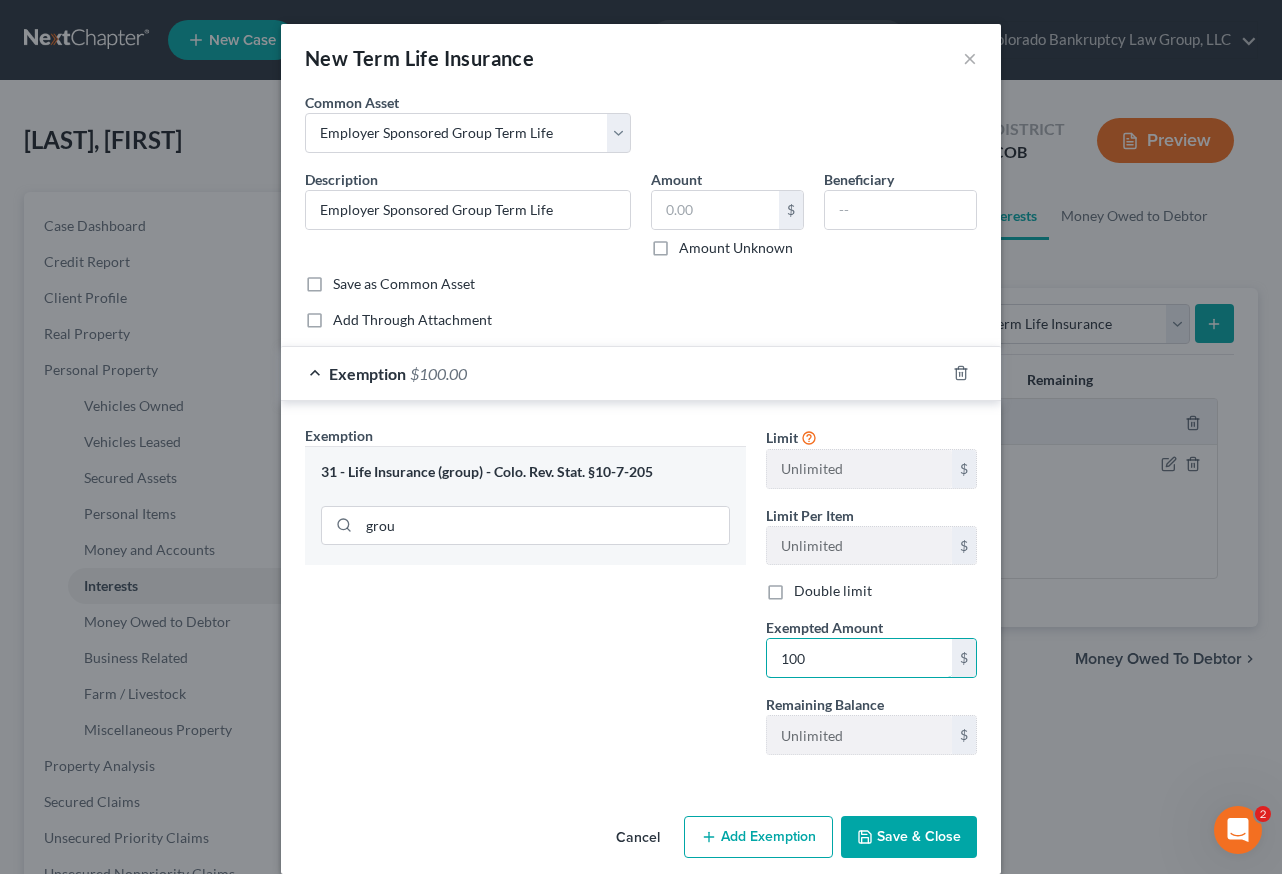 type on "100" 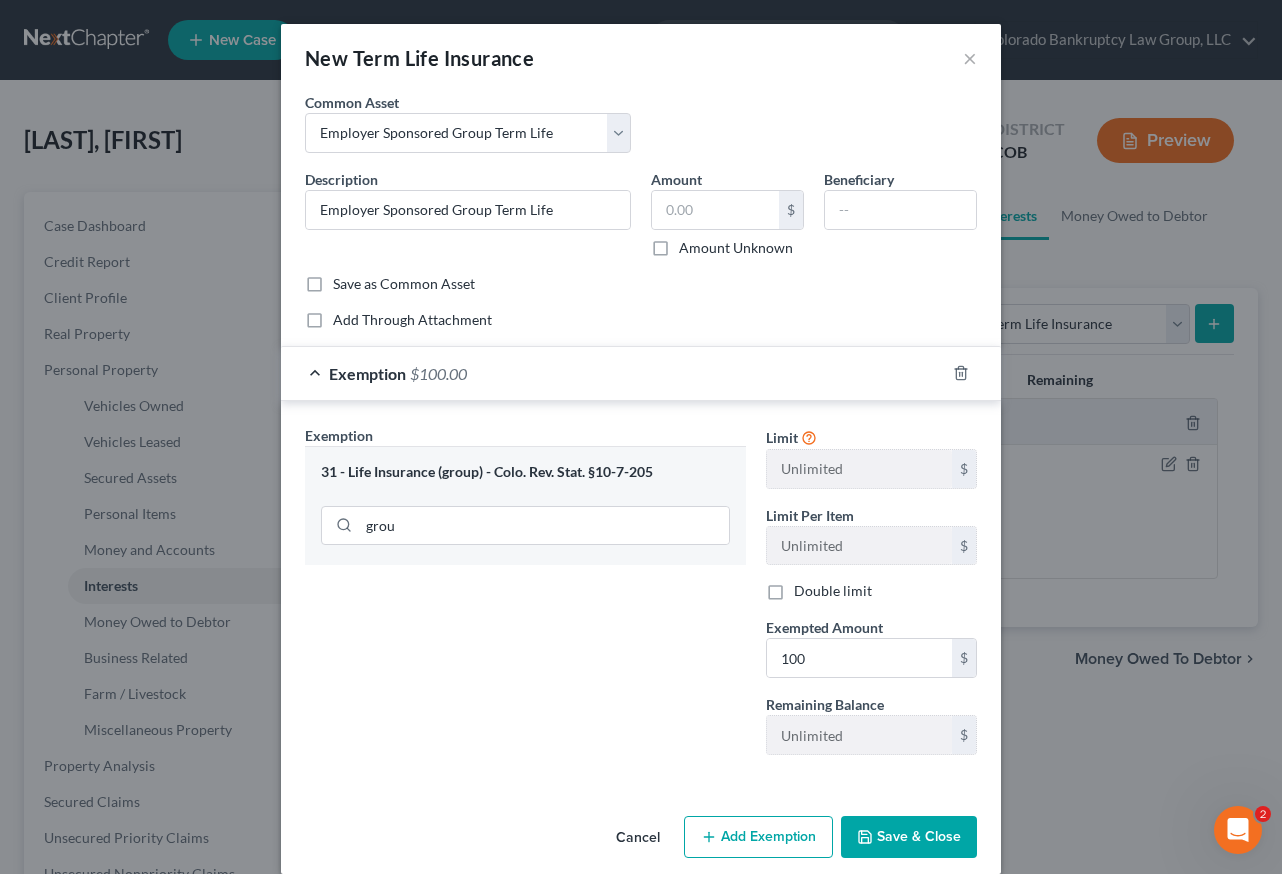 click on "Save & Close" at bounding box center (909, 837) 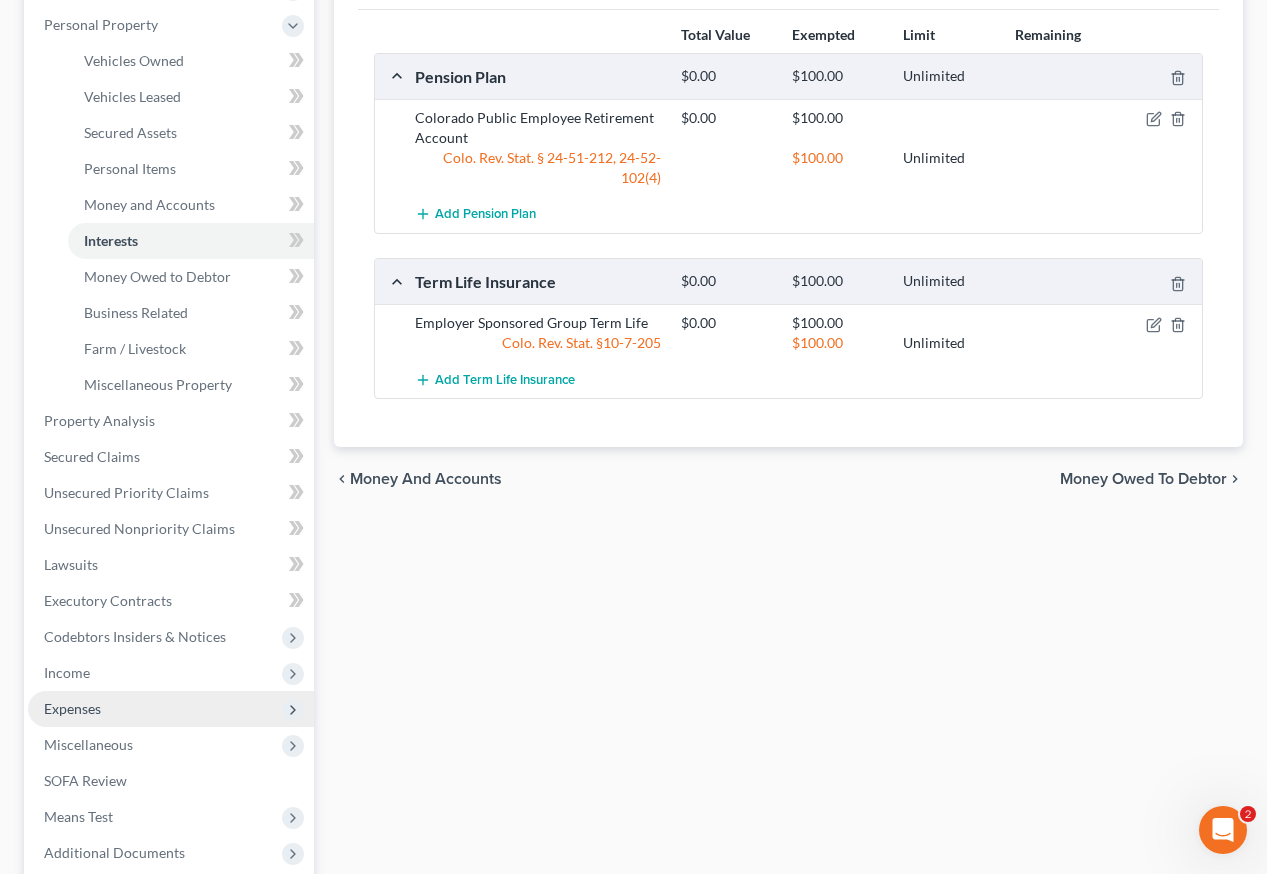 scroll, scrollTop: 400, scrollLeft: 0, axis: vertical 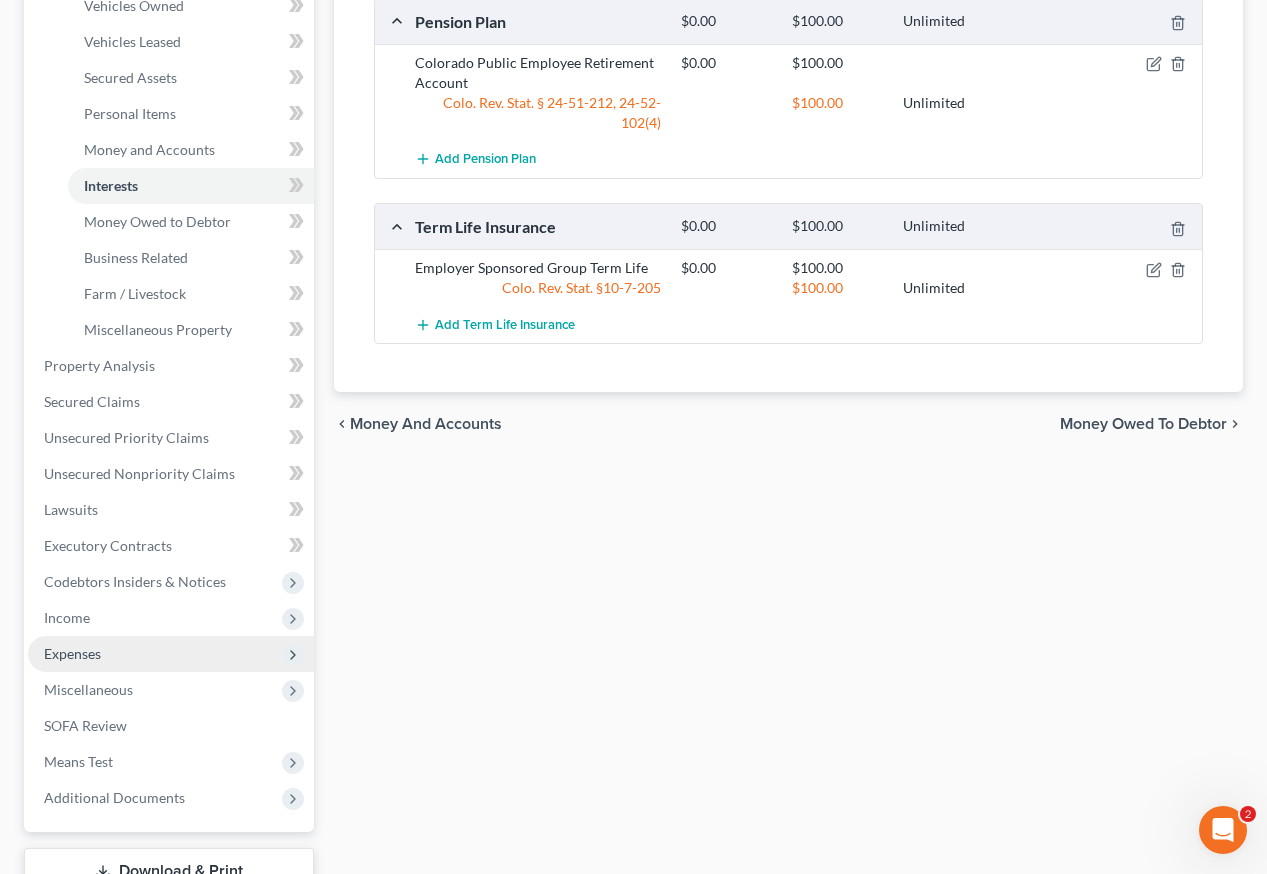 click on "Expenses" at bounding box center [72, 653] 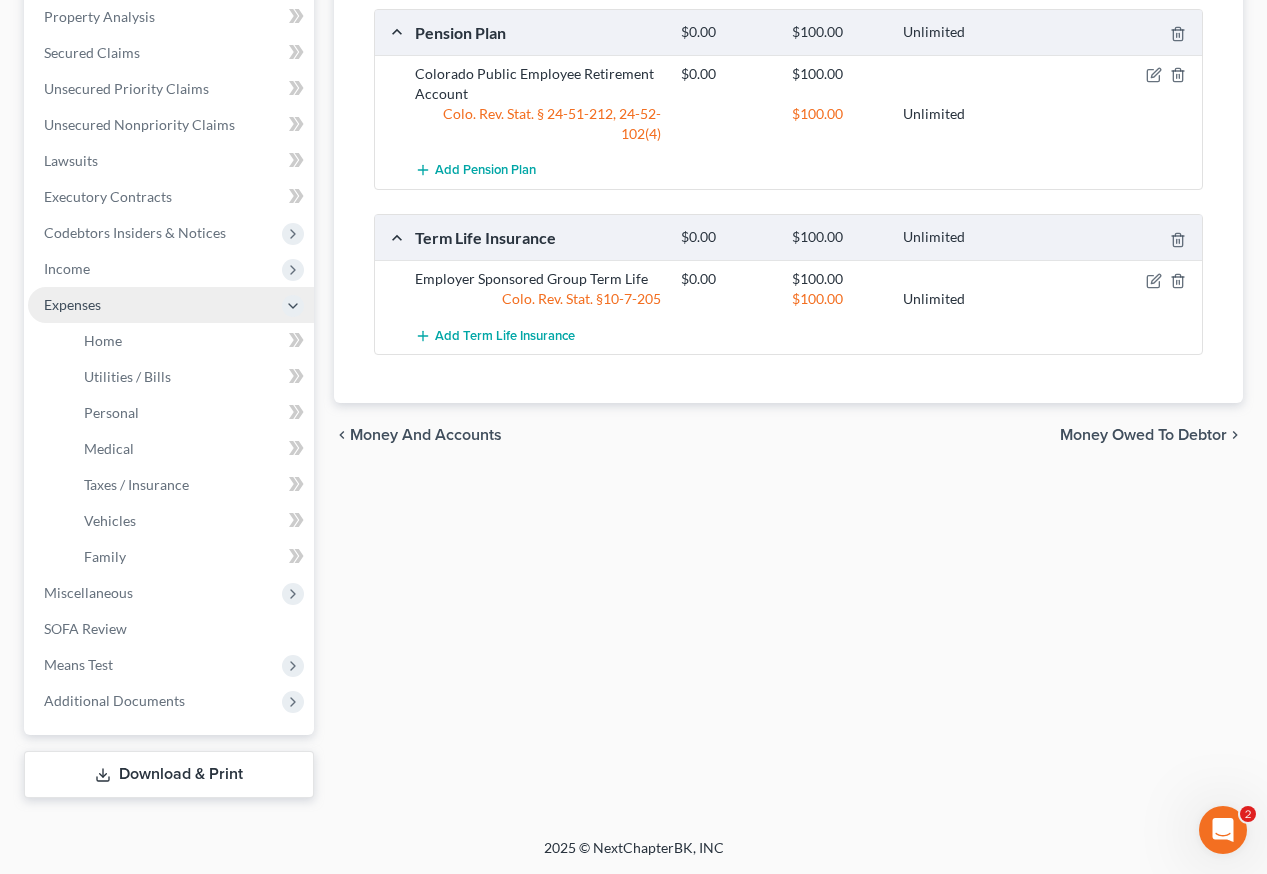 scroll, scrollTop: 389, scrollLeft: 0, axis: vertical 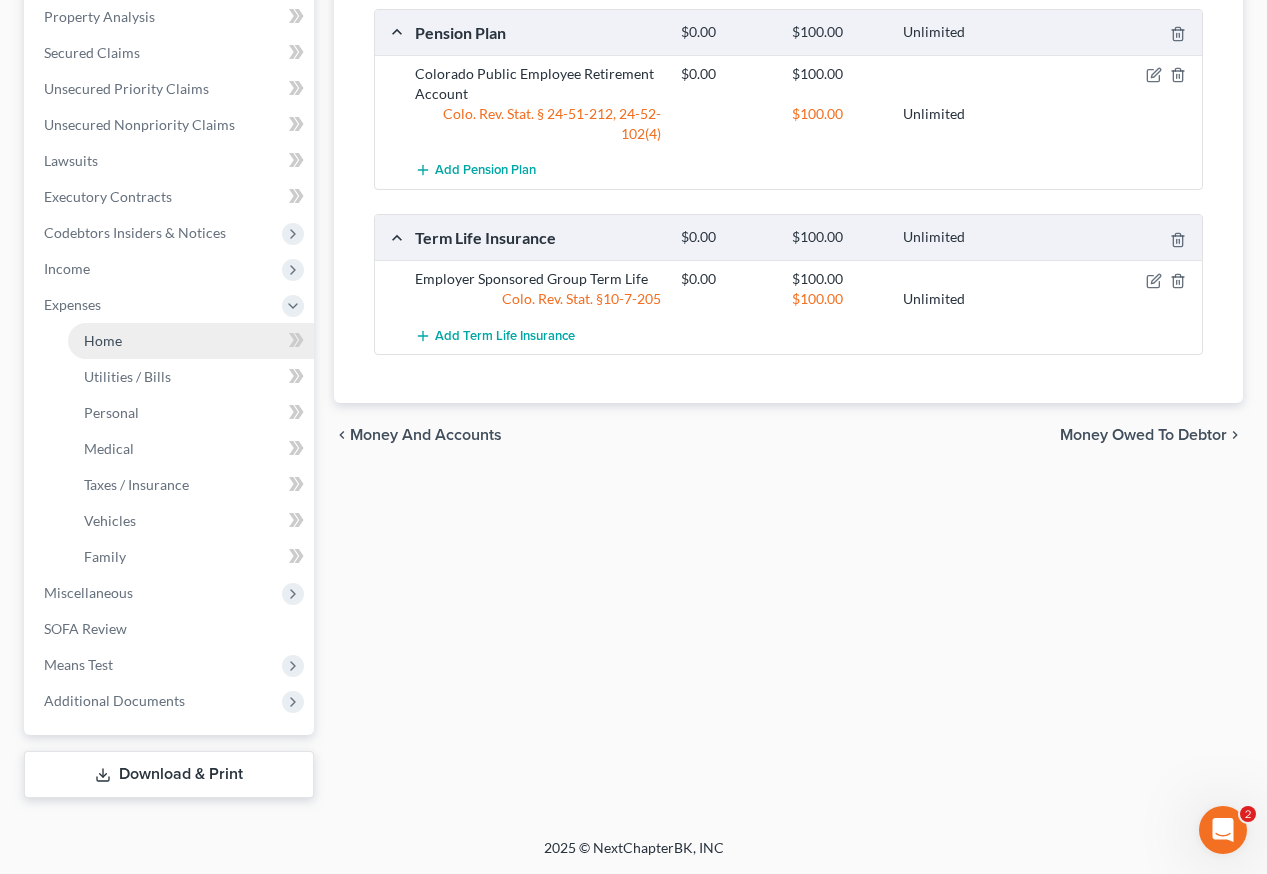 click on "Home" at bounding box center (103, 340) 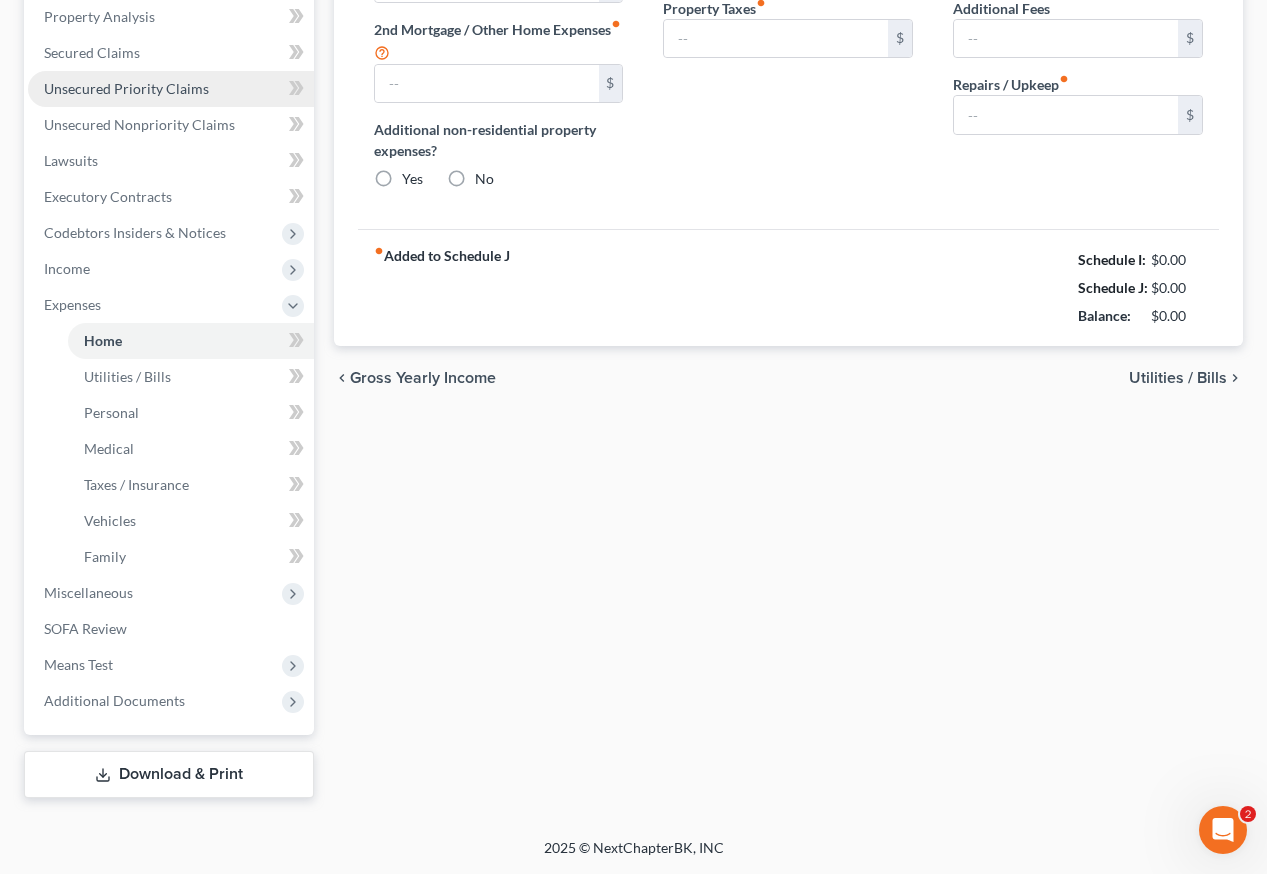 type on "650.00" 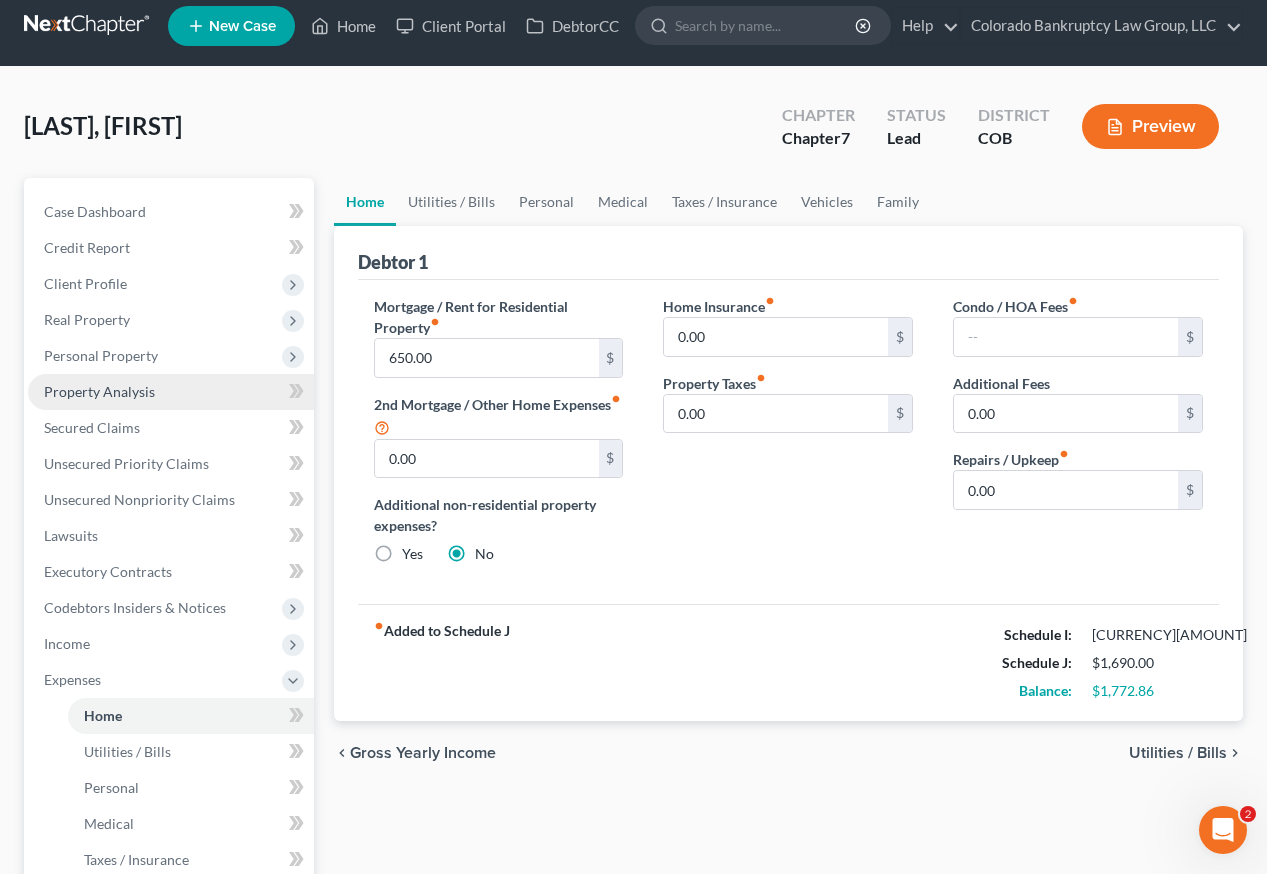 scroll, scrollTop: 0, scrollLeft: 0, axis: both 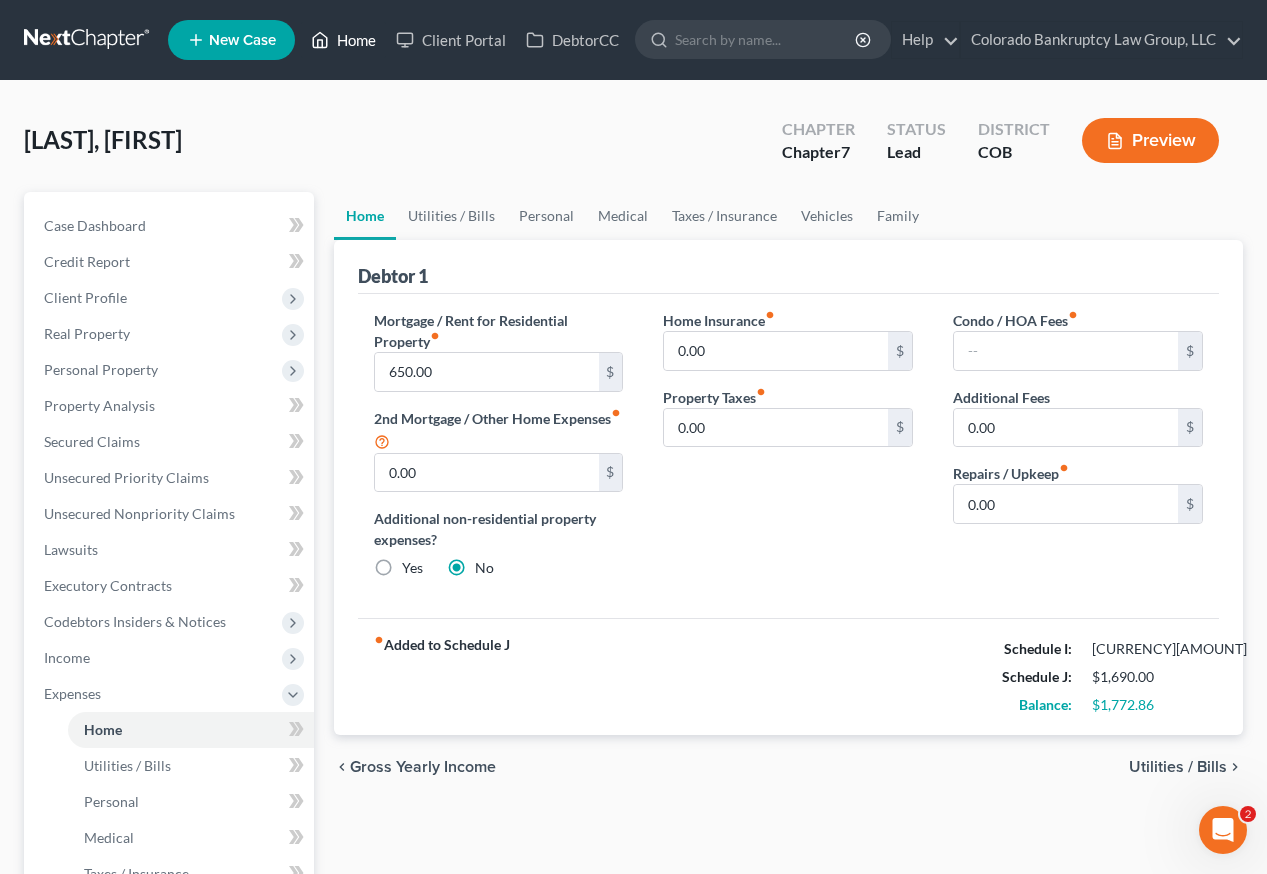 click on "Home" at bounding box center (343, 40) 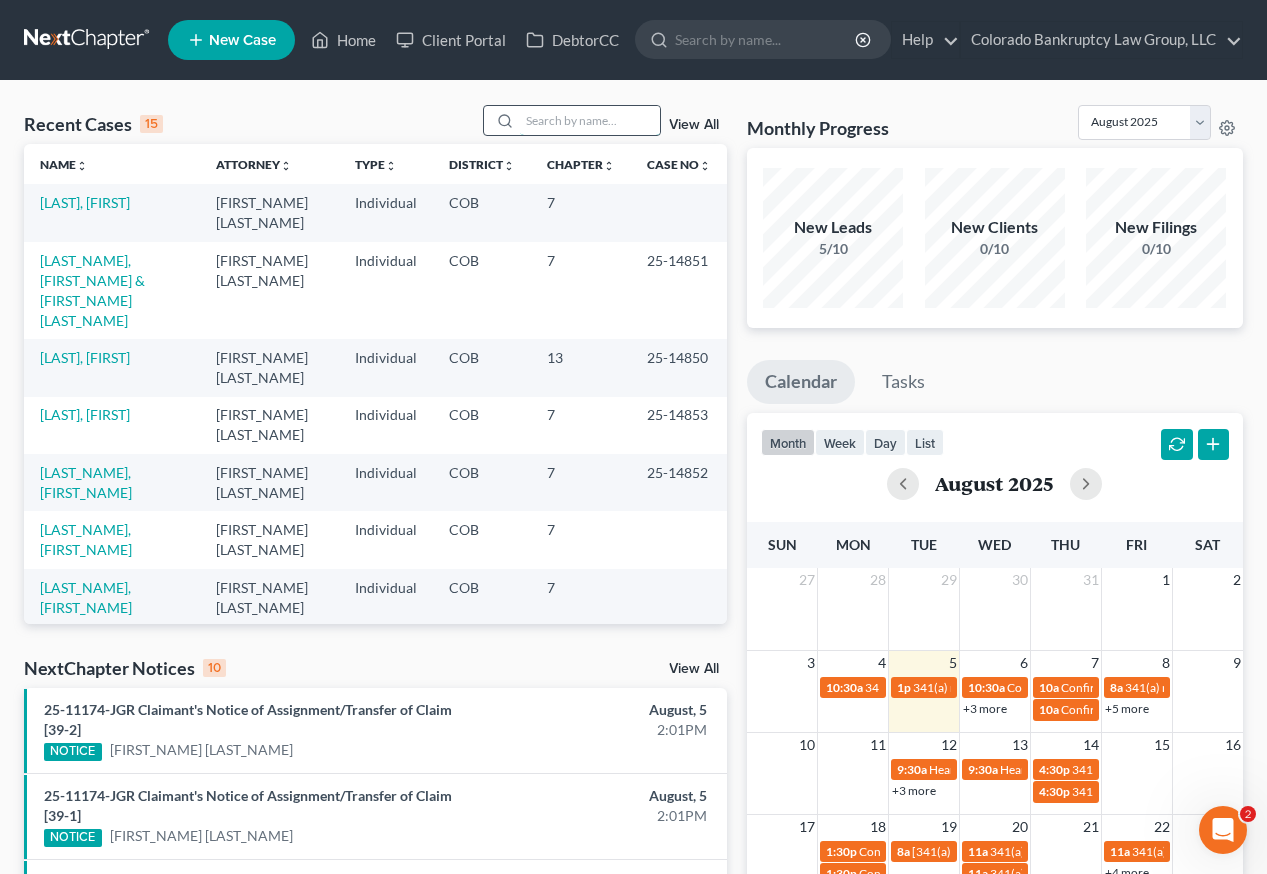 click at bounding box center (590, 120) 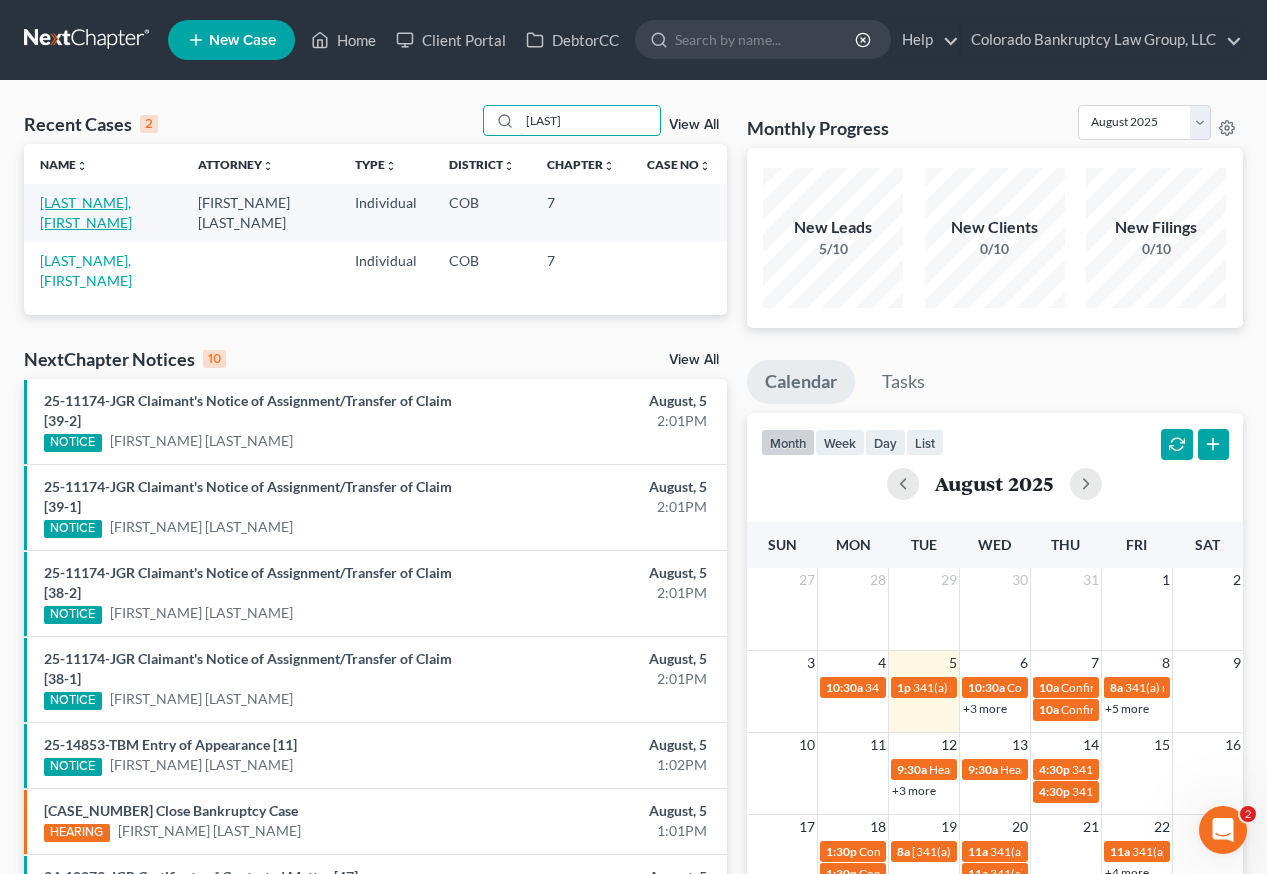 type on "balde" 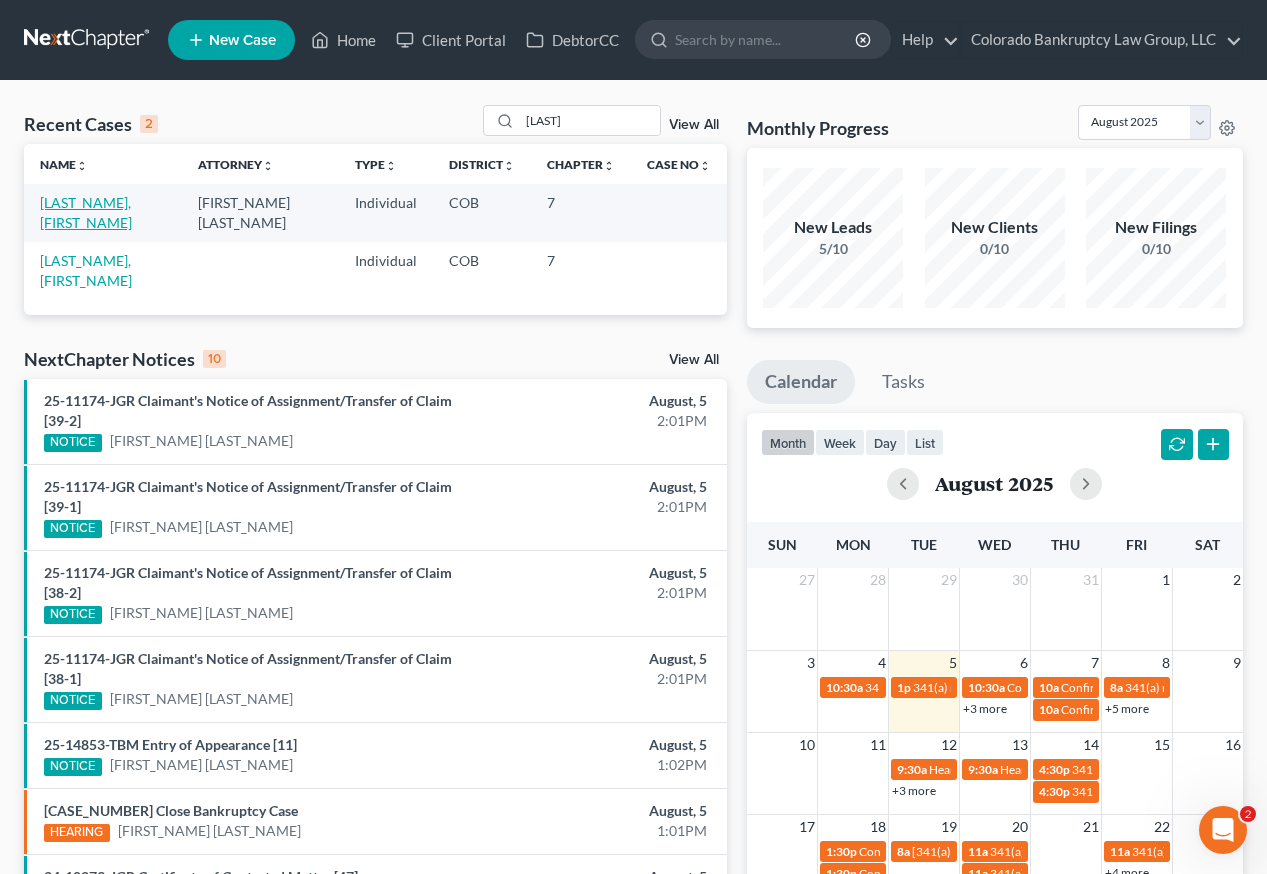 click on "Balde, Alpha" at bounding box center [86, 212] 